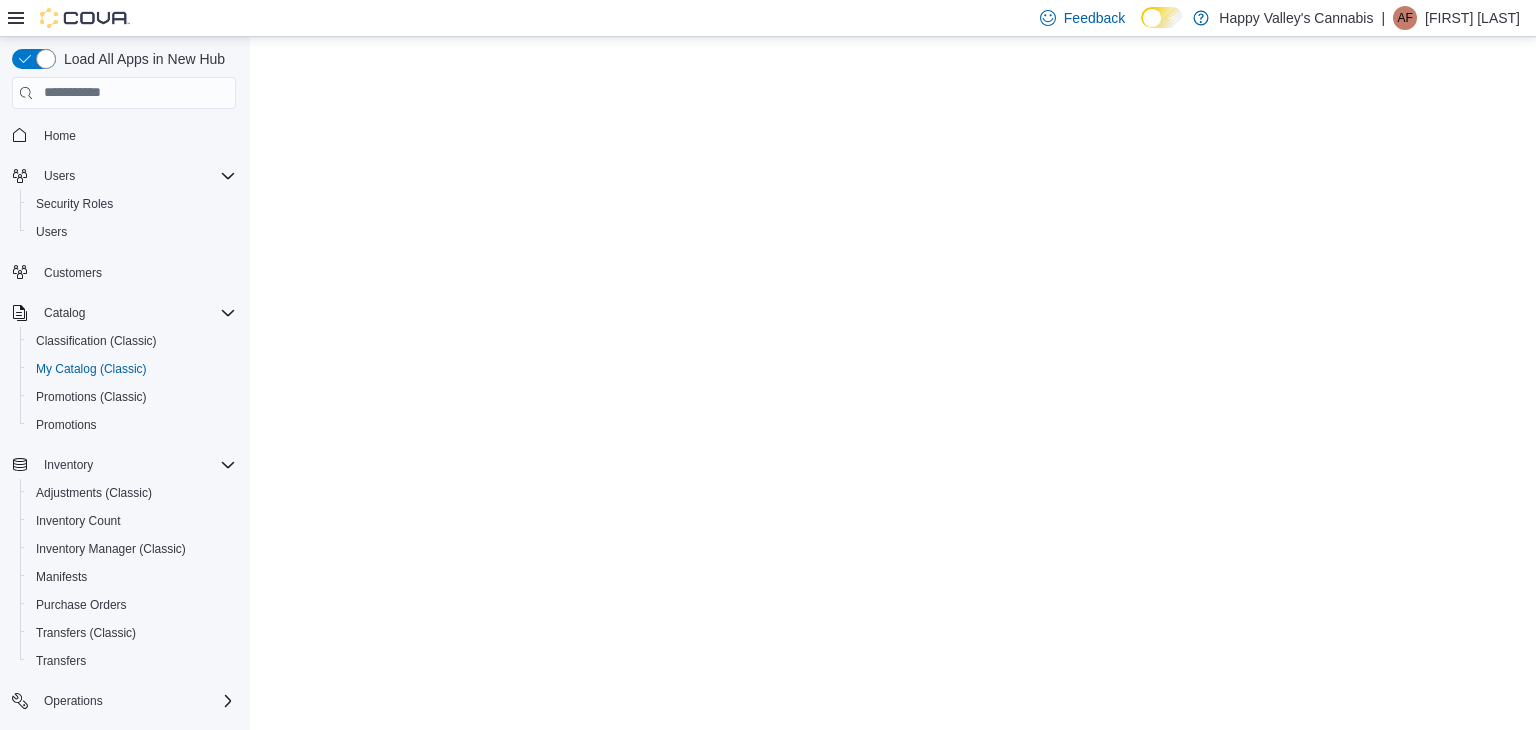 scroll, scrollTop: 0, scrollLeft: 0, axis: both 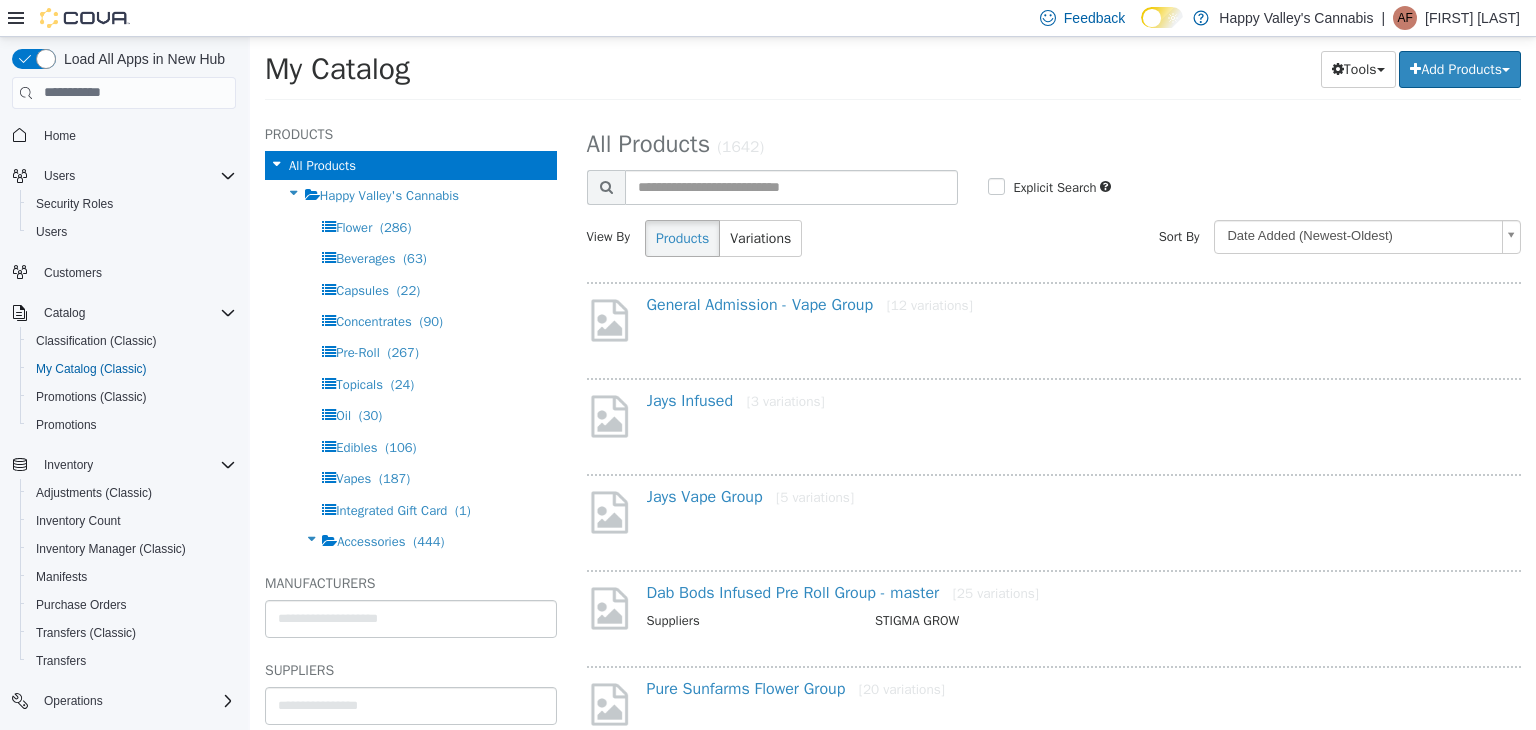 click on "My Catalog" at bounding box center [519, 68] 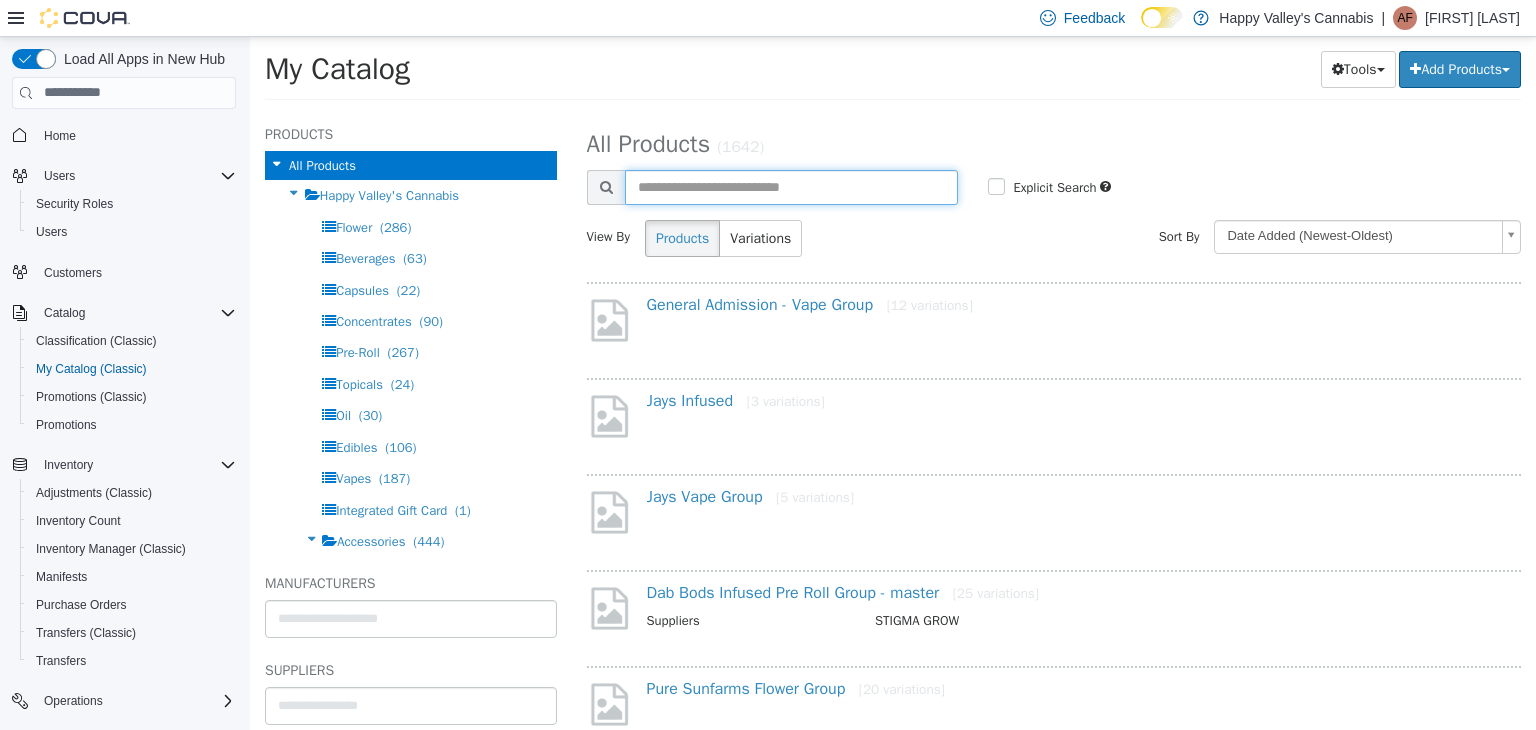 click at bounding box center (792, 186) 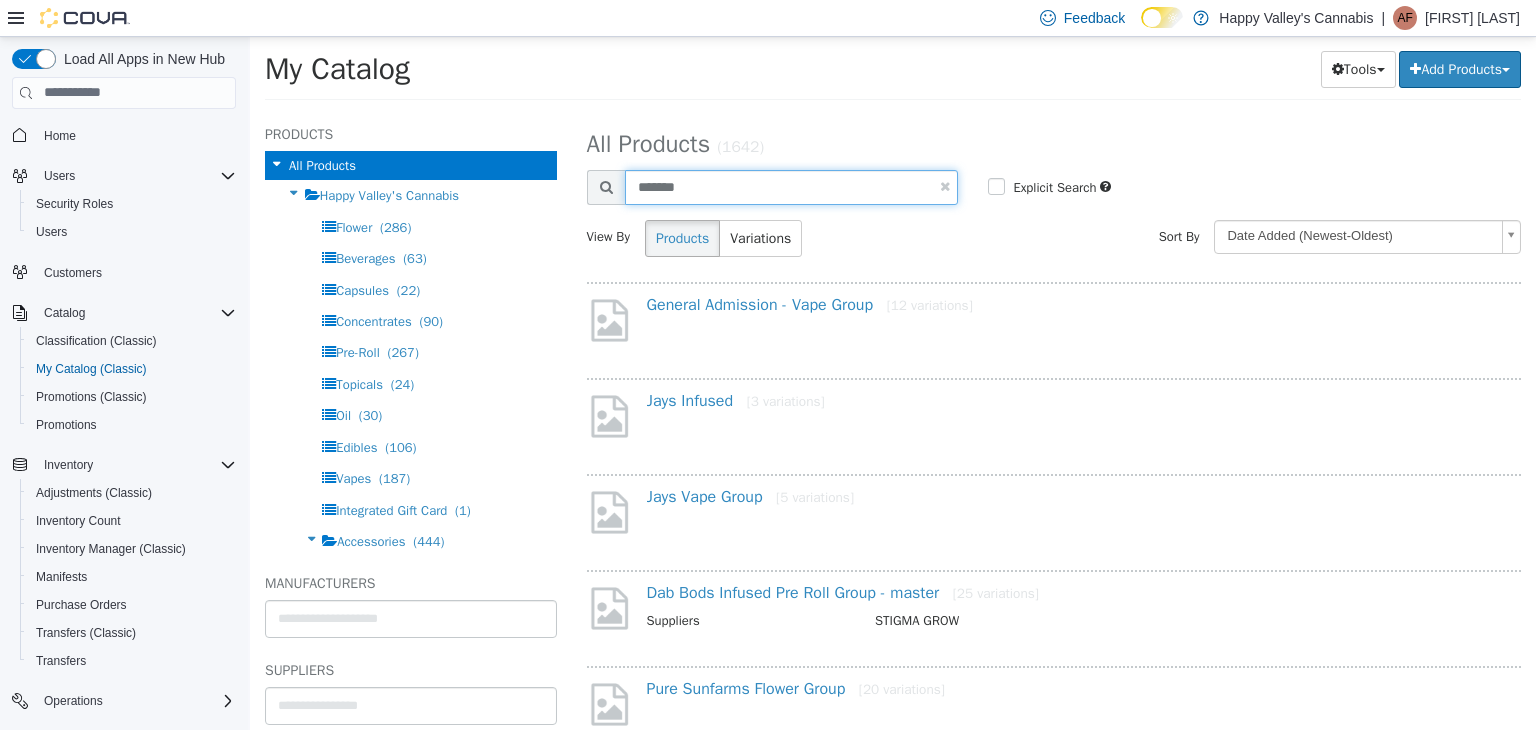 type on "*******" 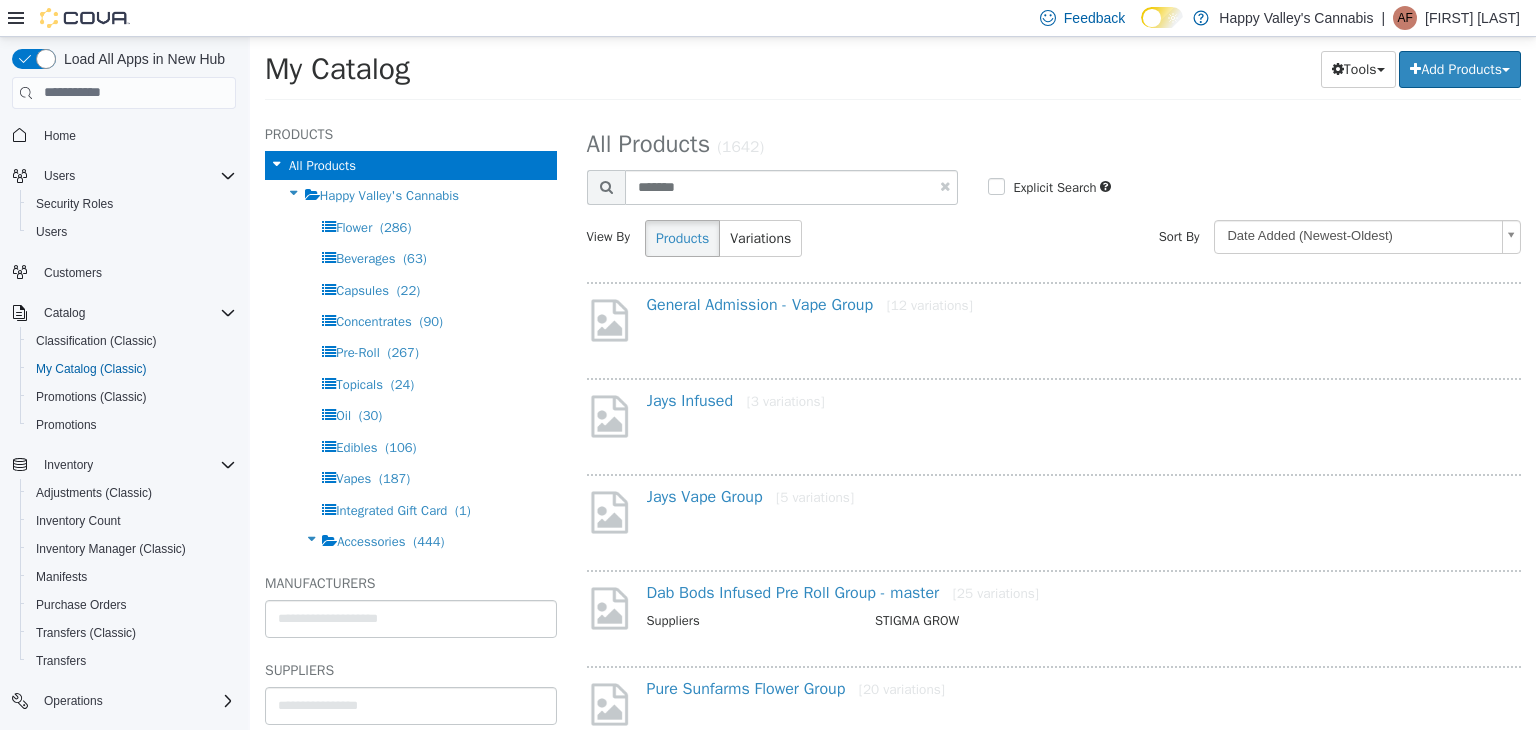 select on "**********" 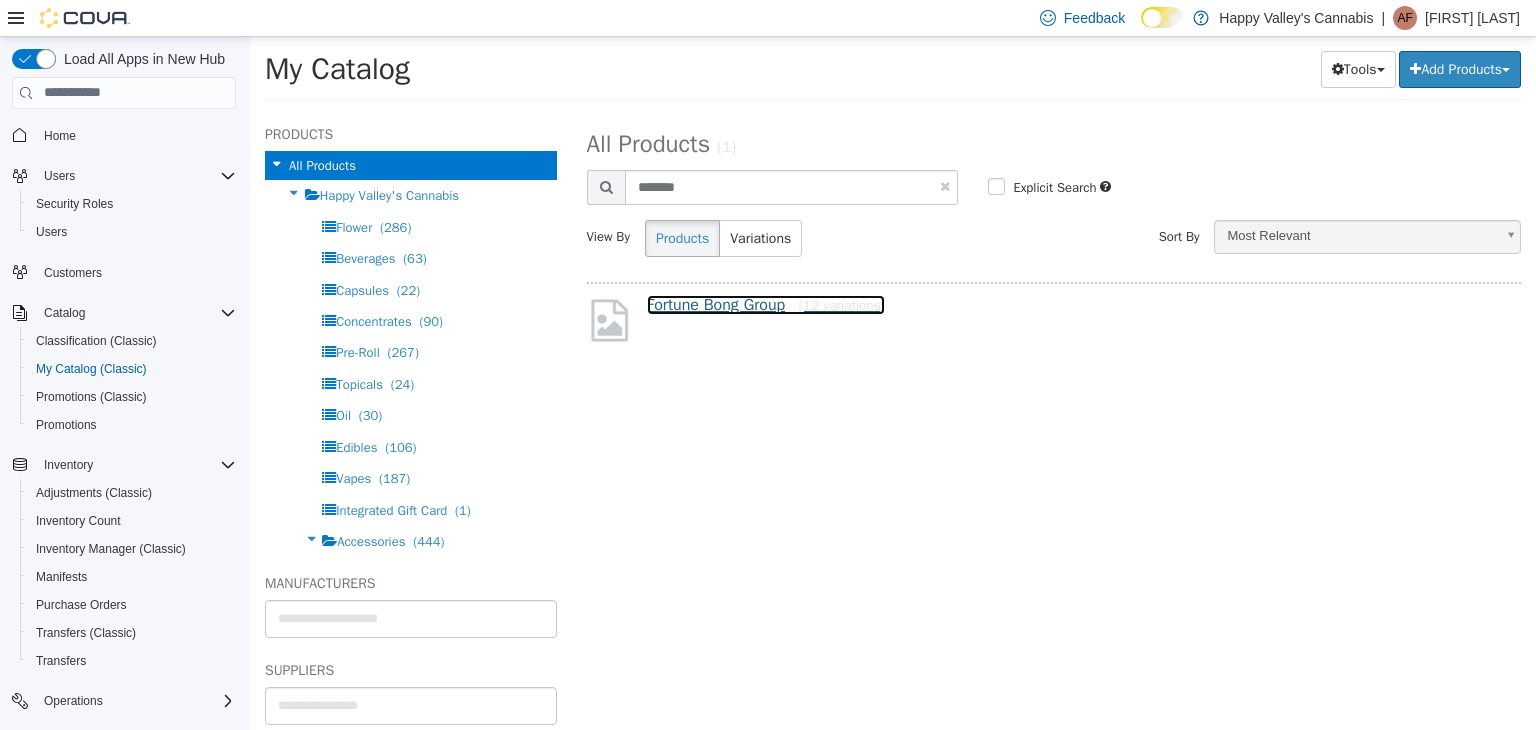 click on "Fortune Bong Group
[12 variations]" at bounding box center [766, 304] 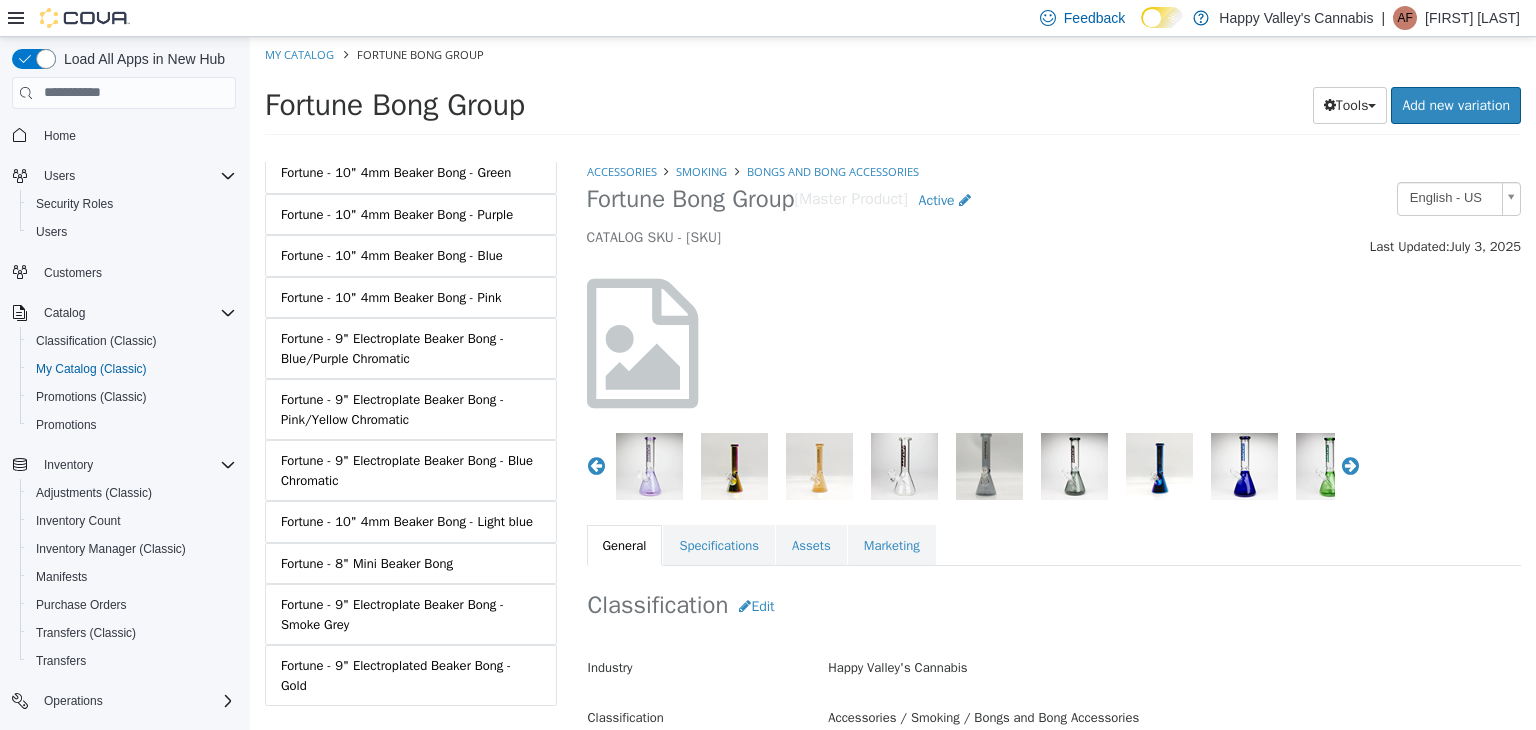 scroll, scrollTop: 272, scrollLeft: 0, axis: vertical 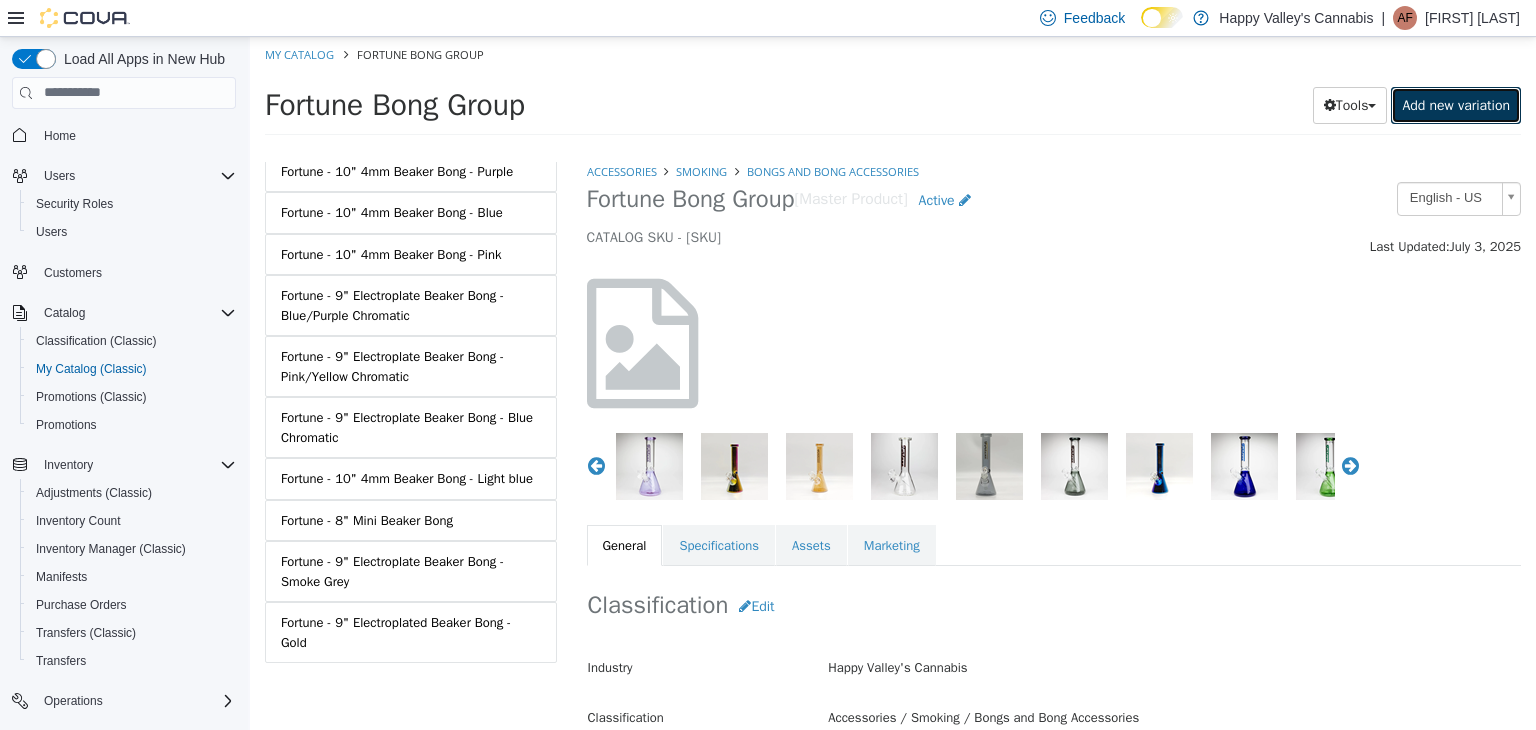 click on "Add new variation" at bounding box center (1456, 104) 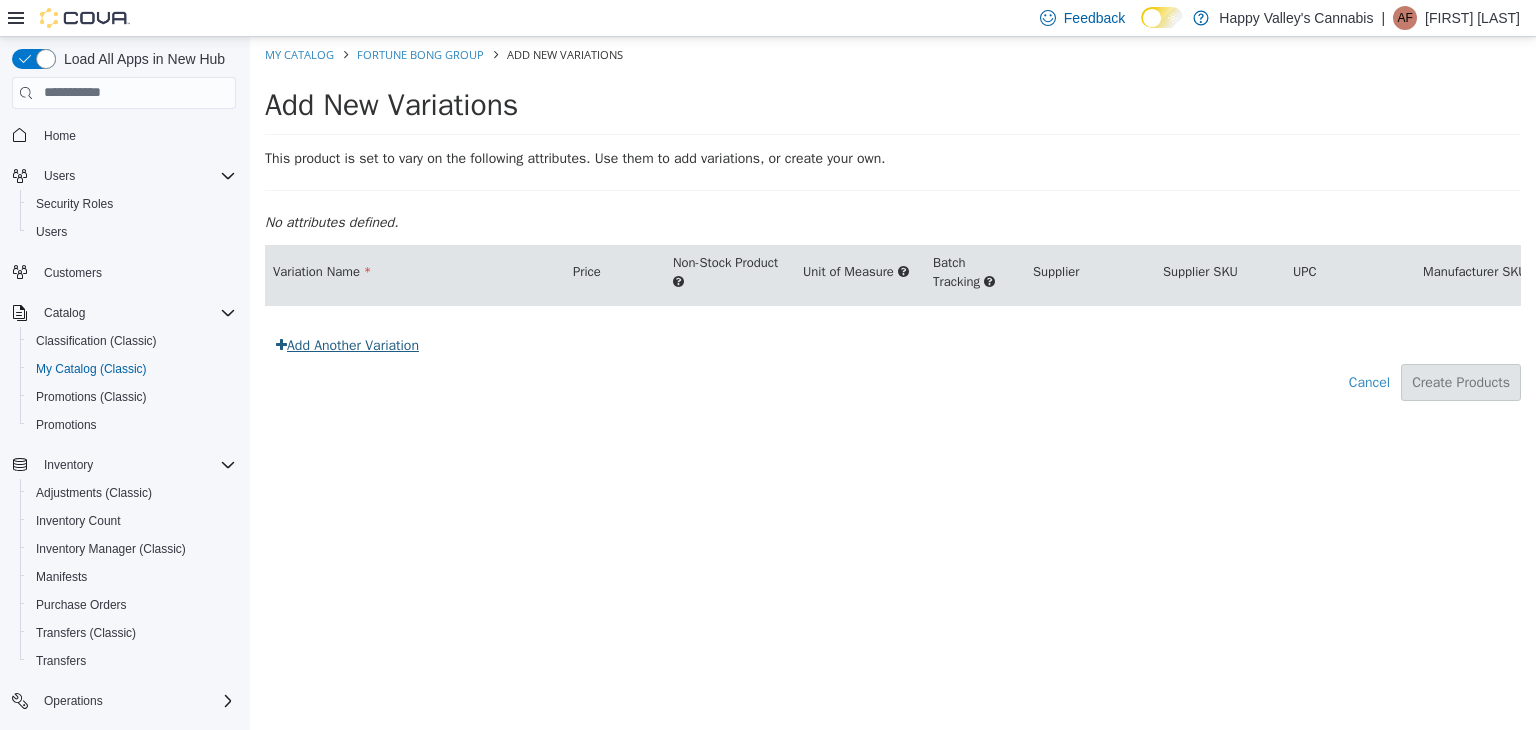 click on "Add Another Variation" at bounding box center (347, 344) 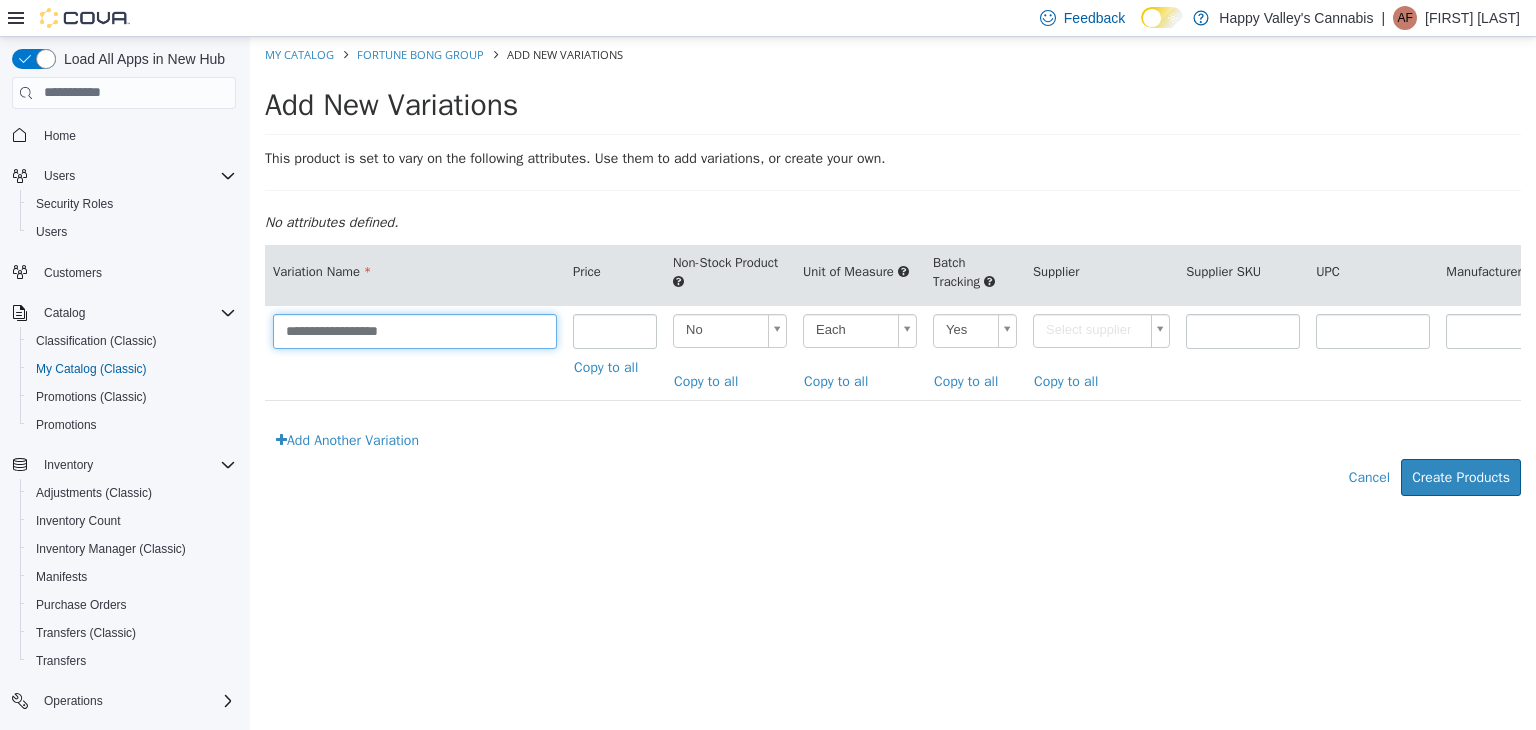 drag, startPoint x: 467, startPoint y: 329, endPoint x: 236, endPoint y: 330, distance: 231.00217 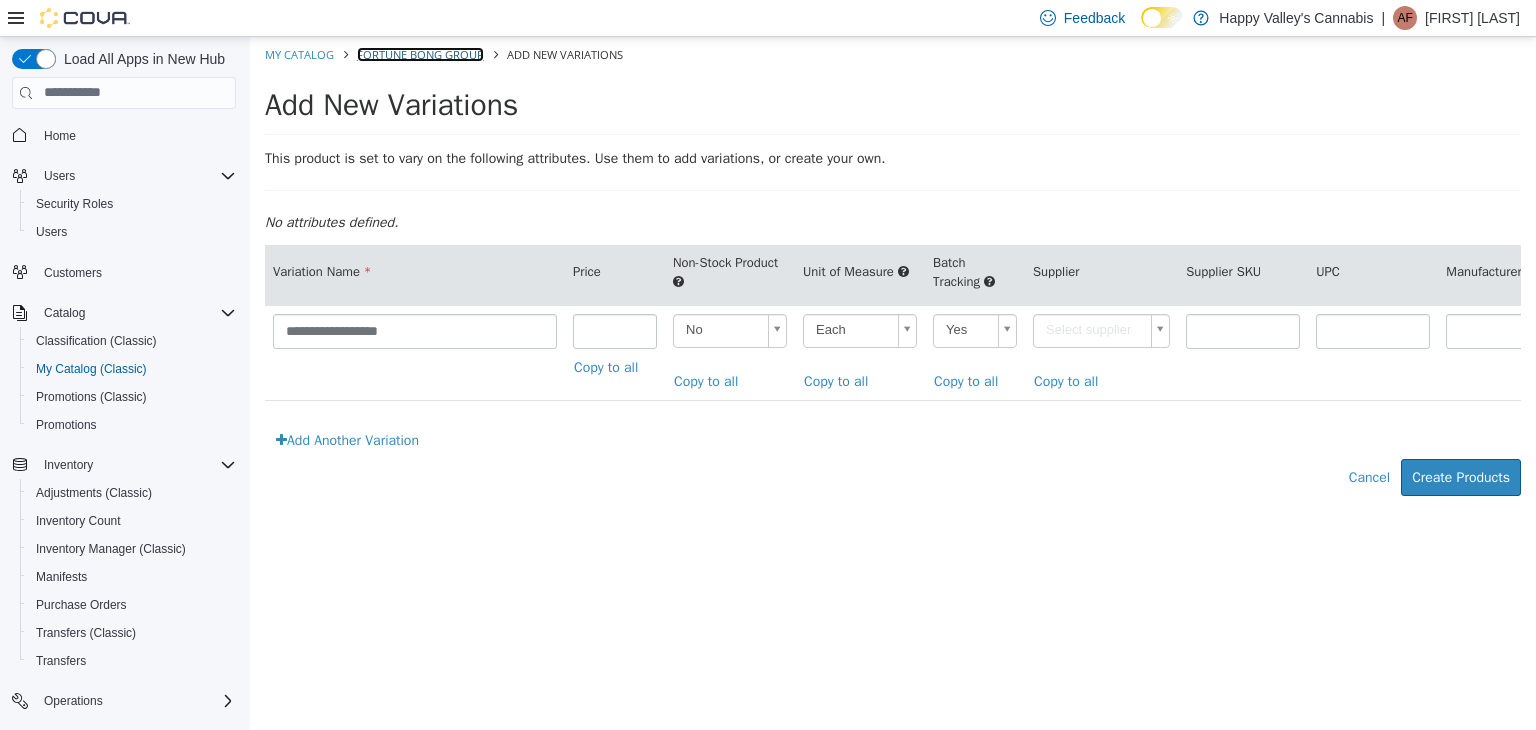 click on "Fortune Bong Group" at bounding box center (420, 53) 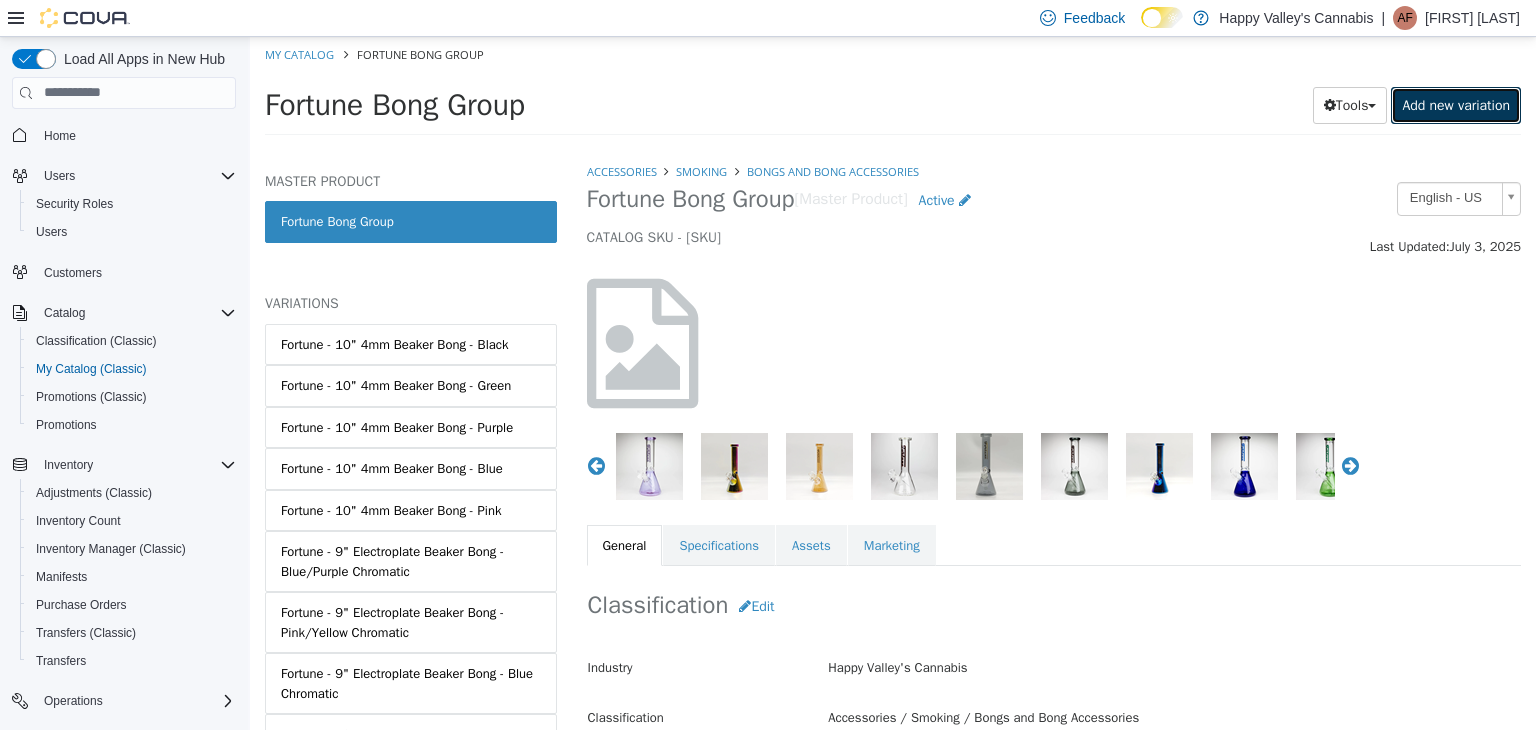 click on "Add new variation" at bounding box center (1456, 104) 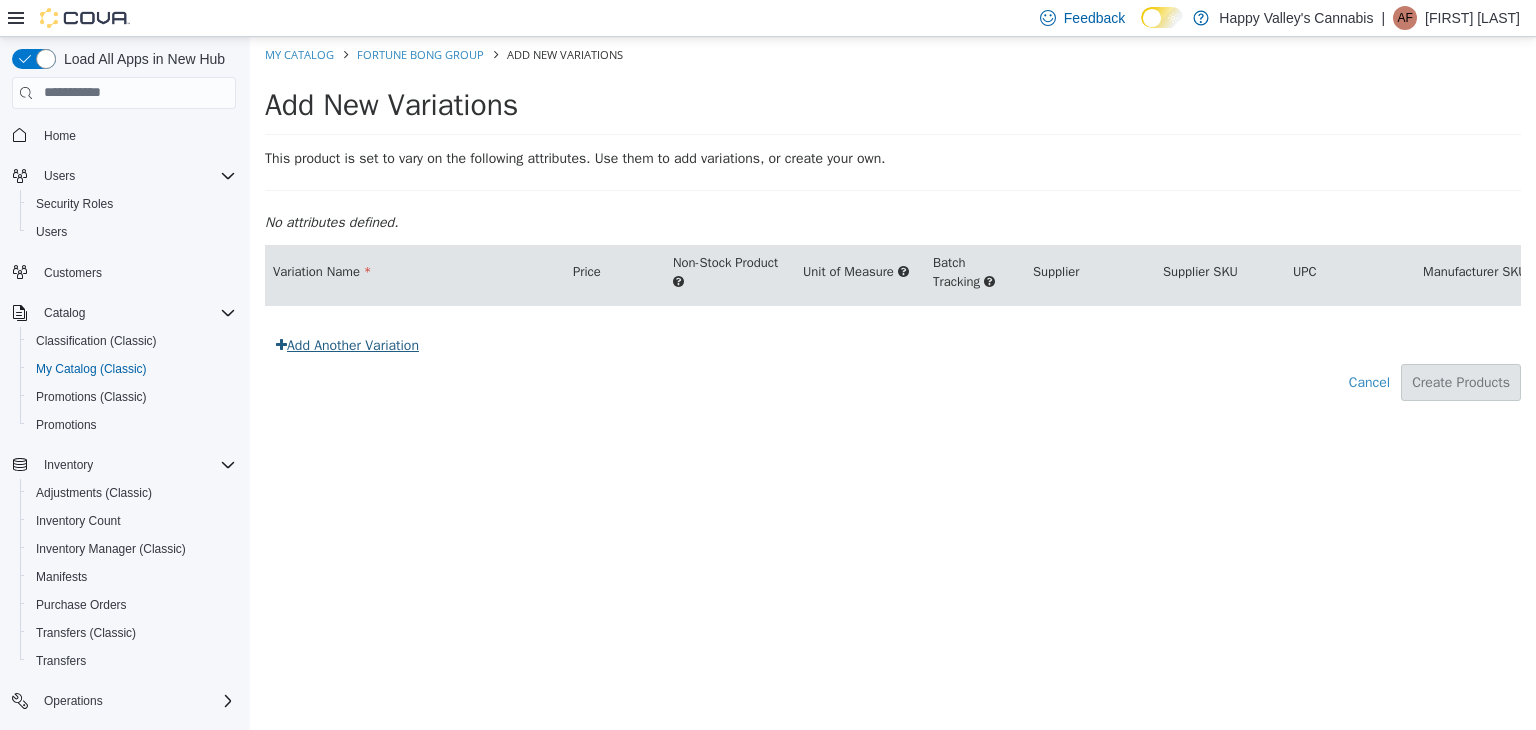 click on "Add Another Variation" at bounding box center [347, 344] 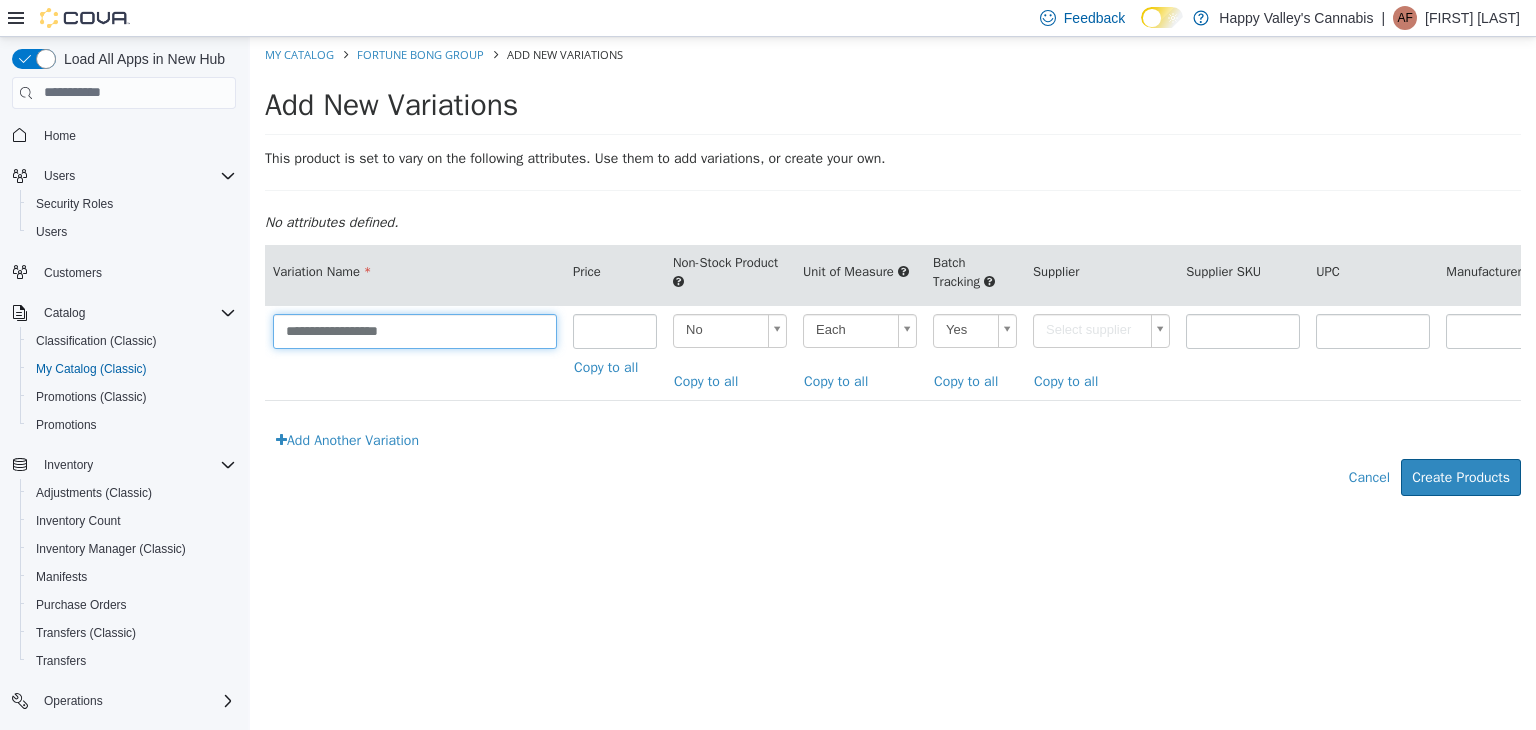 drag, startPoint x: 431, startPoint y: 338, endPoint x: 332, endPoint y: 327, distance: 99.60924 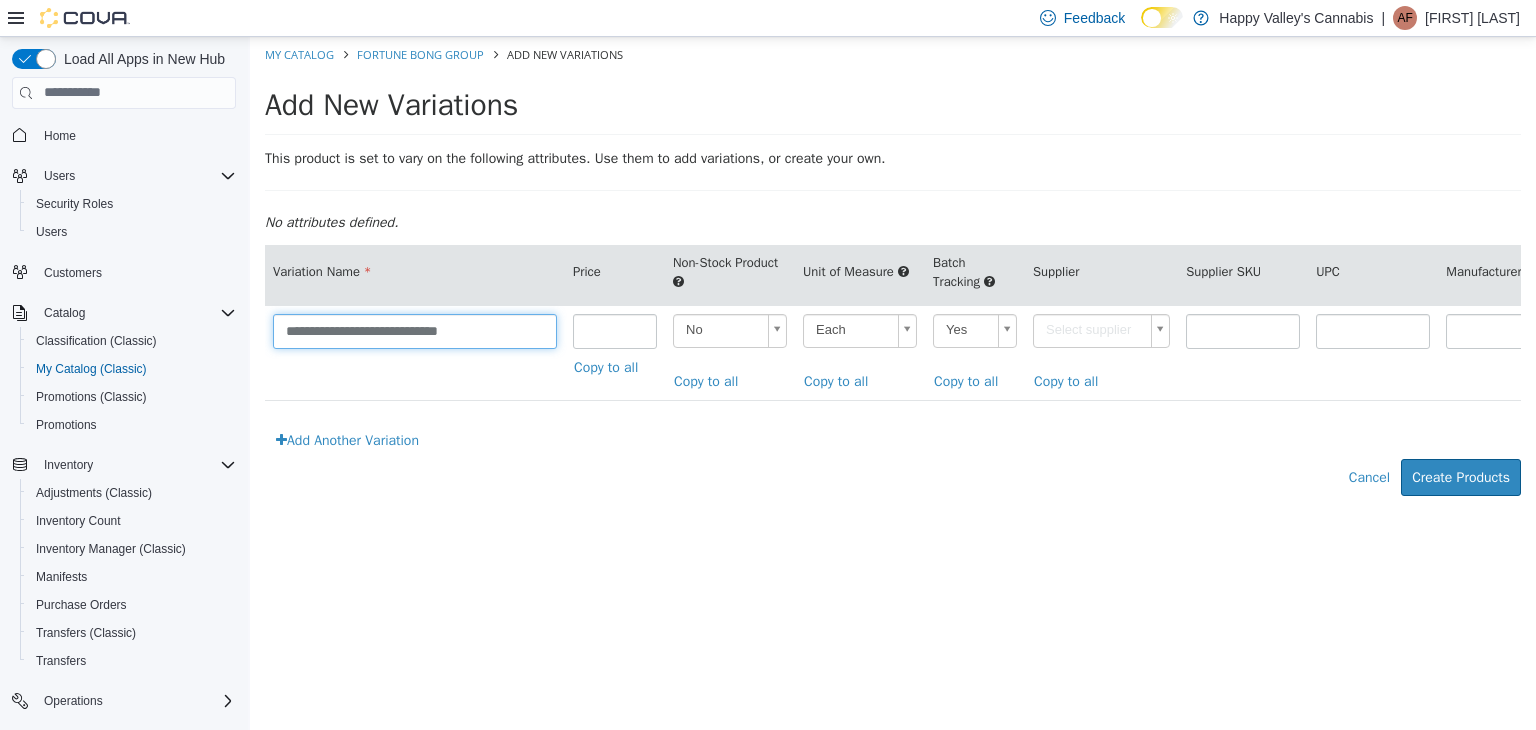 type on "**********" 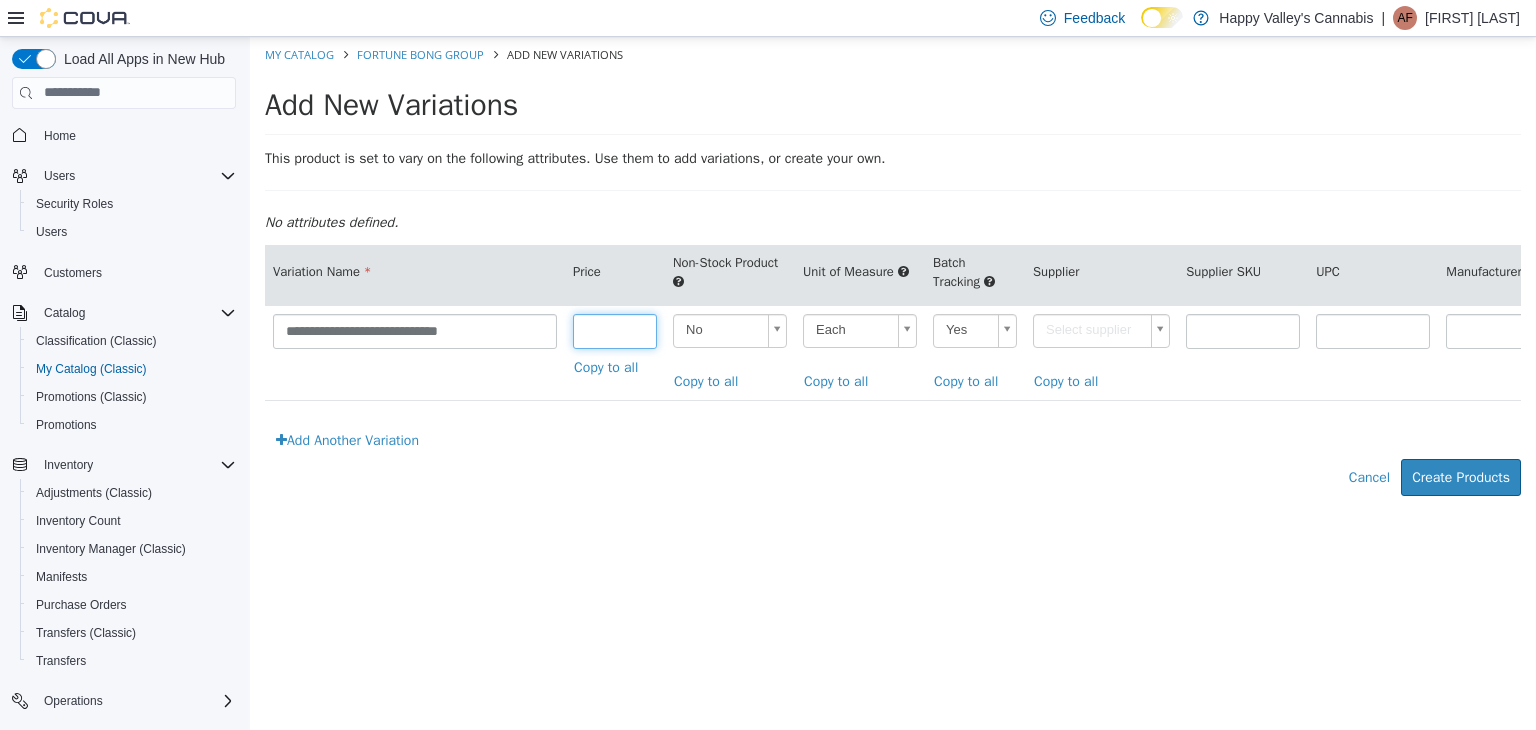 click at bounding box center [615, 330] 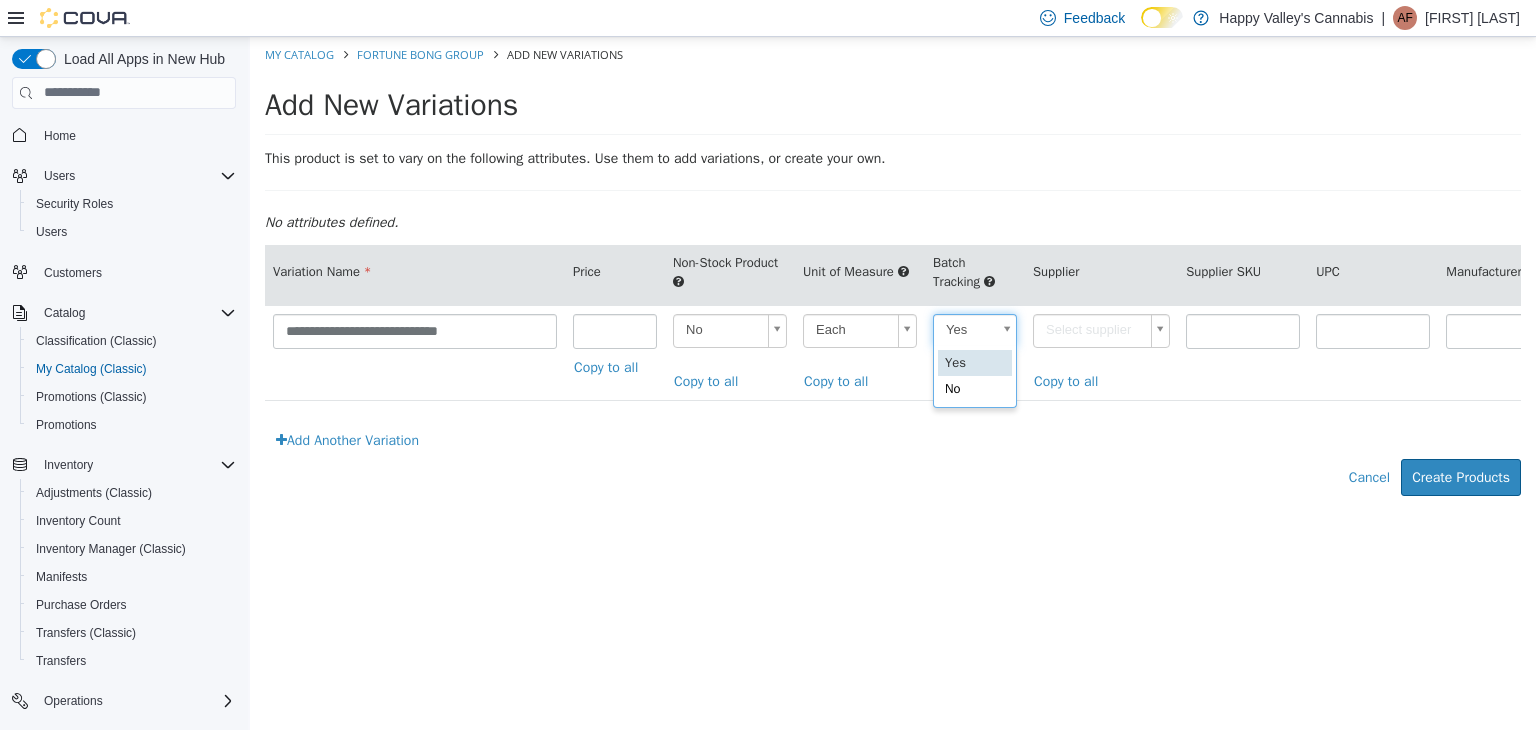 click on "**********" at bounding box center [893, 276] 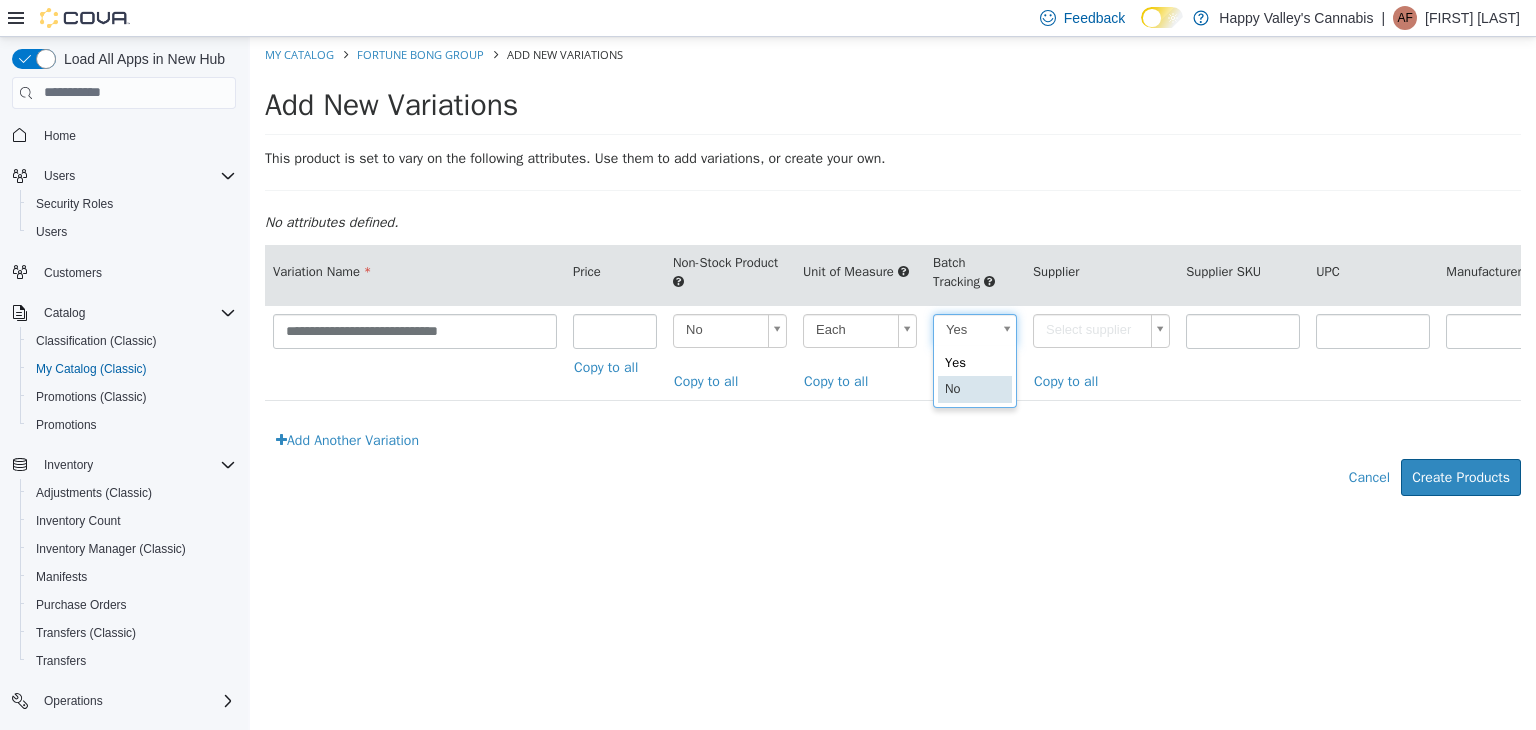 type on "**" 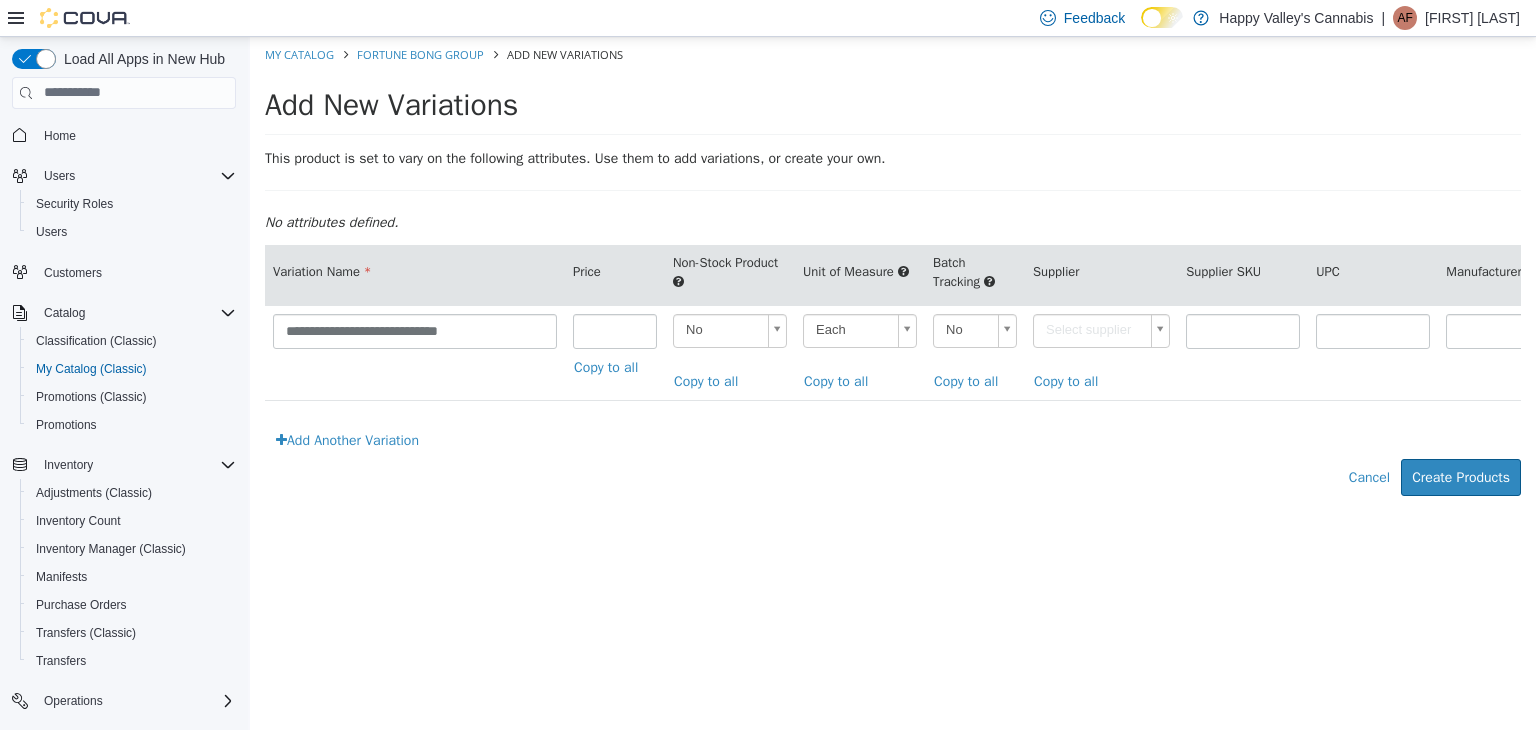 click on "**********" at bounding box center [893, 276] 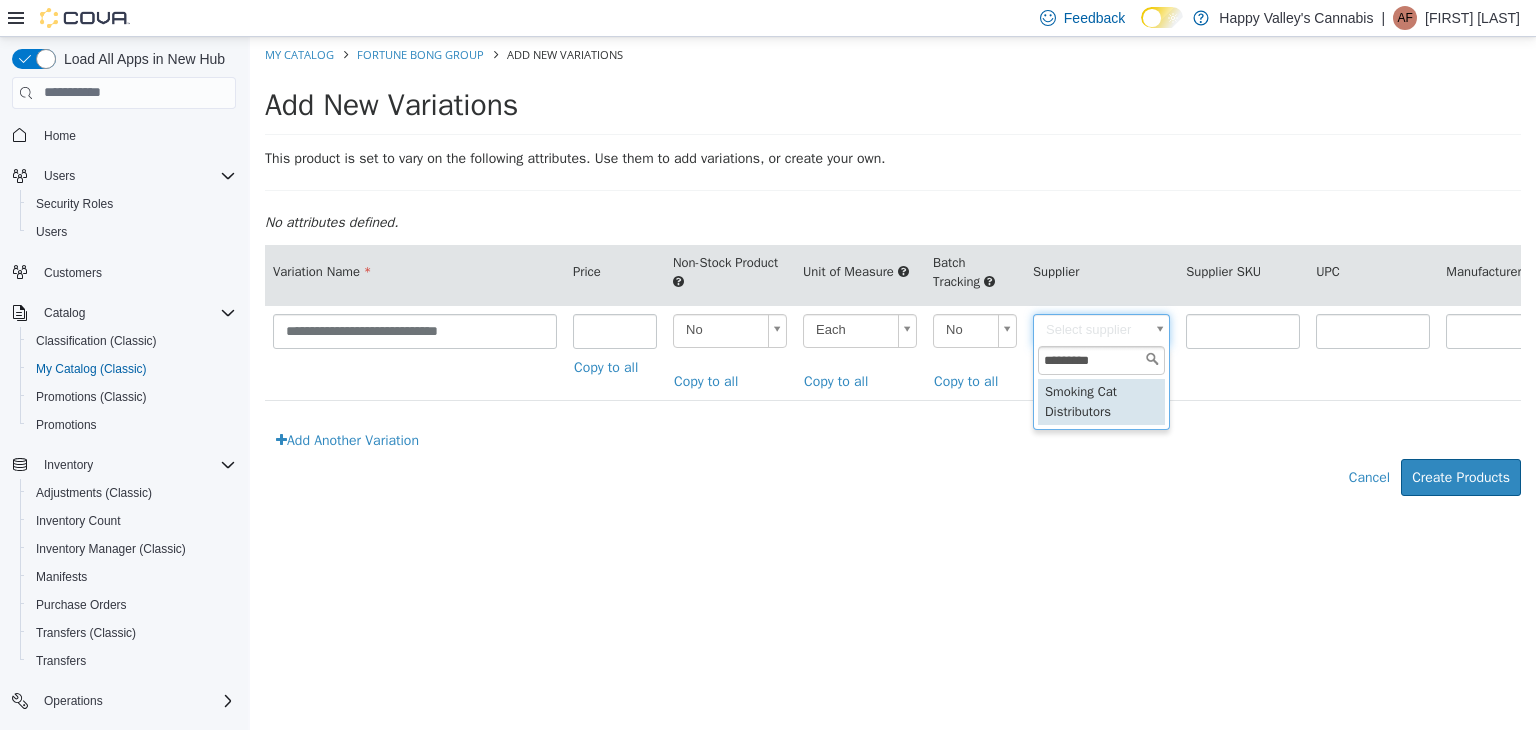 type on "*********" 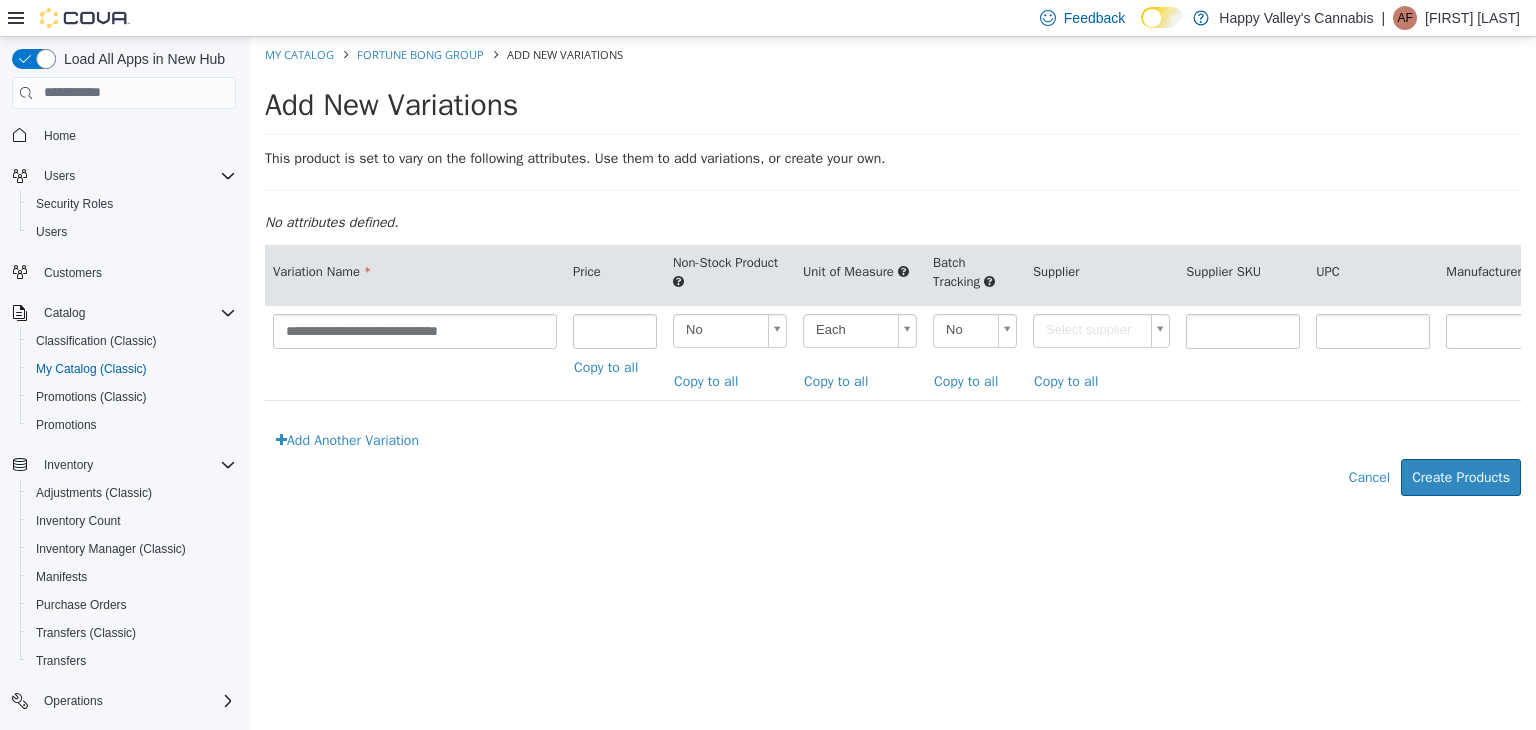 type on "******" 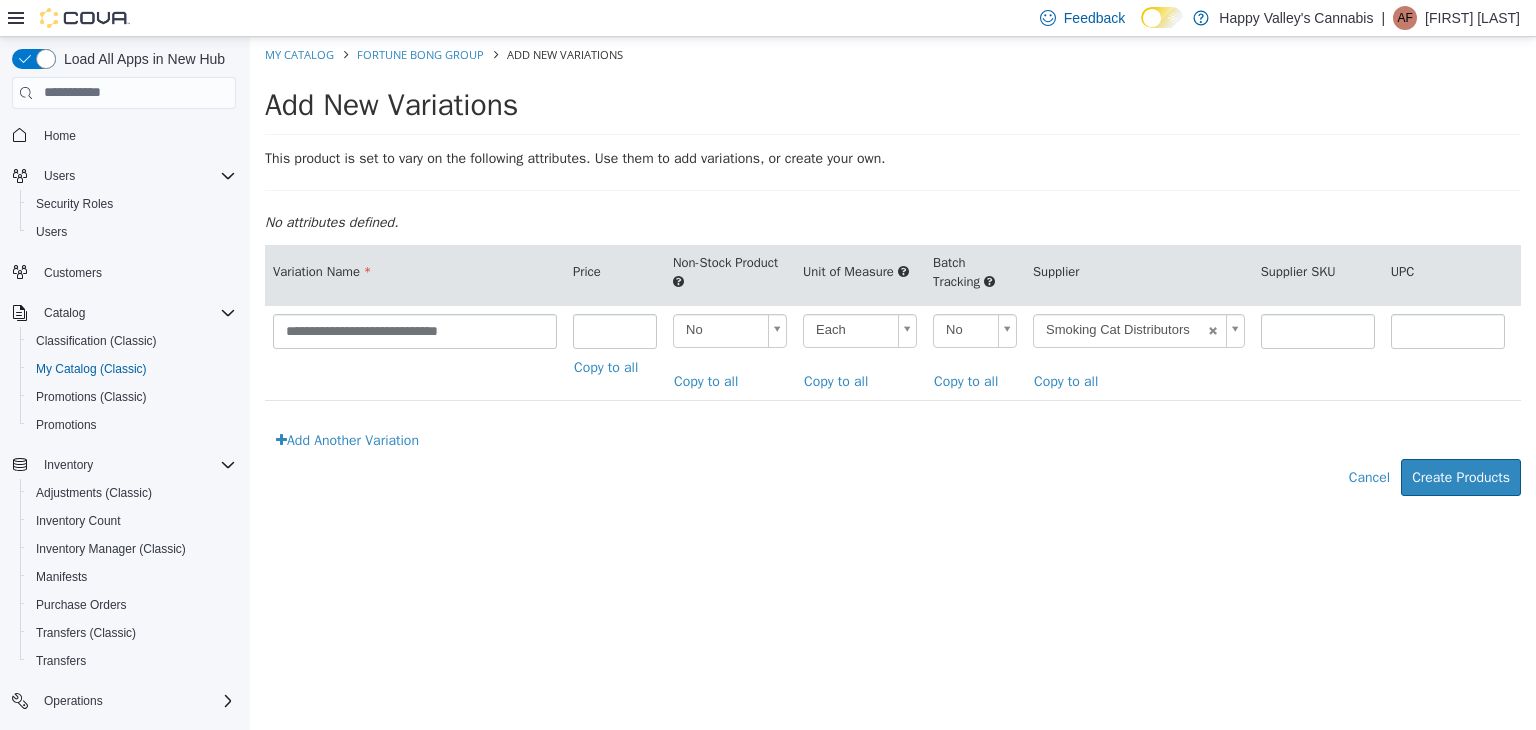 click on "This product is set to vary on the following attributes. Use them to add variations, or create your own. No attributes defined." at bounding box center [893, 195] 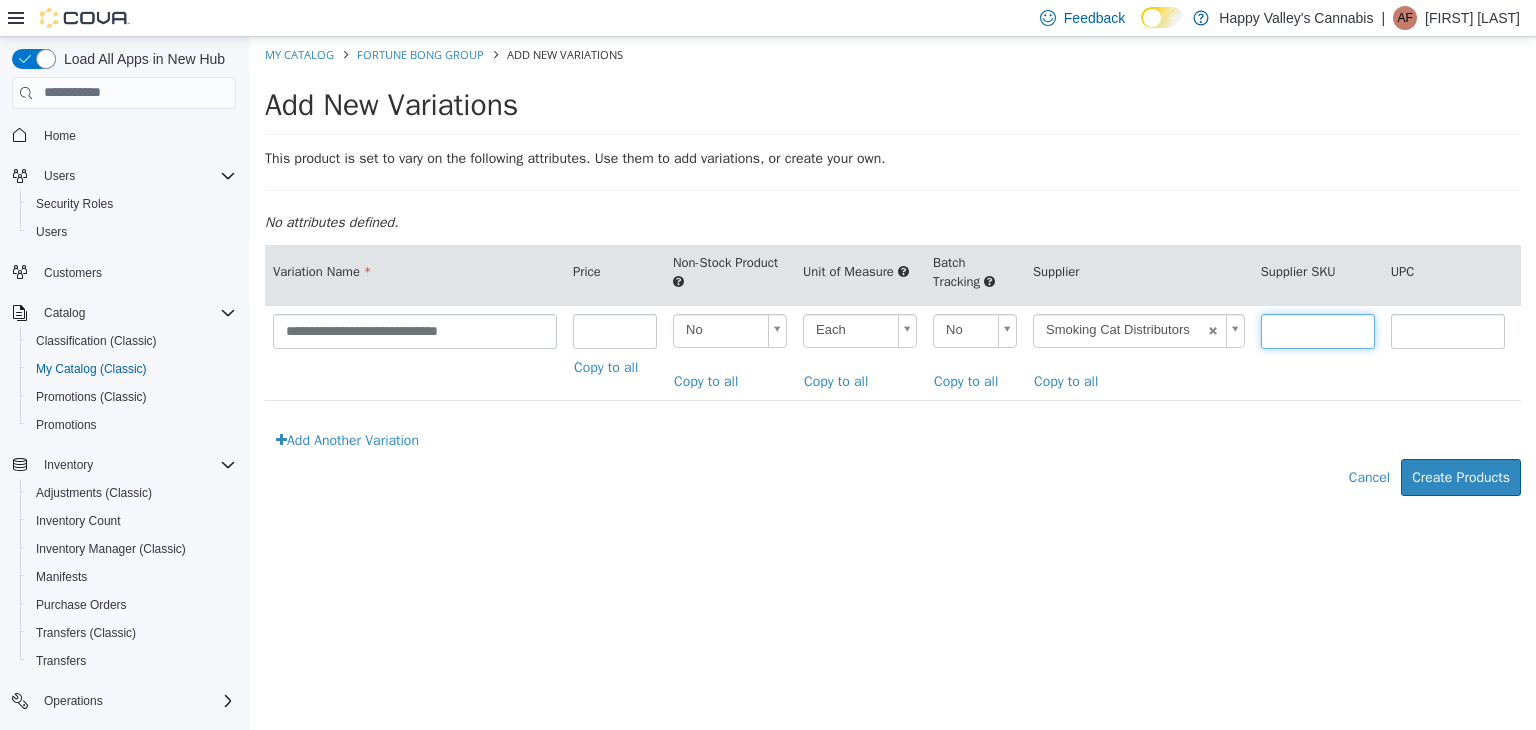 click at bounding box center (1318, 330) 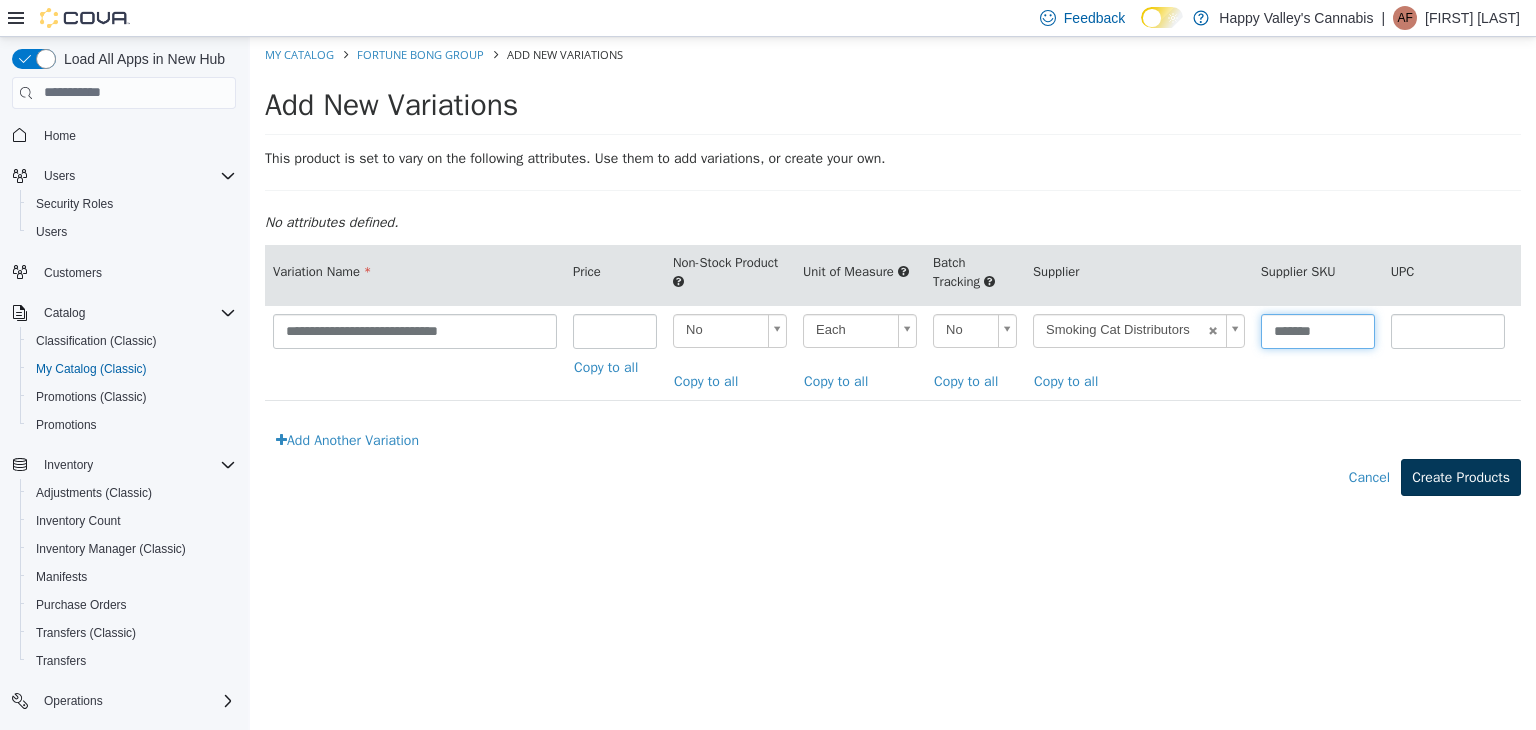 type on "*******" 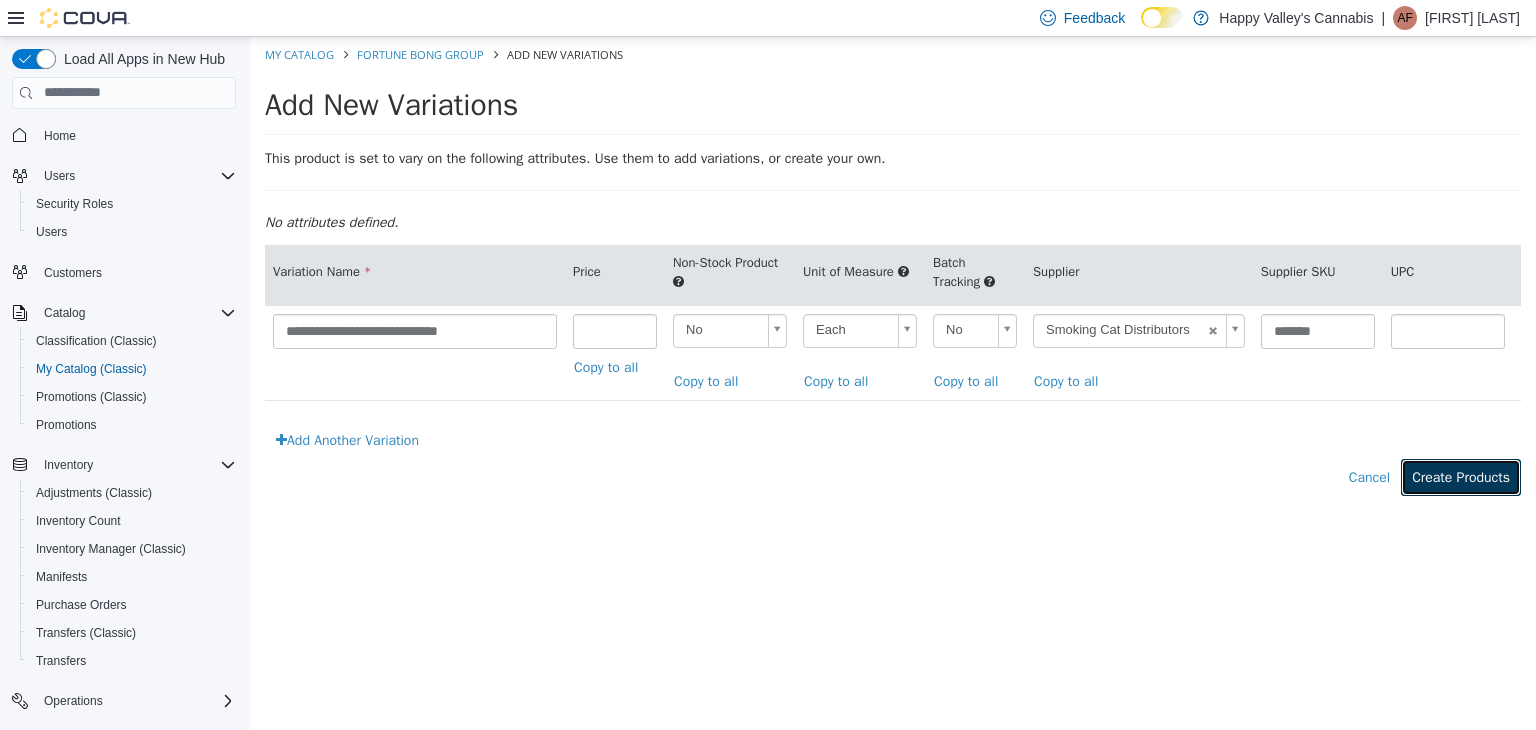 click on "Create Products" at bounding box center [1461, 476] 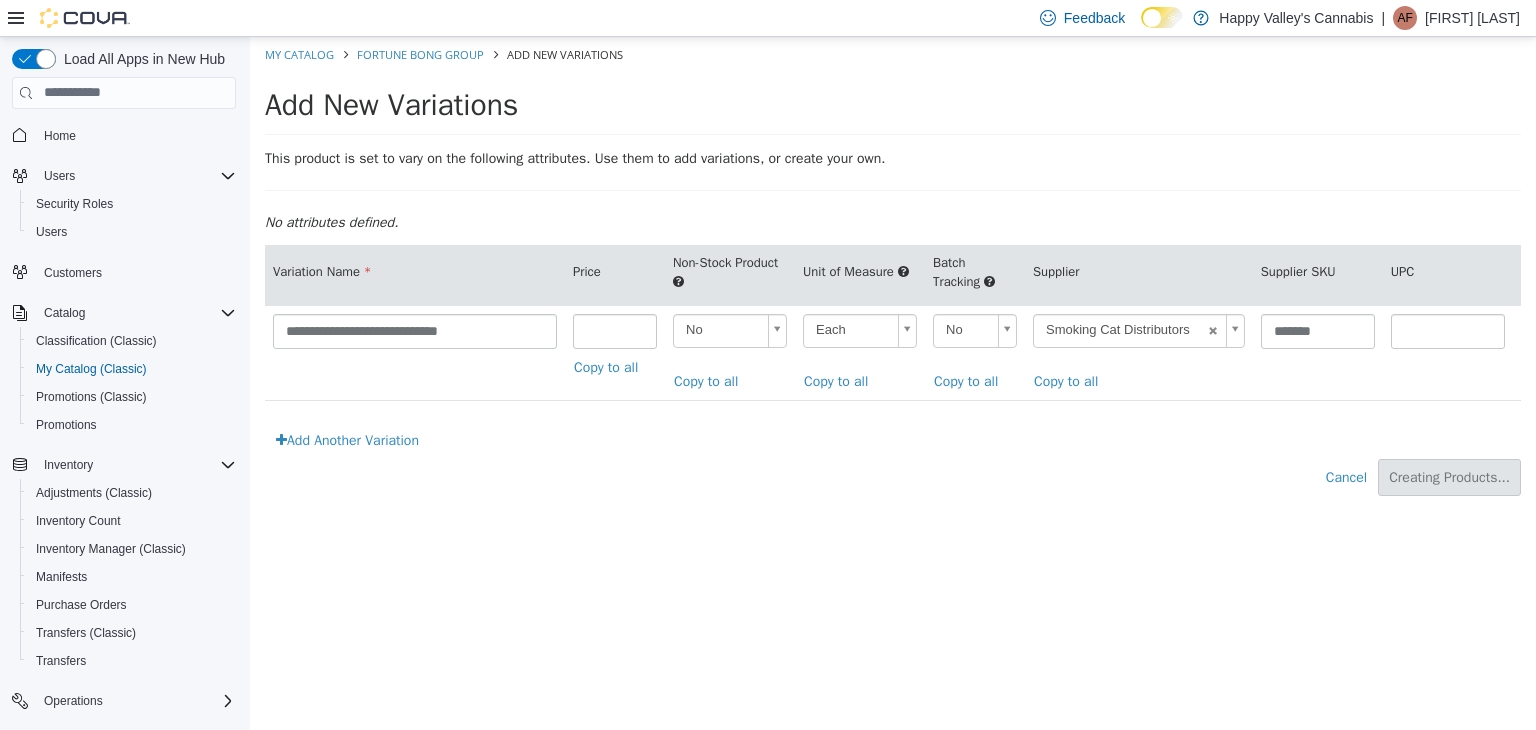 type on "*****" 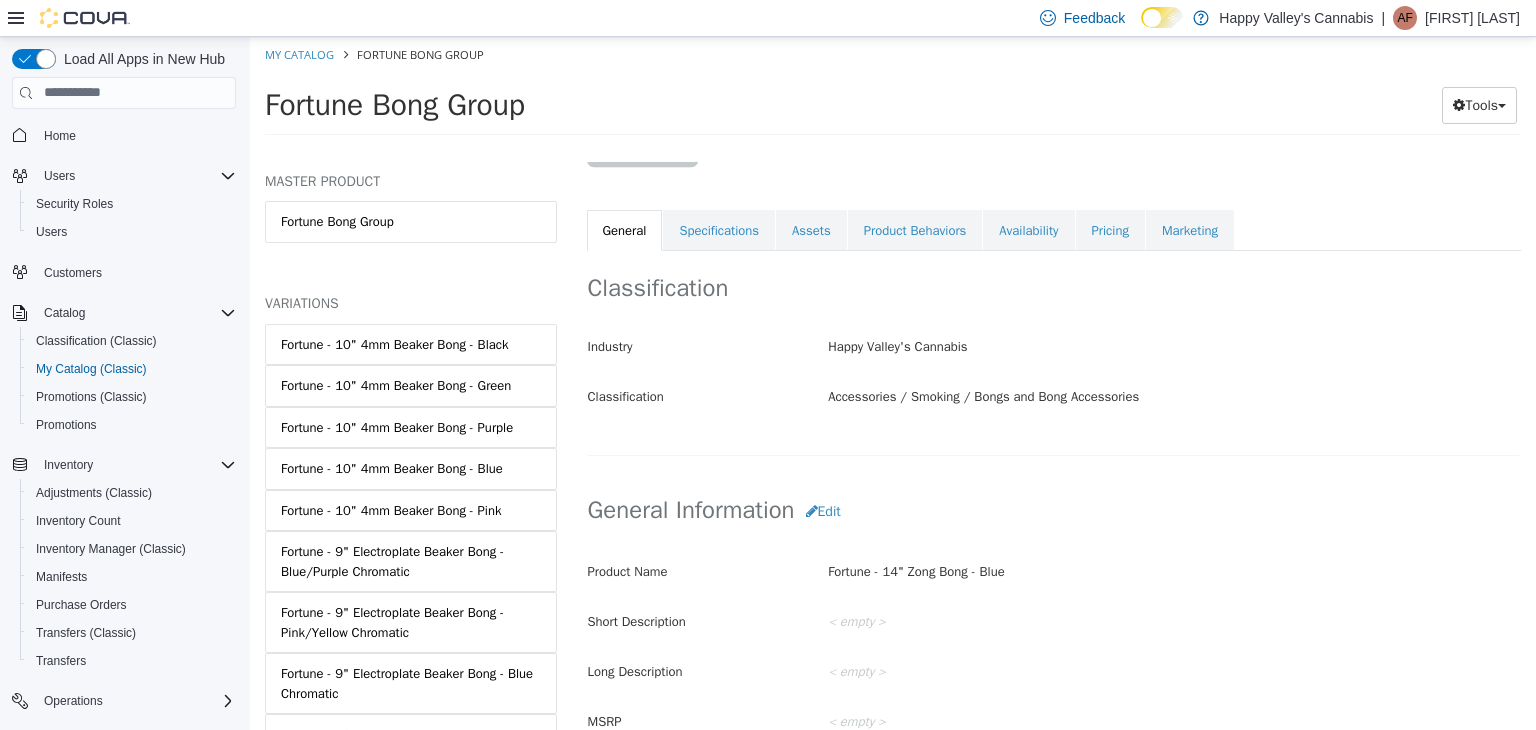 scroll, scrollTop: 500, scrollLeft: 0, axis: vertical 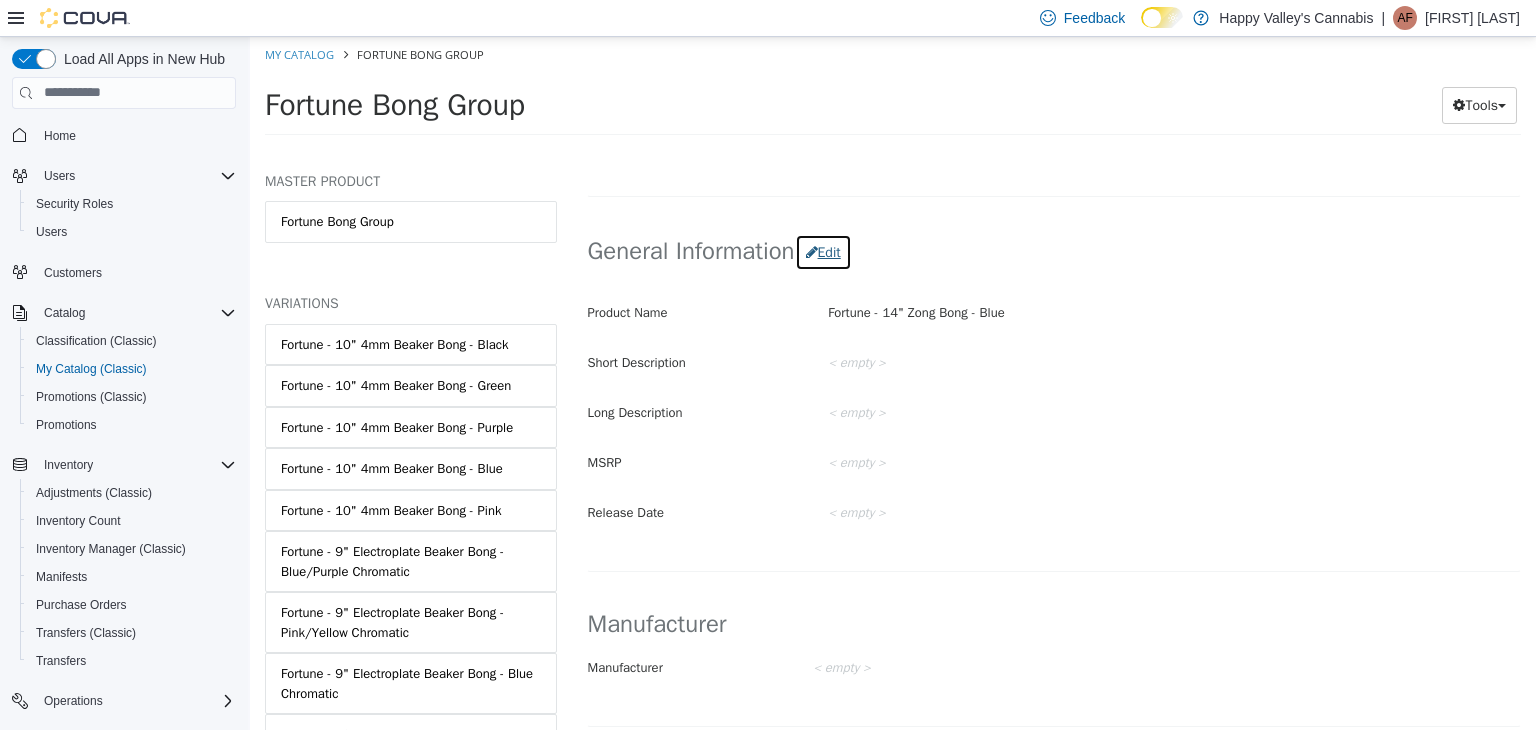 click on "Edit" at bounding box center [823, 251] 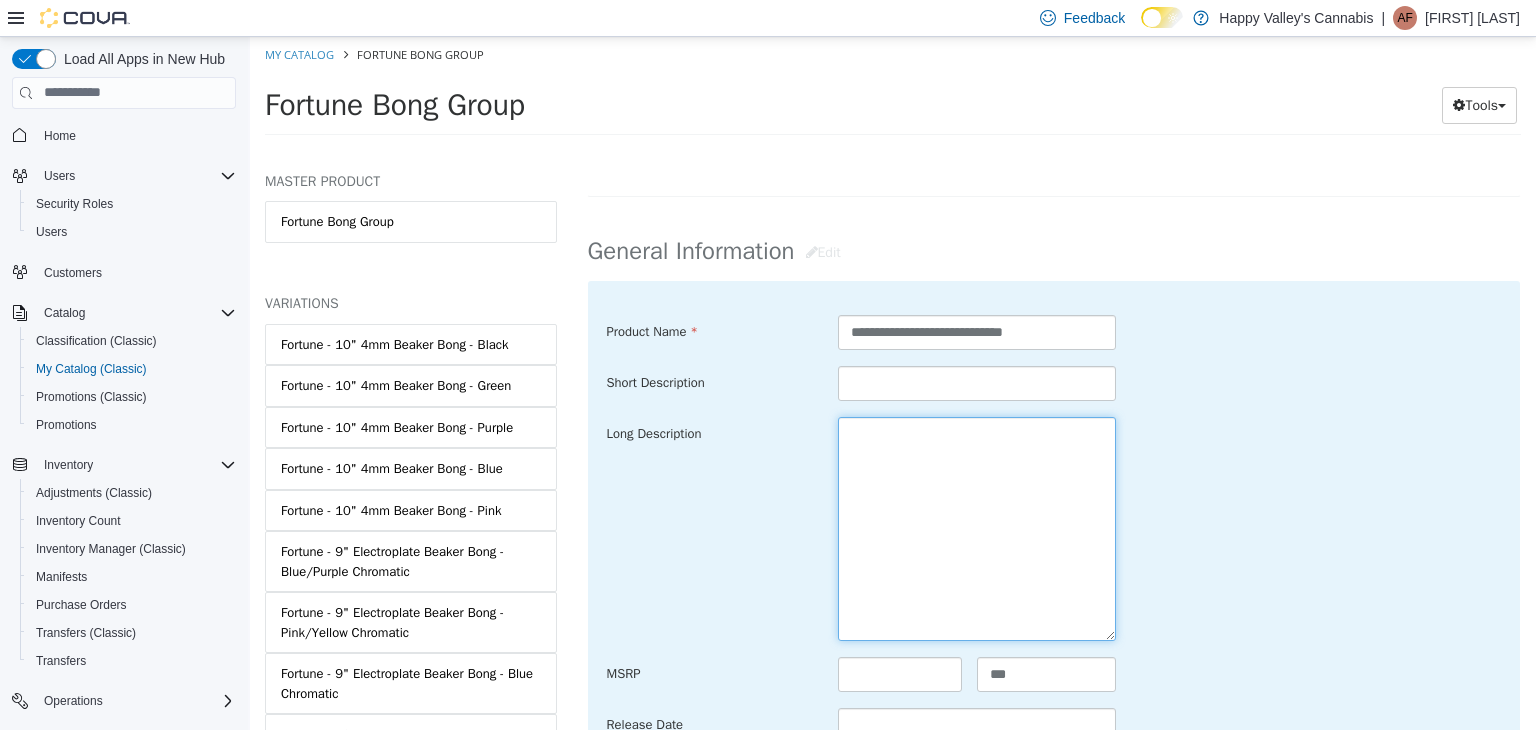 click at bounding box center (977, 528) 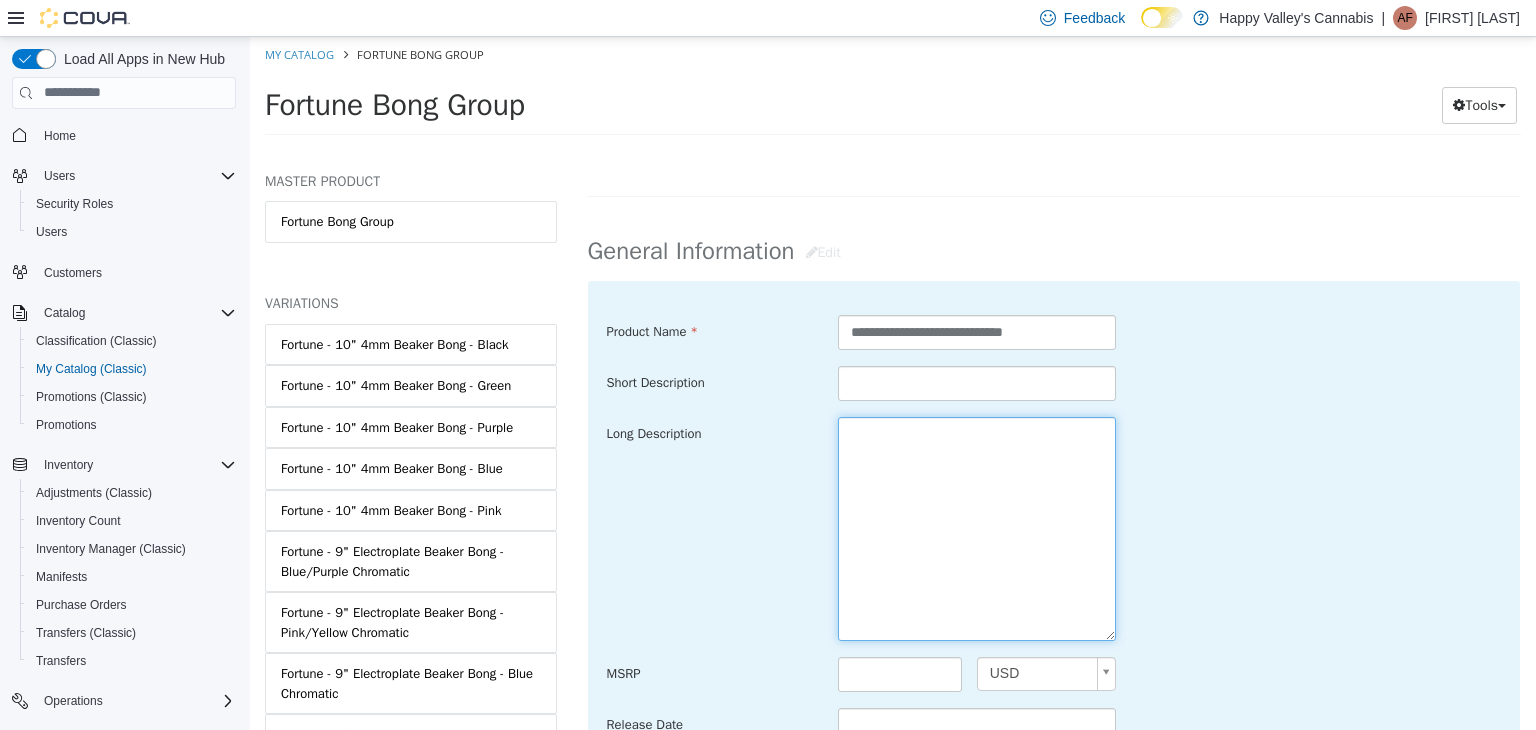 paste on "**********" 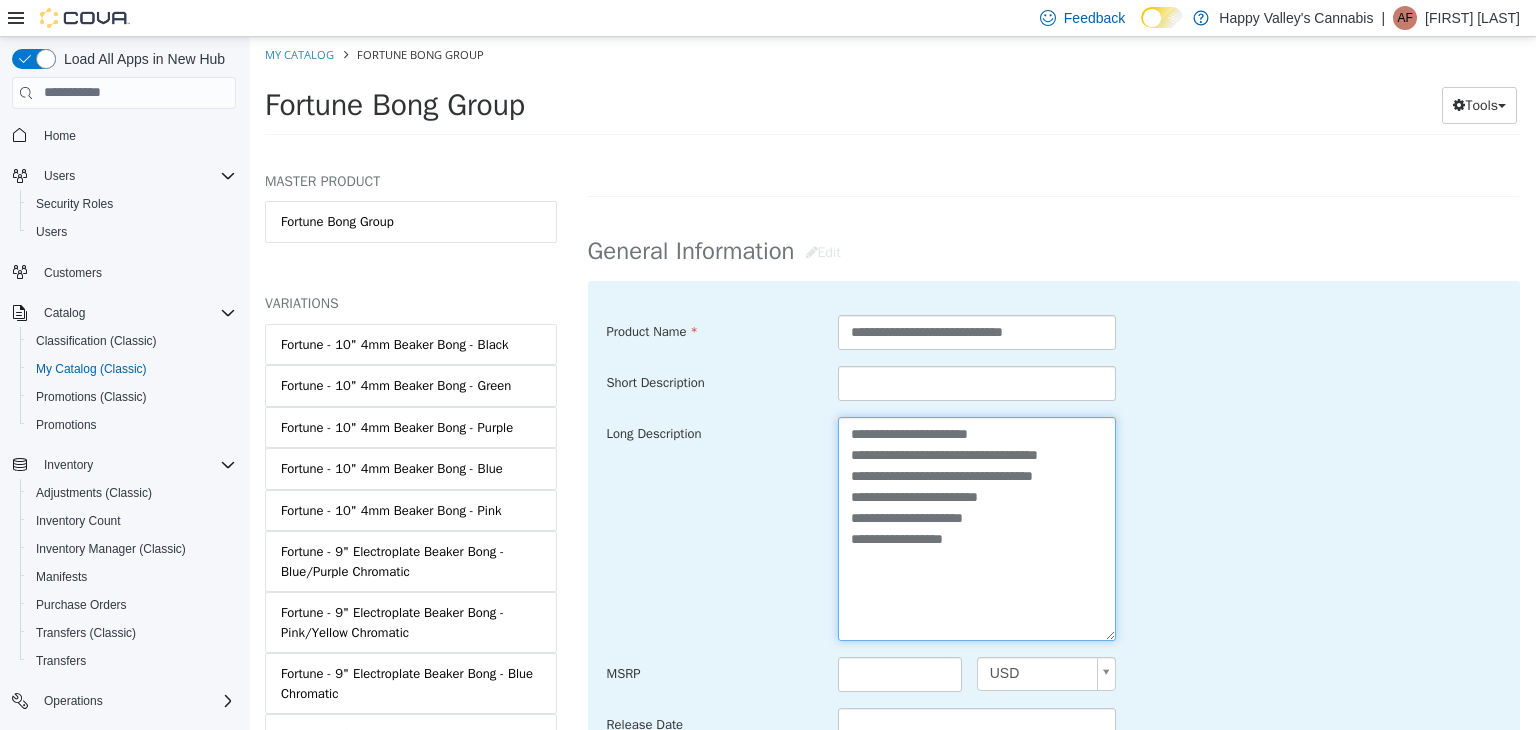 drag, startPoint x: 967, startPoint y: 561, endPoint x: 847, endPoint y: 562, distance: 120.004166 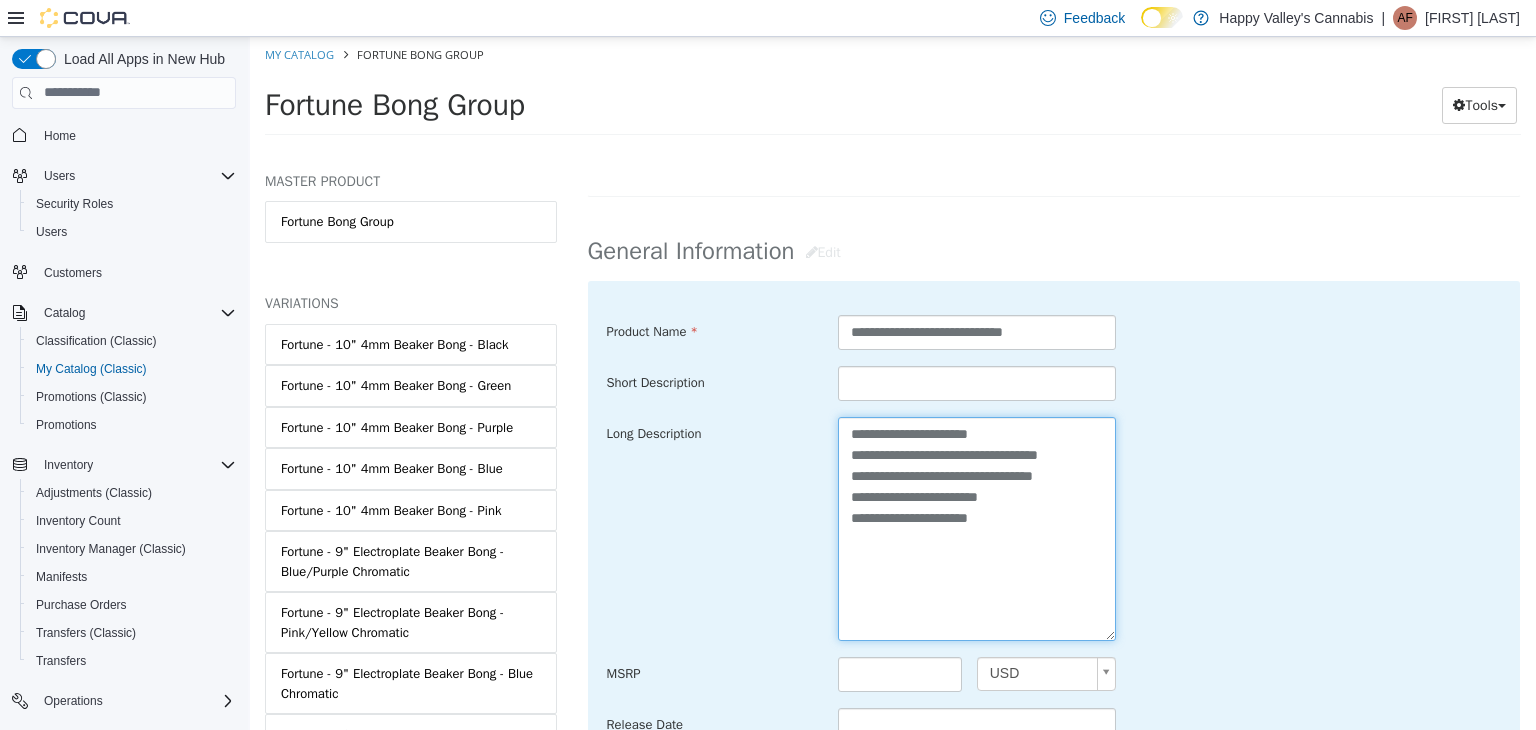 type on "**********" 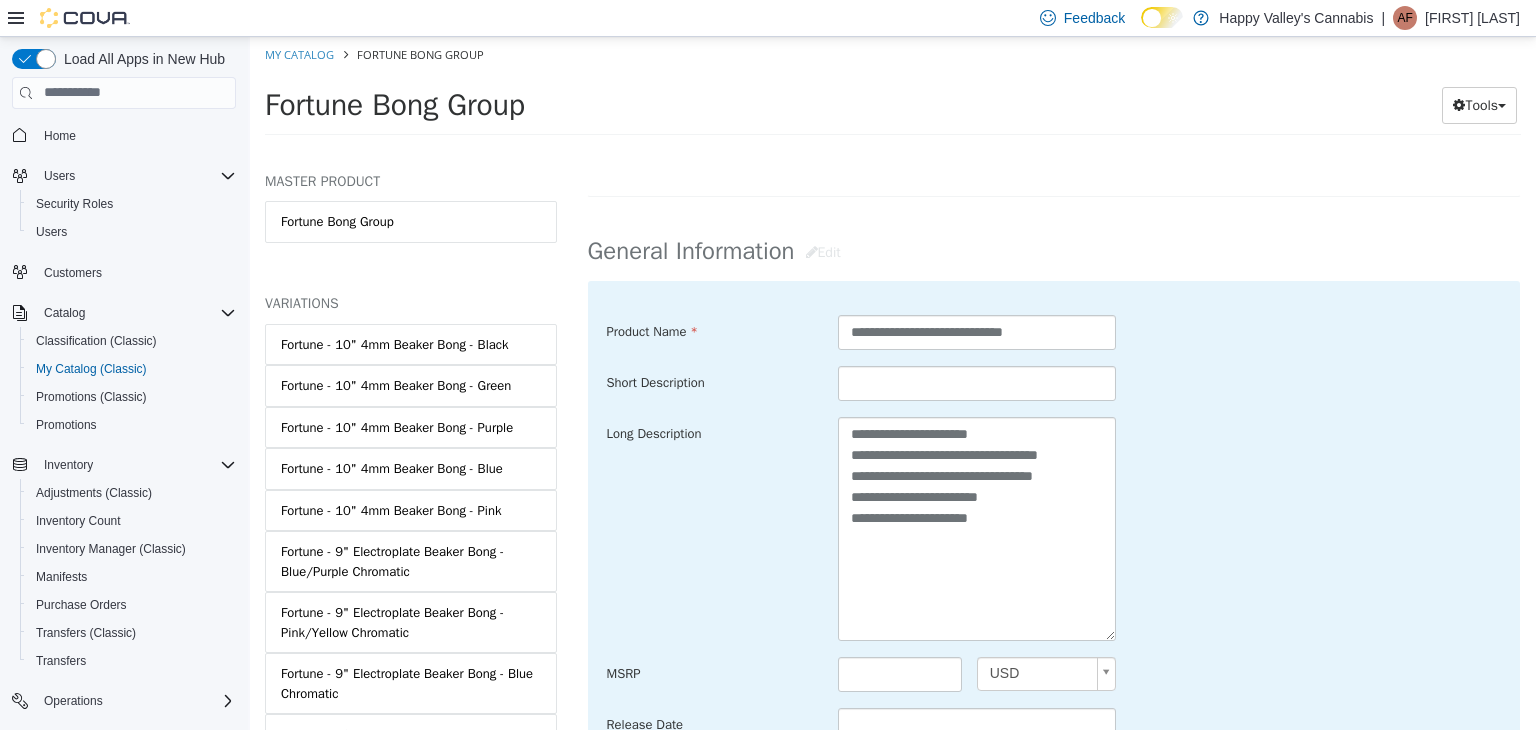 click on "**********" at bounding box center (1054, 528) 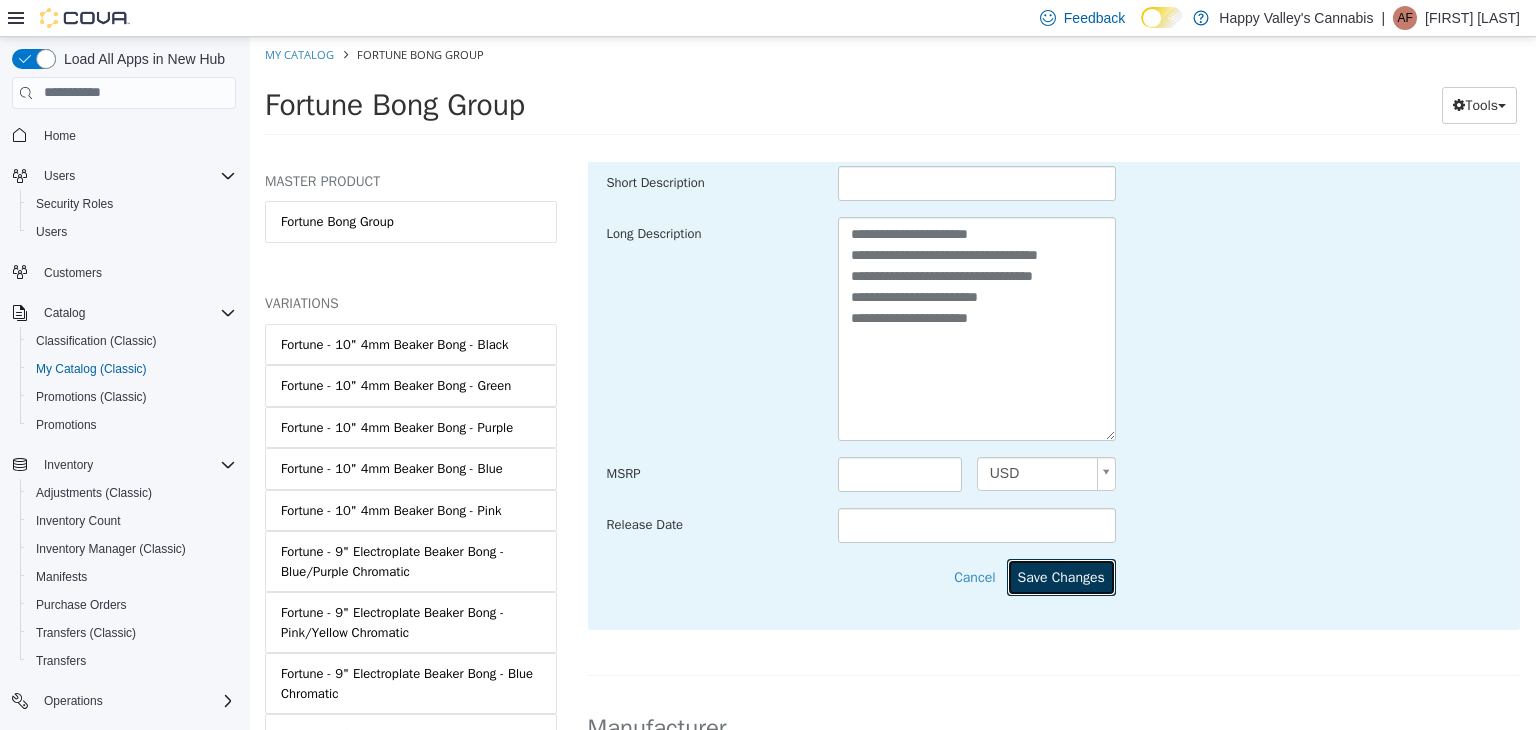 click on "Save Changes" at bounding box center [1061, 576] 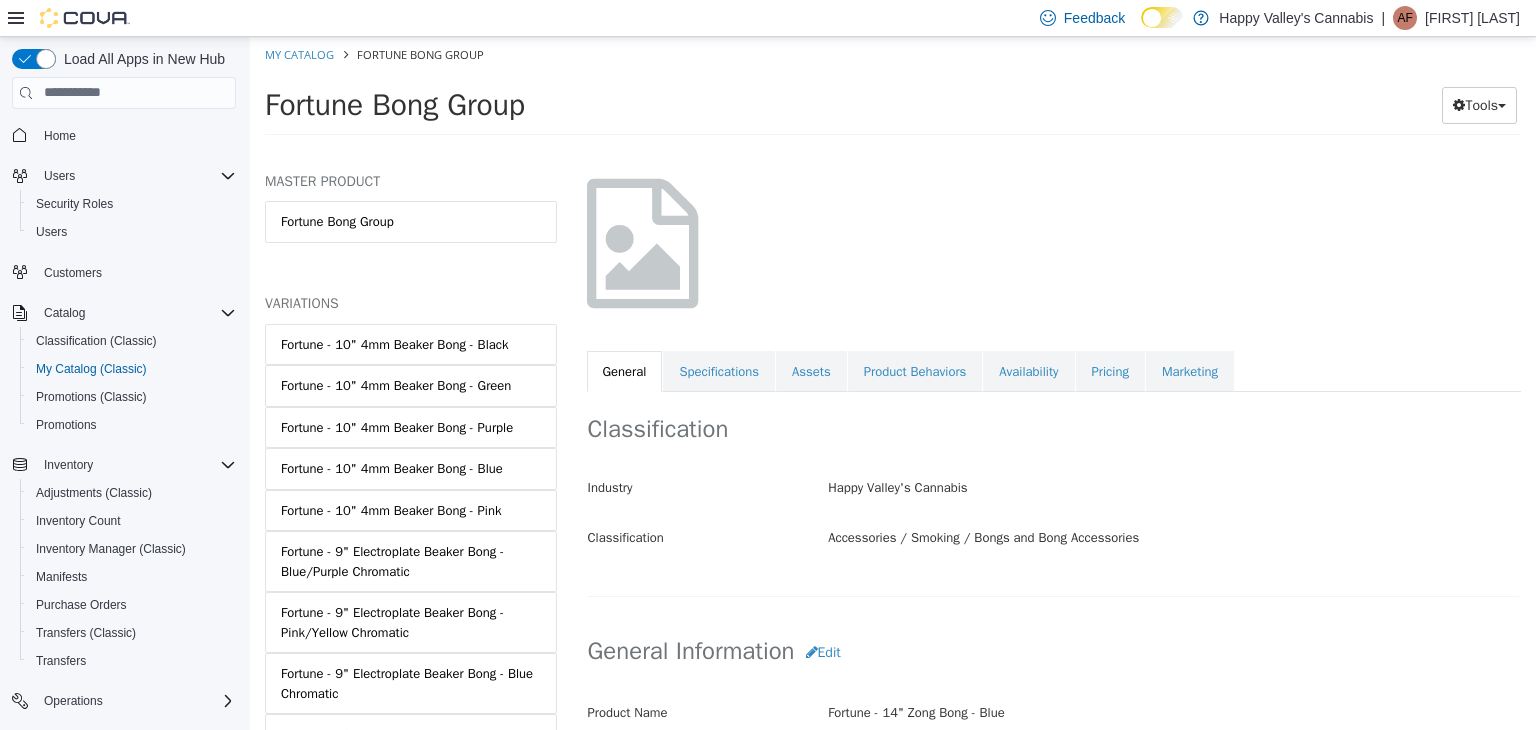 scroll, scrollTop: 100, scrollLeft: 0, axis: vertical 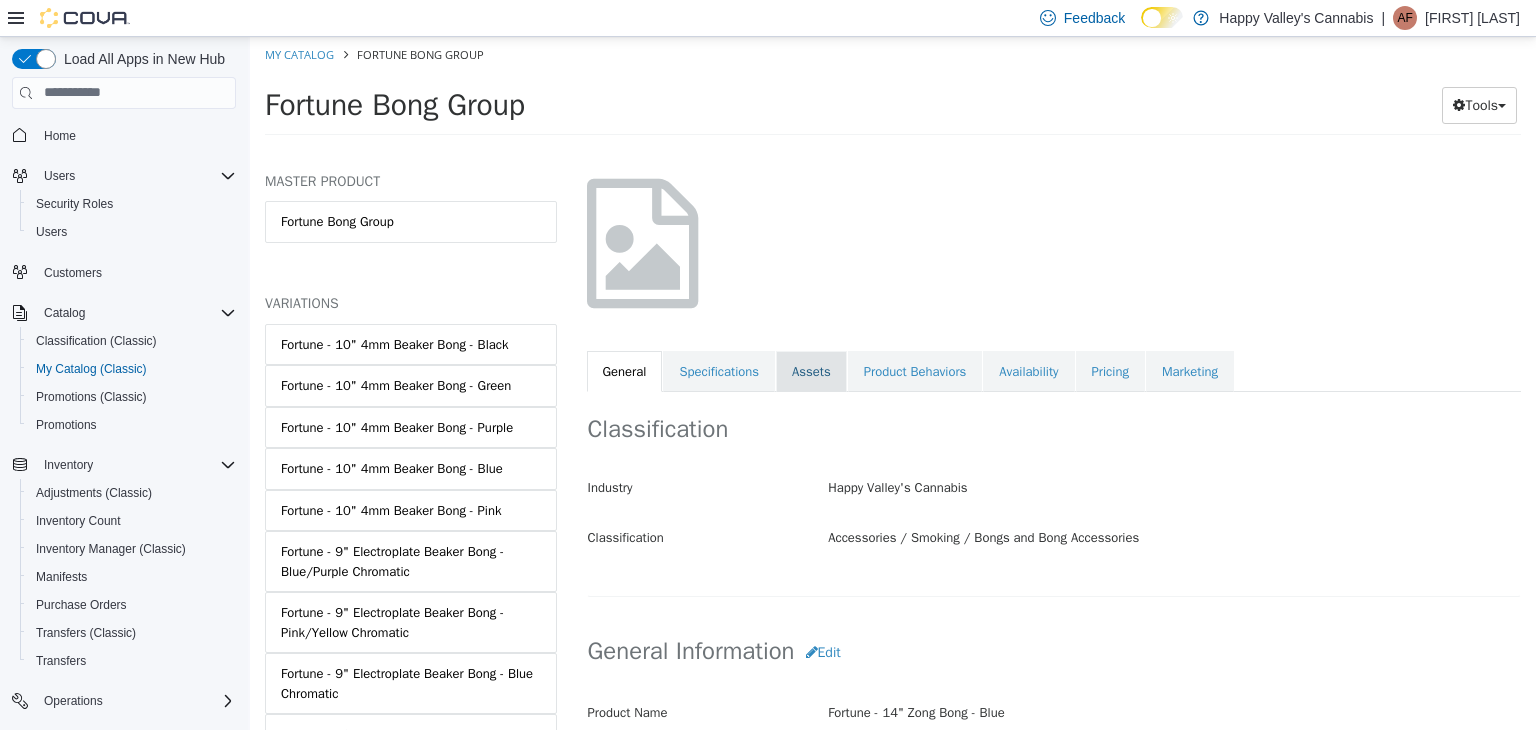 click on "Assets" at bounding box center [811, 371] 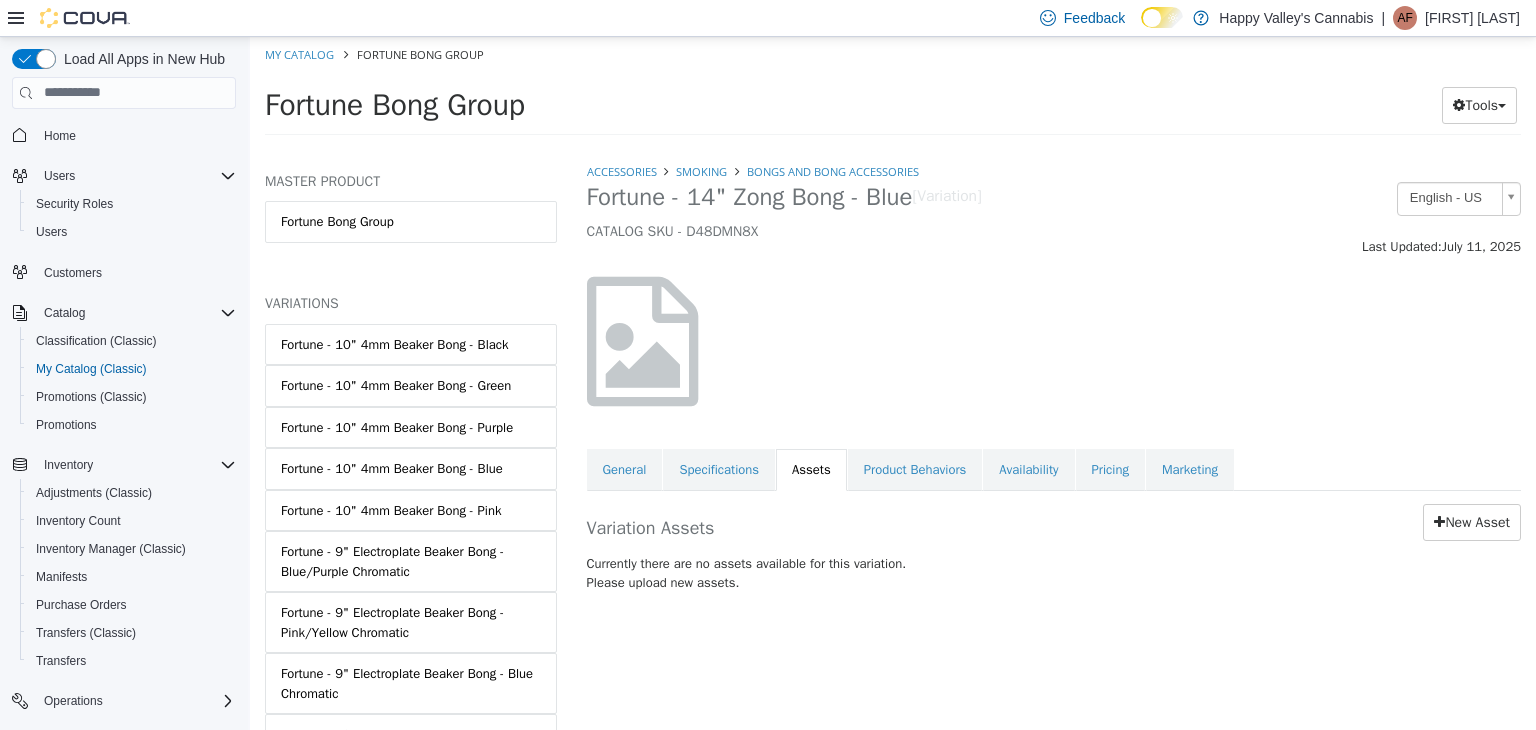 scroll, scrollTop: 0, scrollLeft: 0, axis: both 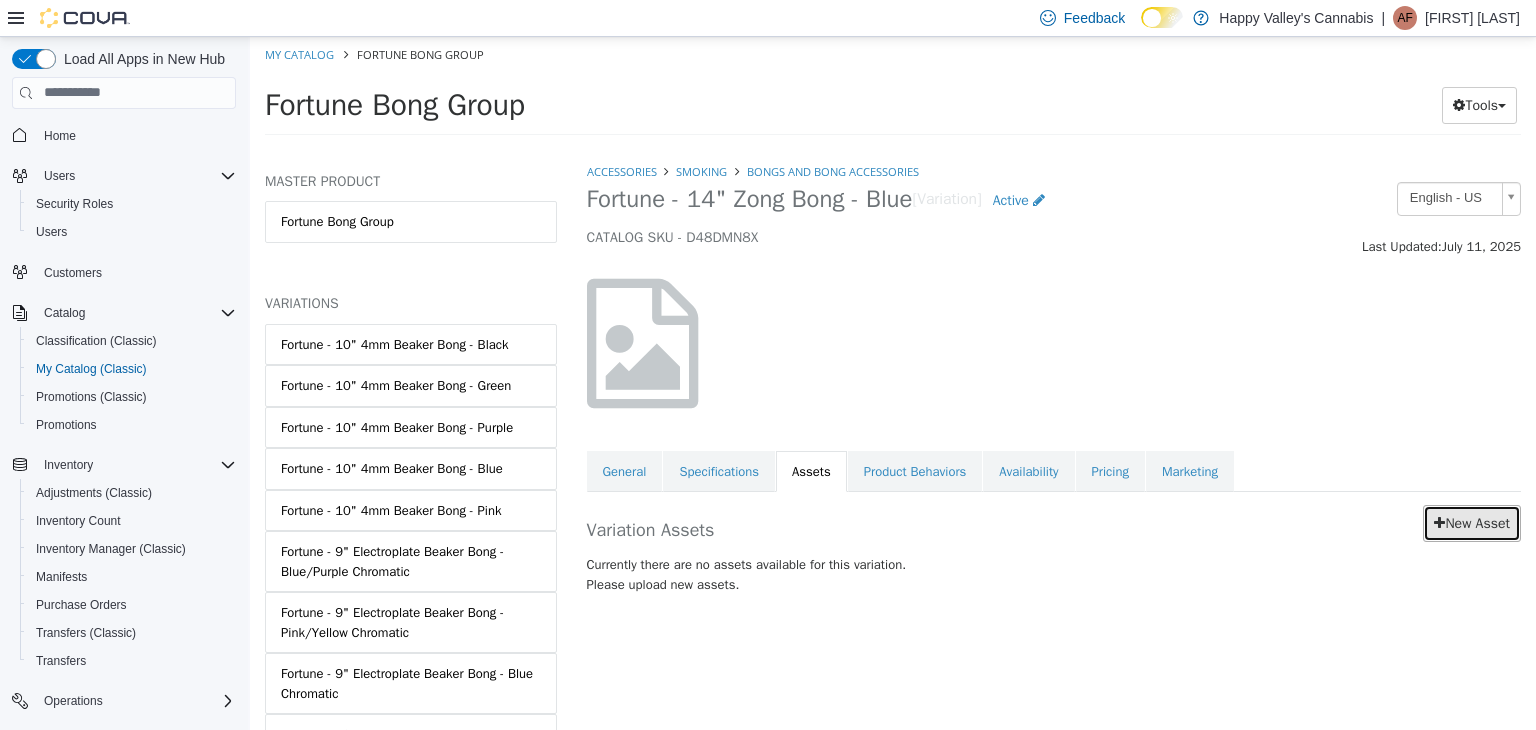 click on "New Asset" at bounding box center [1472, 522] 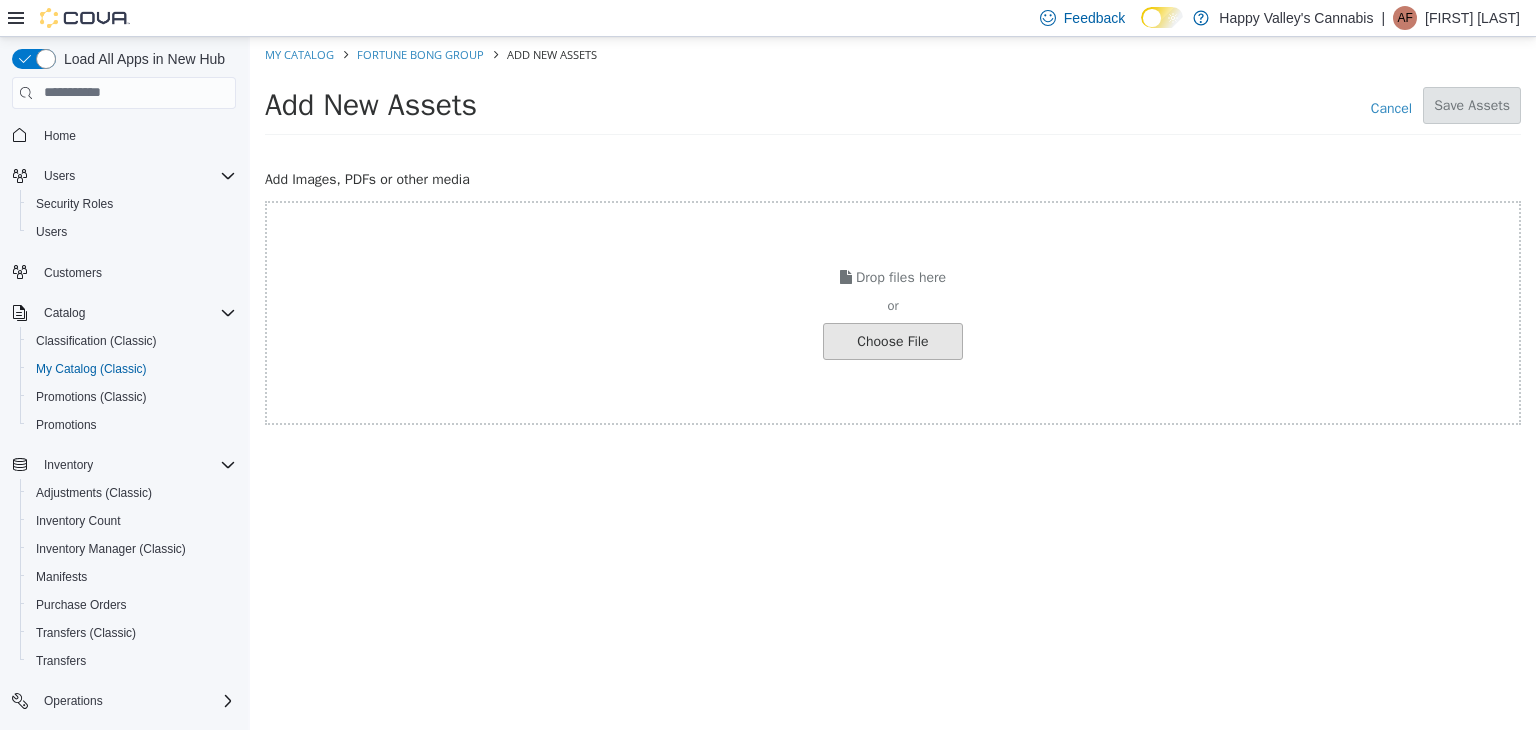 click at bounding box center (-154, 340) 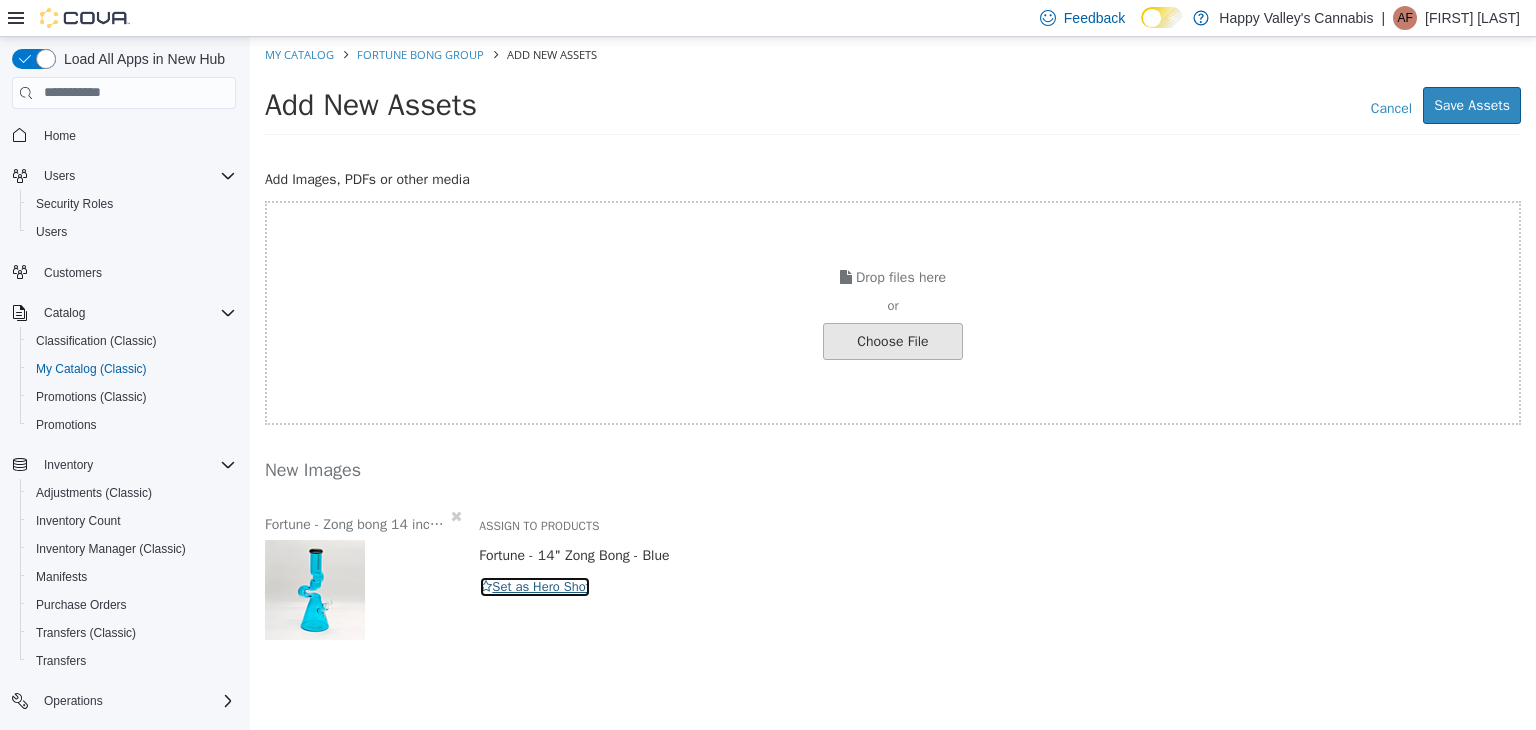 click on "Set as Hero Shot" at bounding box center (535, 586) 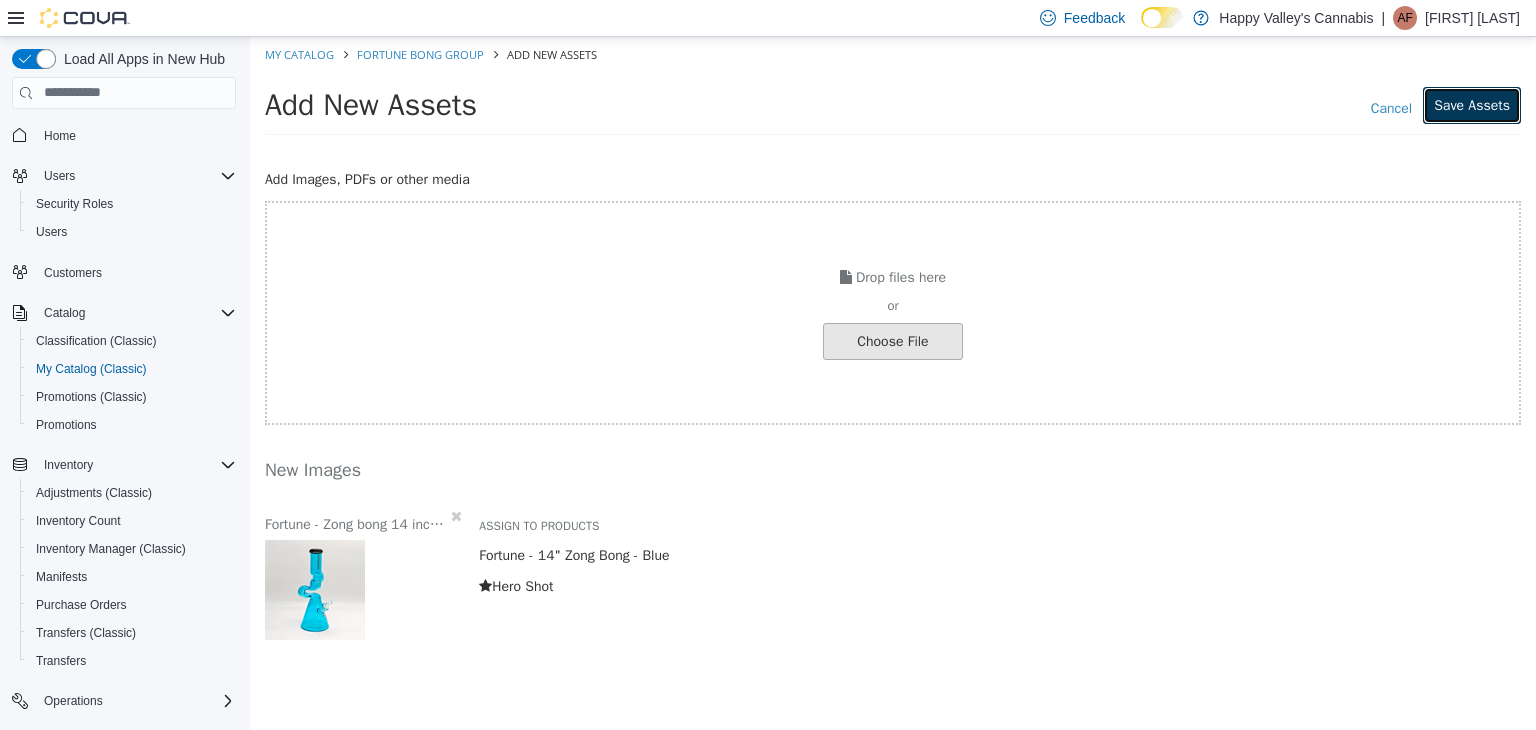 click on "Save Assets" at bounding box center (1472, 104) 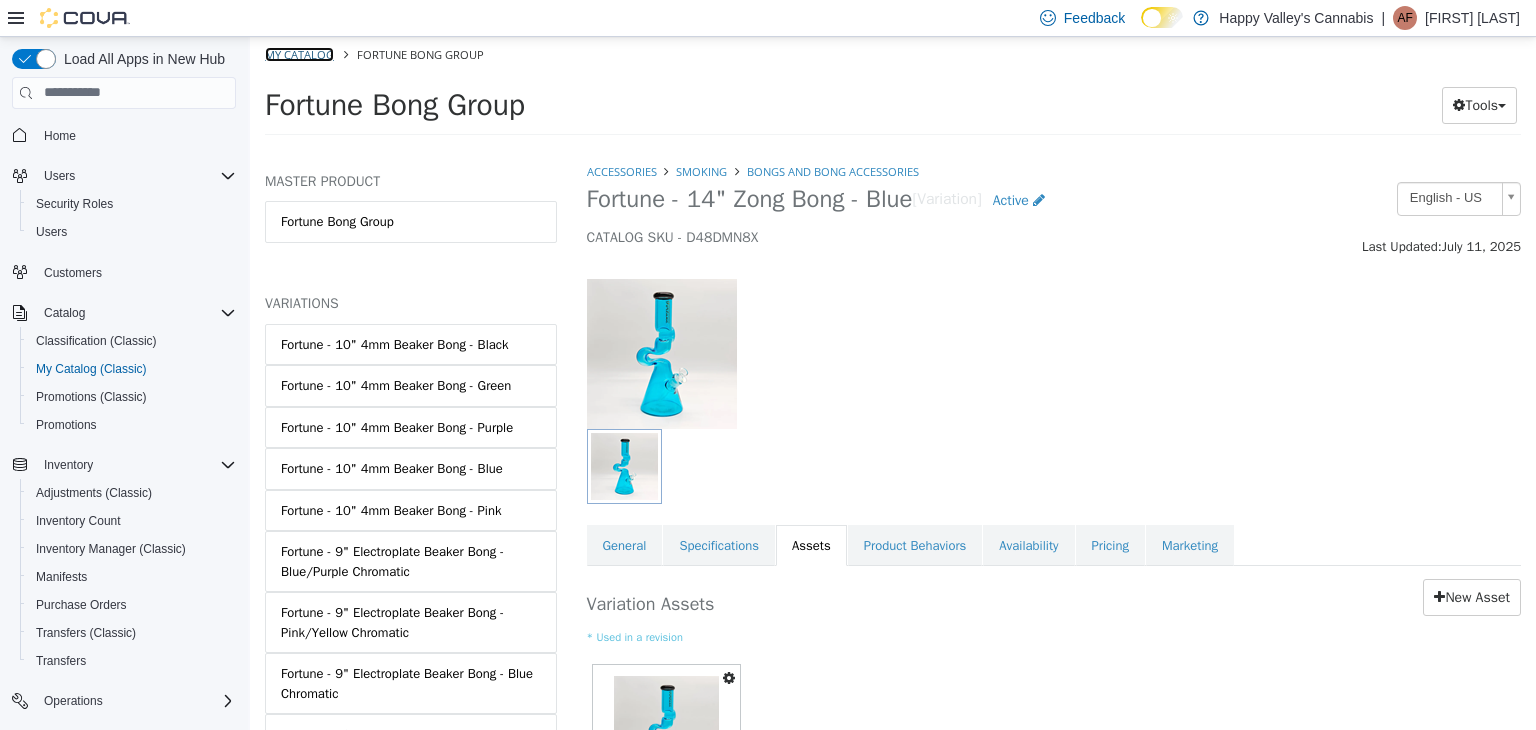 click on "My Catalog" at bounding box center [299, 53] 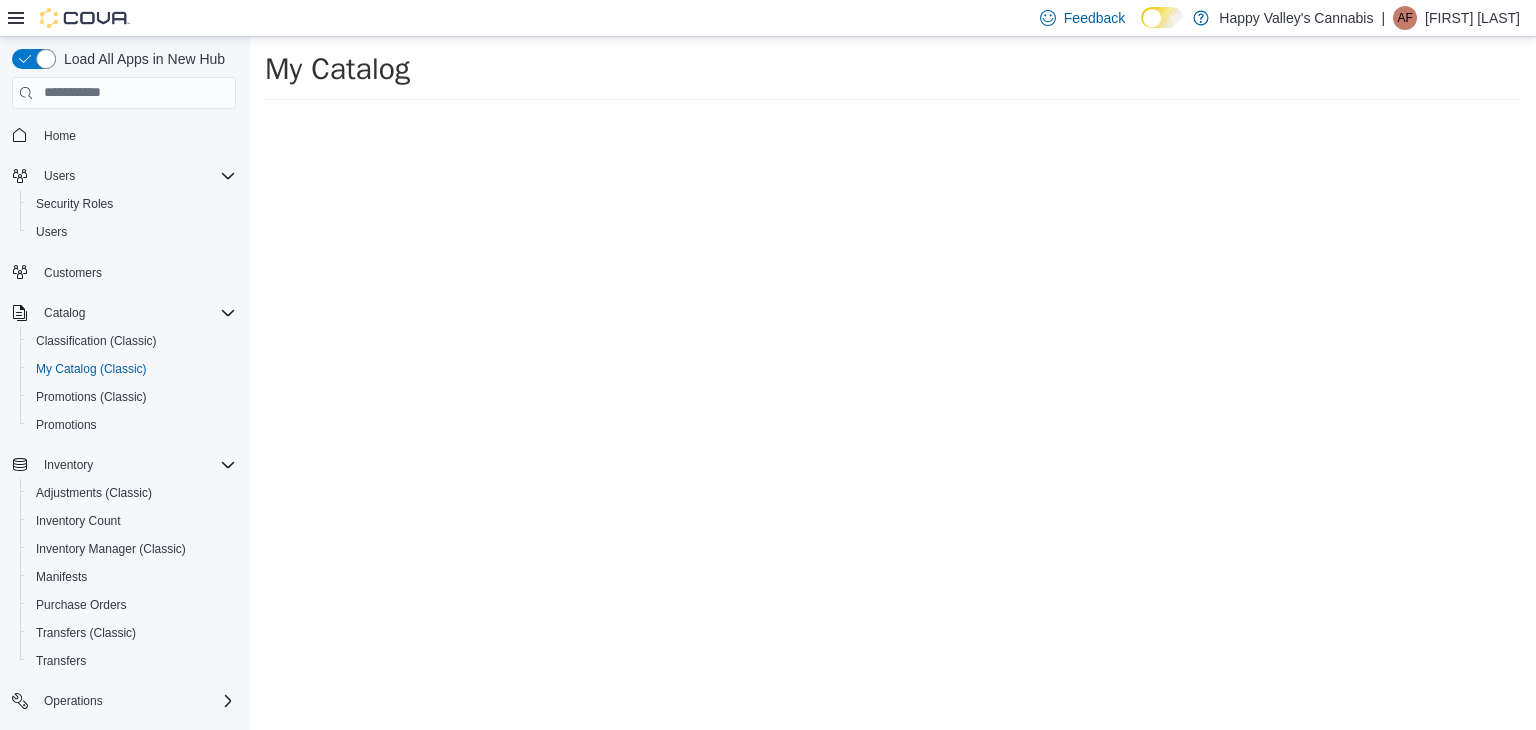 select on "**********" 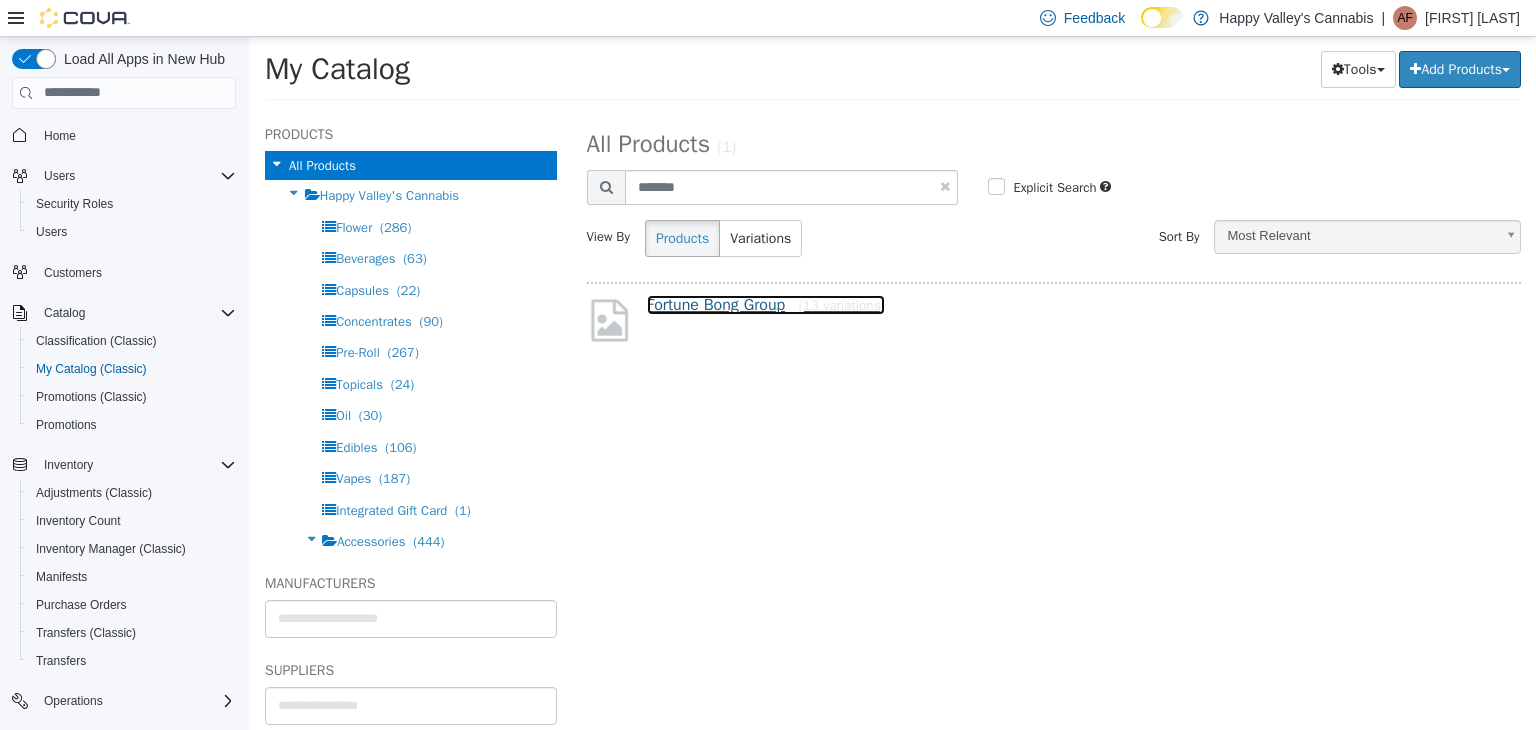 click on "Fortune Bong Group
[13 variations]" at bounding box center [766, 304] 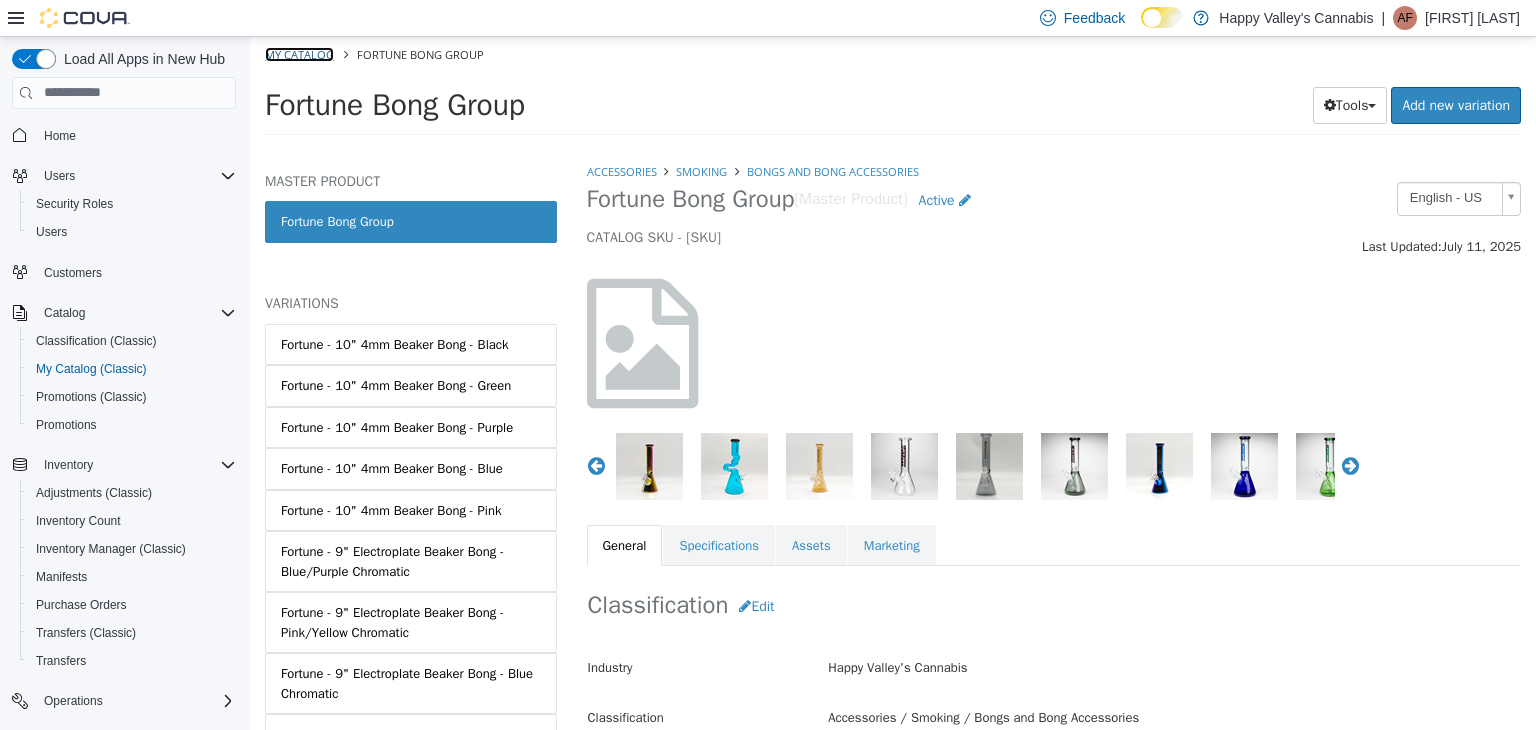 click on "My Catalog" at bounding box center (299, 53) 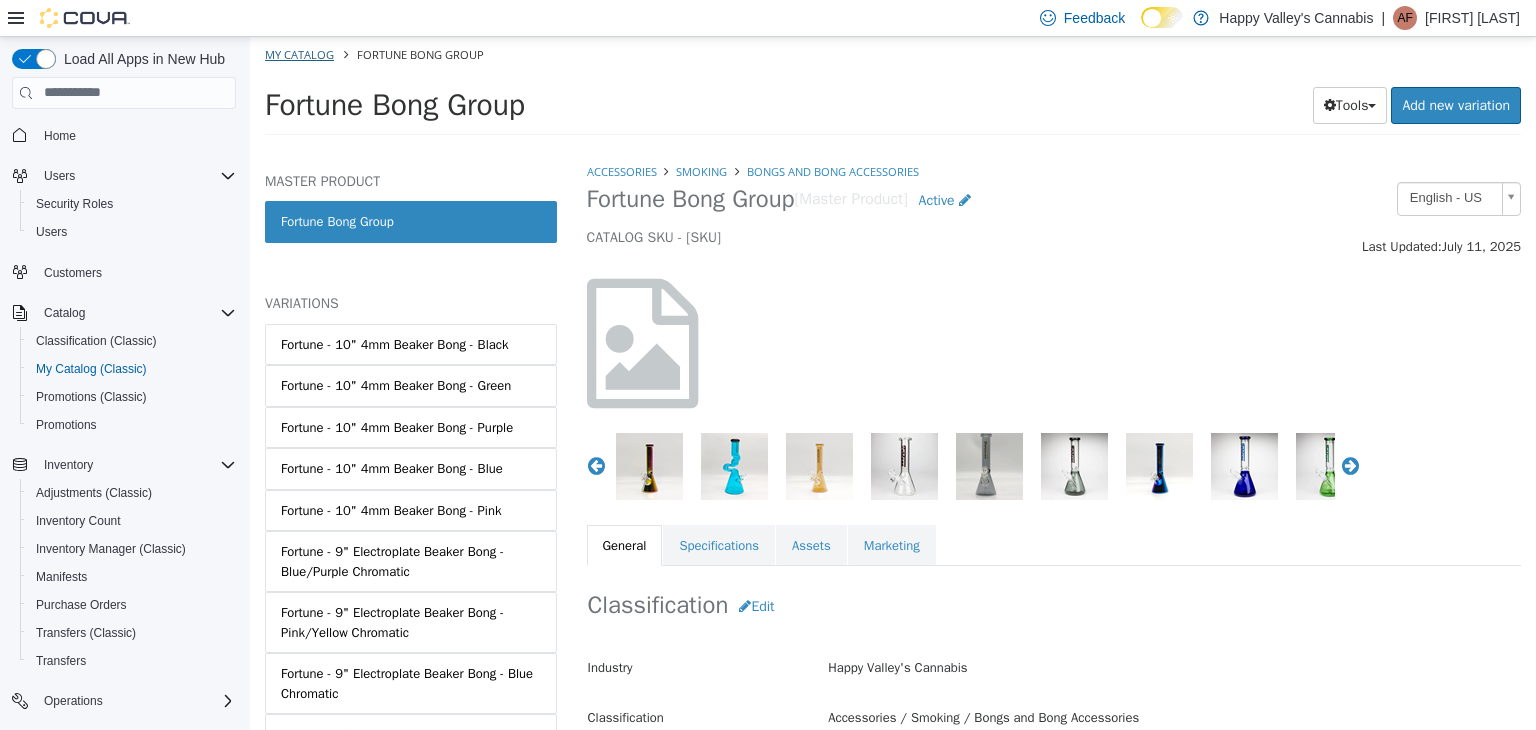 select on "**********" 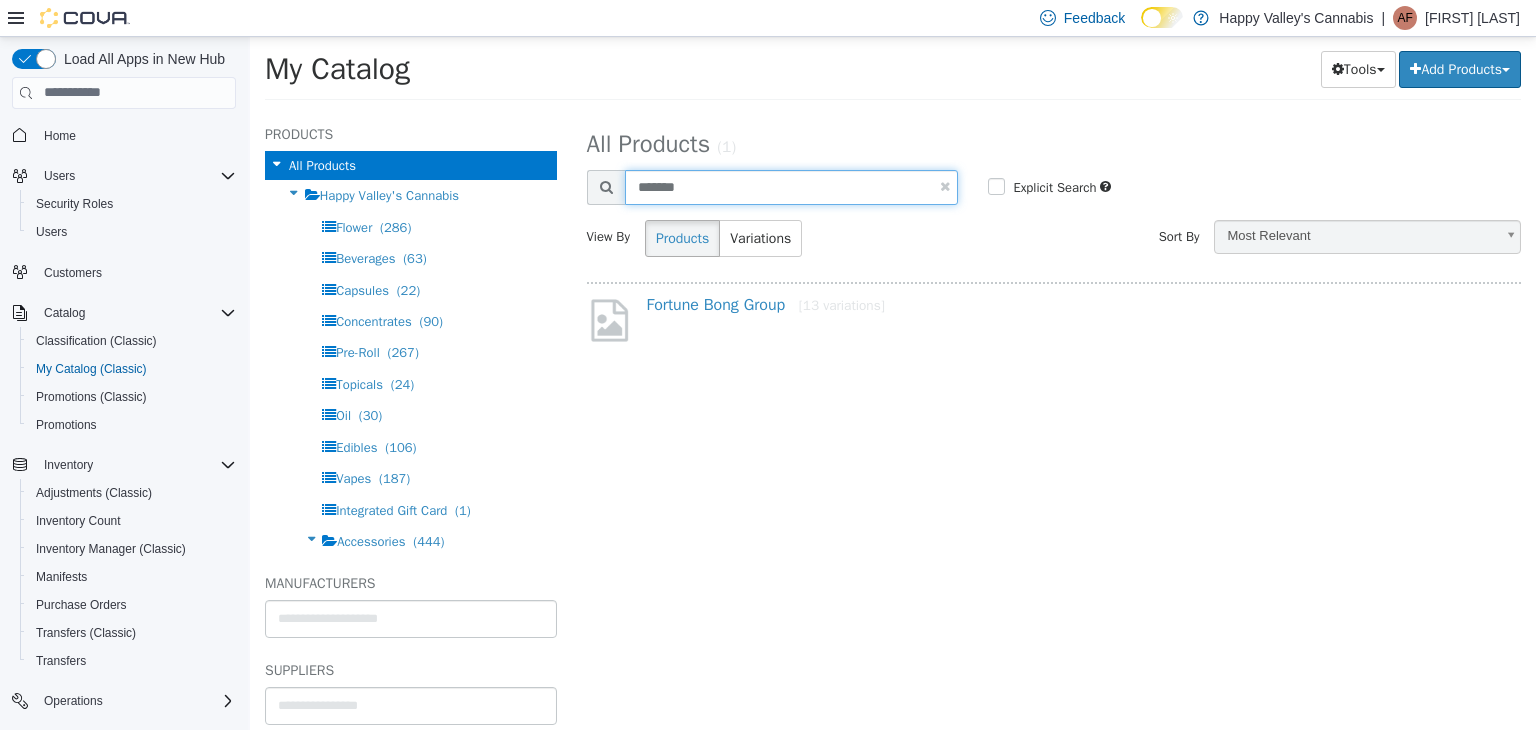 drag, startPoint x: 700, startPoint y: 191, endPoint x: 619, endPoint y: 202, distance: 81.7435 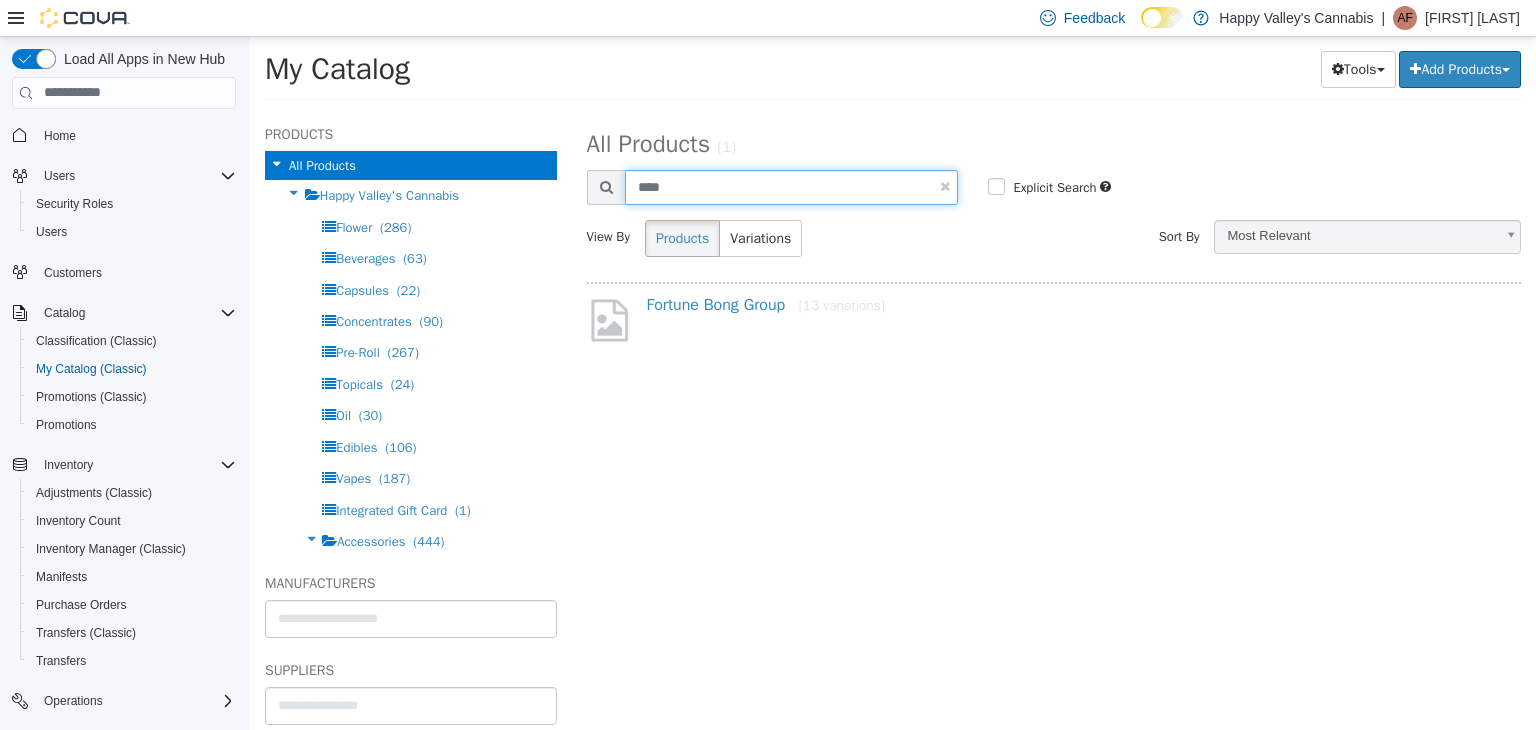 type on "****" 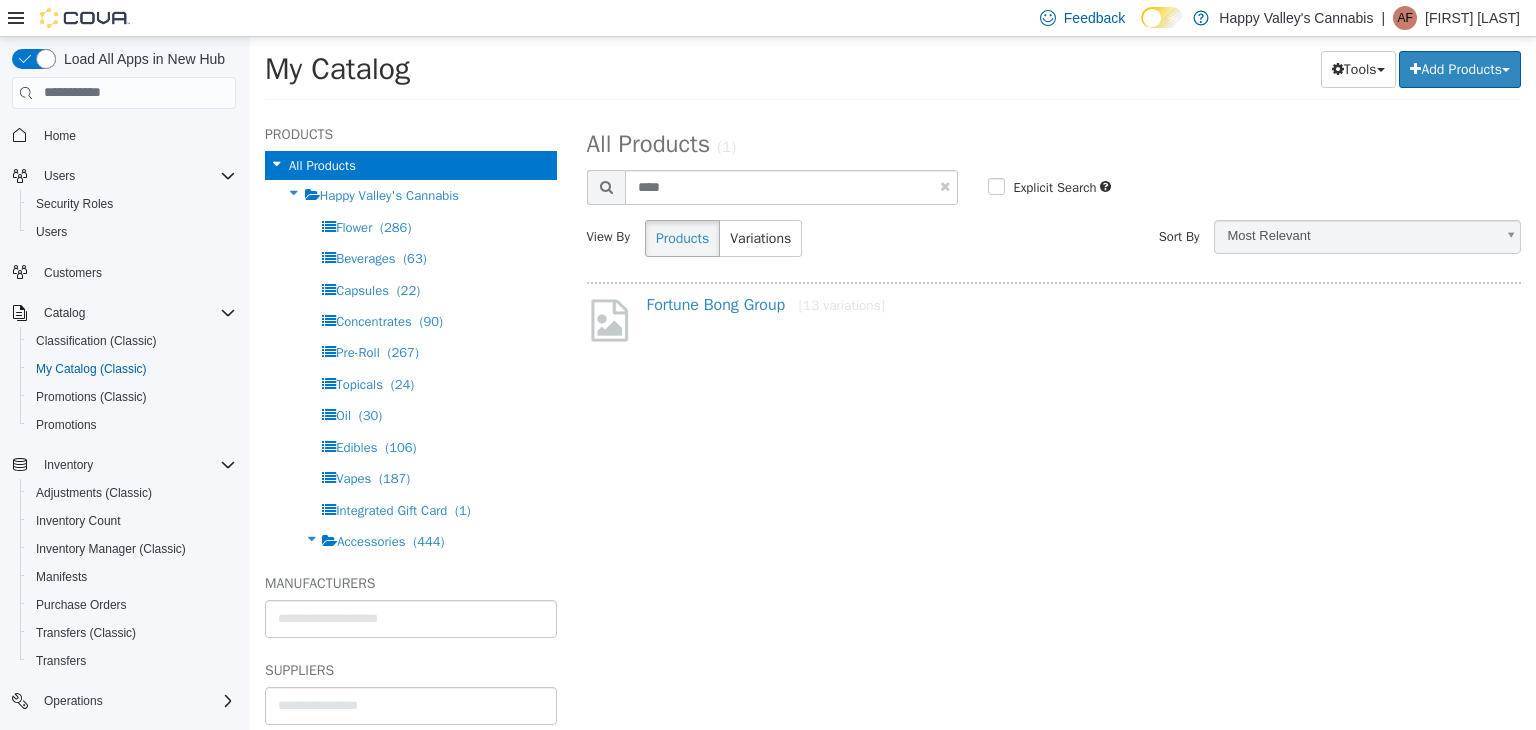 select on "**********" 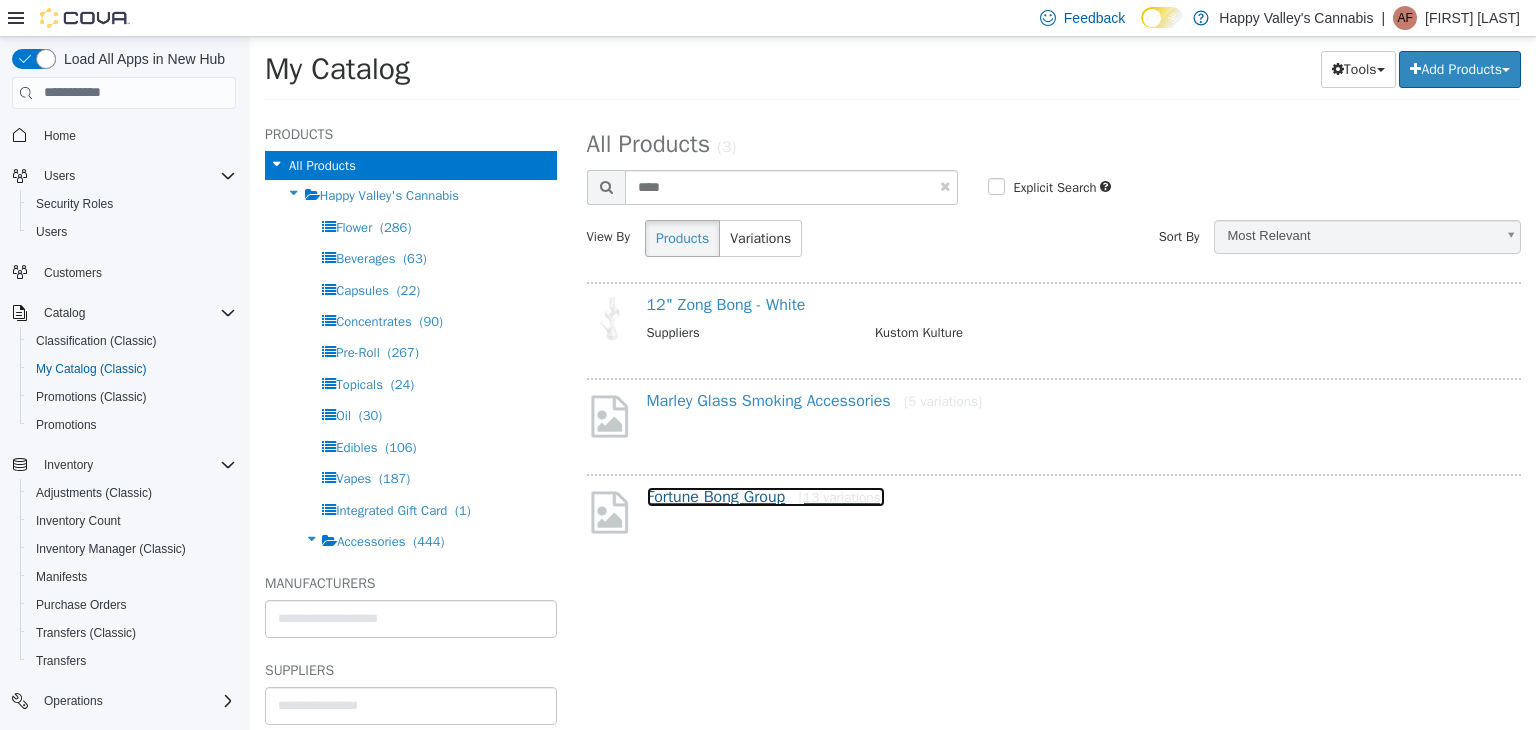 click on "Fortune Bong Group
[13 variations]" at bounding box center (766, 496) 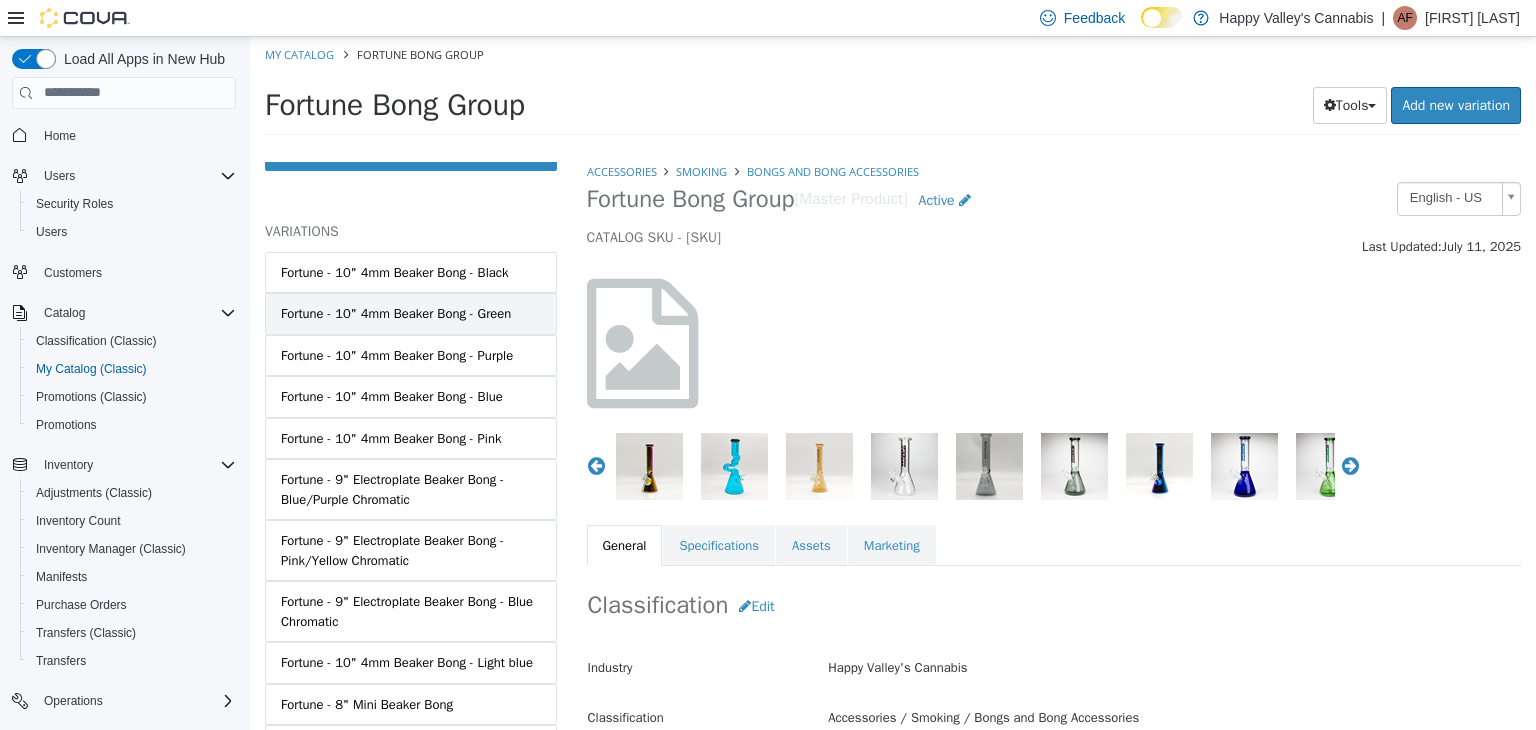scroll, scrollTop: 0, scrollLeft: 0, axis: both 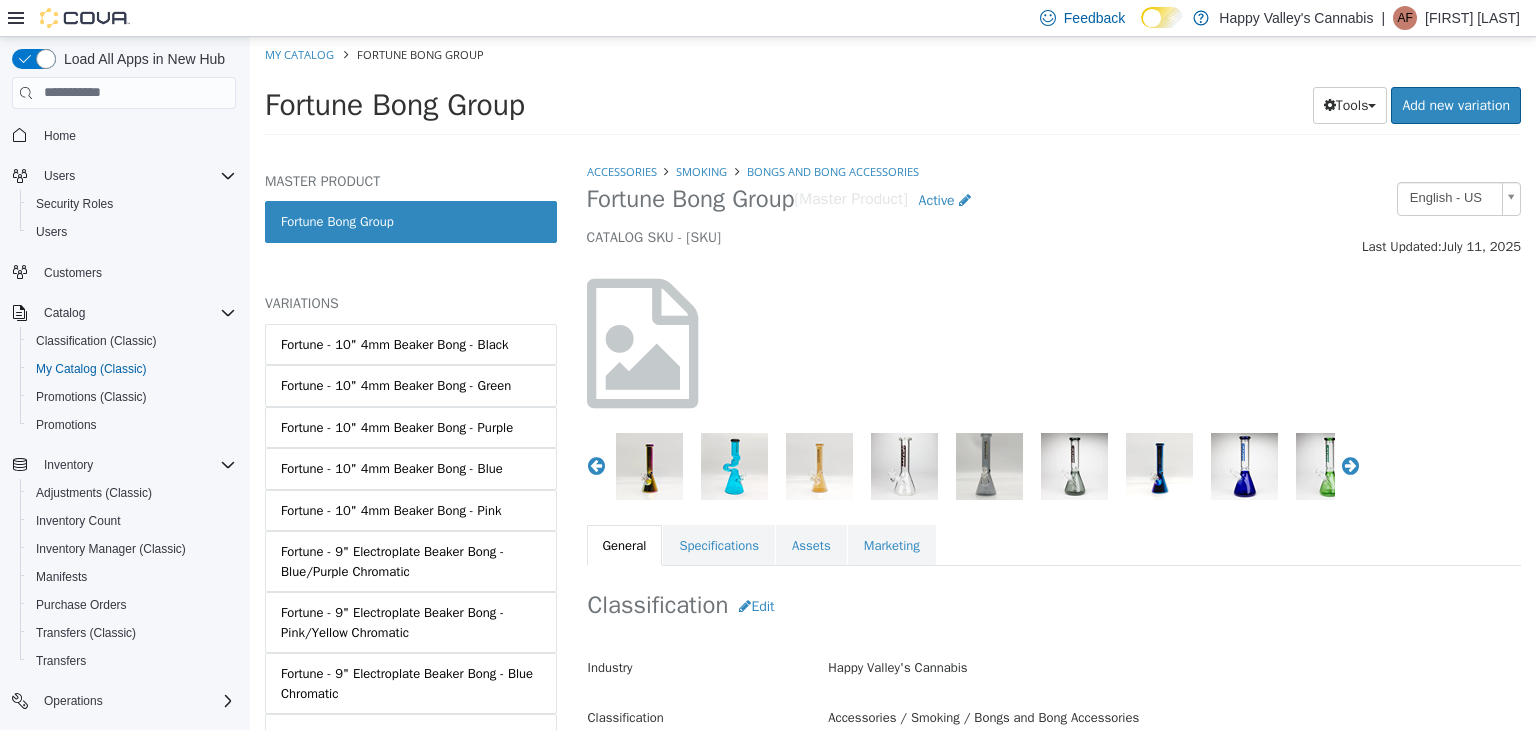 select on "**********" 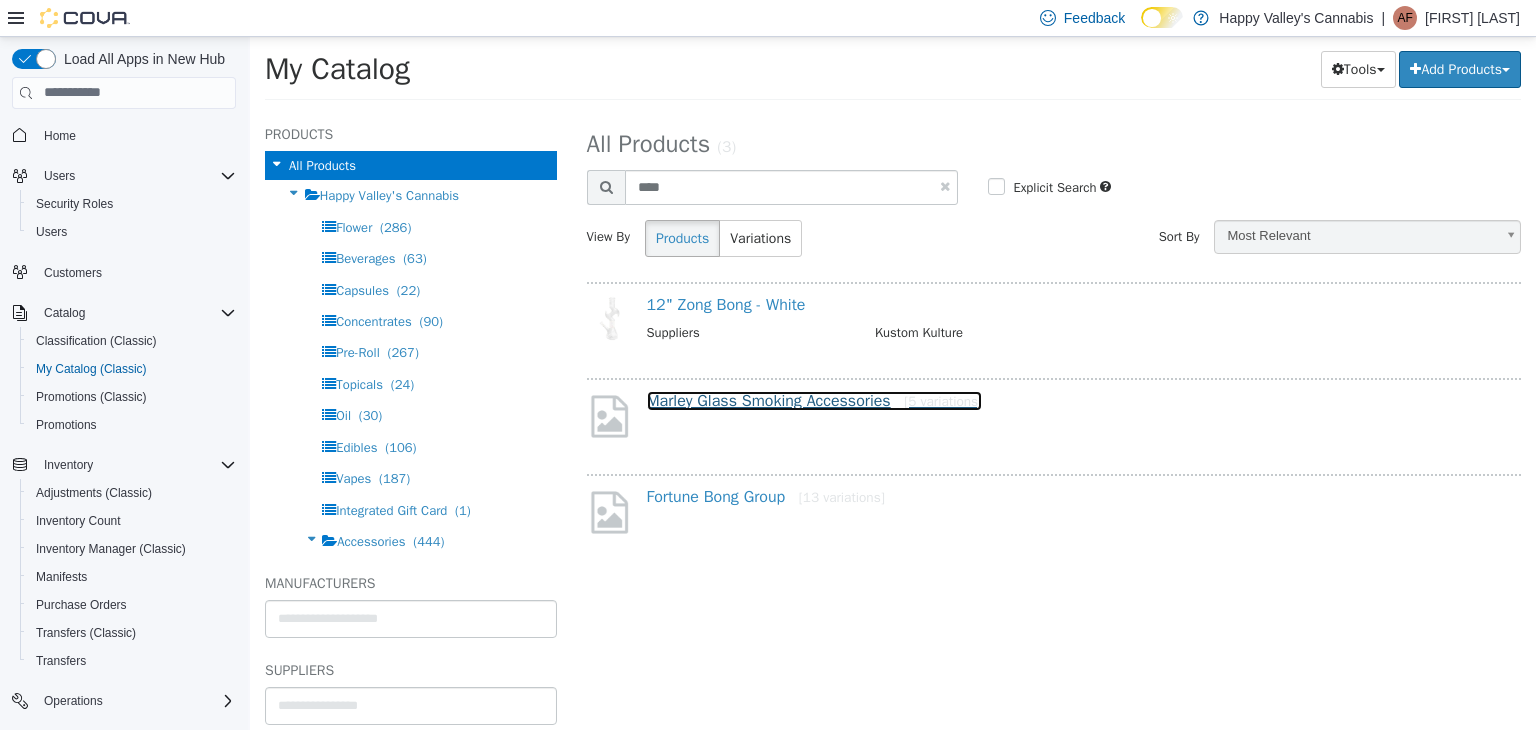 click on "Marley Glass Smoking Accessories
[5 variations]" at bounding box center (815, 400) 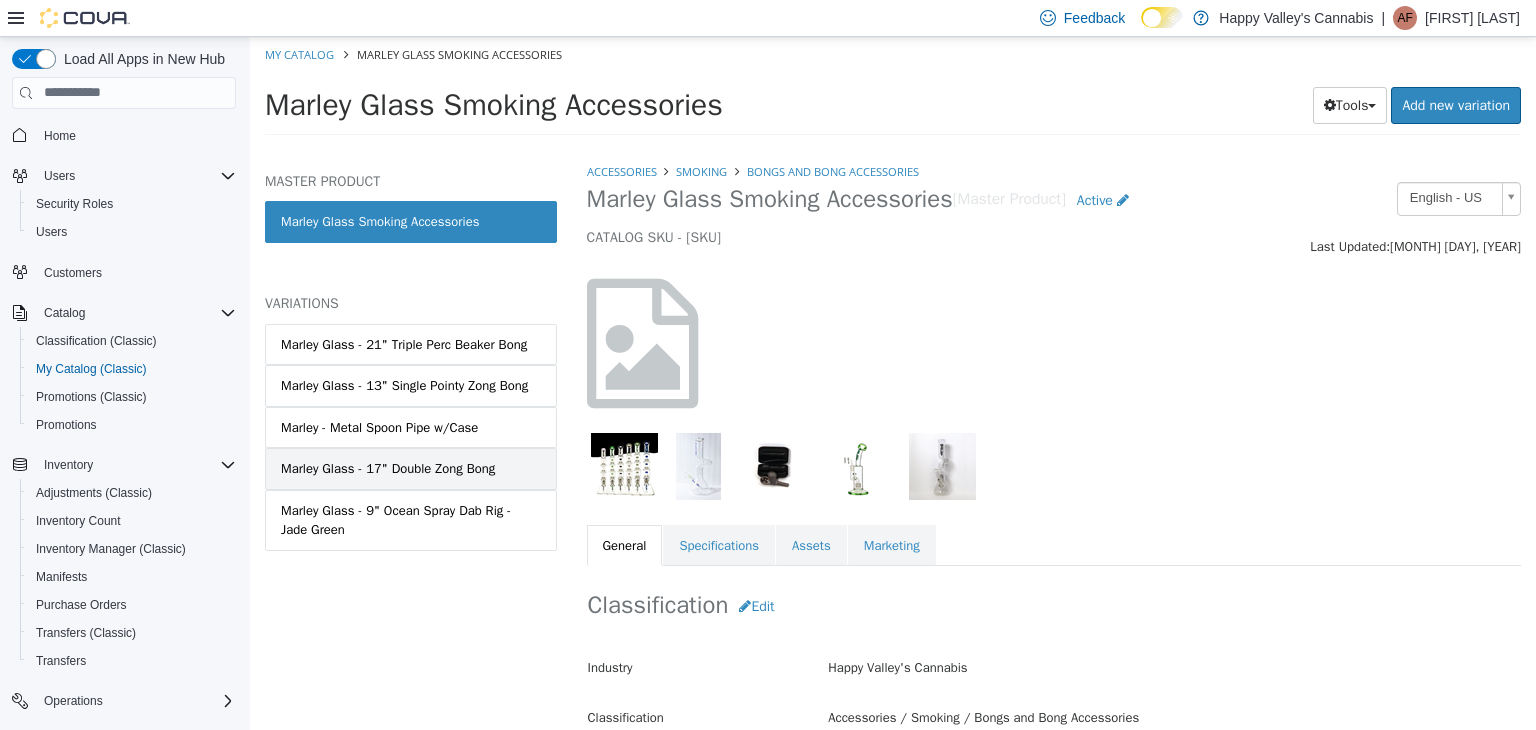 click on "Marley Glass - 17" Double Zong Bong" at bounding box center [411, 468] 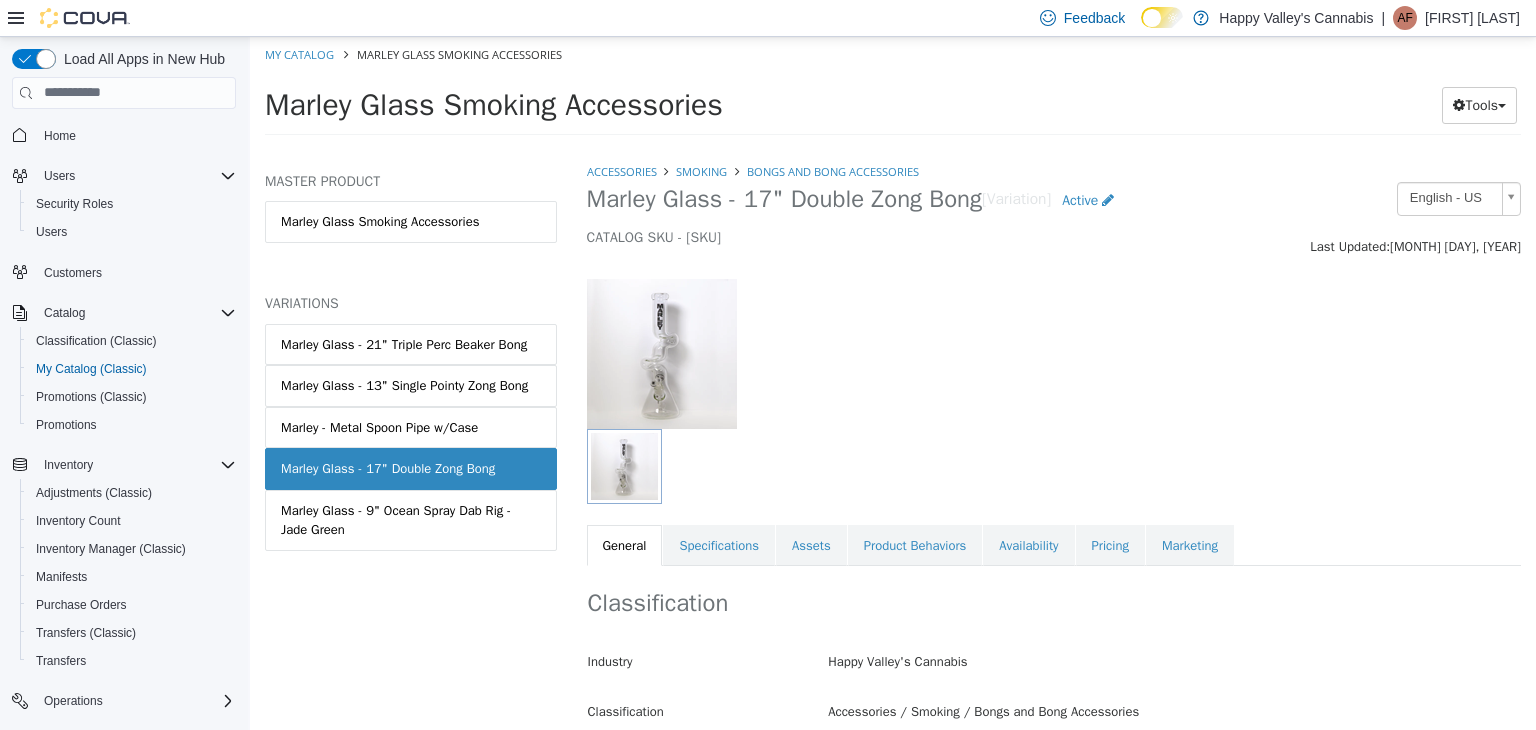 click at bounding box center [662, 353] 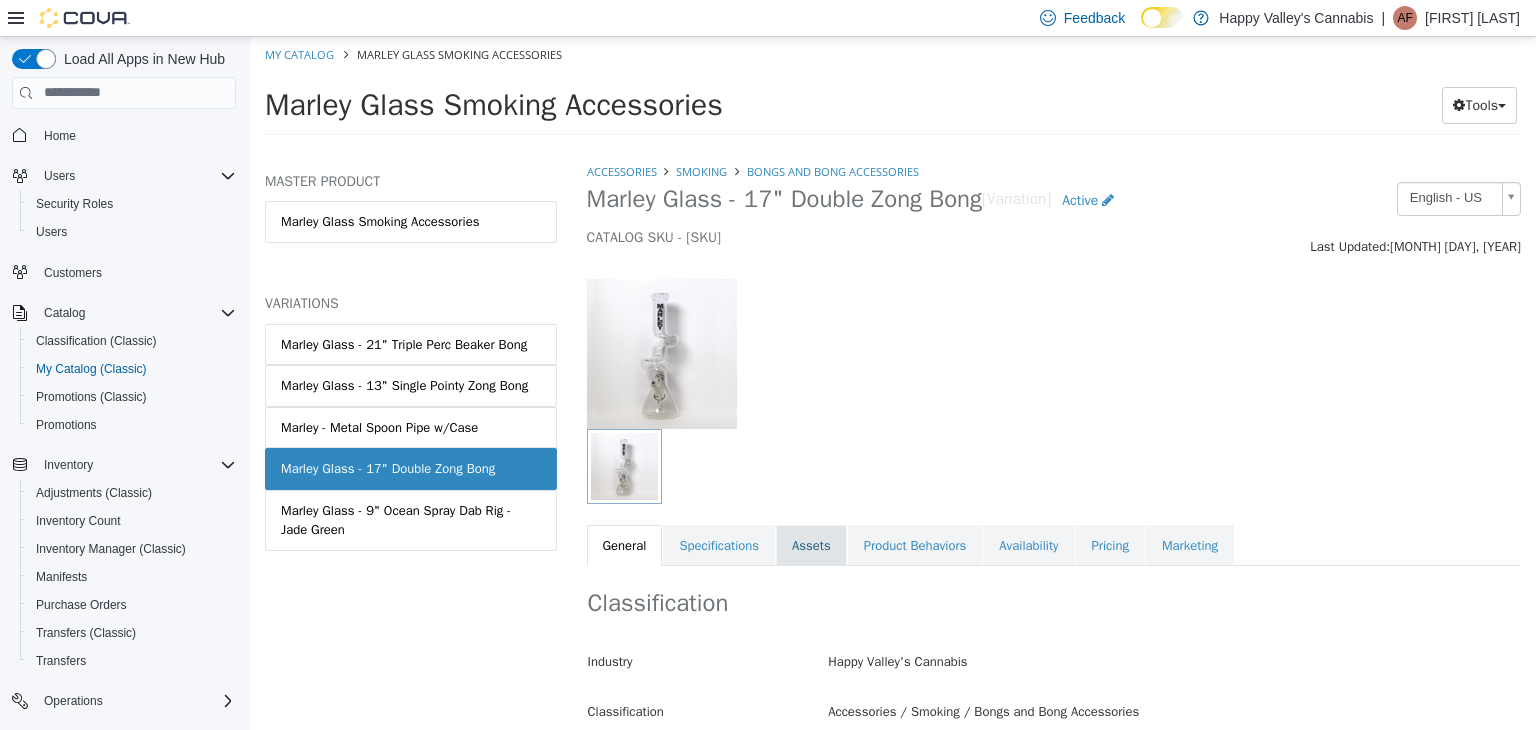 click on "Assets" at bounding box center [811, 545] 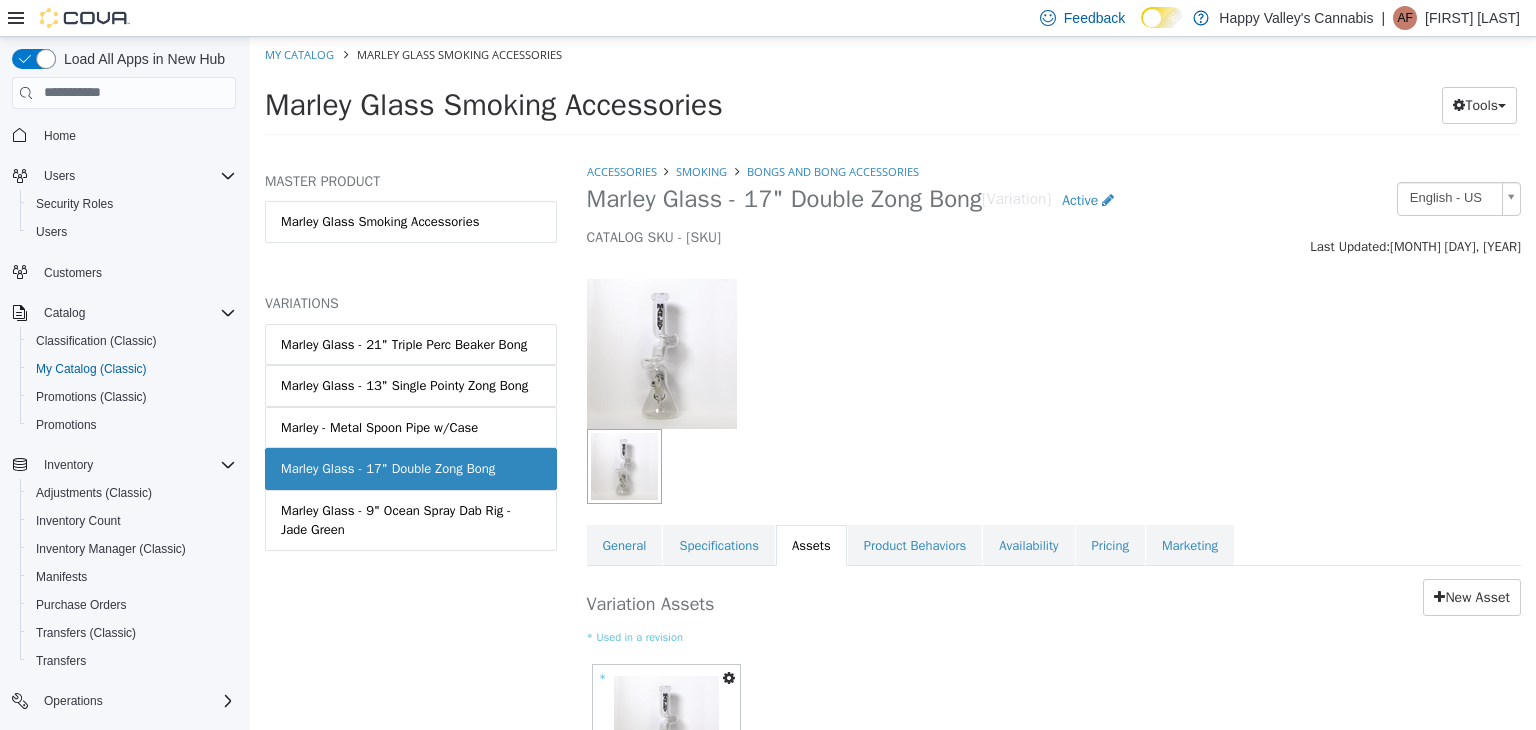 scroll, scrollTop: 168, scrollLeft: 0, axis: vertical 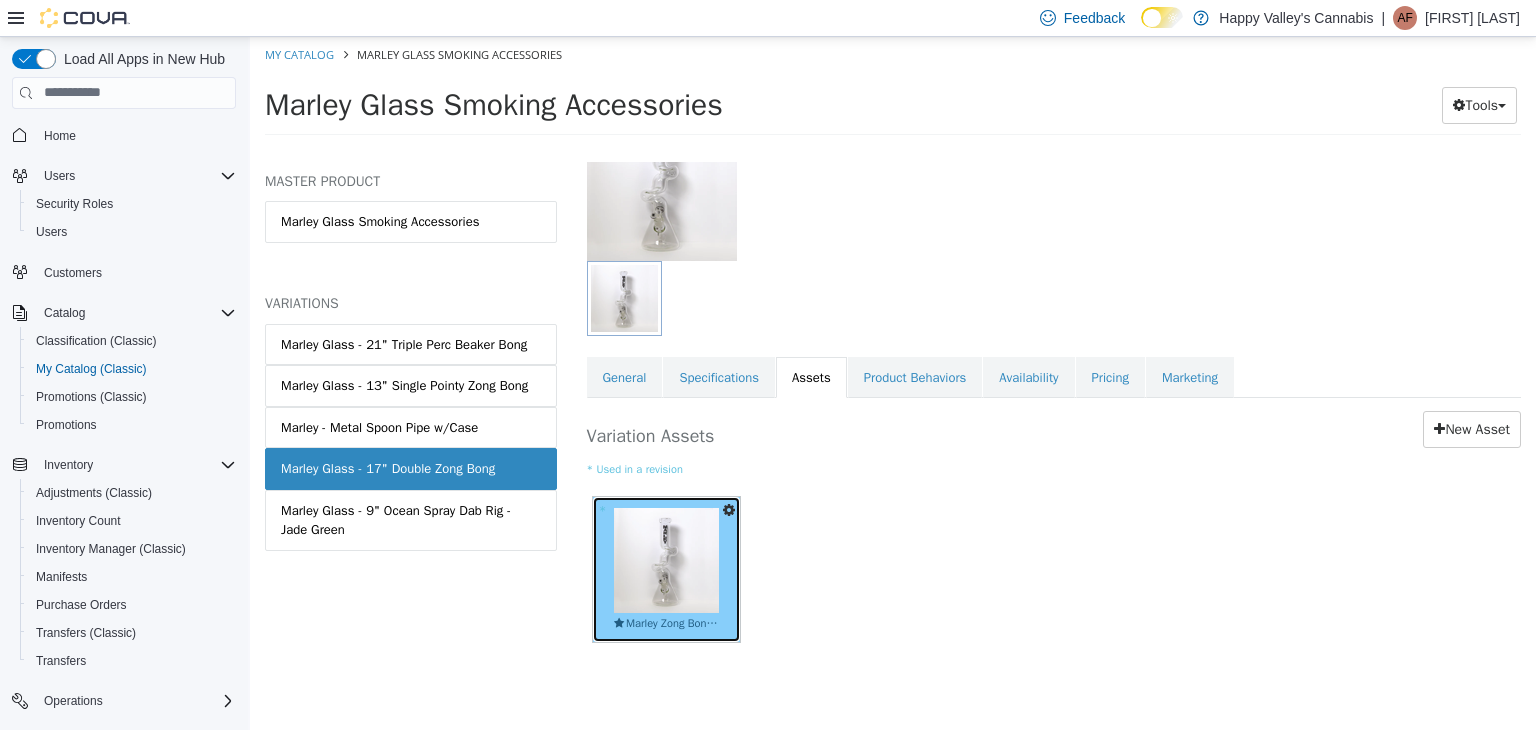 click at bounding box center (666, 559) 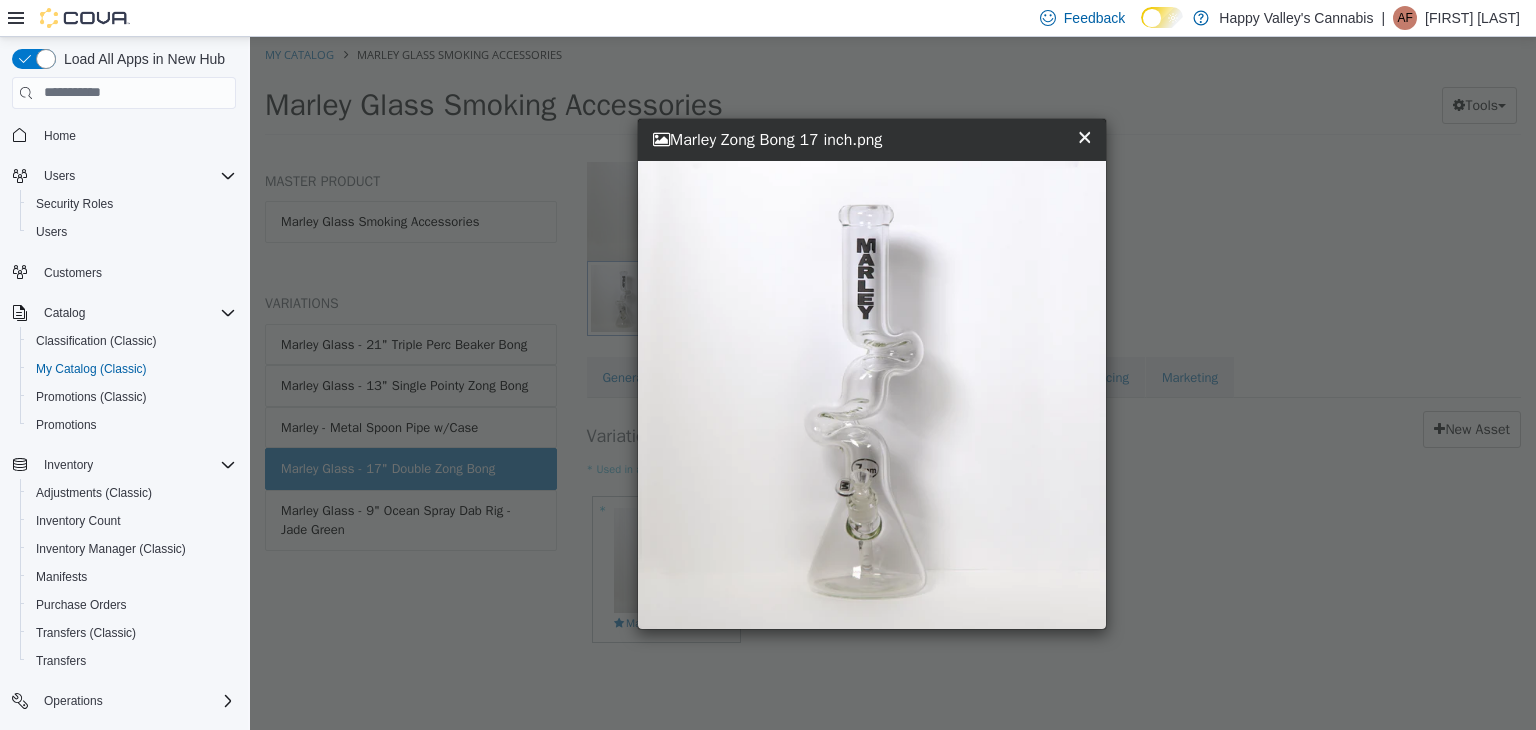 click on "×" at bounding box center (1084, 135) 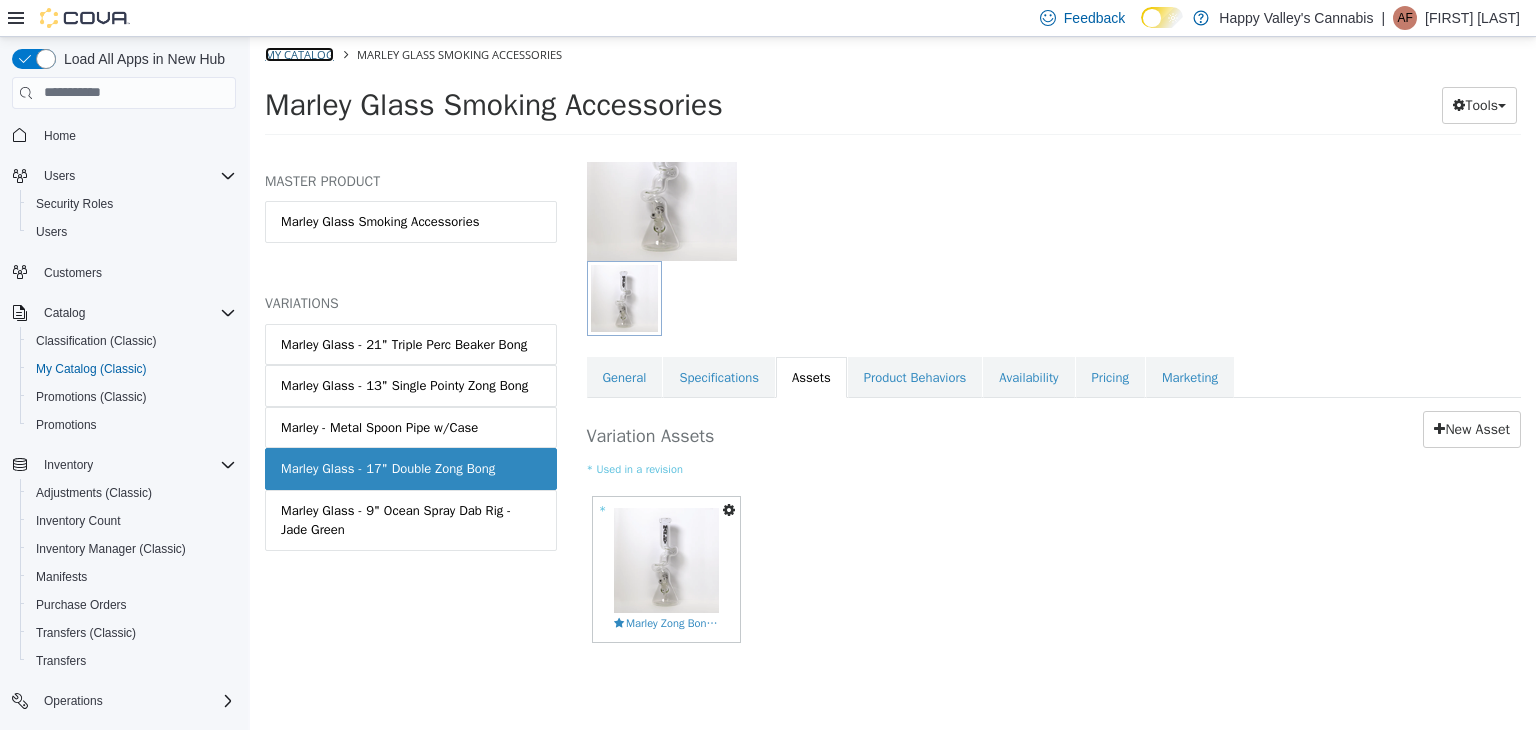 click on "My Catalog" at bounding box center (299, 53) 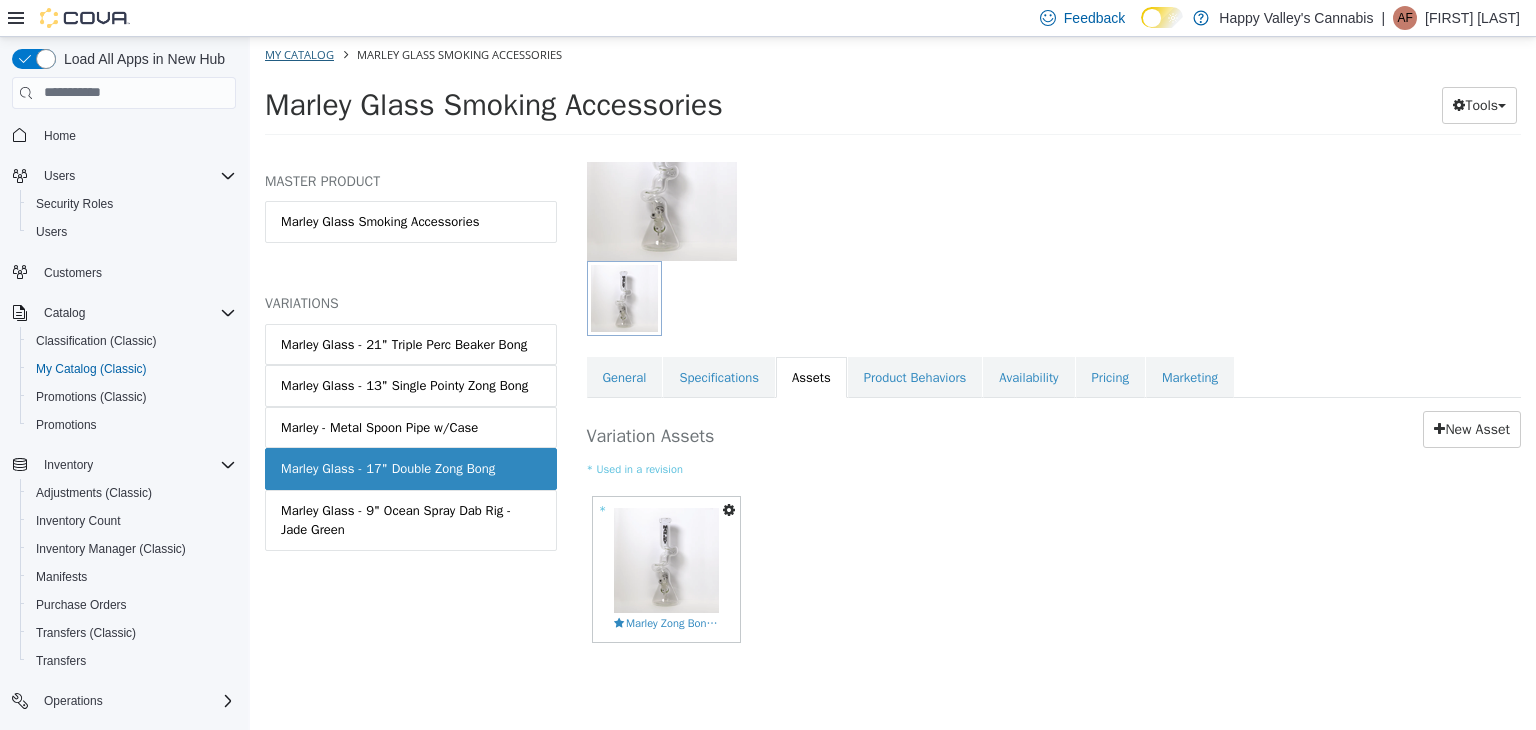 select on "**********" 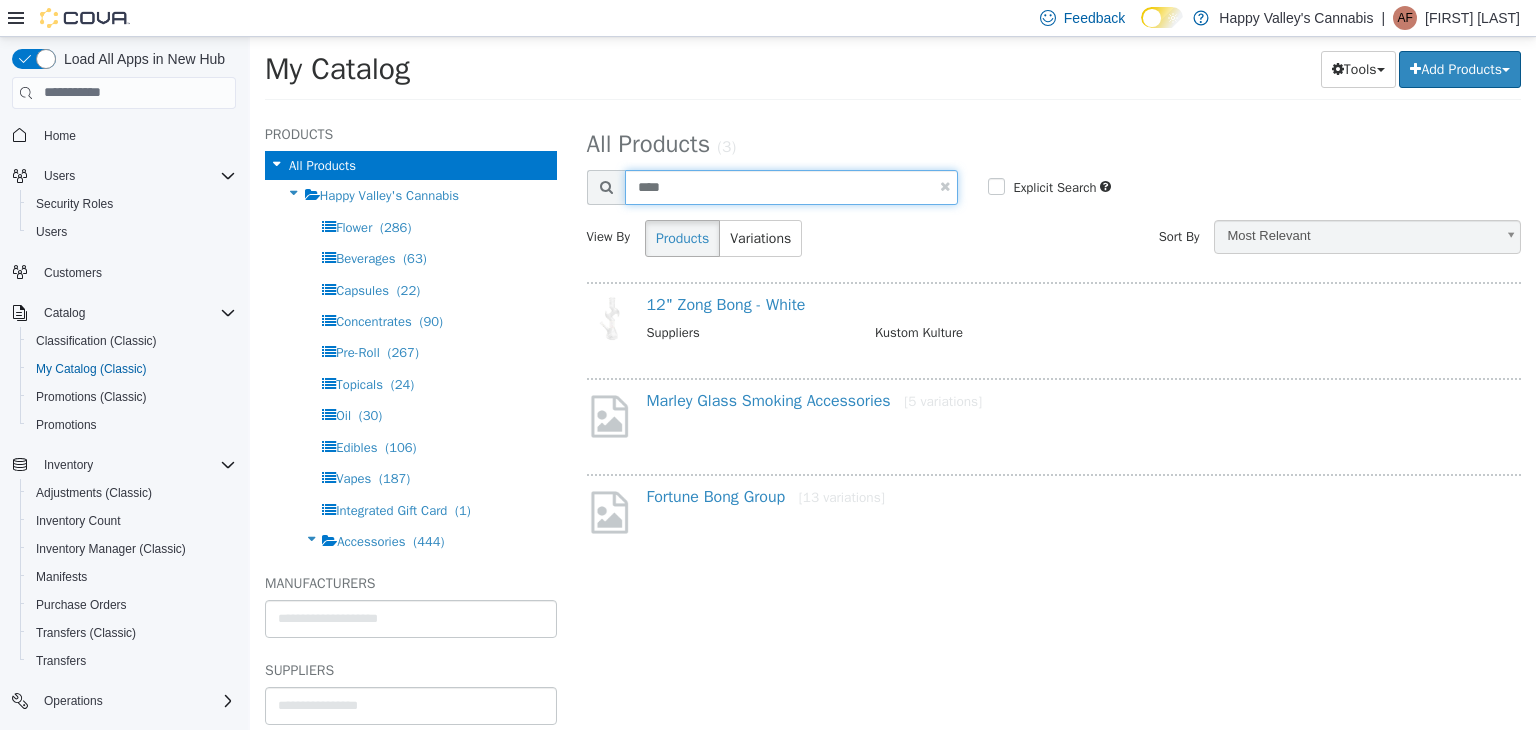 drag, startPoint x: 681, startPoint y: 194, endPoint x: 619, endPoint y: 194, distance: 62 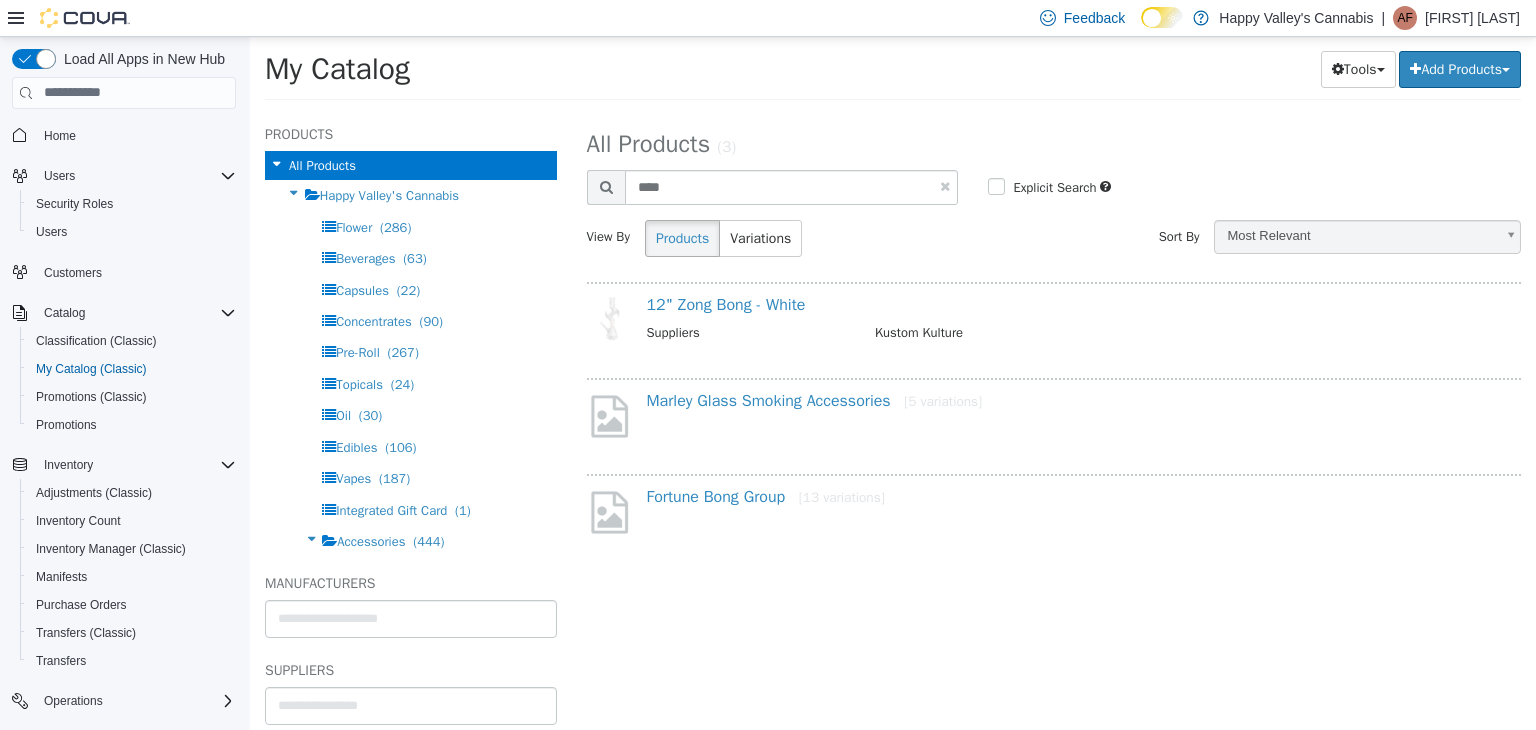 select on "**********" 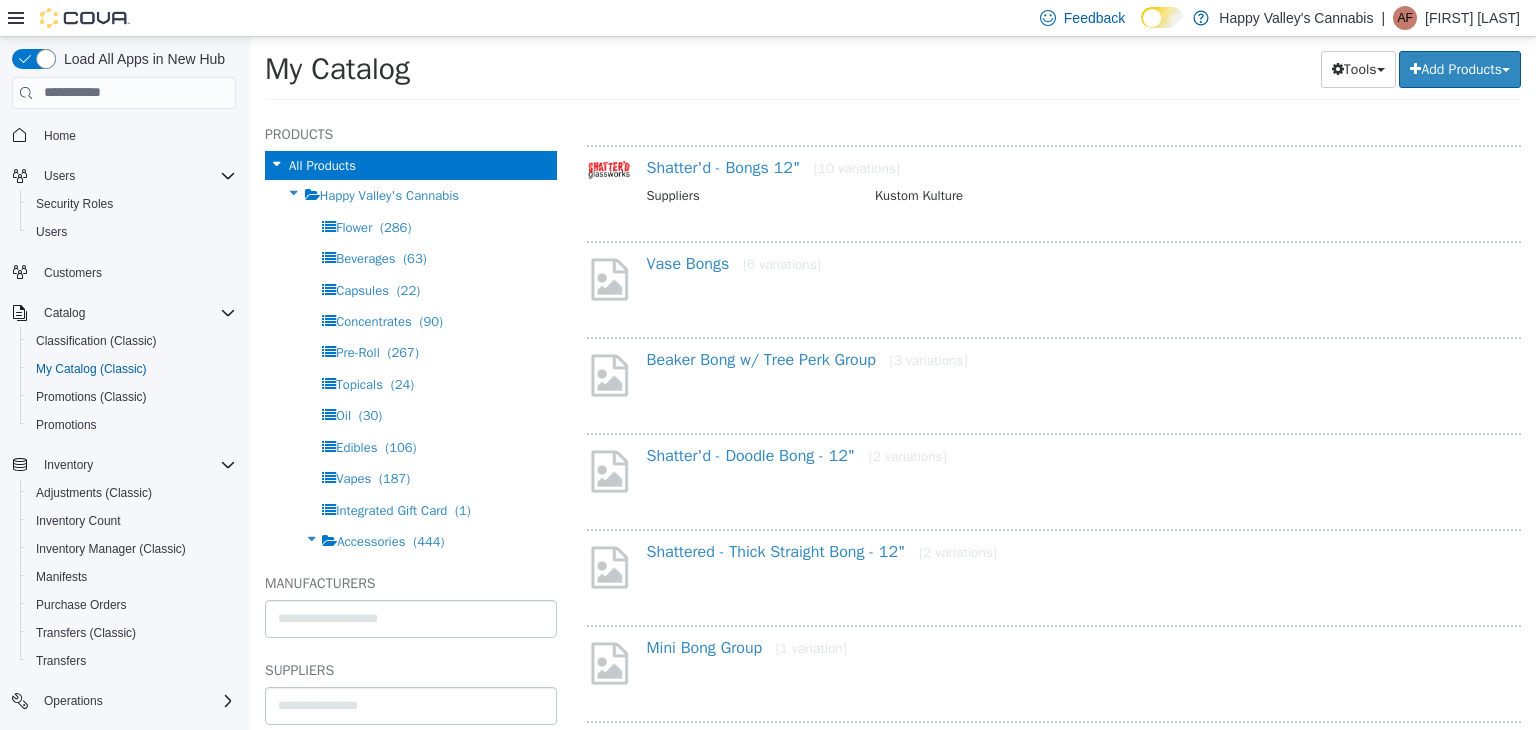 scroll, scrollTop: 1000, scrollLeft: 0, axis: vertical 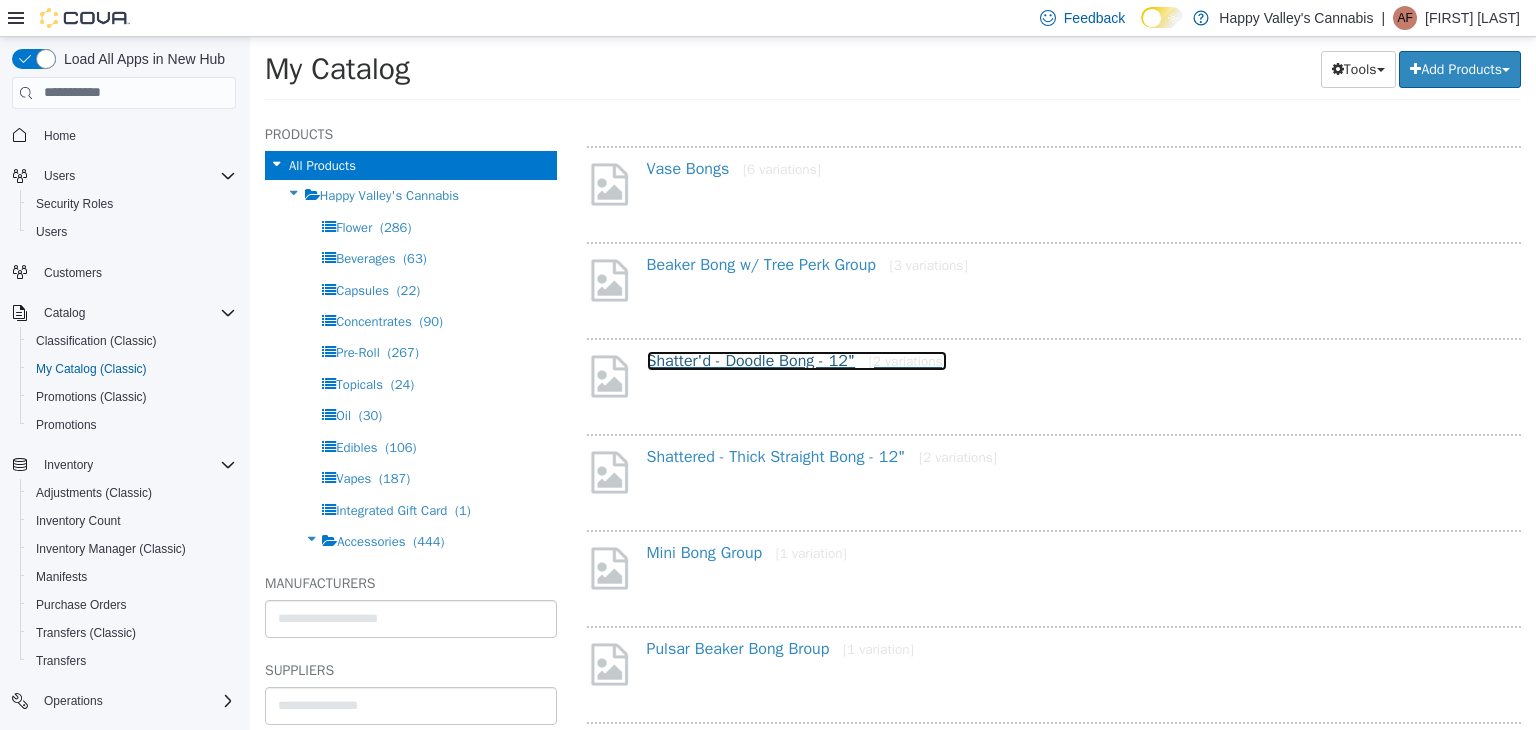 click on "Shatter'd - Doodle Bong - 12"
[2 variations]" at bounding box center [797, 360] 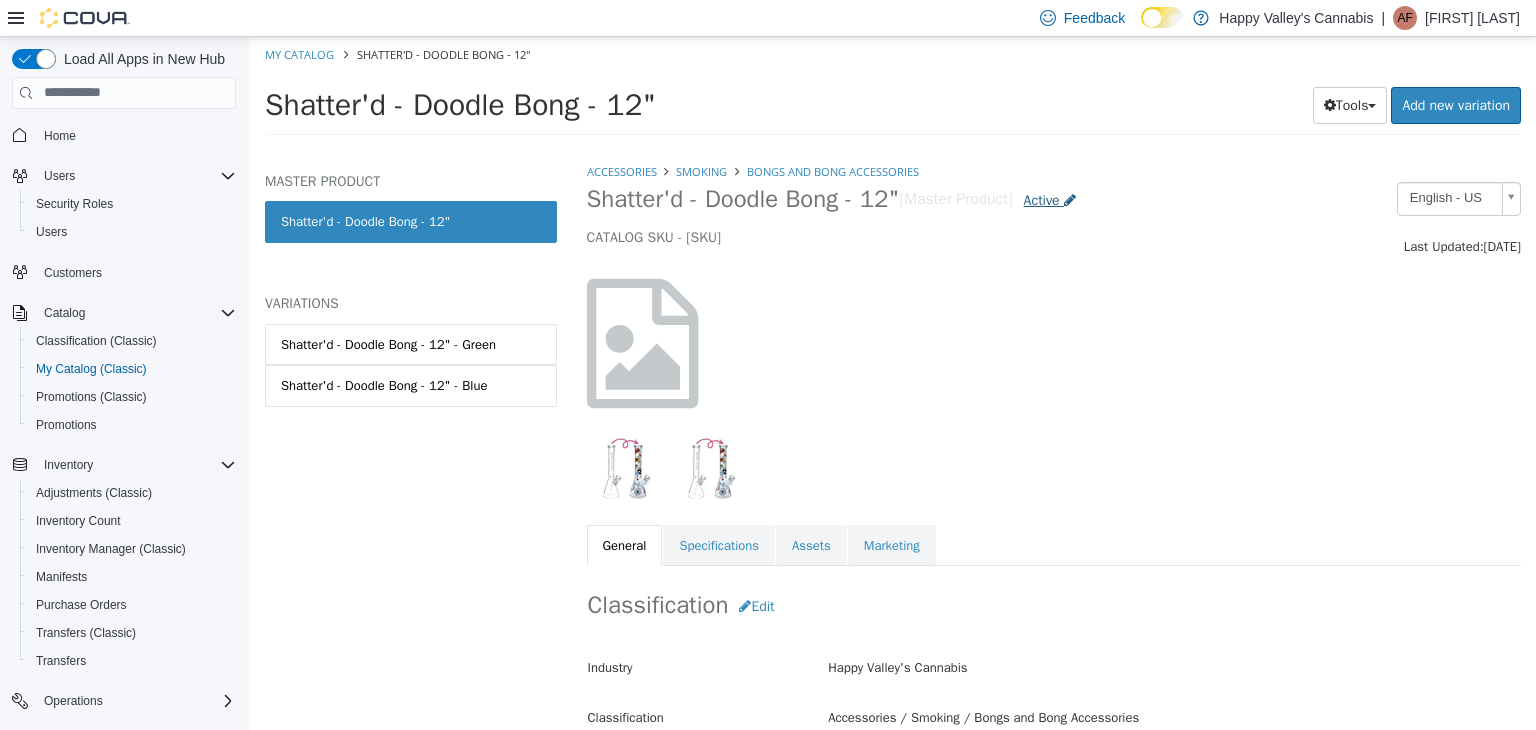 click on "Active" at bounding box center [1050, 199] 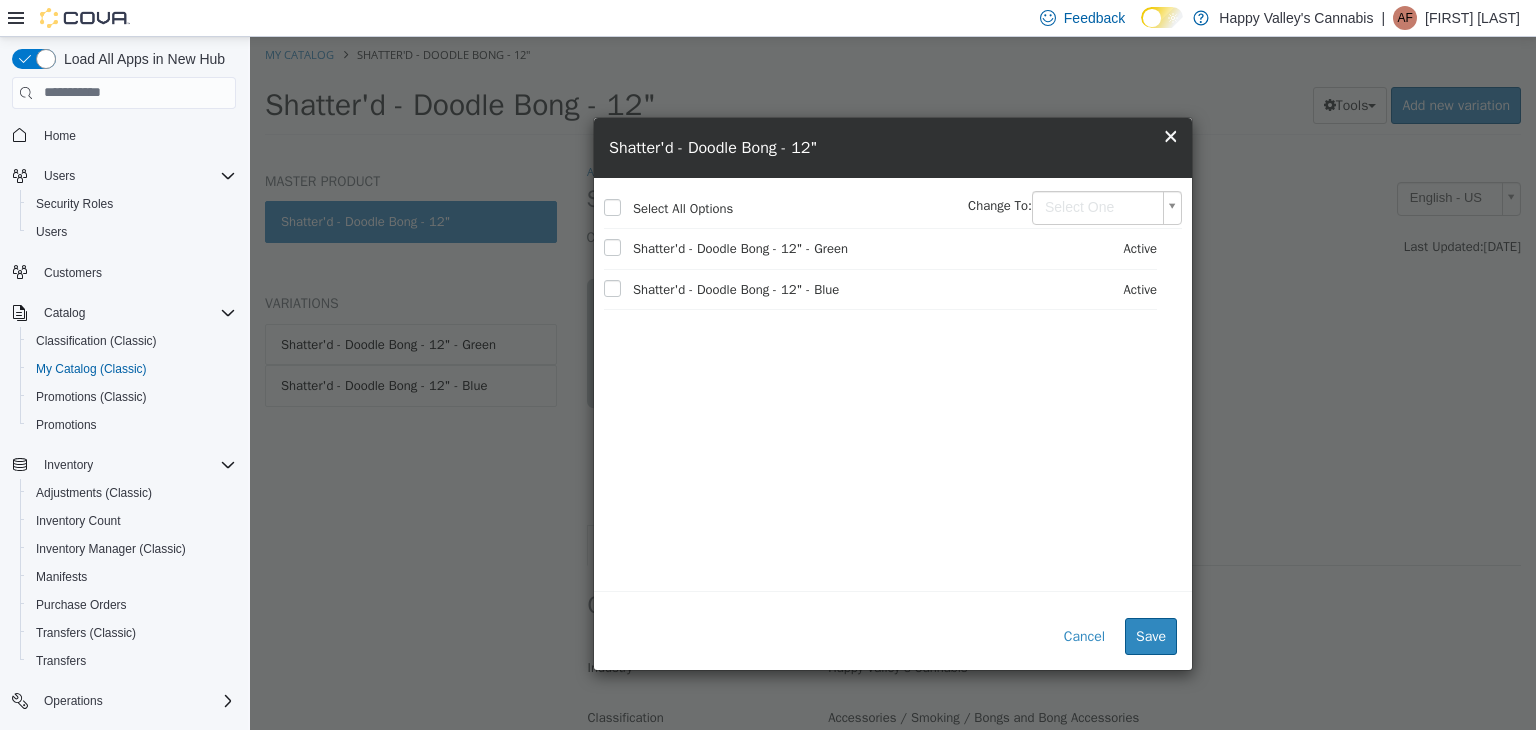 click on "Last Updated:  [MONTH] [DAY], [YEAR]" at bounding box center (893, 91) 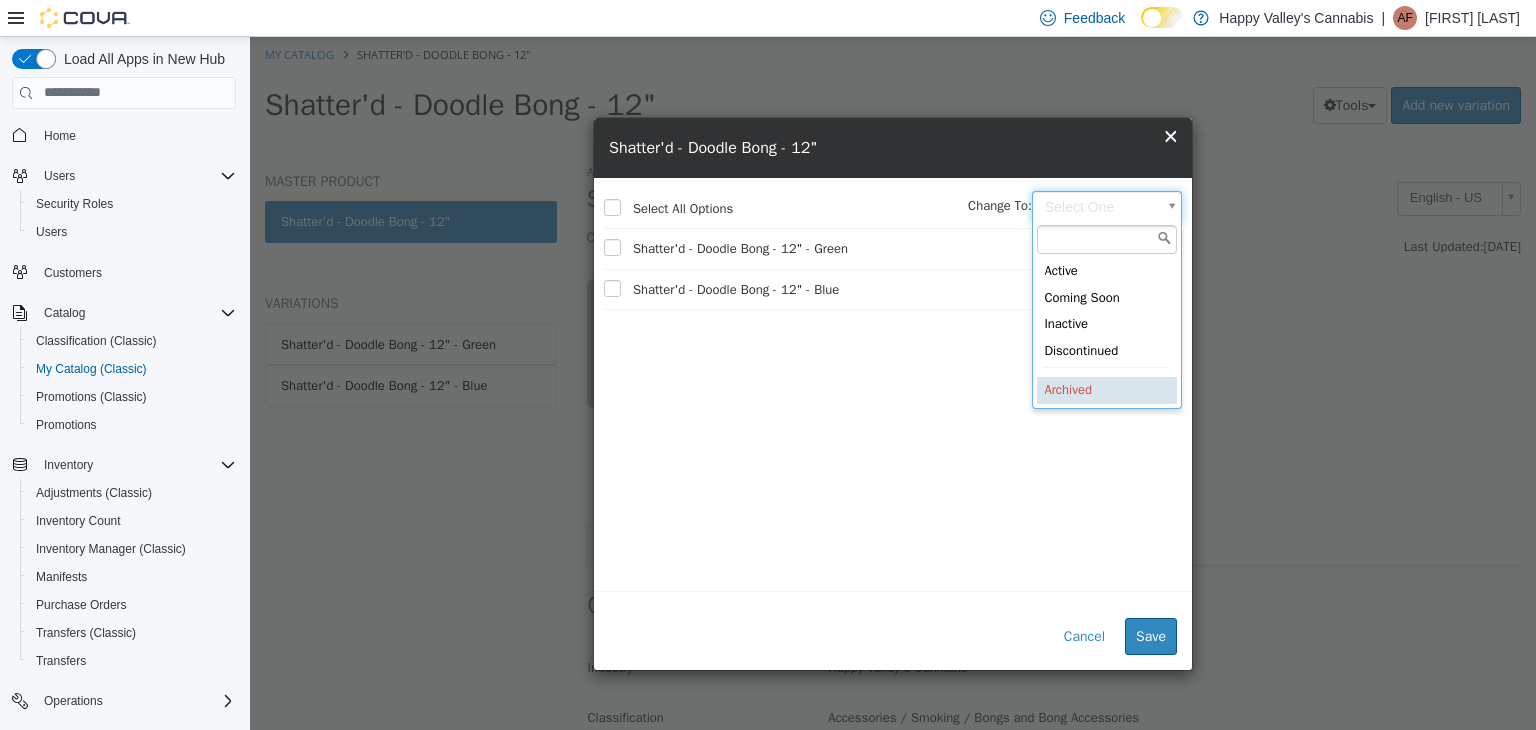 type on "********" 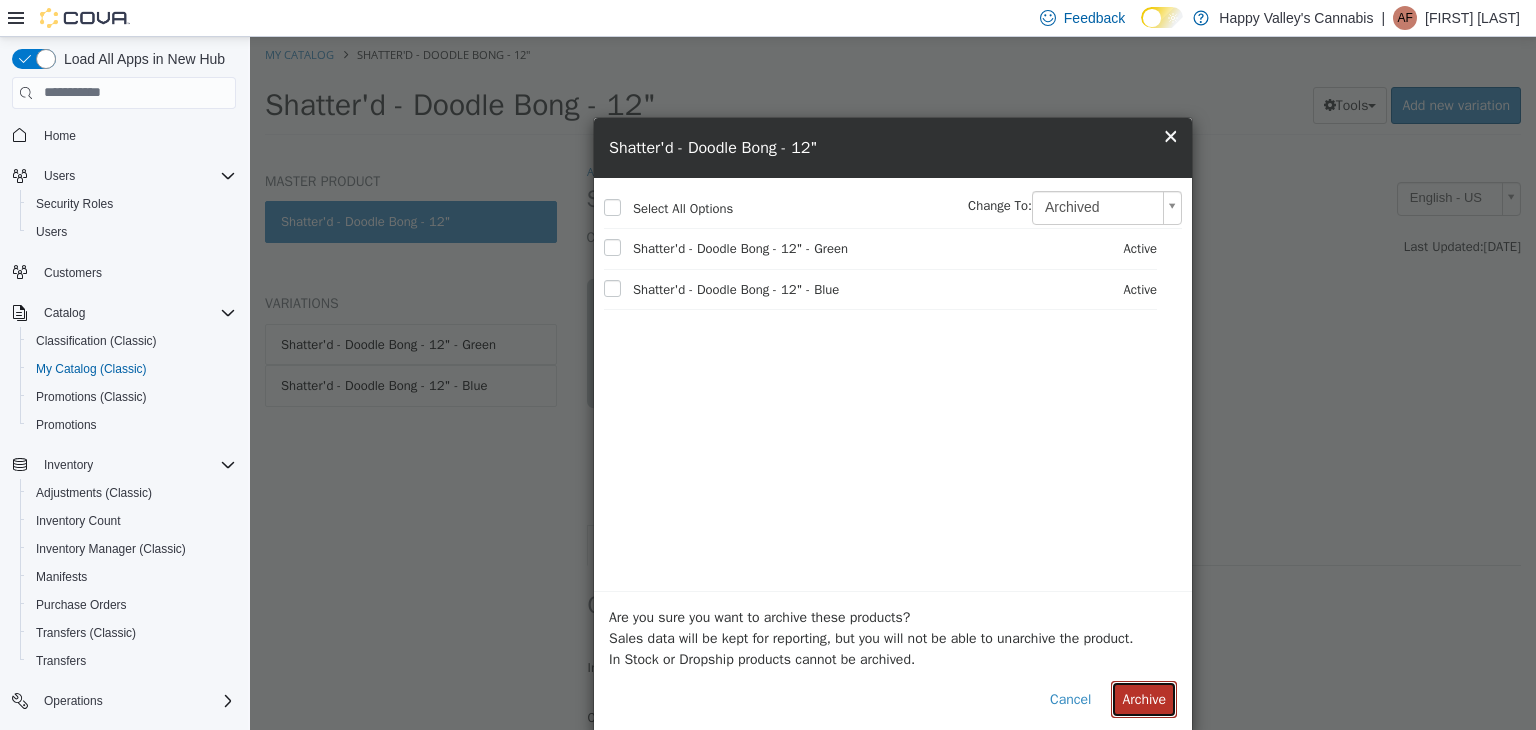 click on "Archive" at bounding box center (1144, 698) 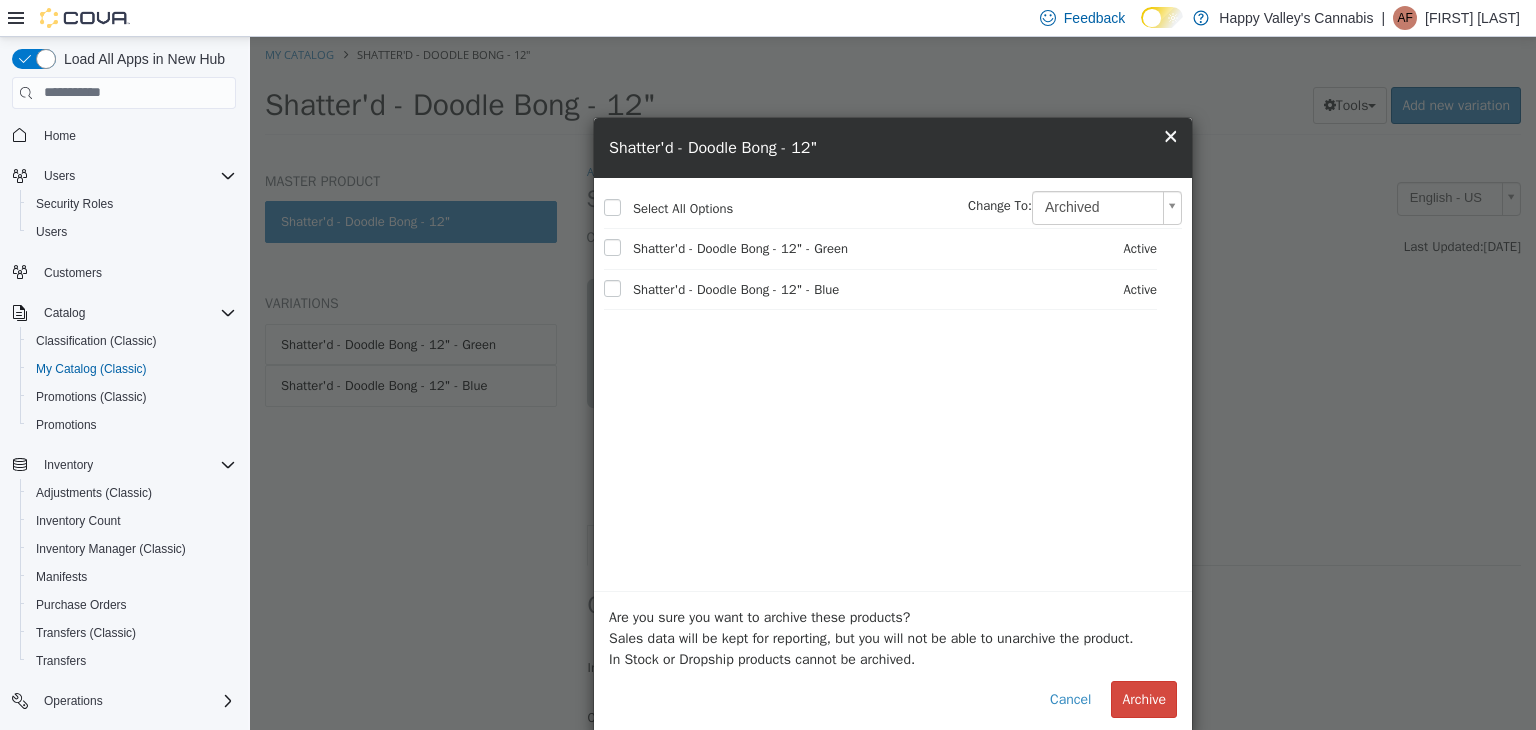 select on "**********" 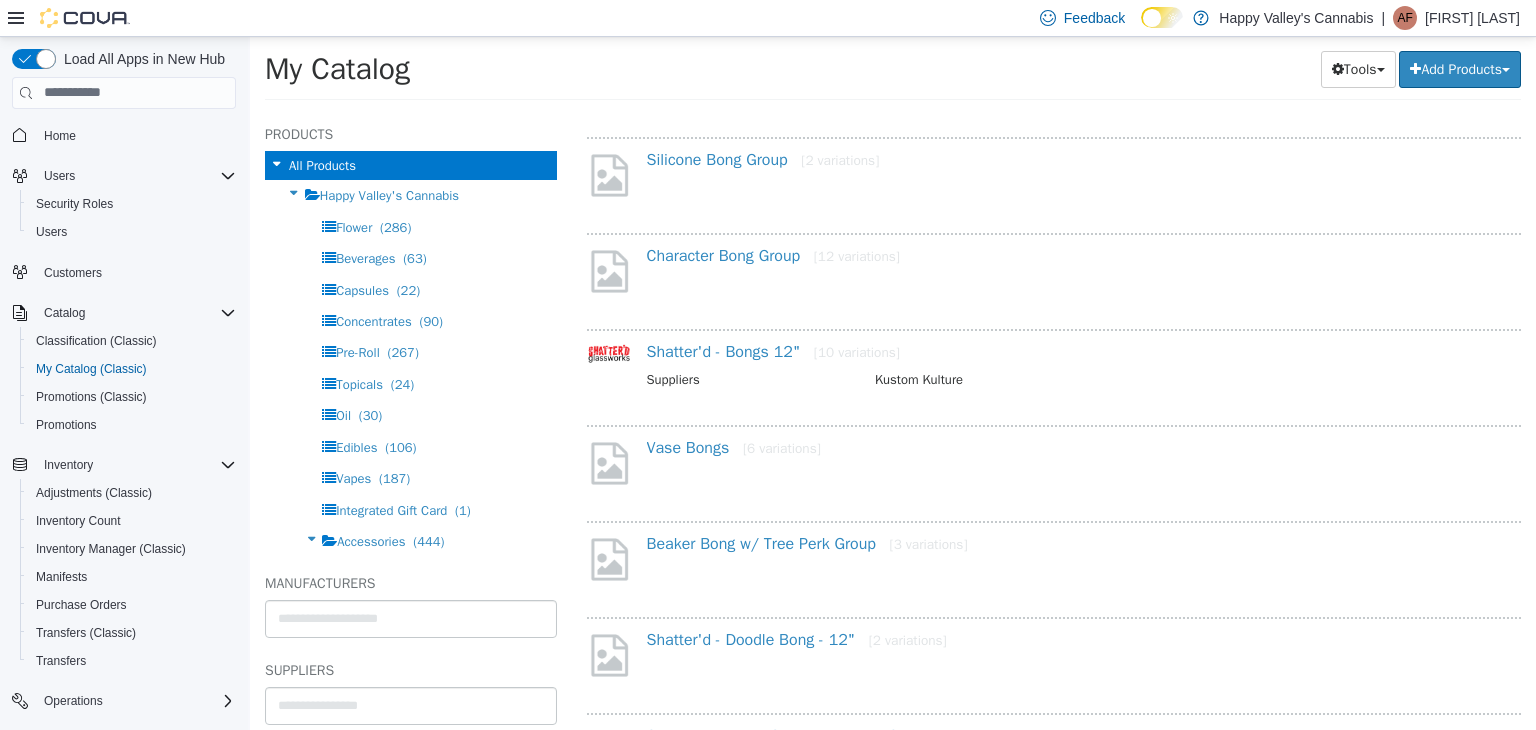 scroll, scrollTop: 800, scrollLeft: 0, axis: vertical 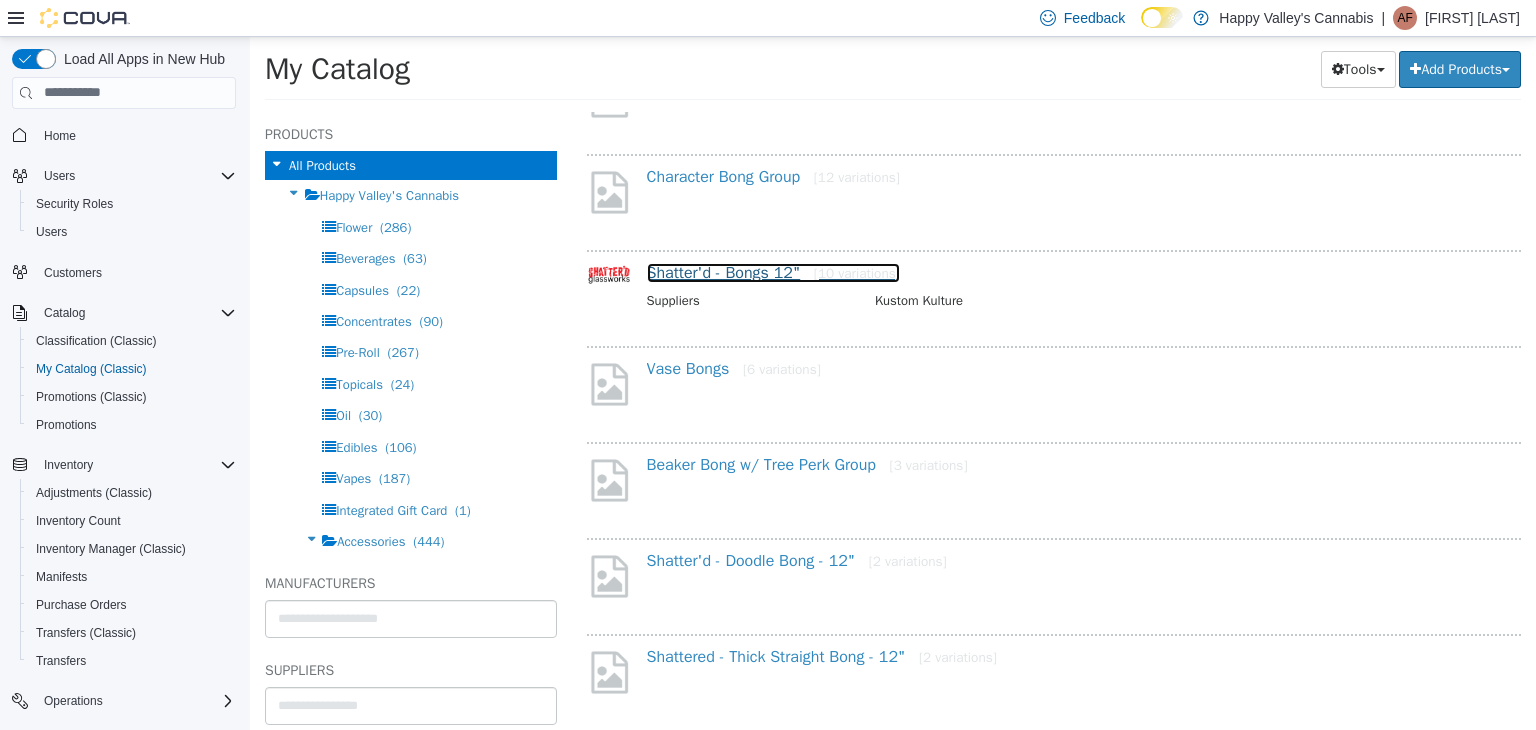 click on "Shatter'd -  Bongs 12"
[10 variations]" at bounding box center (773, 272) 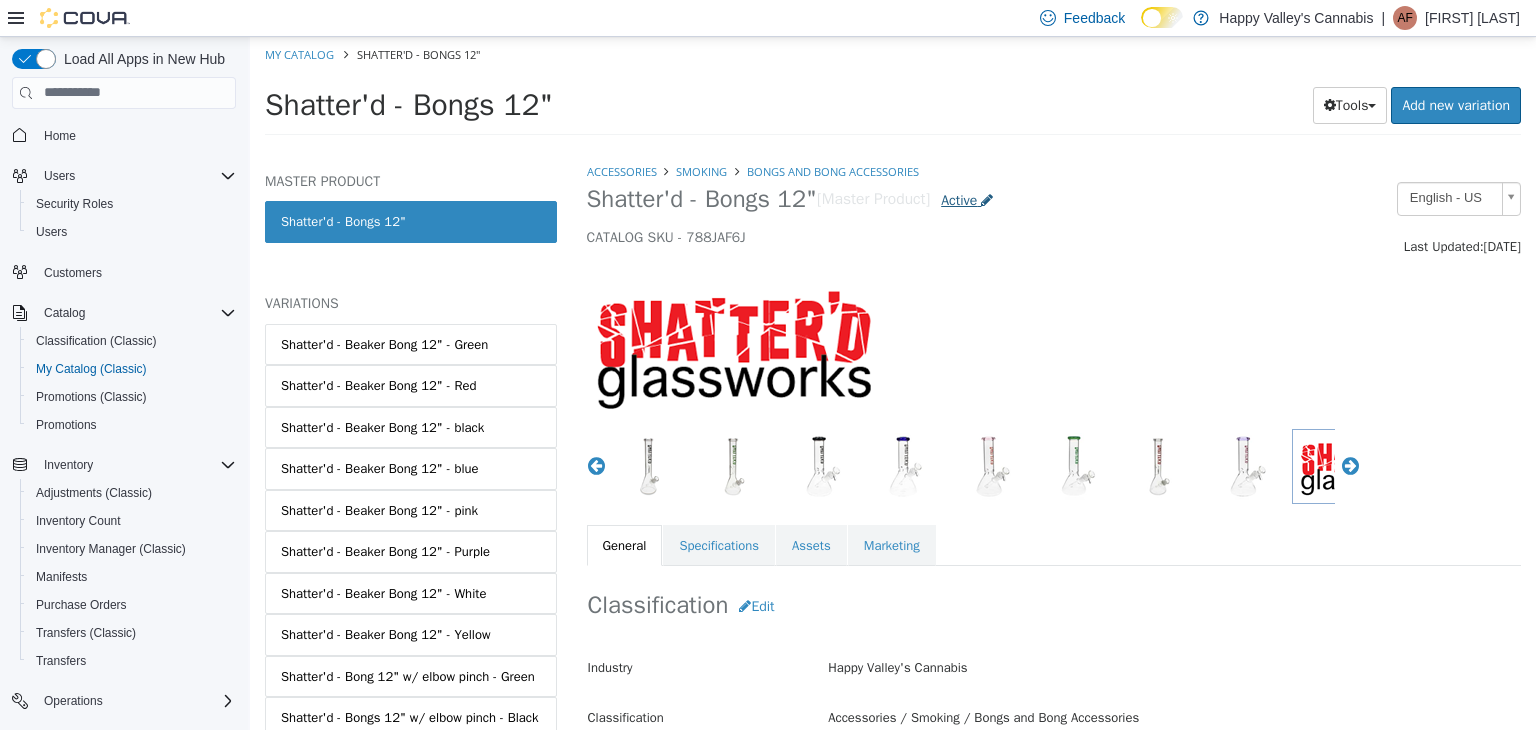 click on "Active" at bounding box center [959, 199] 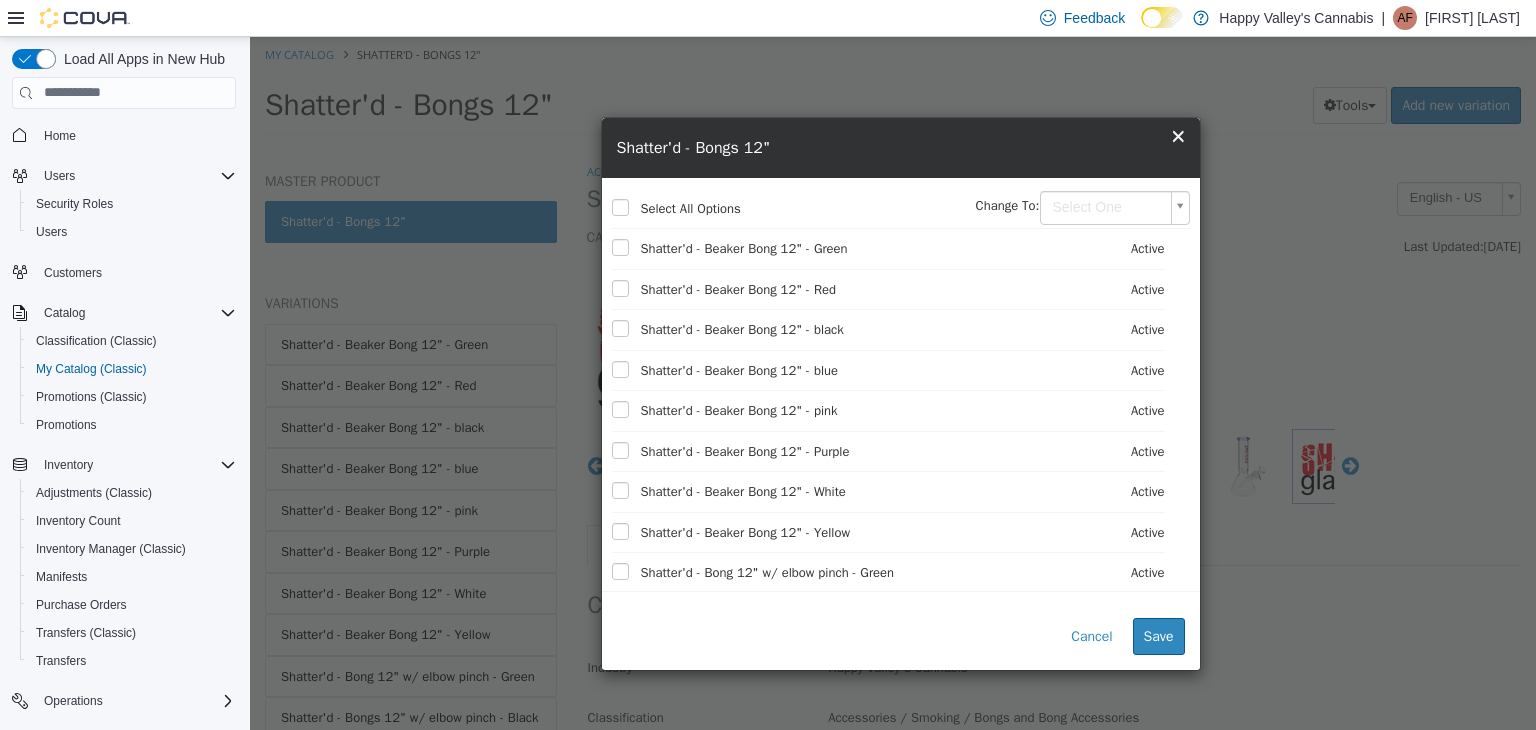 click on "Last Updated:  [MONTH] [DAY], [YEAR]" at bounding box center (893, 91) 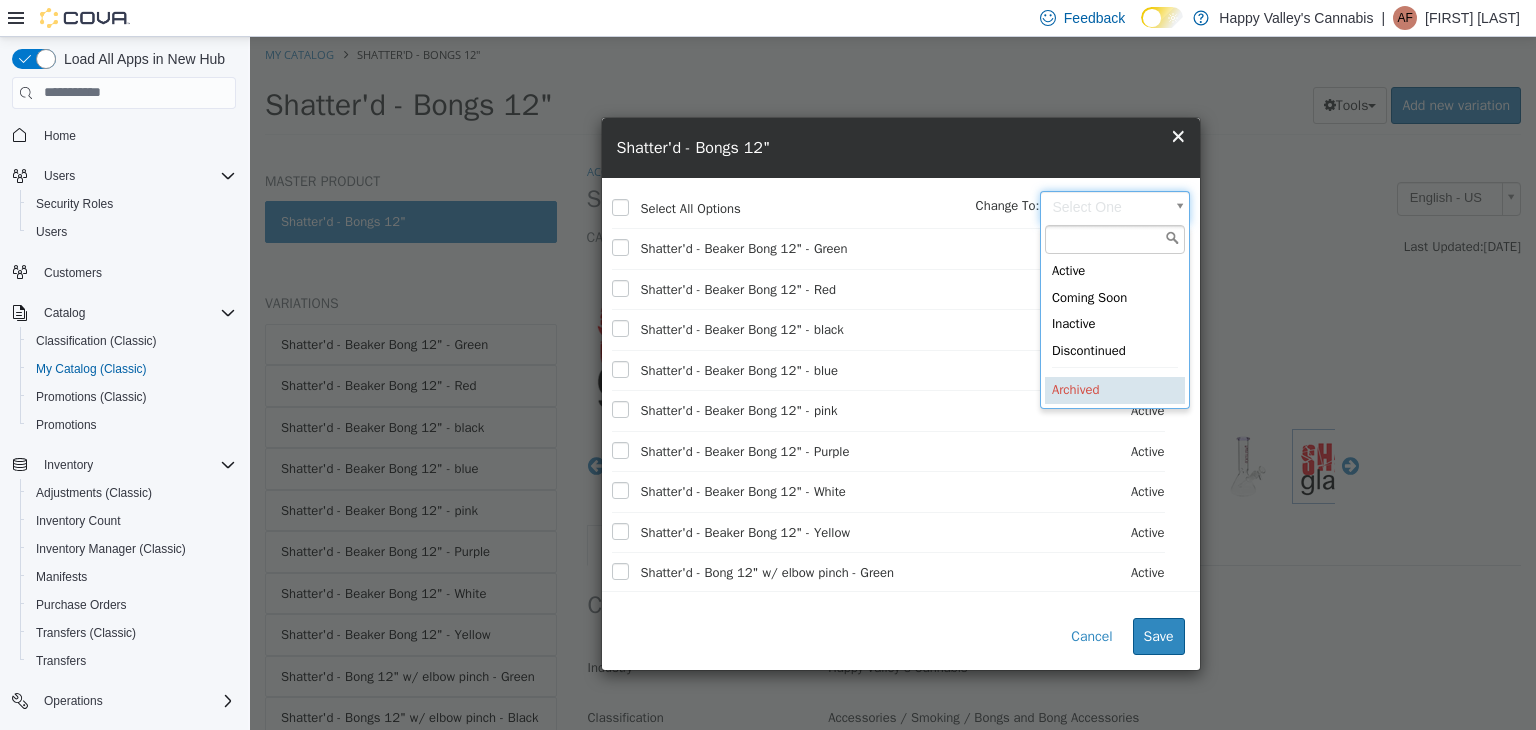 type on "********" 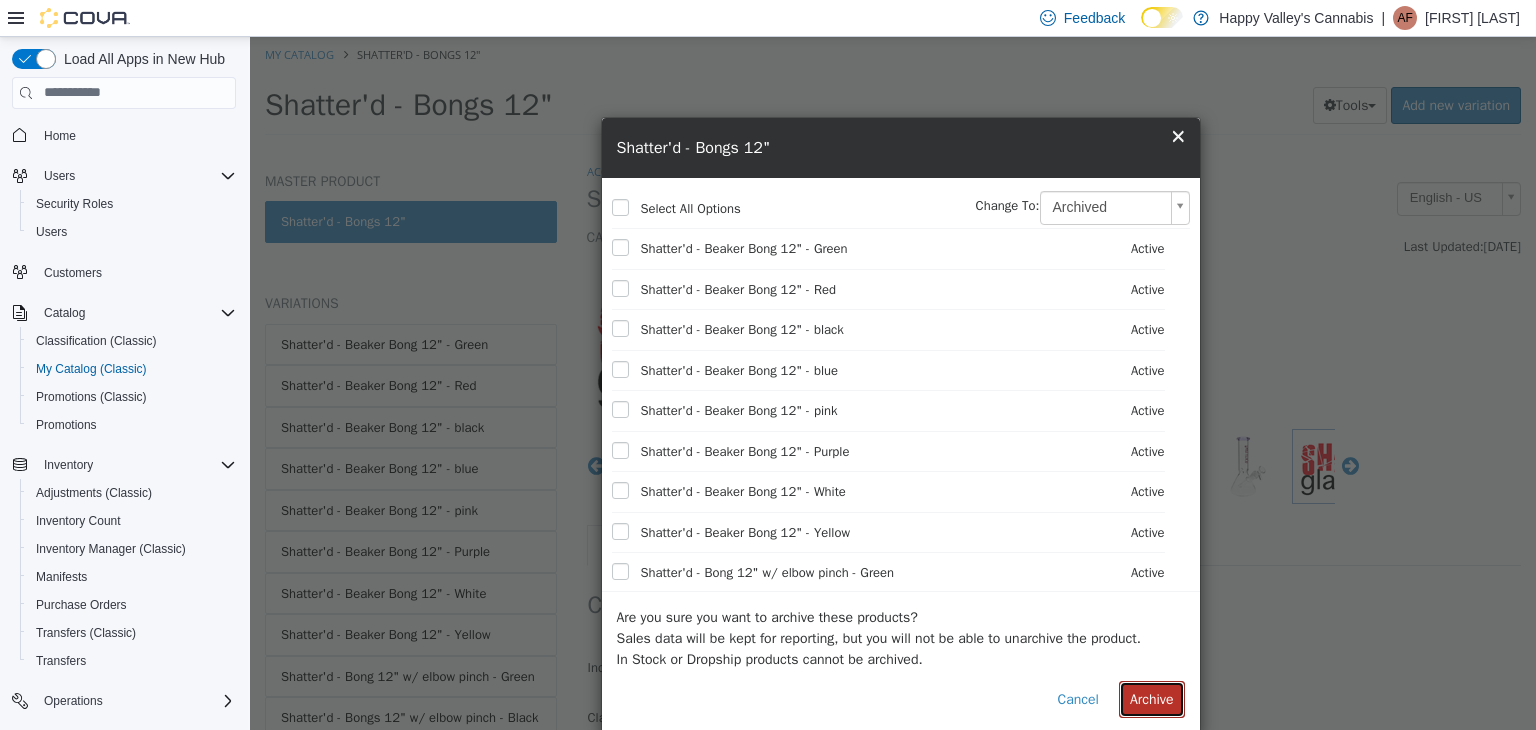 click on "Archive" at bounding box center [1152, 698] 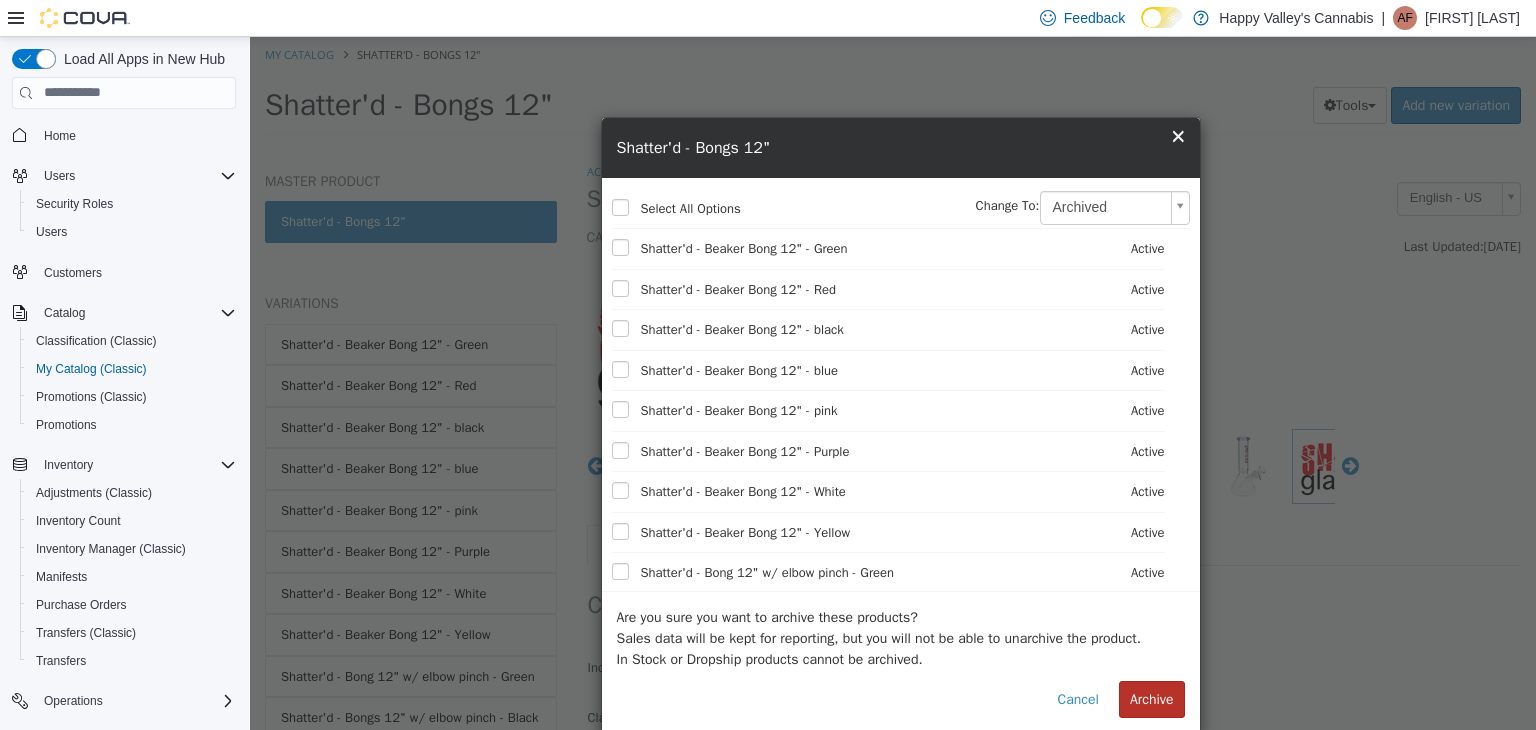 select on "**********" 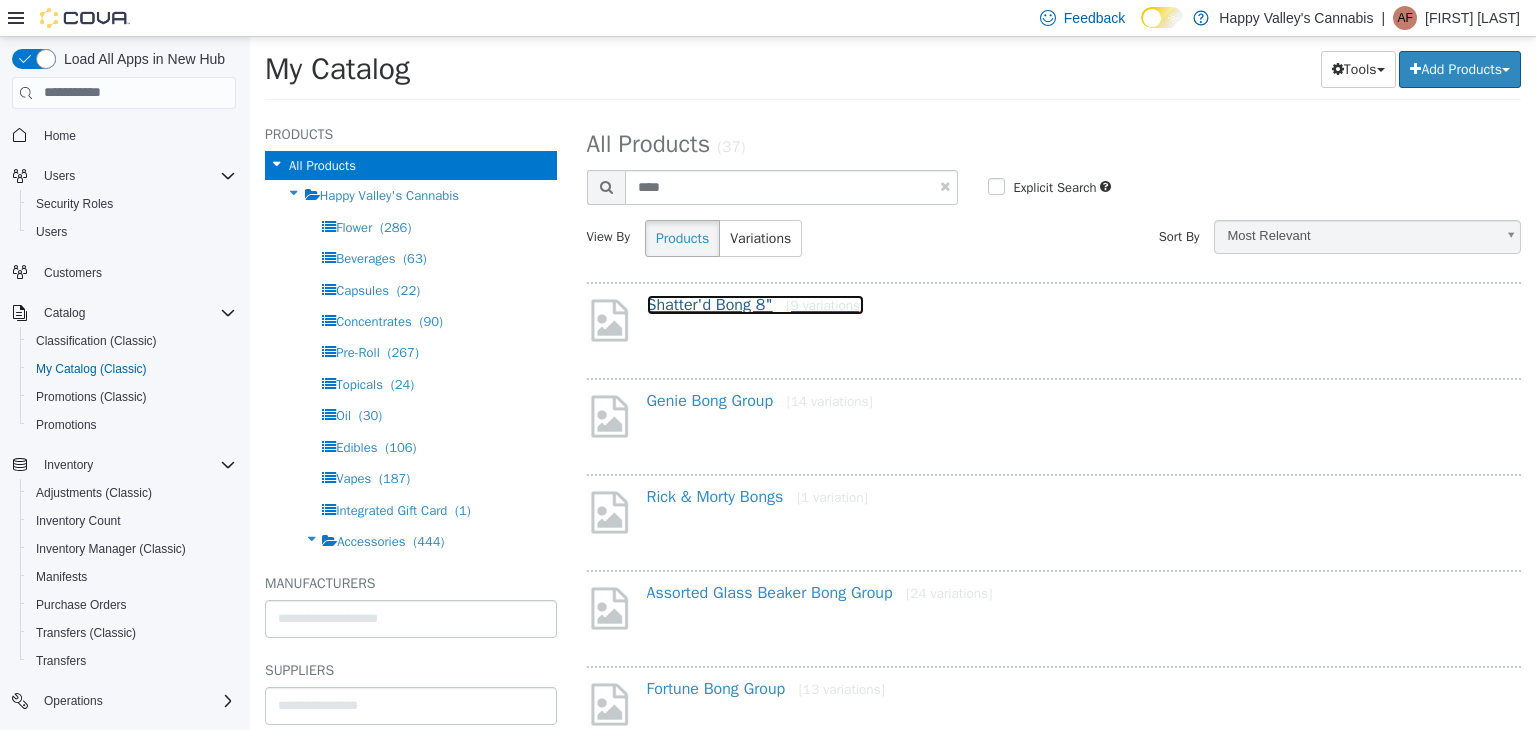 click on "Shatter'd Bong 8"
[9 variations]" at bounding box center (756, 304) 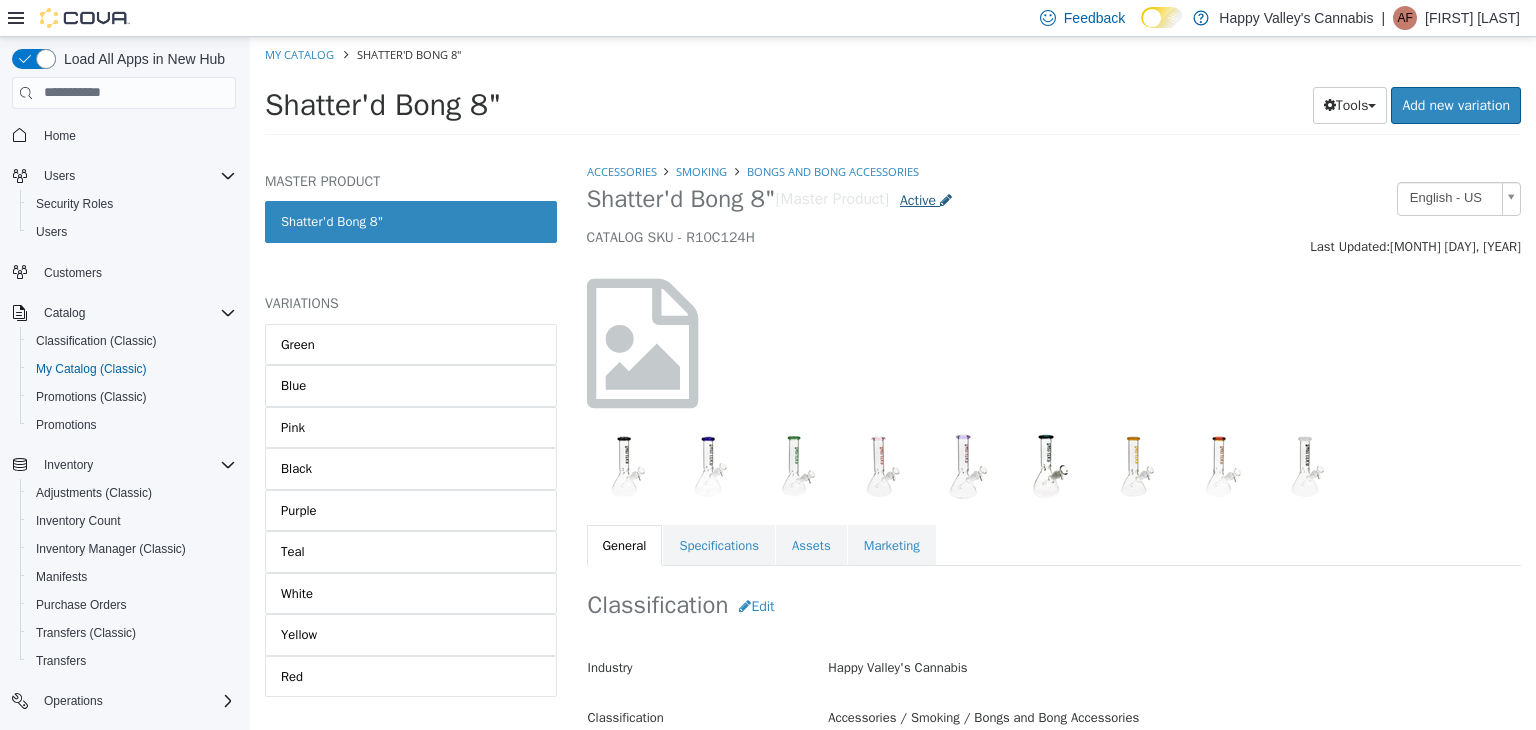 click on "Active" at bounding box center (926, 199) 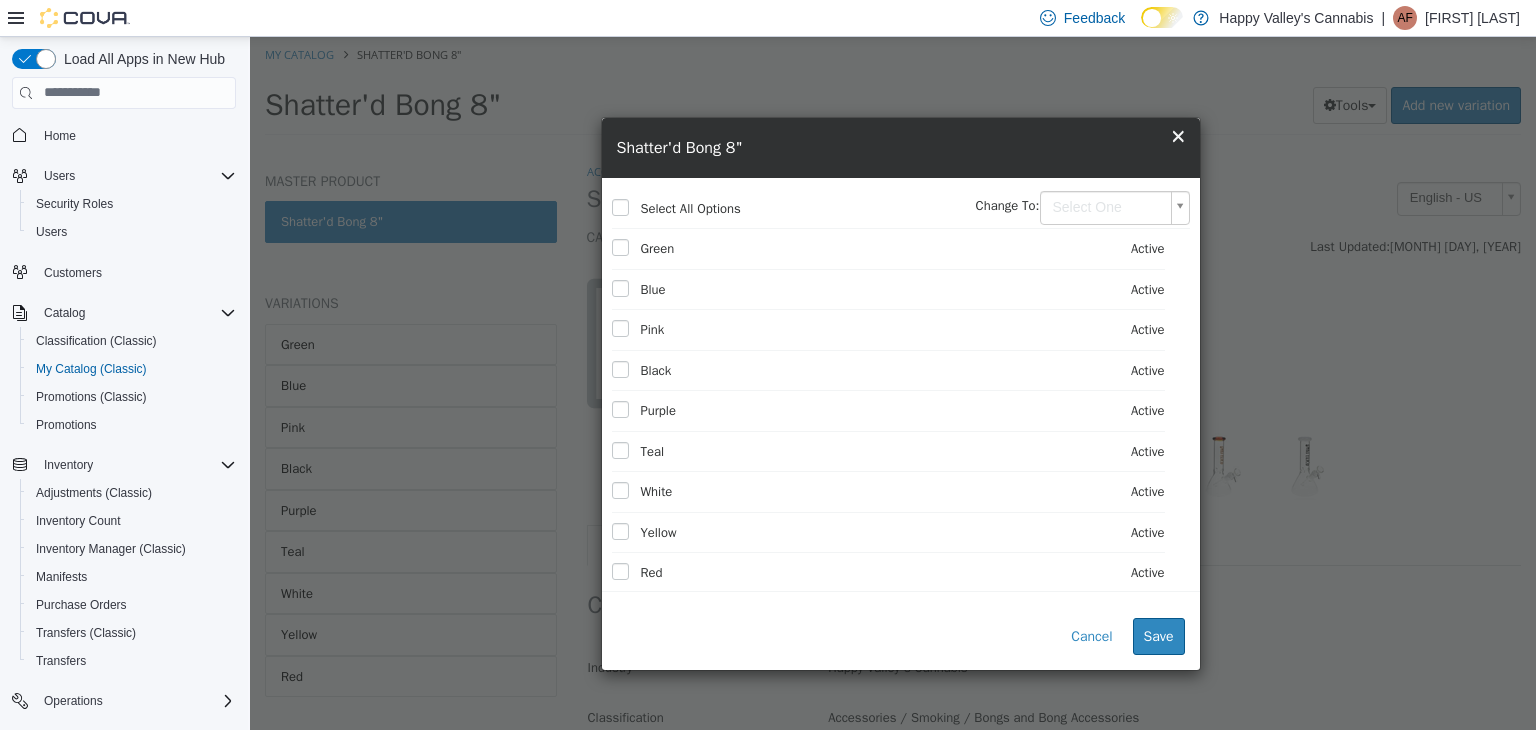 click on "Select All Options Change To:       Select One" at bounding box center [901, 207] 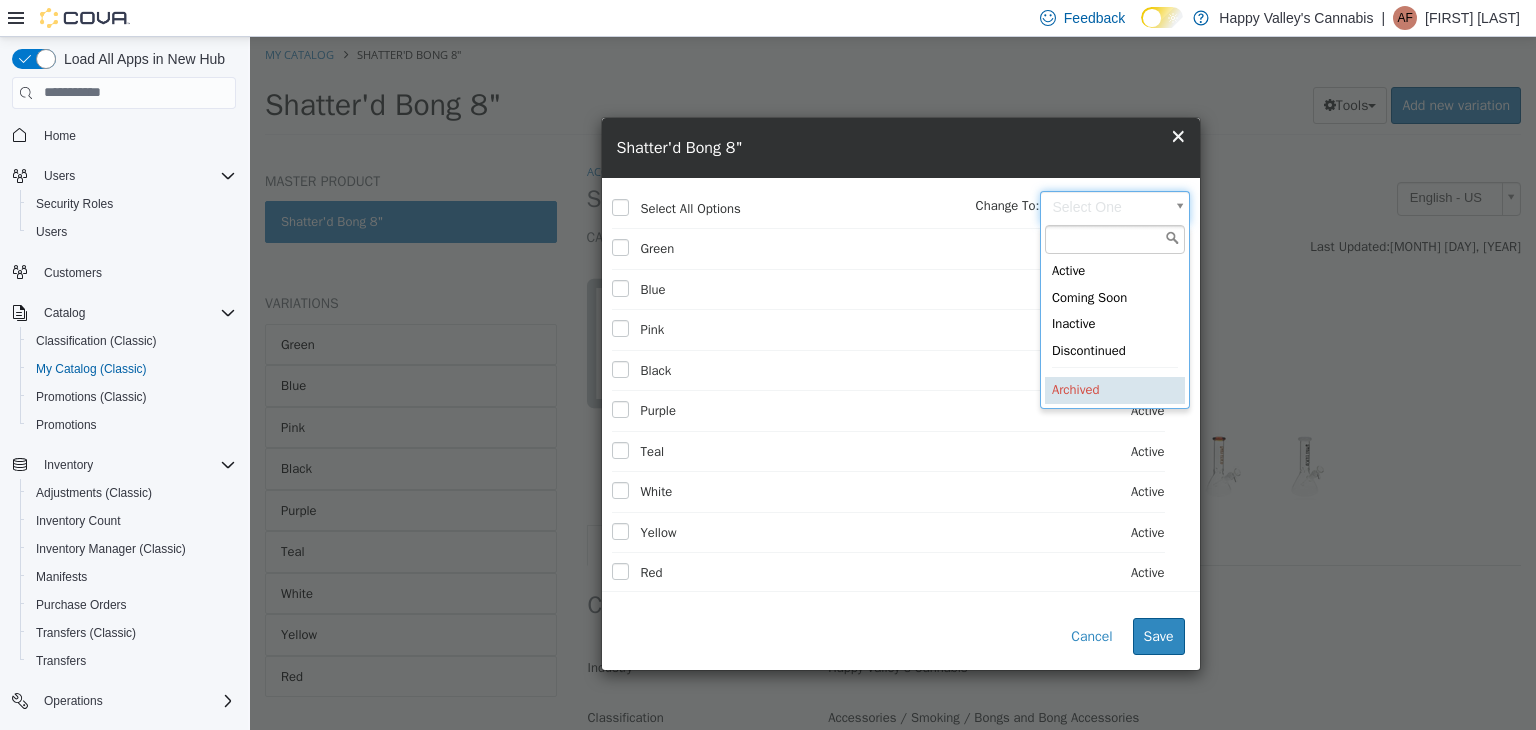 type on "********" 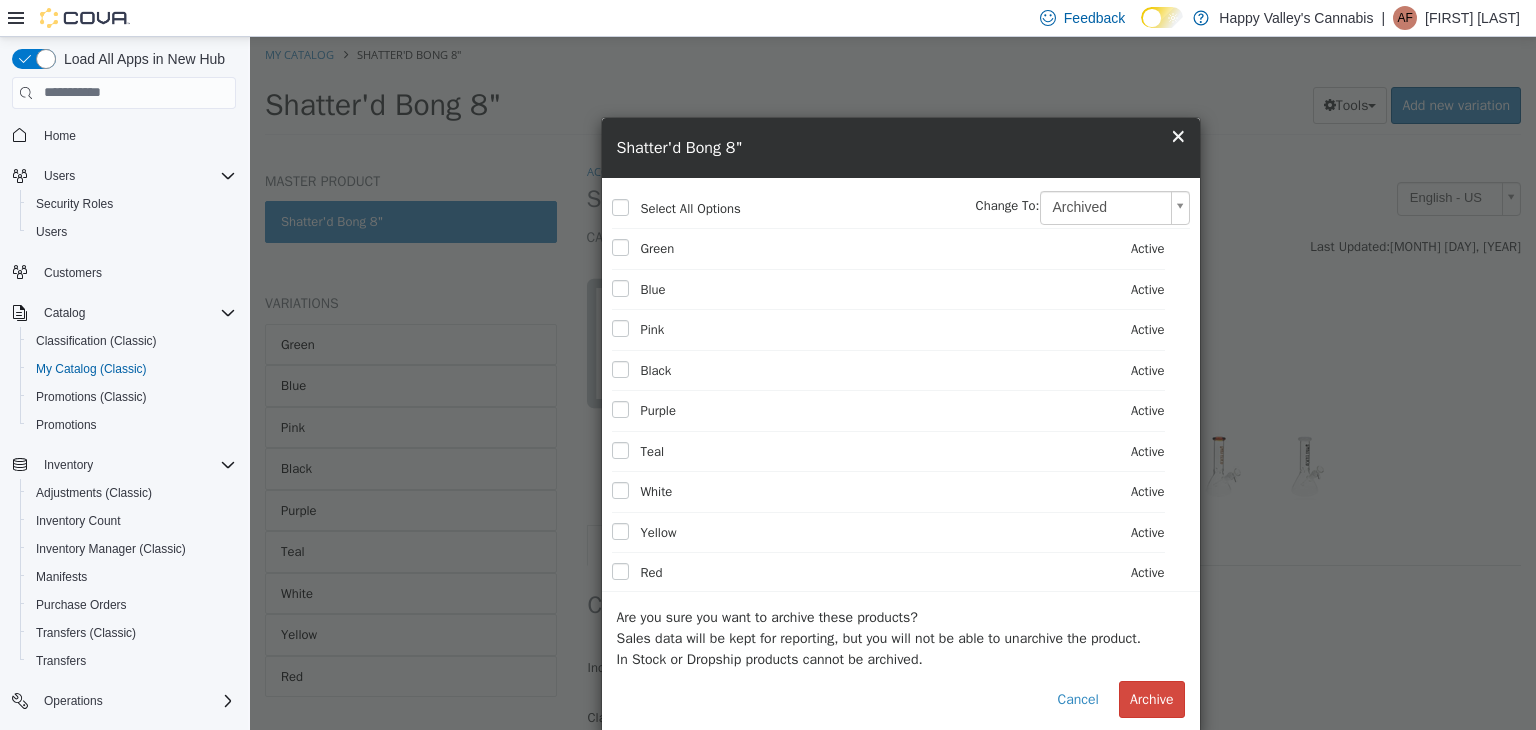 click on "Select All Options" at bounding box center [686, 208] 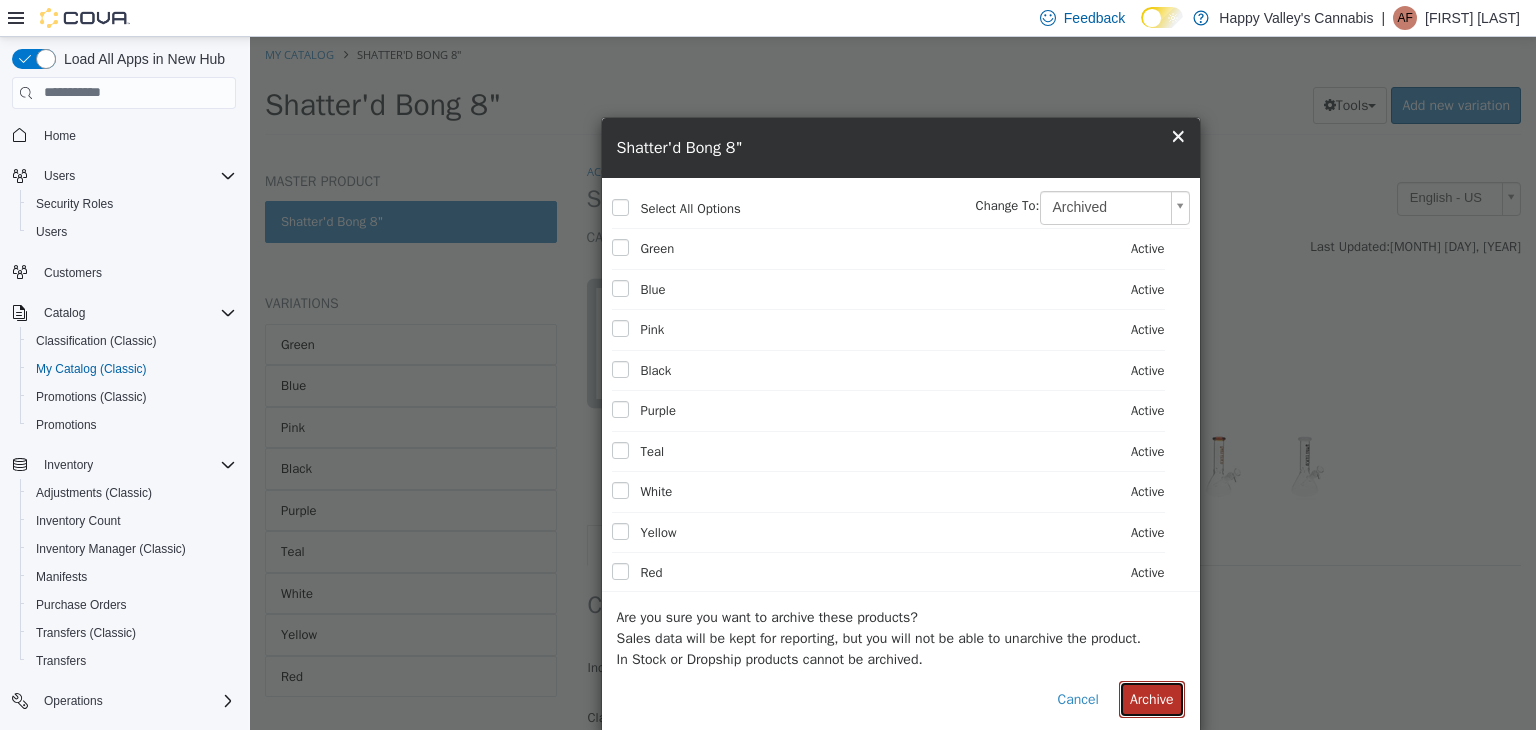 click on "Archive" at bounding box center (1152, 698) 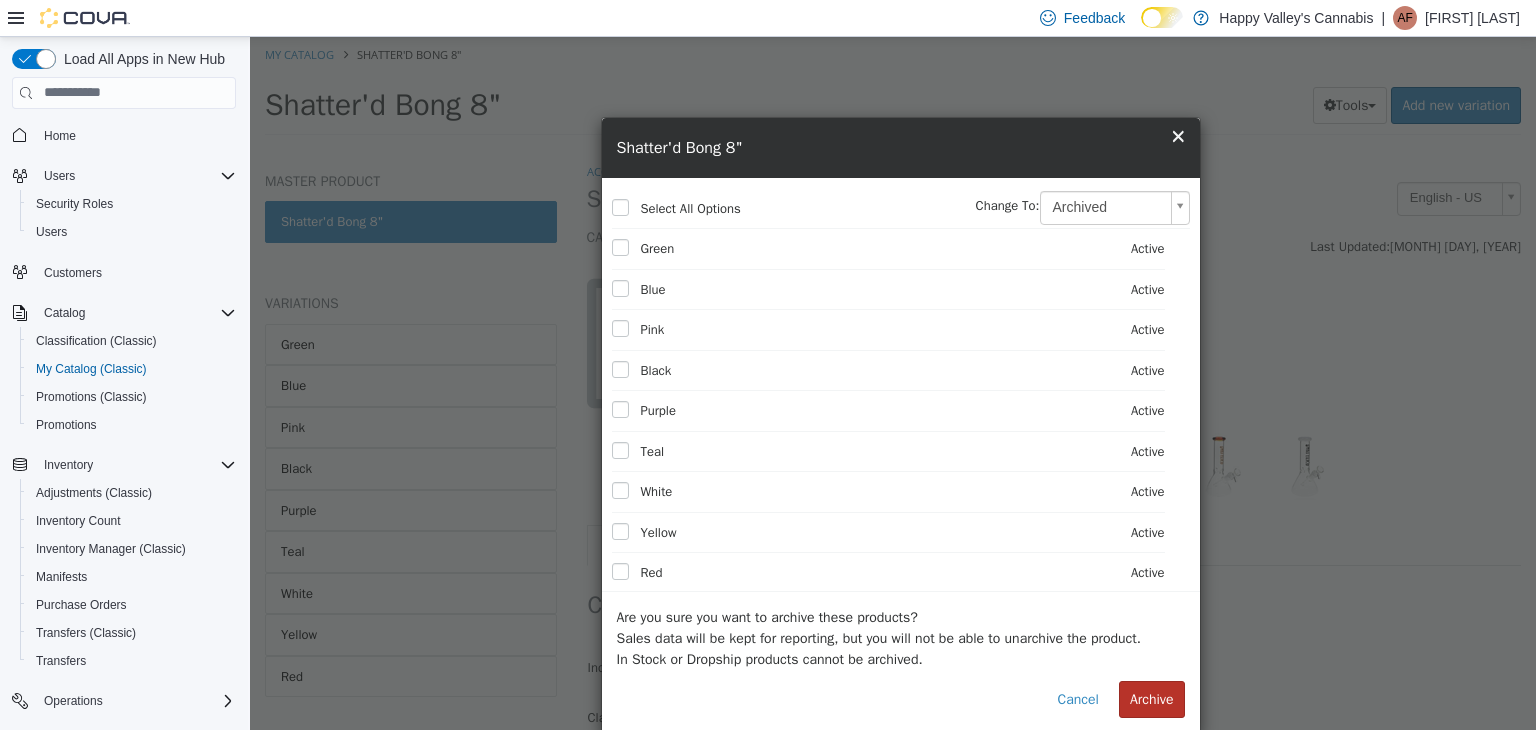 select on "**********" 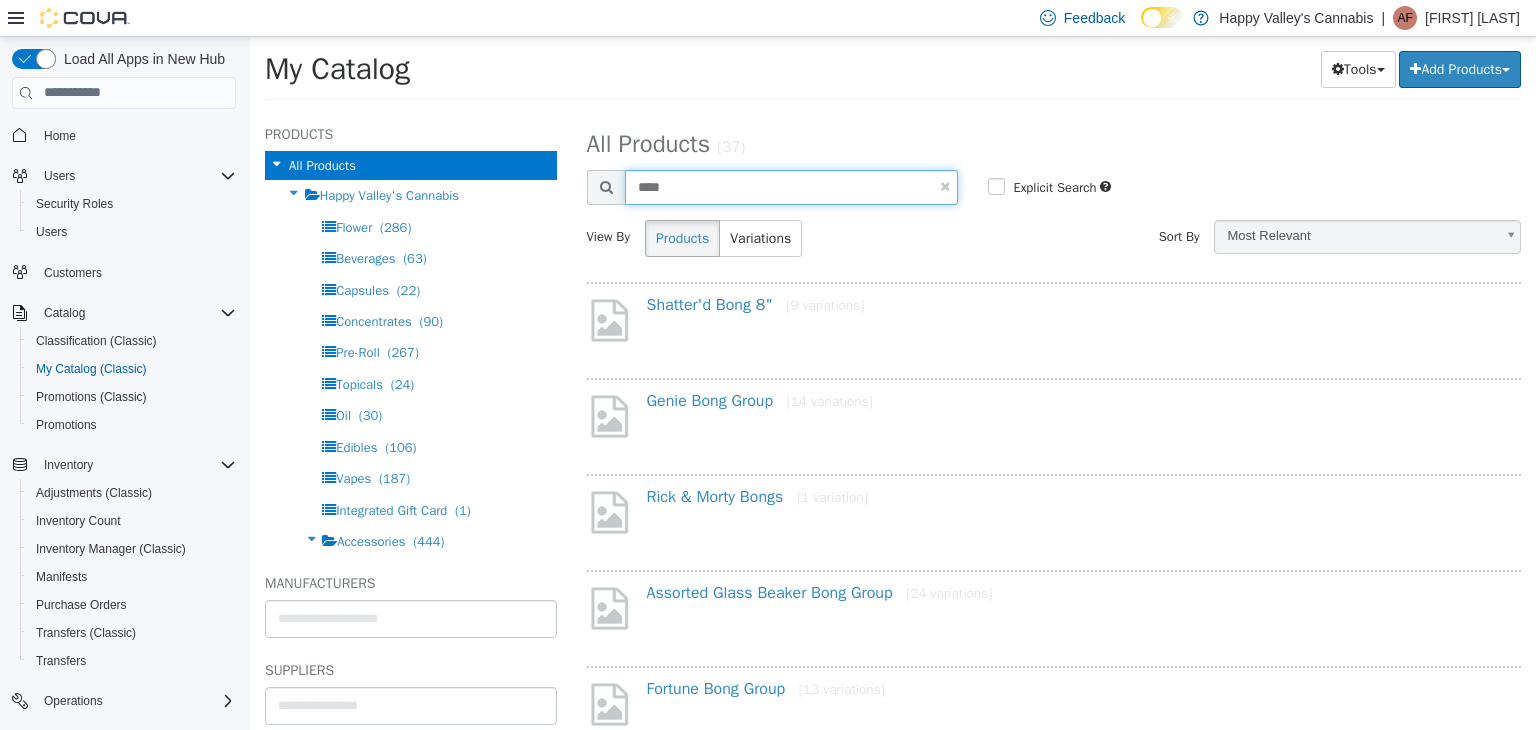 click on "****" at bounding box center [792, 186] 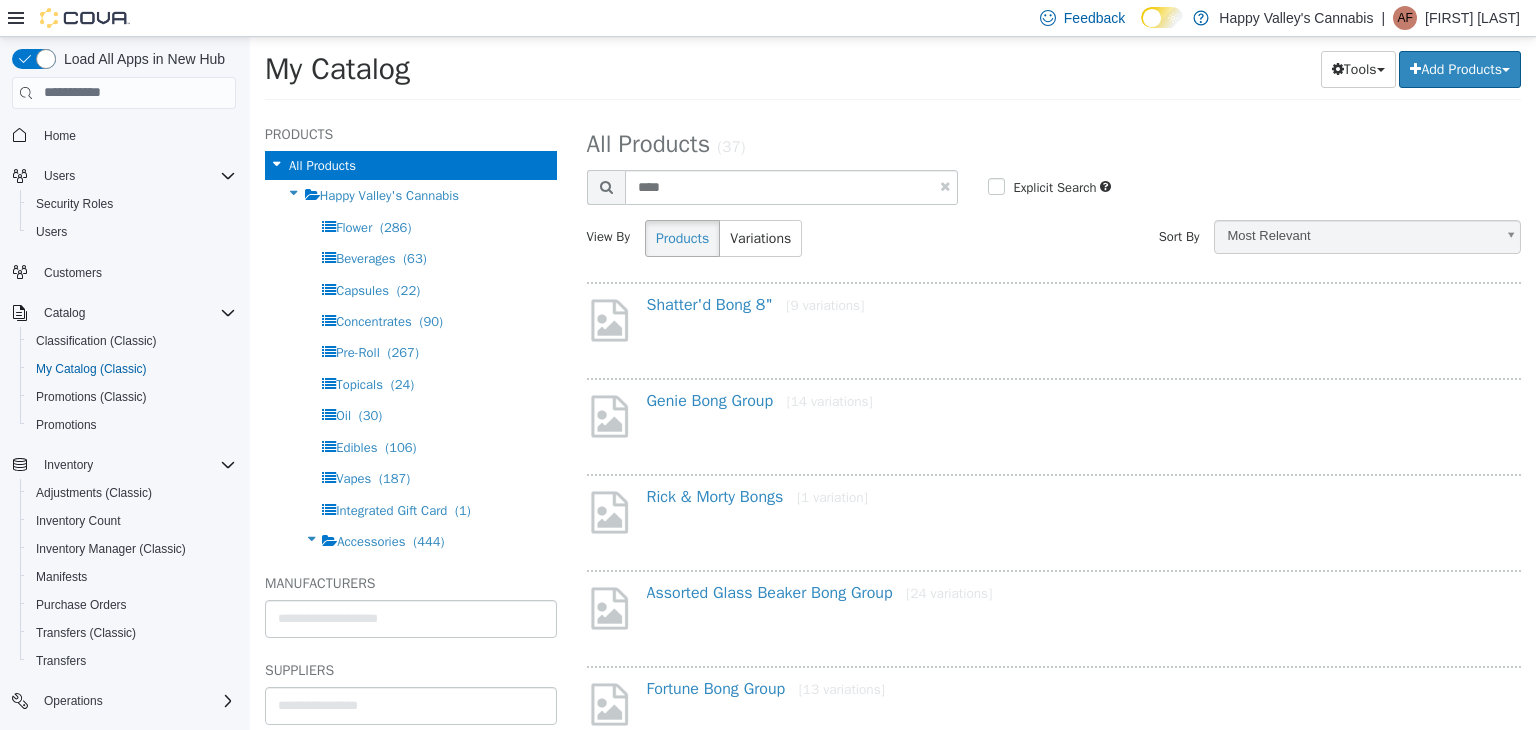 select on "**********" 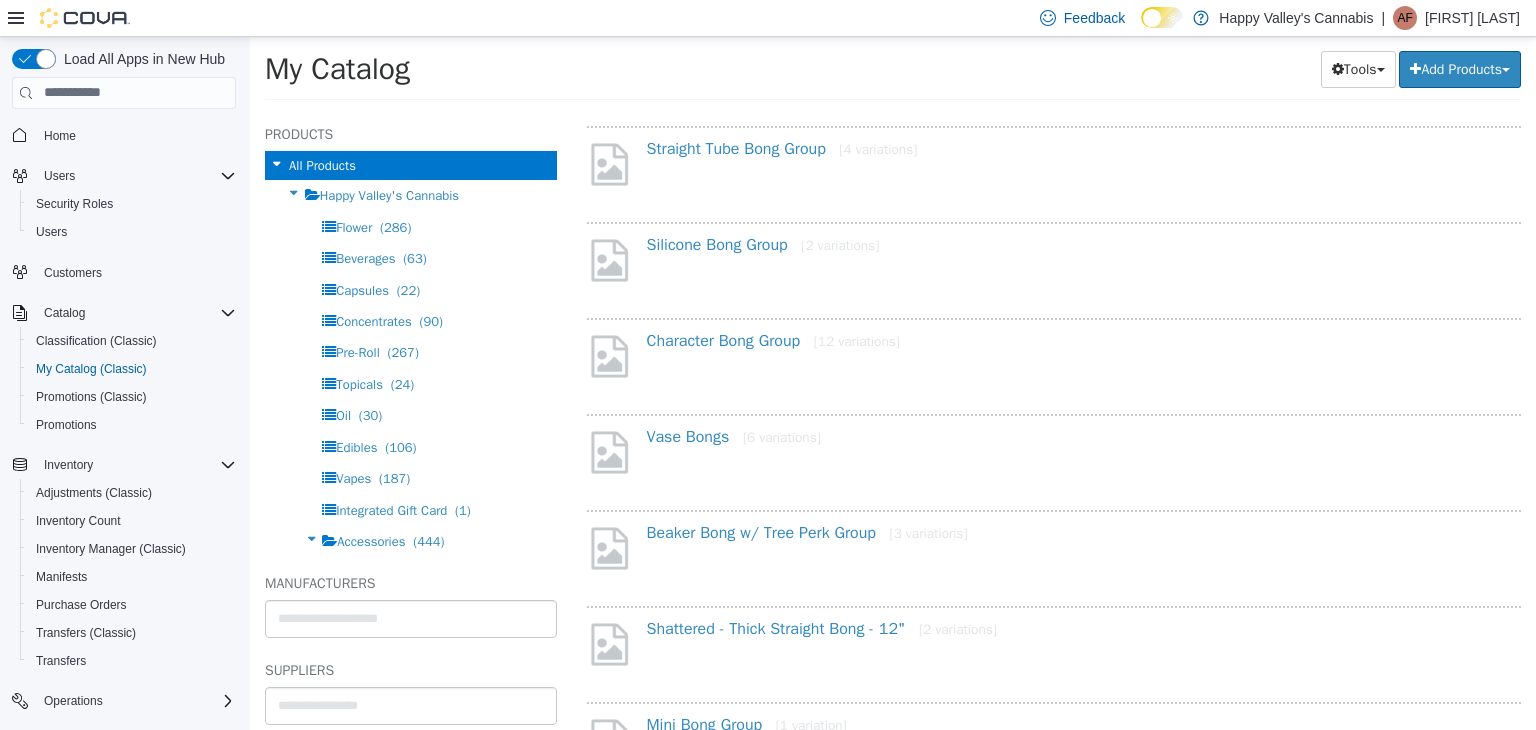 scroll, scrollTop: 600, scrollLeft: 0, axis: vertical 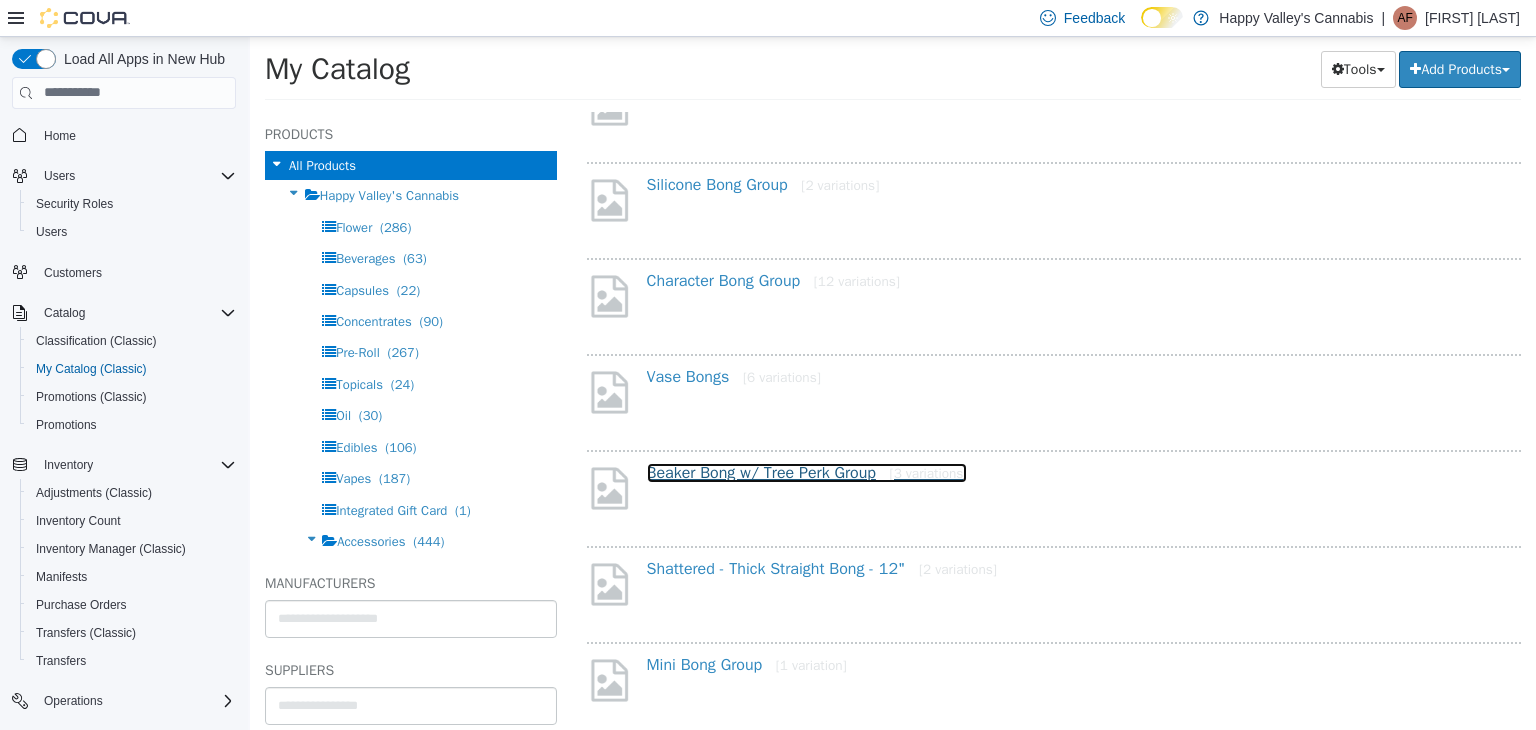 click on "Beaker Bong w/ Tree Perk Group
[3 variations]" at bounding box center (807, 472) 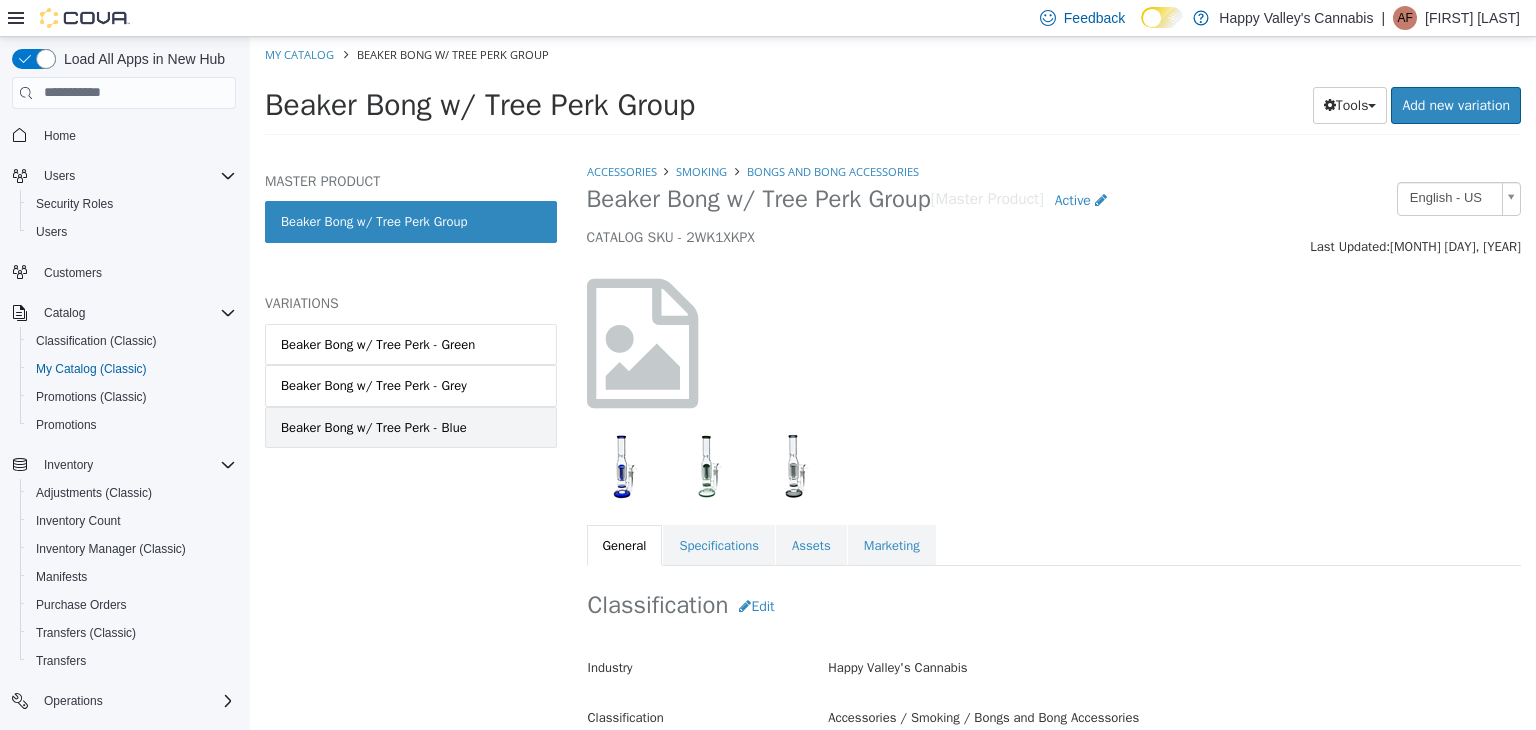 click on "Beaker Bong w/ Tree Perk - Blue" at bounding box center [374, 427] 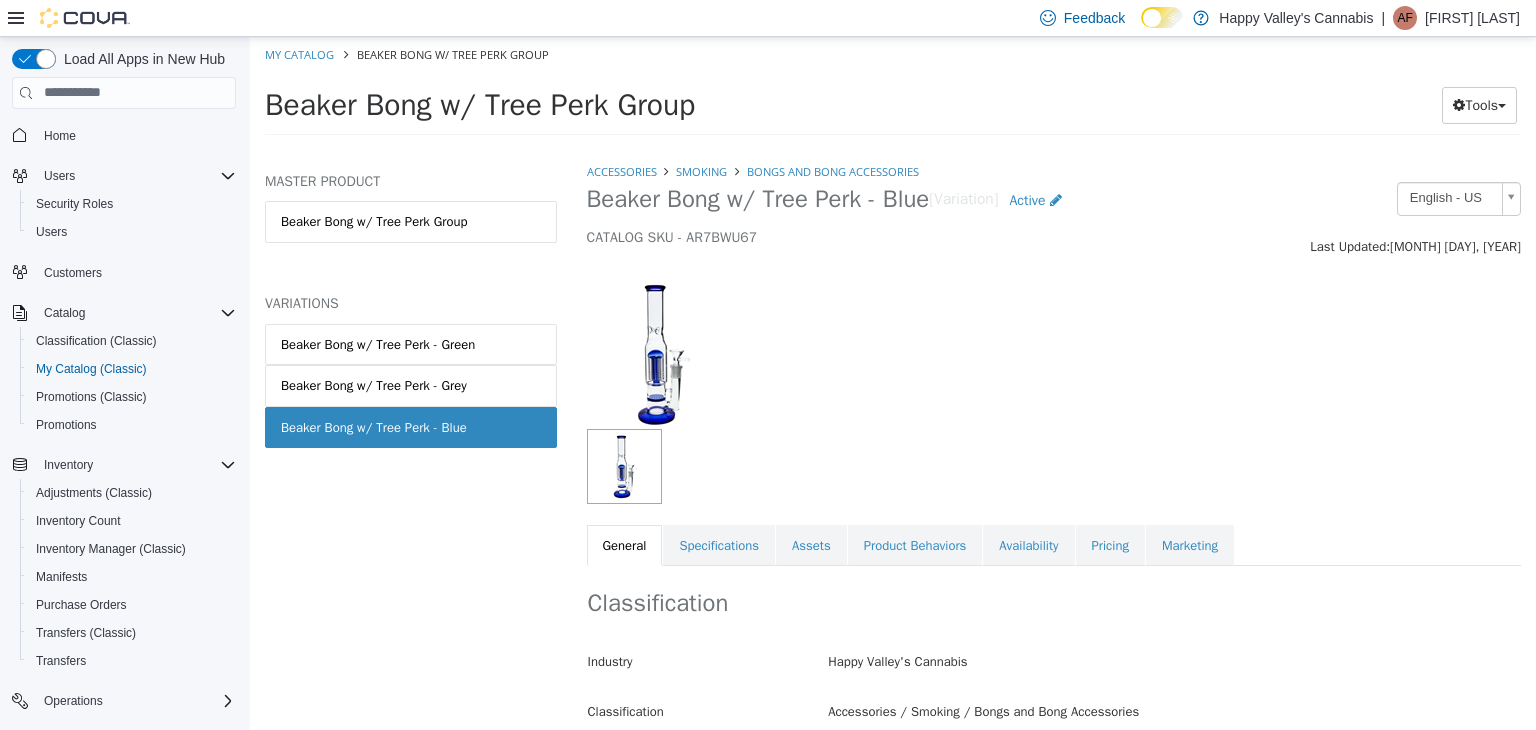 click on "Beaker Bong w/ Tree Perk Group" at bounding box center (411, 221) 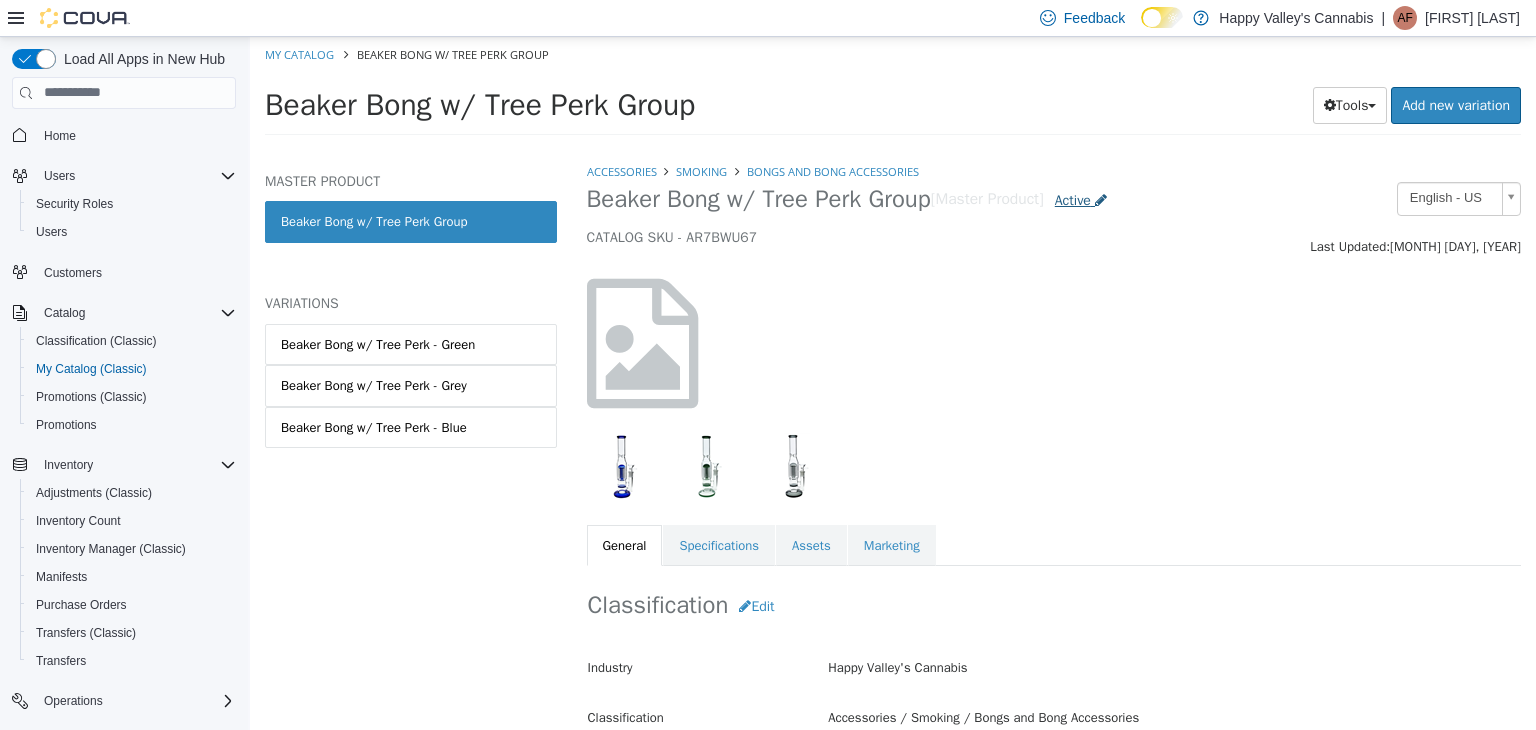 click on "Active" at bounding box center (1081, 199) 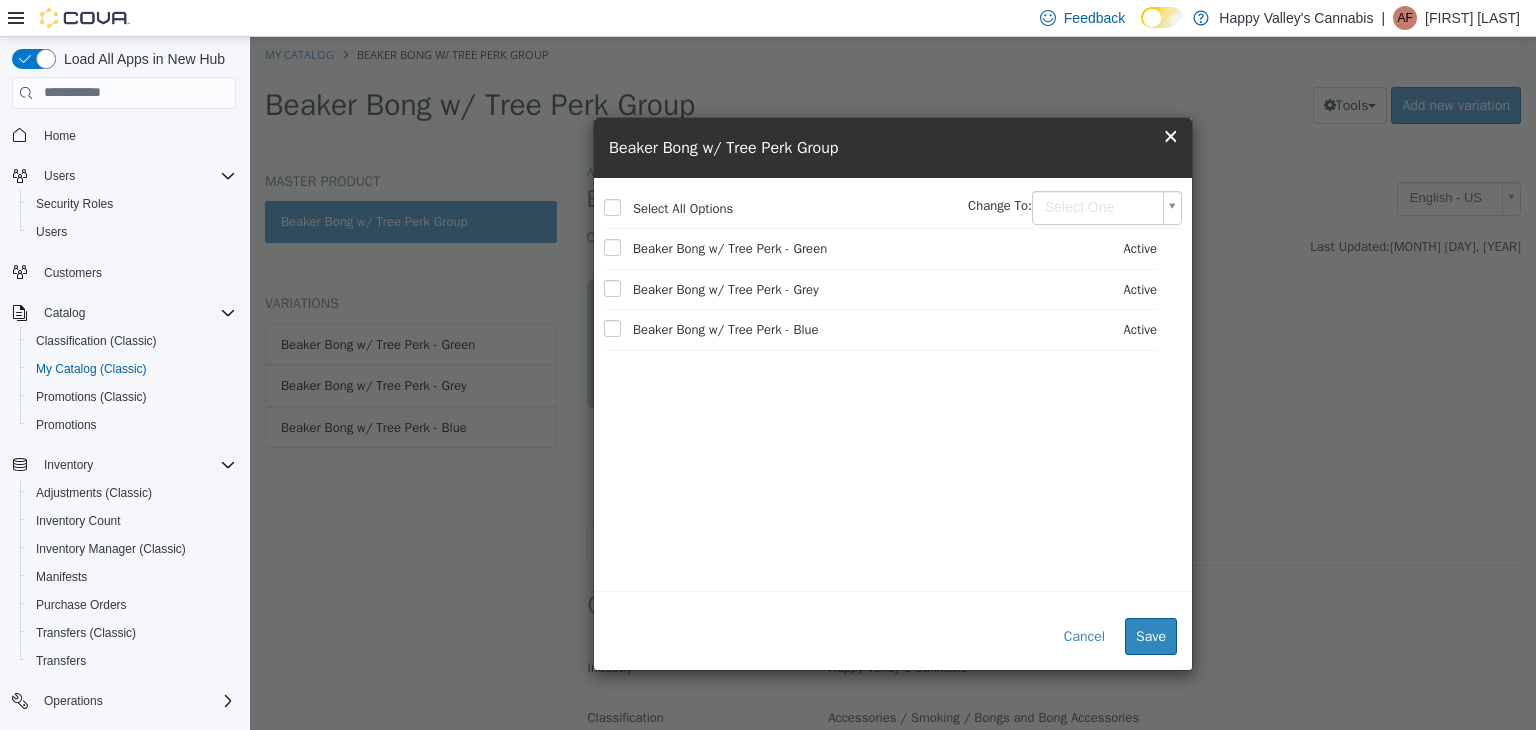 click on "Saving Bulk Changes...
×
All assets have been saved
My Catalog
Beaker Bong w/ Tree Perk Group
Beaker Bong w/ Tree Perk Group
Tools
Clone Print Labels   Add new variation
MASTER PRODUCT
Beaker Bong w/ Tree Perk Group
VARIATIONS
Beaker Bong w/ Tree Perk - Green
Beaker Bong w/ Tree Perk - Grey
Beaker Bong w/ Tree Perk - Blue
Accessories
Smoking
Bongs and Bong Accessories
Beaker Bong w/ Tree Perk Group
[Master Product] Active   CATALOG SKU - AR7BWU67     English - US                             Last Updated:  [DATE]
General Specifications Assets Marketing Classification  Edit Industry
Happy Valley's Cannabis
Classification
Accessories / Smoking / Bongs and Bong Accessories
Cancel Save Changes General Information  Edit Product Name
Beaker Bong w/ Tree Perk Group
Short Description
< empty >
Long Description
MSRP
< empty >" at bounding box center (893, 91) 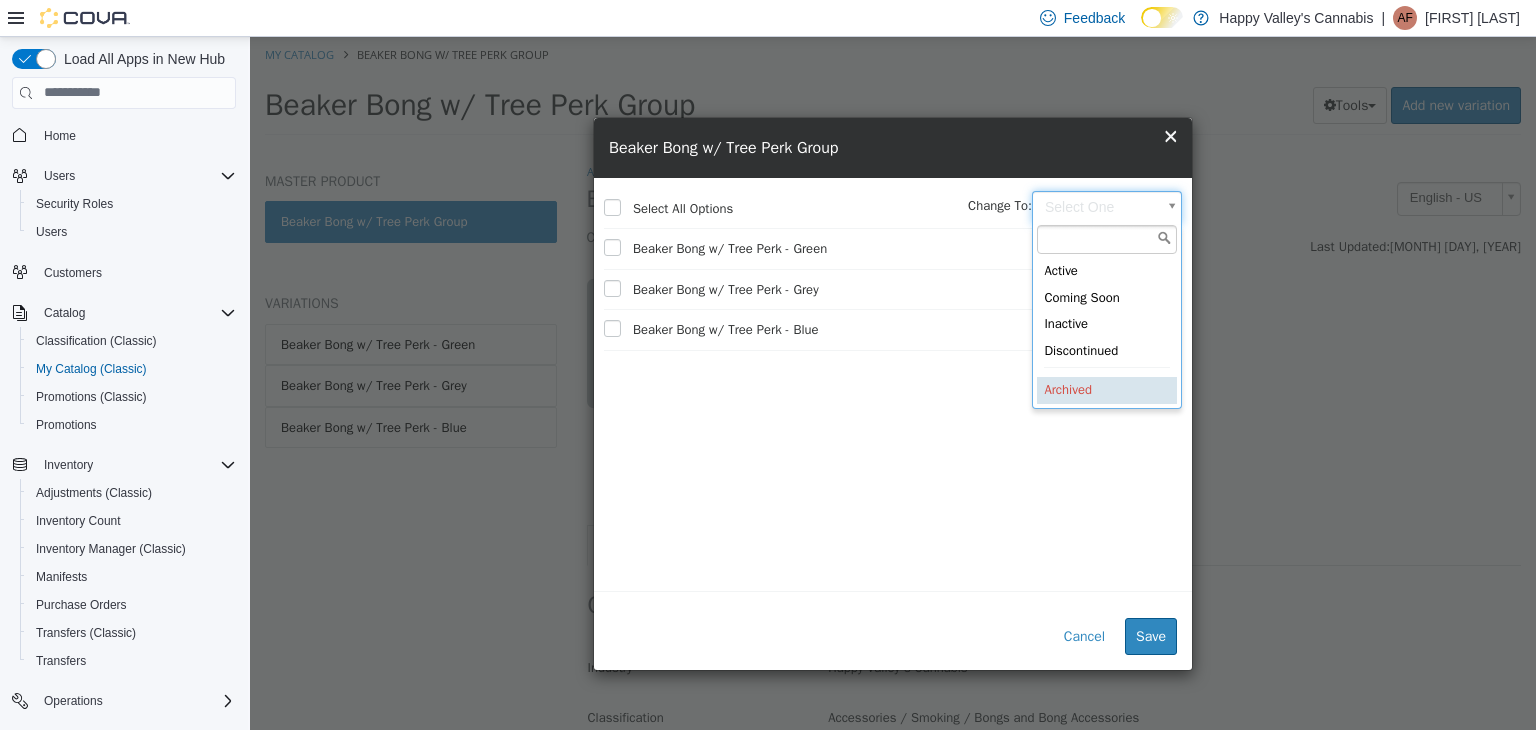 type on "********" 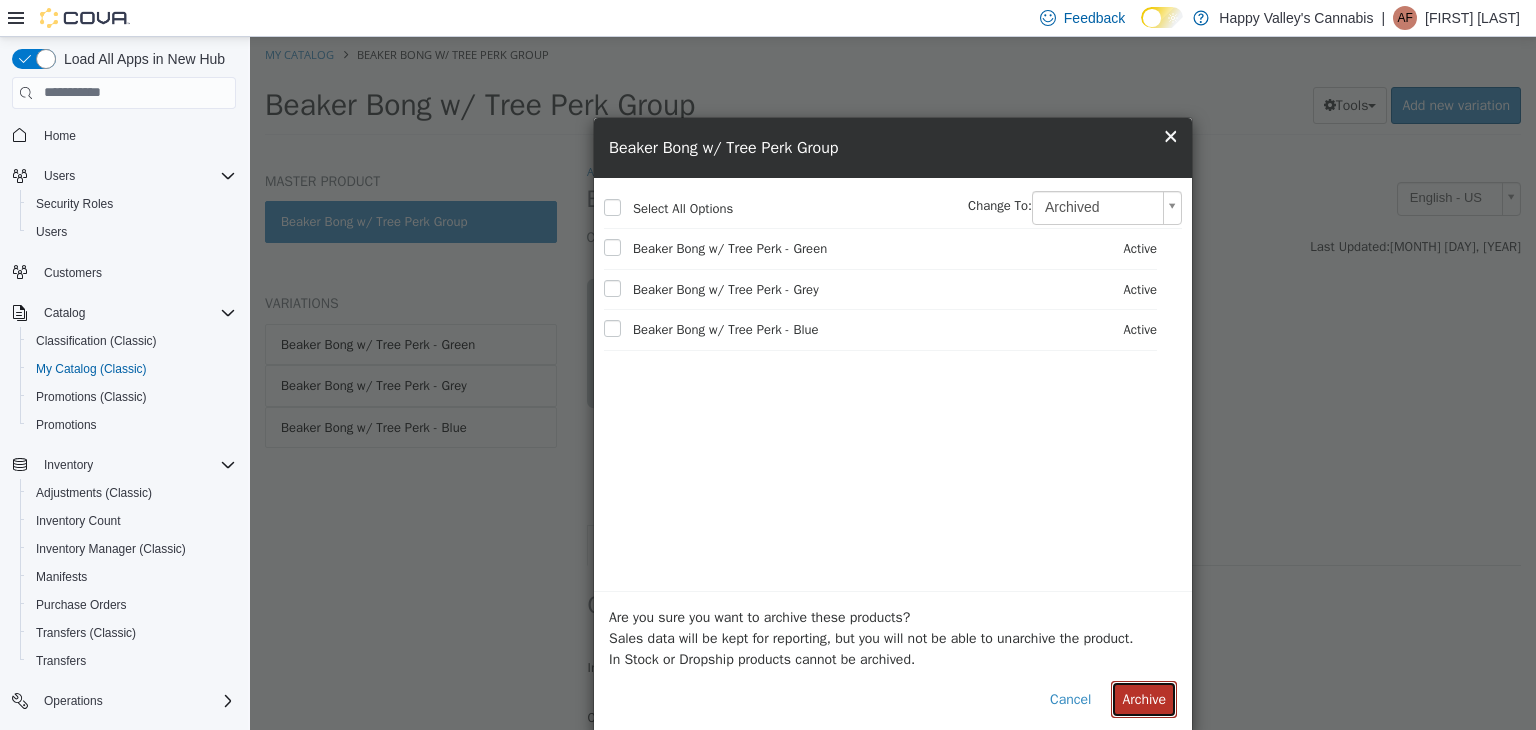 click on "Archive" at bounding box center (1144, 698) 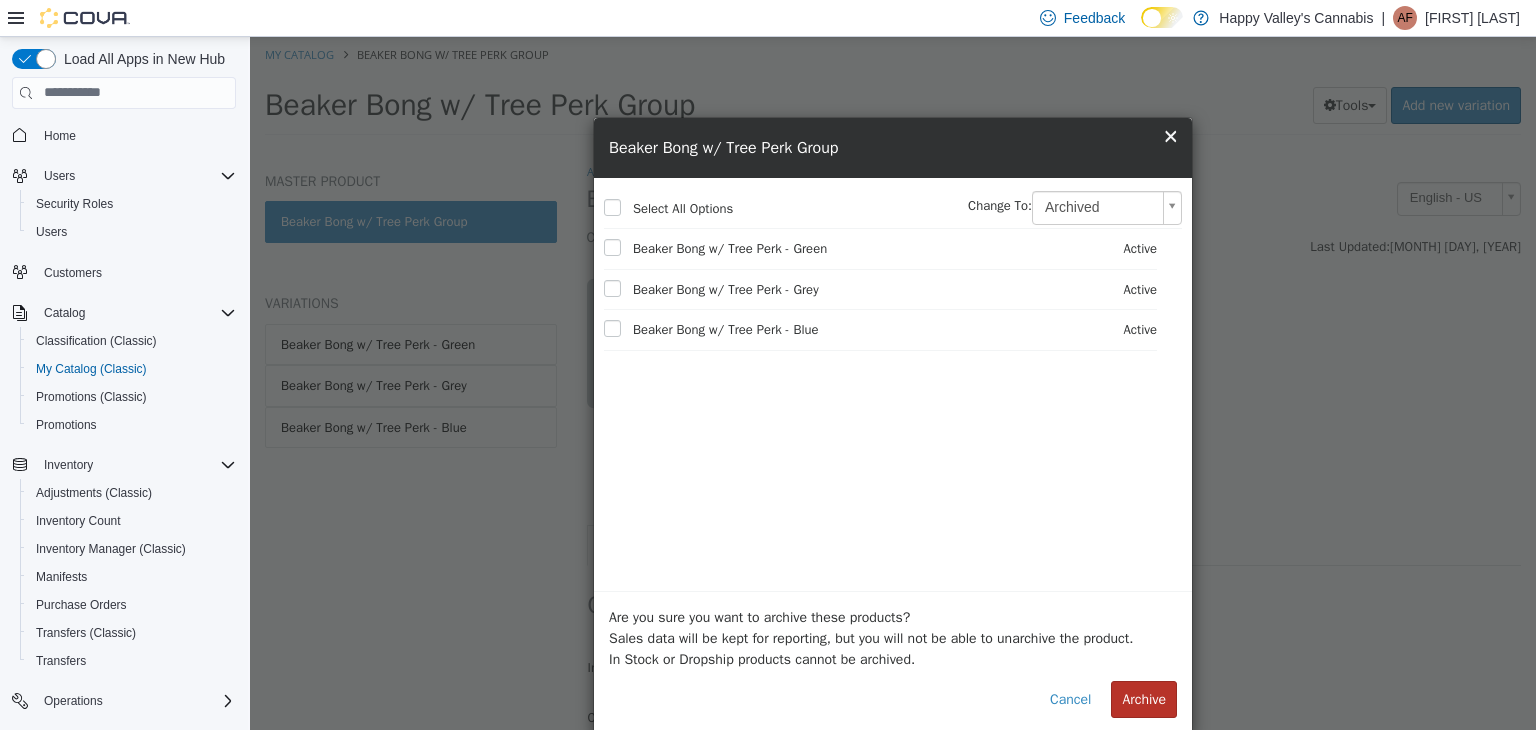 select on "**********" 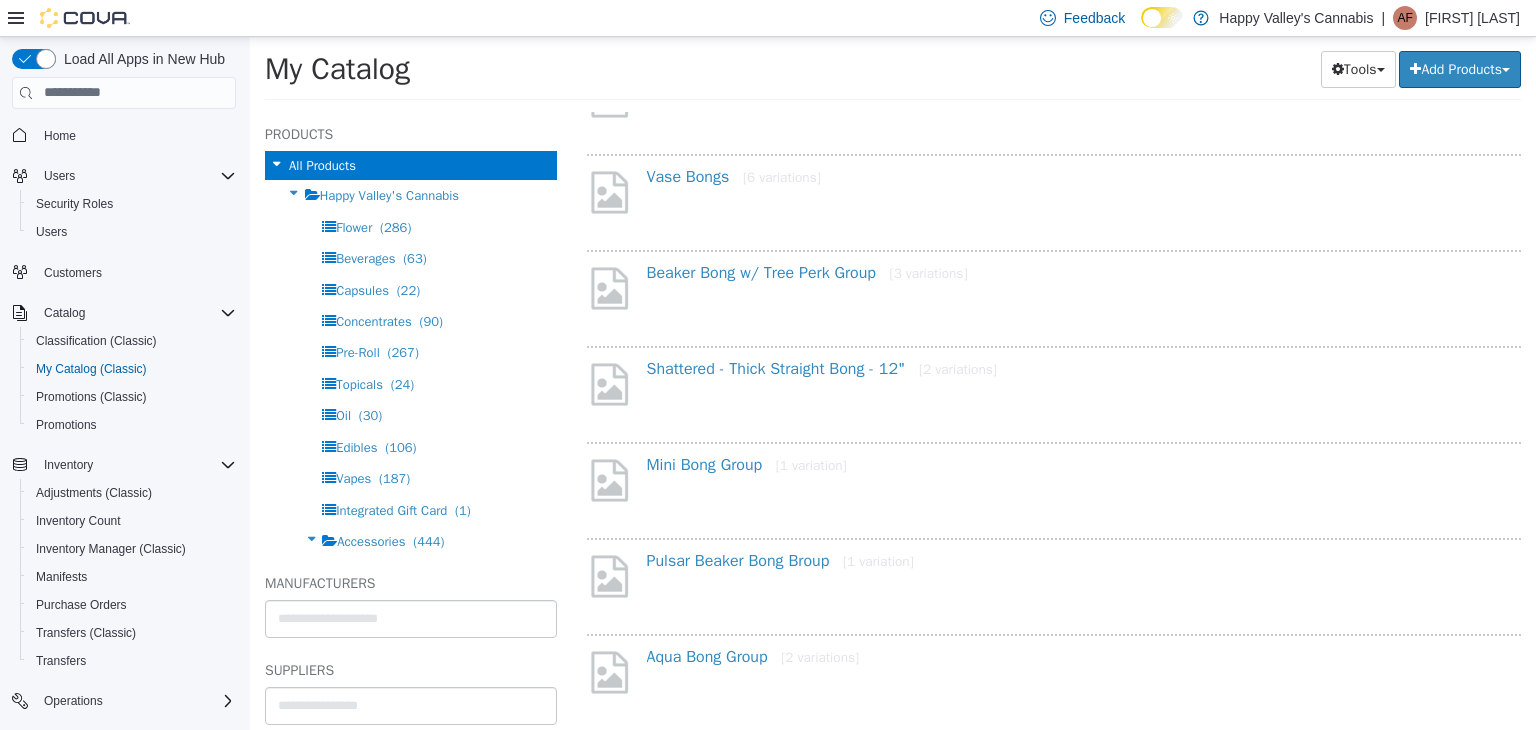 scroll, scrollTop: 900, scrollLeft: 0, axis: vertical 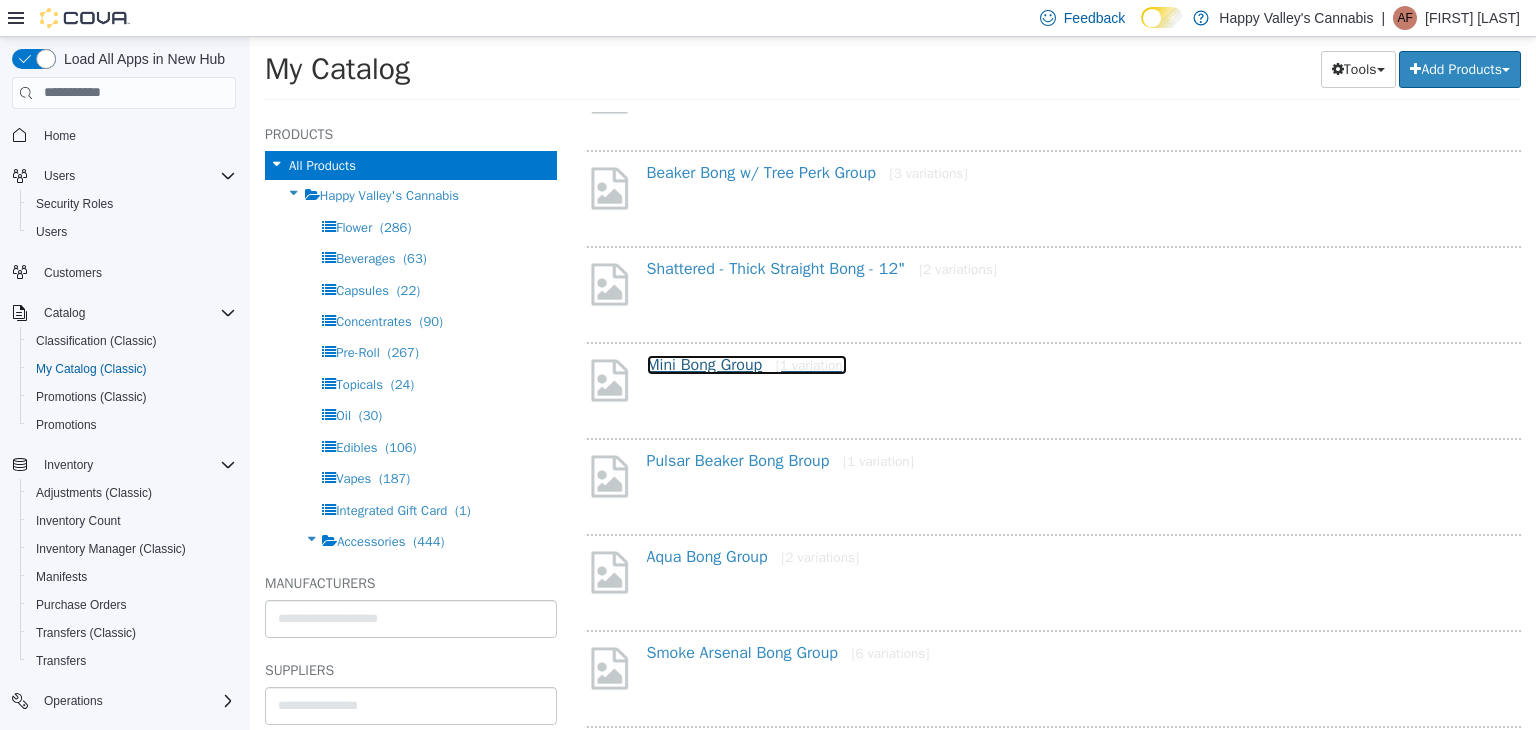 click on "Mini Bong Group
[1 variation]" at bounding box center (747, 364) 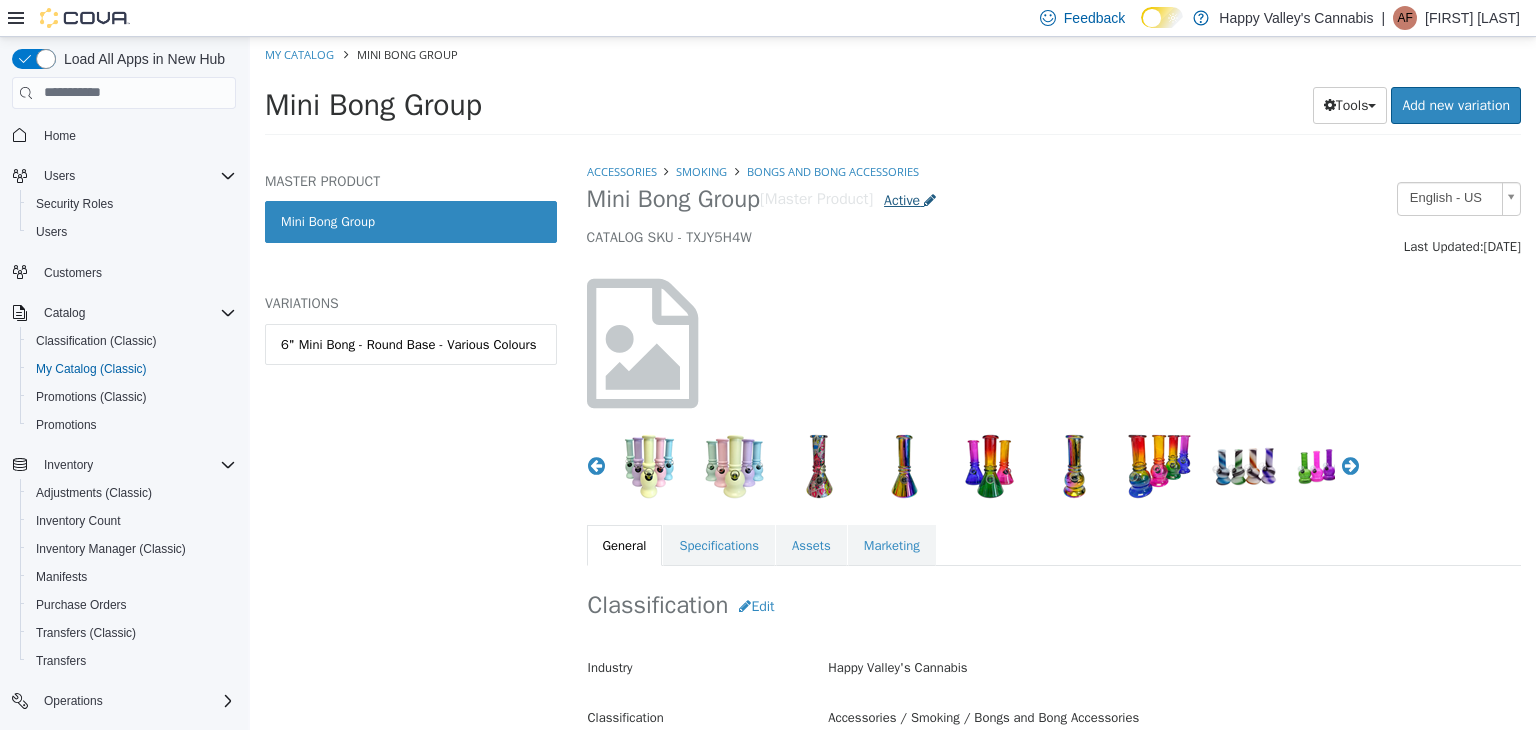 click on "Active" at bounding box center [902, 199] 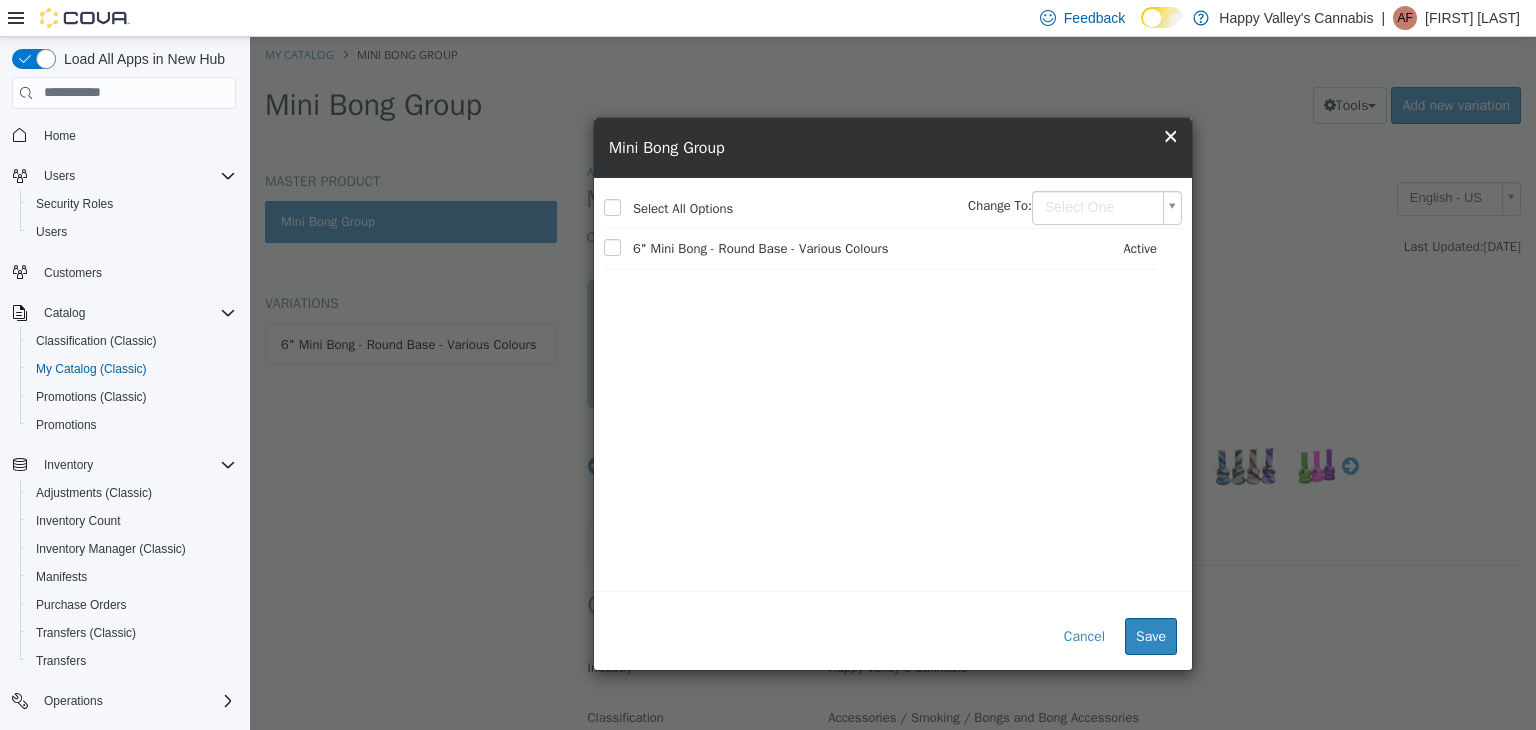 drag, startPoint x: 1069, startPoint y: 191, endPoint x: 1069, endPoint y: 215, distance: 24 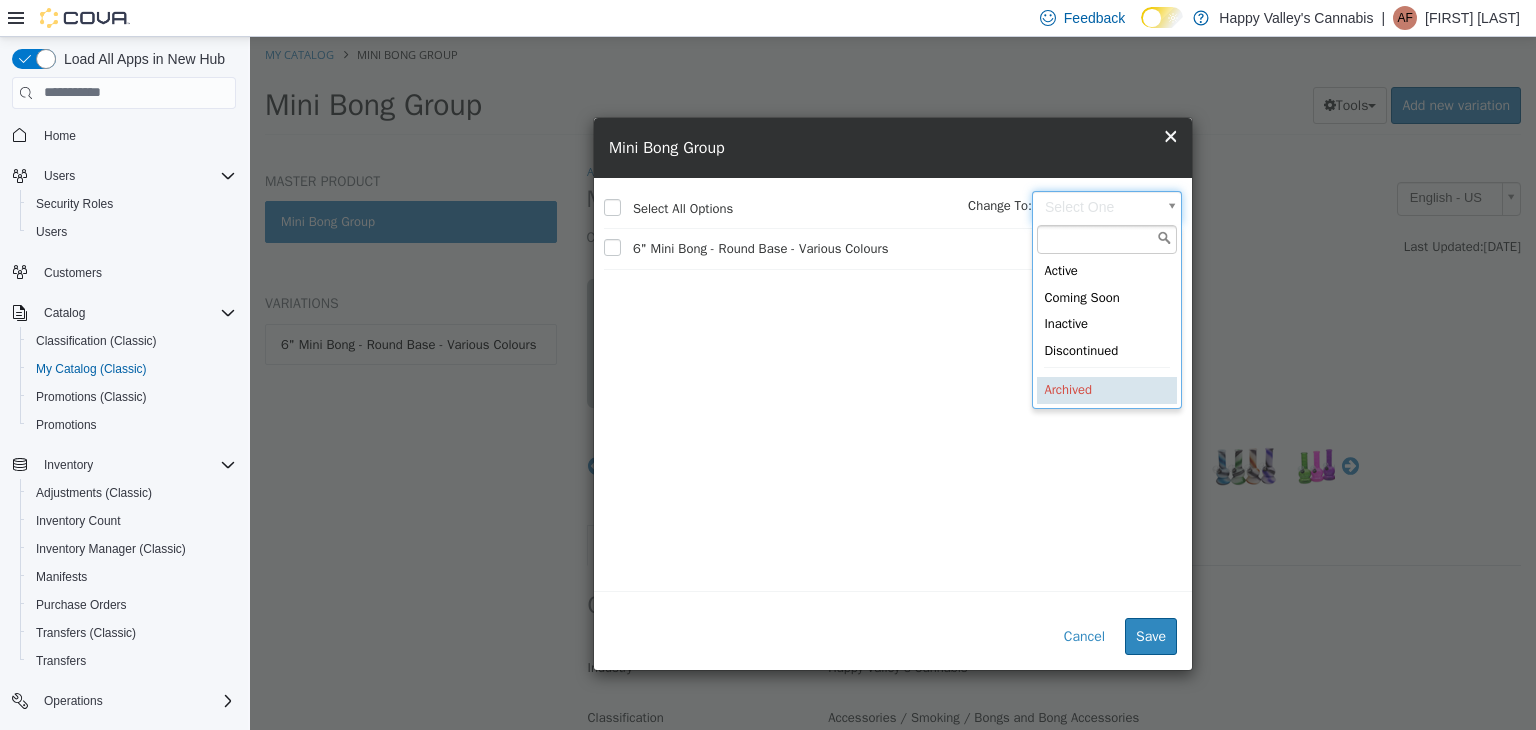 click on "Active
Coming Soon
Inactive
Discontinued
Archived" at bounding box center [1107, 316] 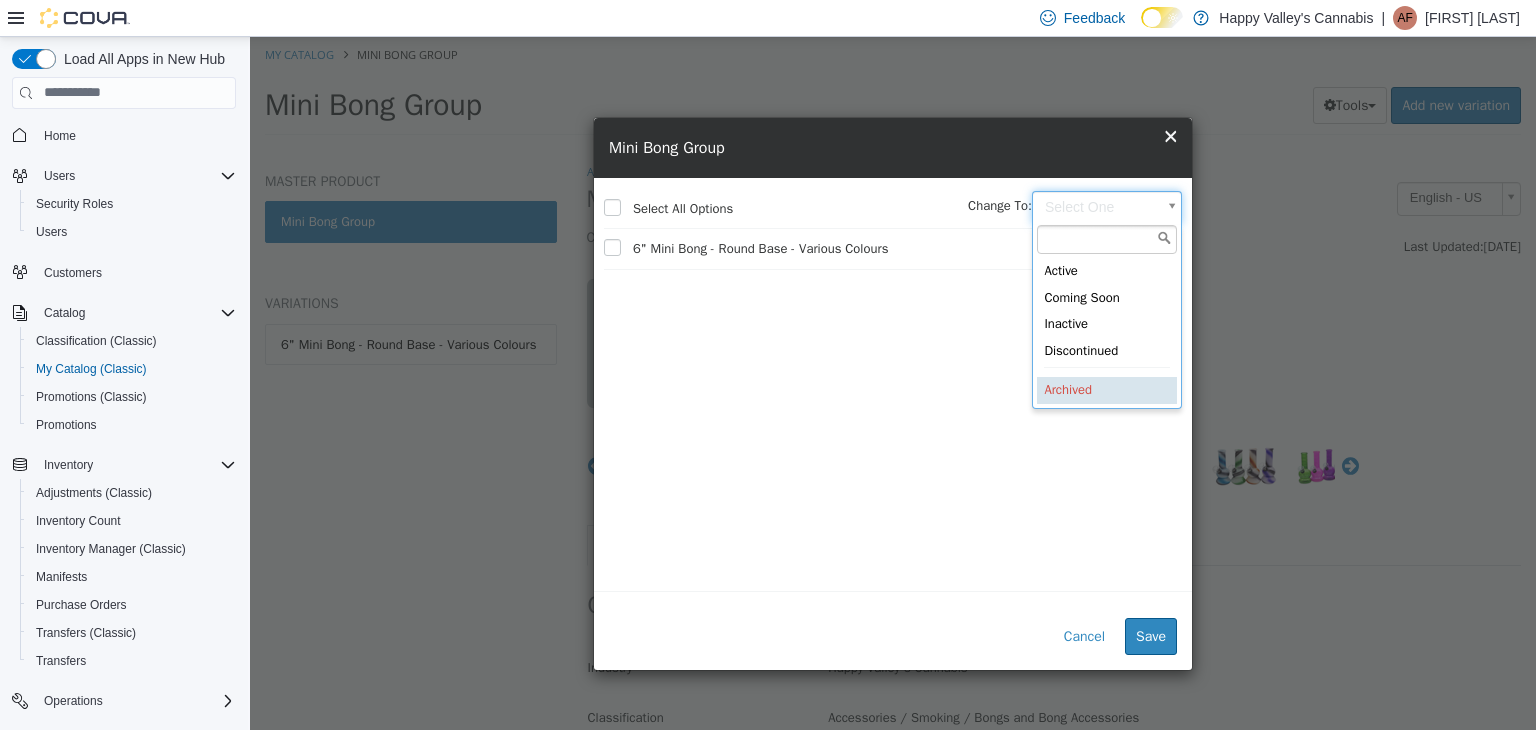 type on "********" 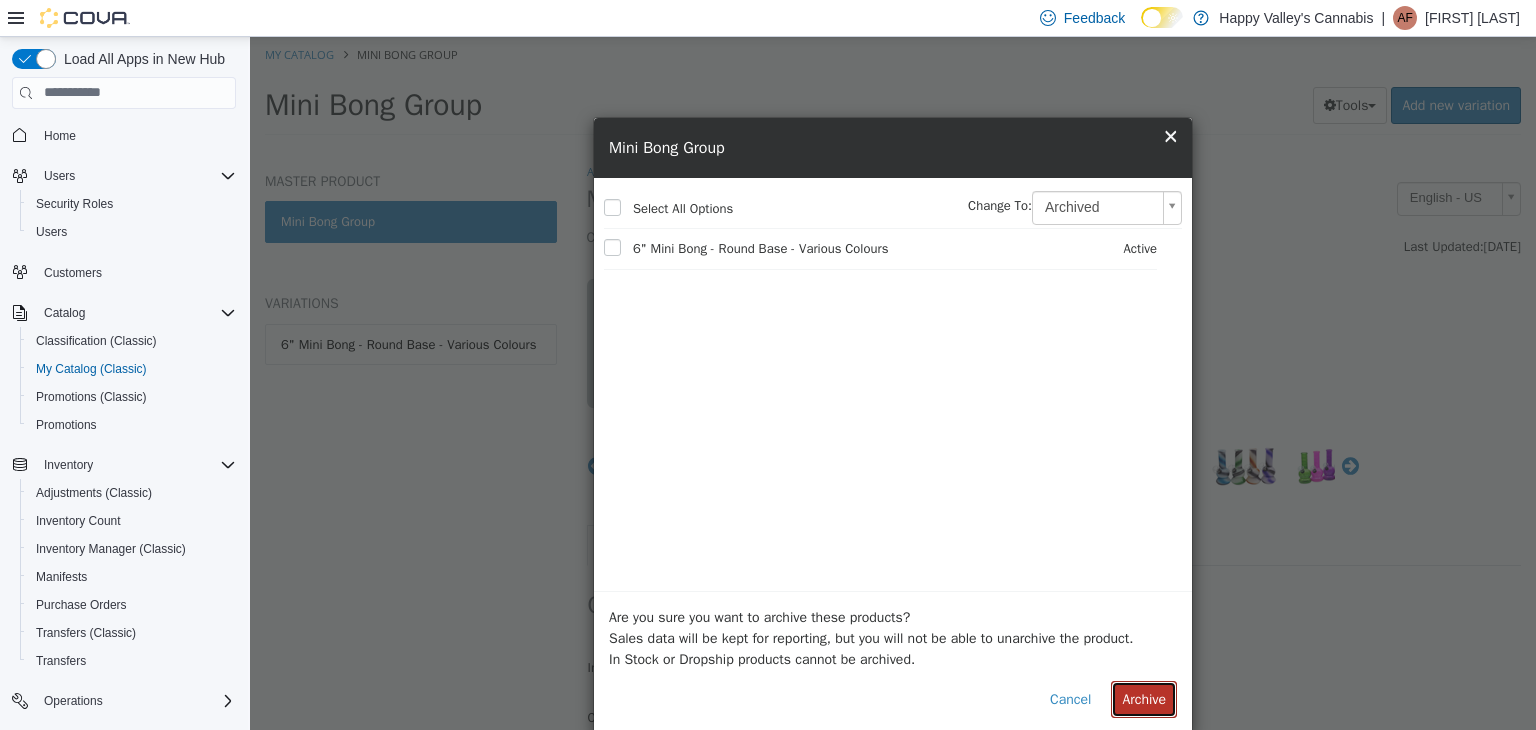 click on "Archive" at bounding box center [1144, 698] 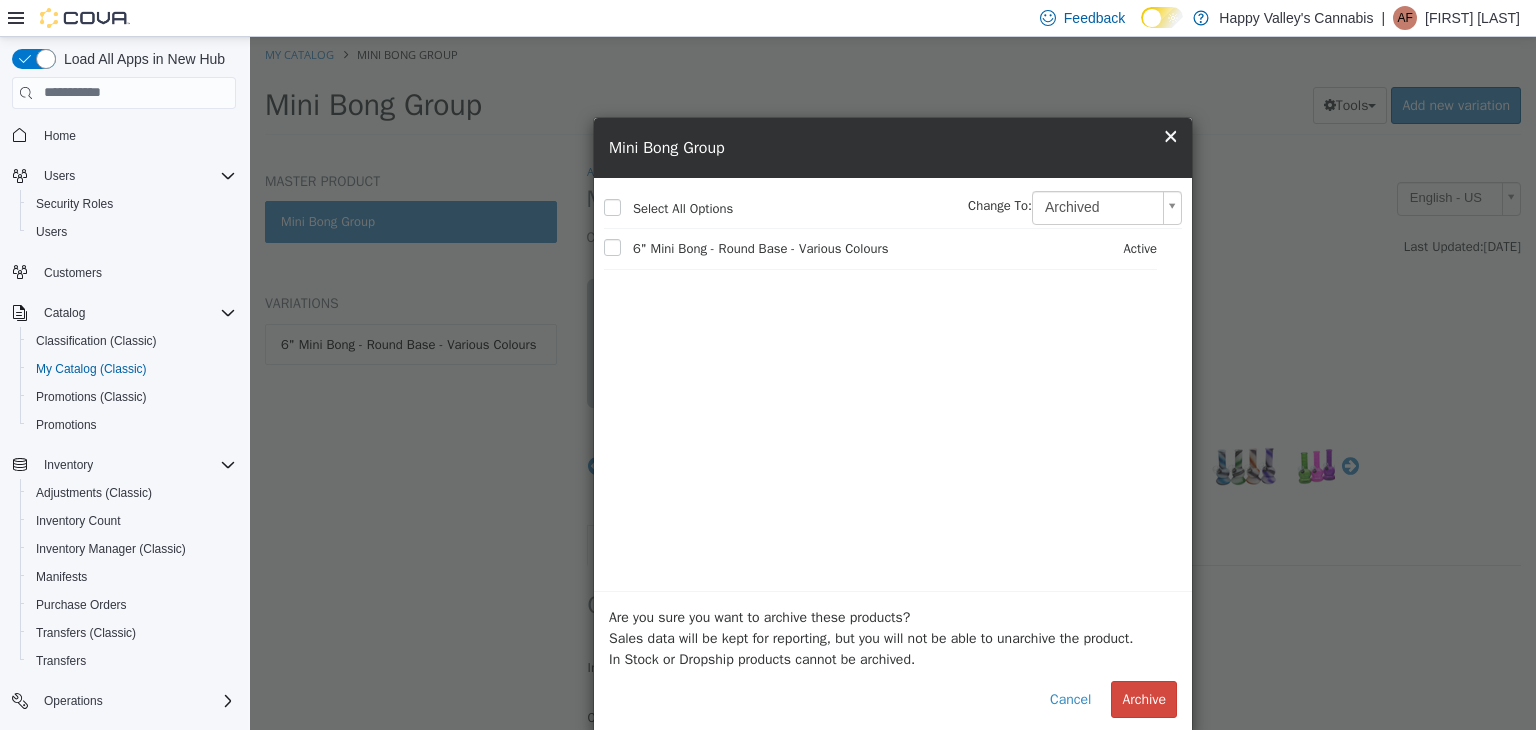 select on "**********" 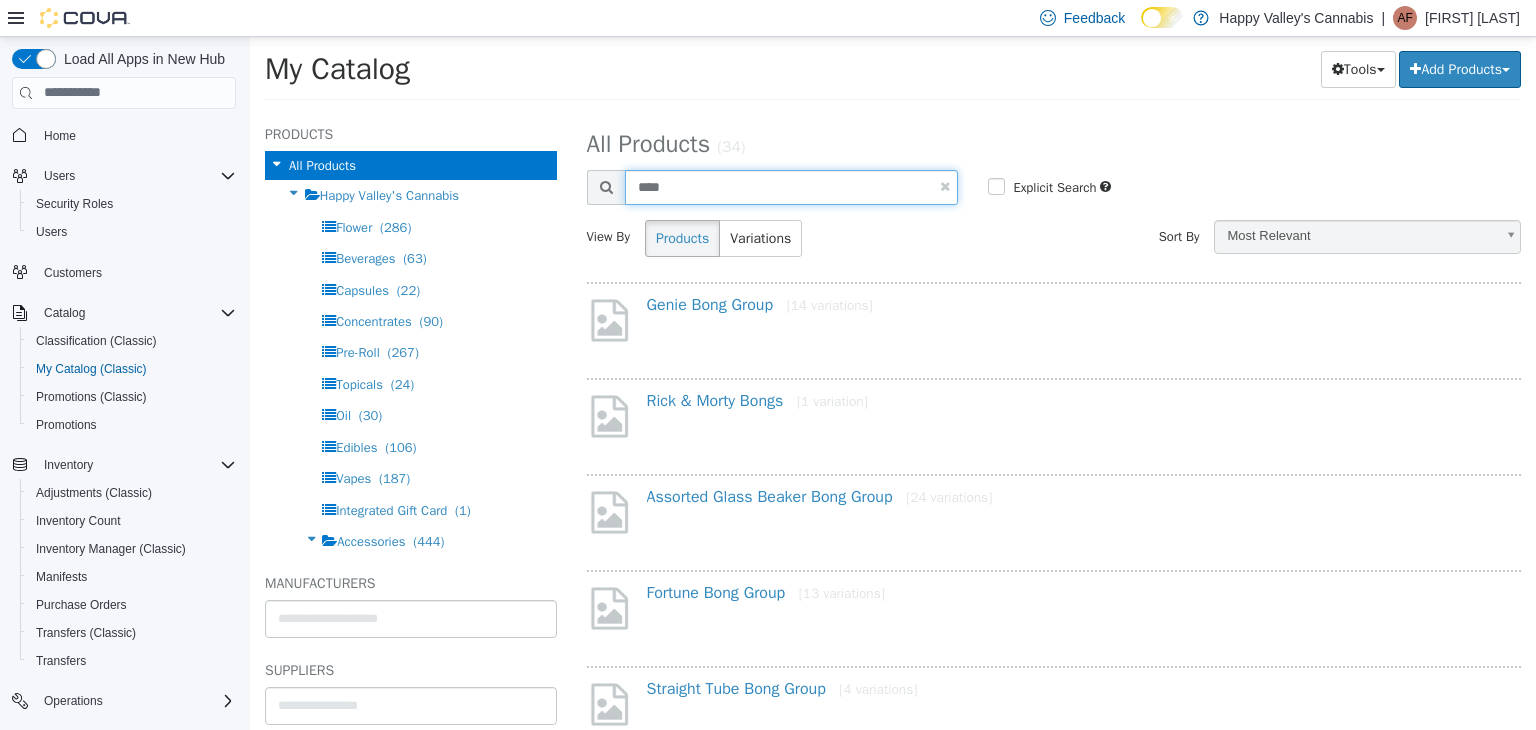 click on "****" at bounding box center [792, 186] 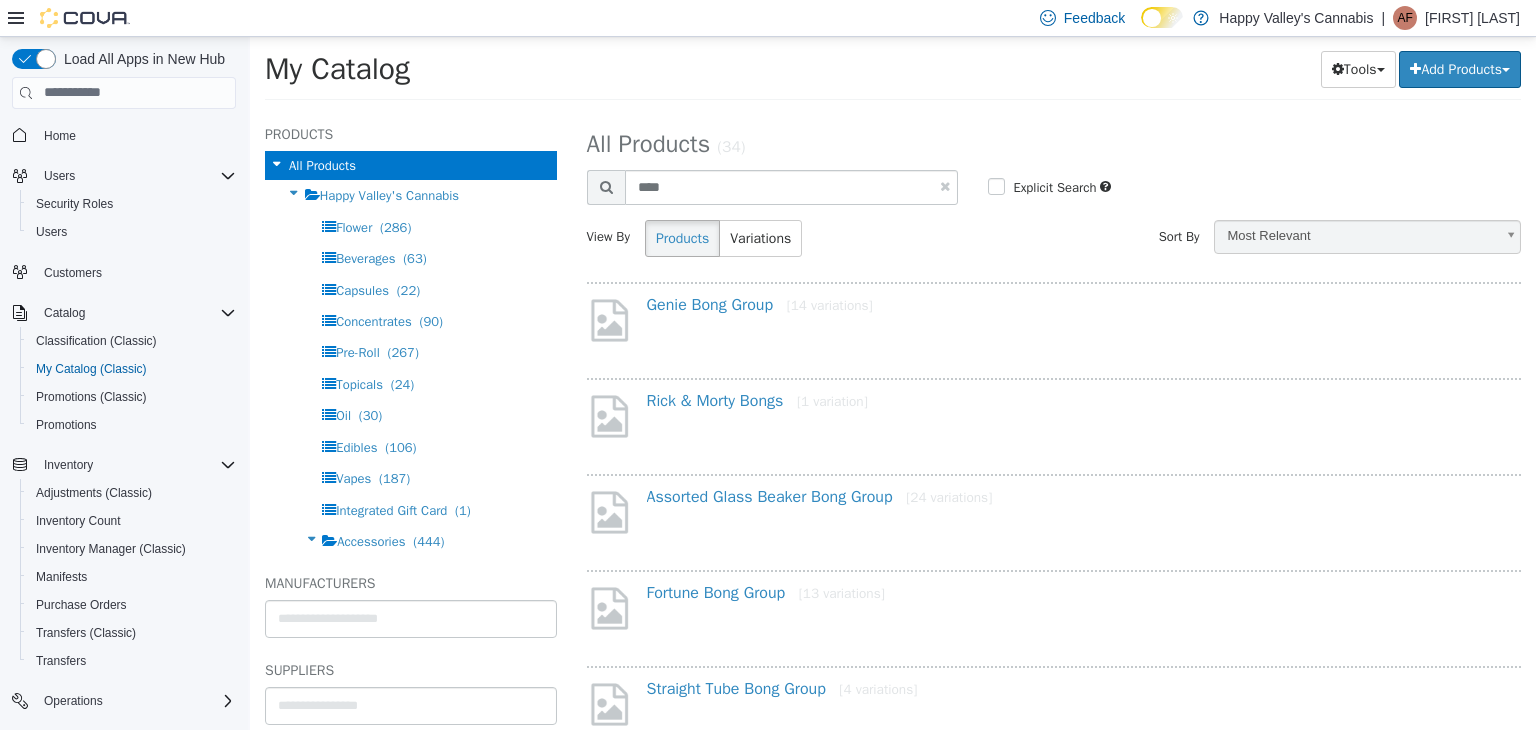 select on "**********" 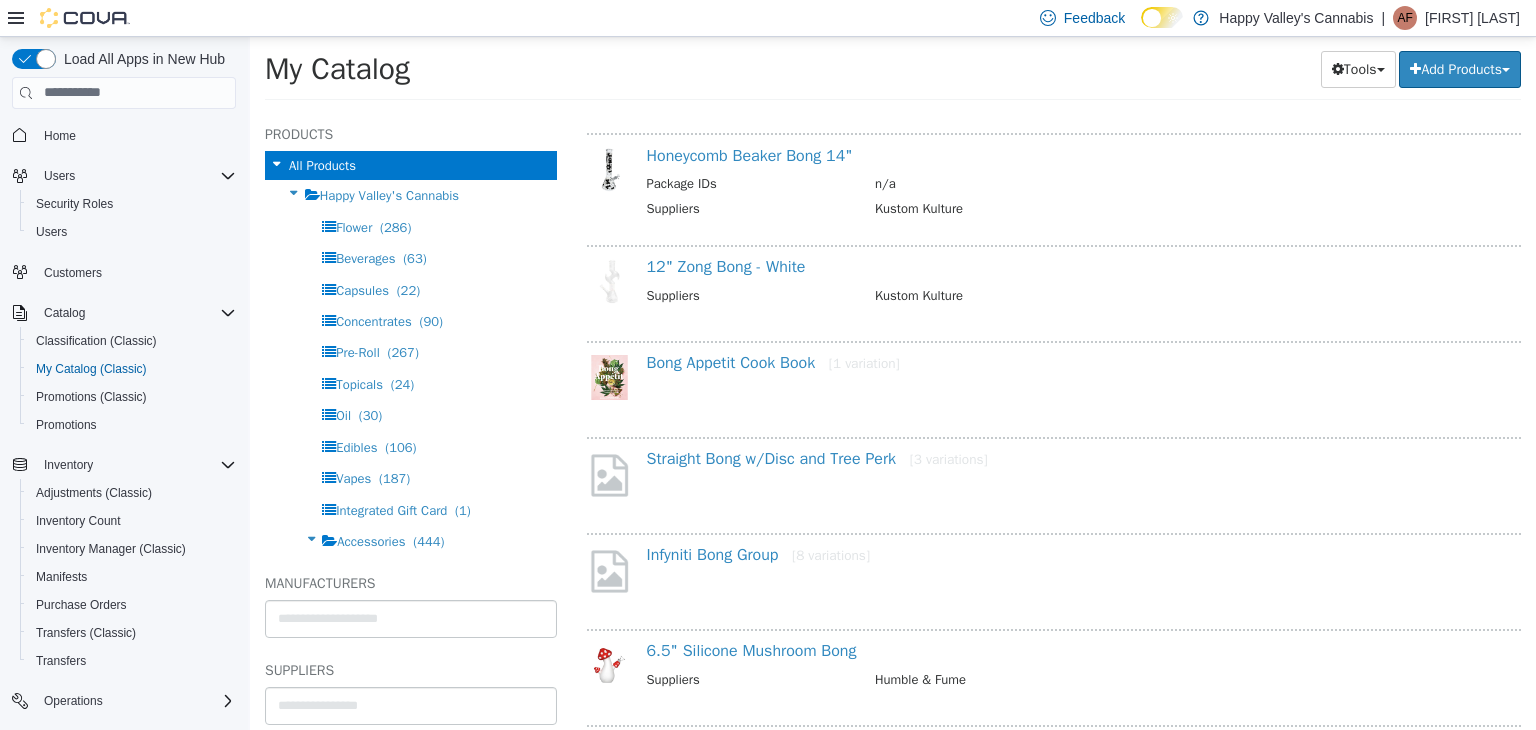 scroll, scrollTop: 1400, scrollLeft: 0, axis: vertical 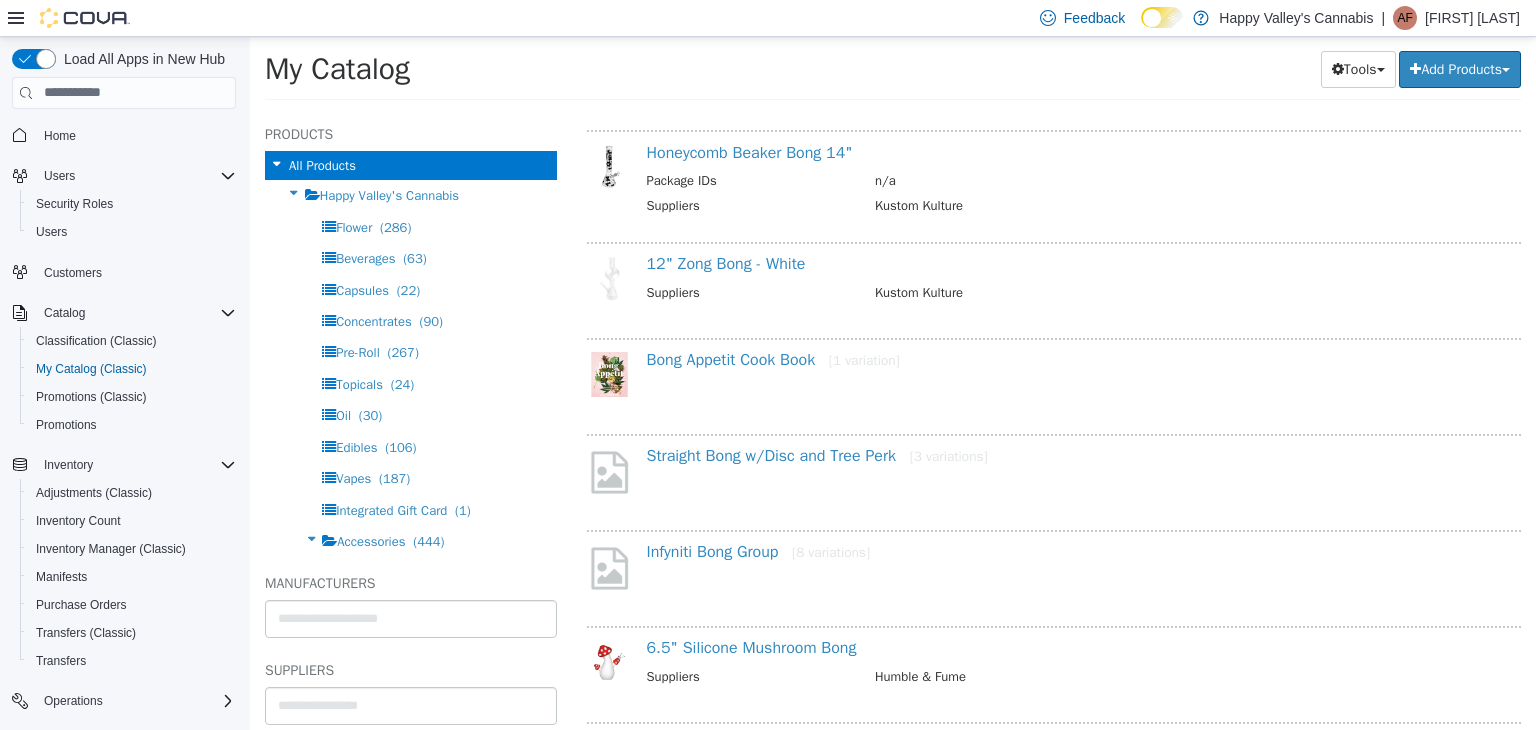 click on "Straight Bong w/Disc and Tree Perk
[3 variations]" at bounding box center [1074, 459] 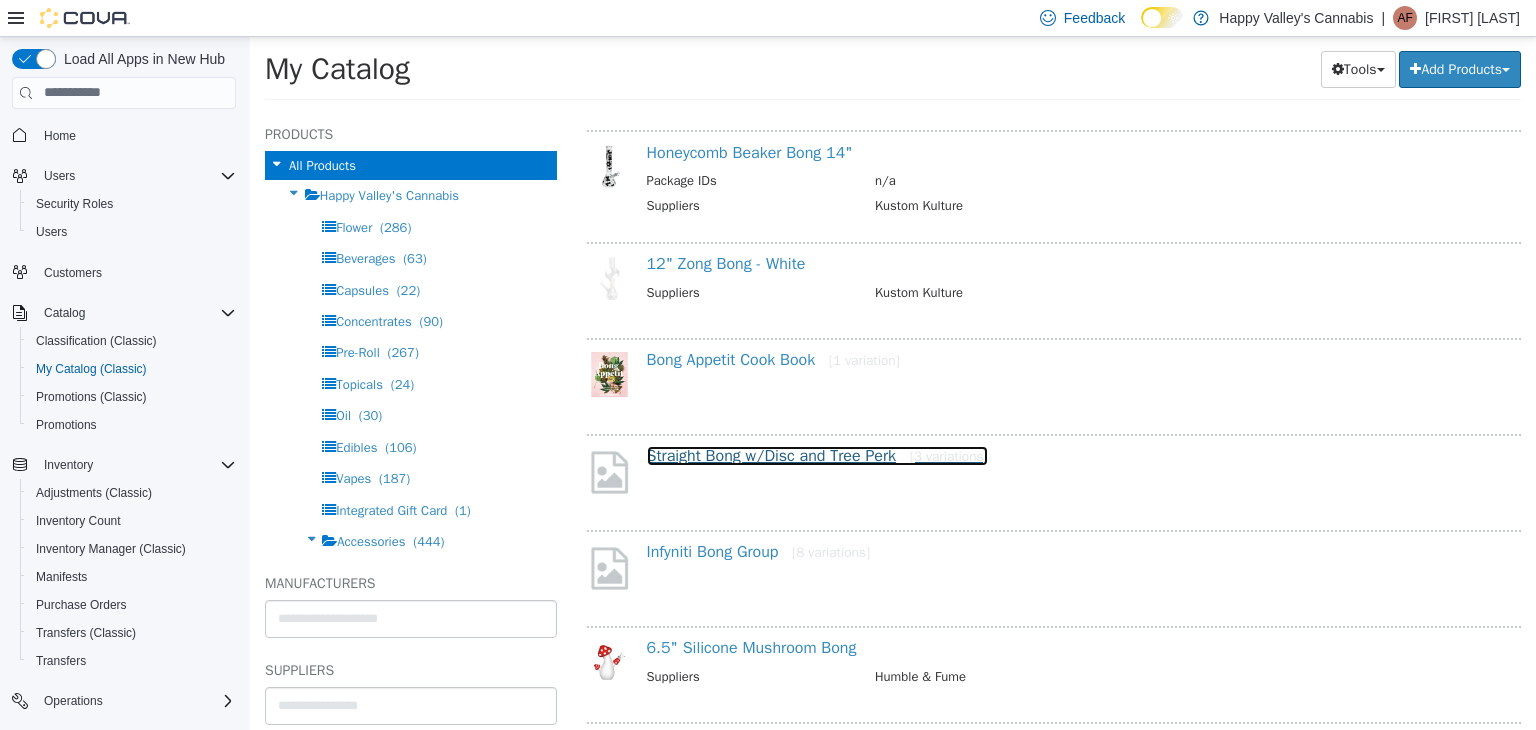 click on "Straight Bong w/Disc and Tree Perk
[3 variations]" at bounding box center [817, 455] 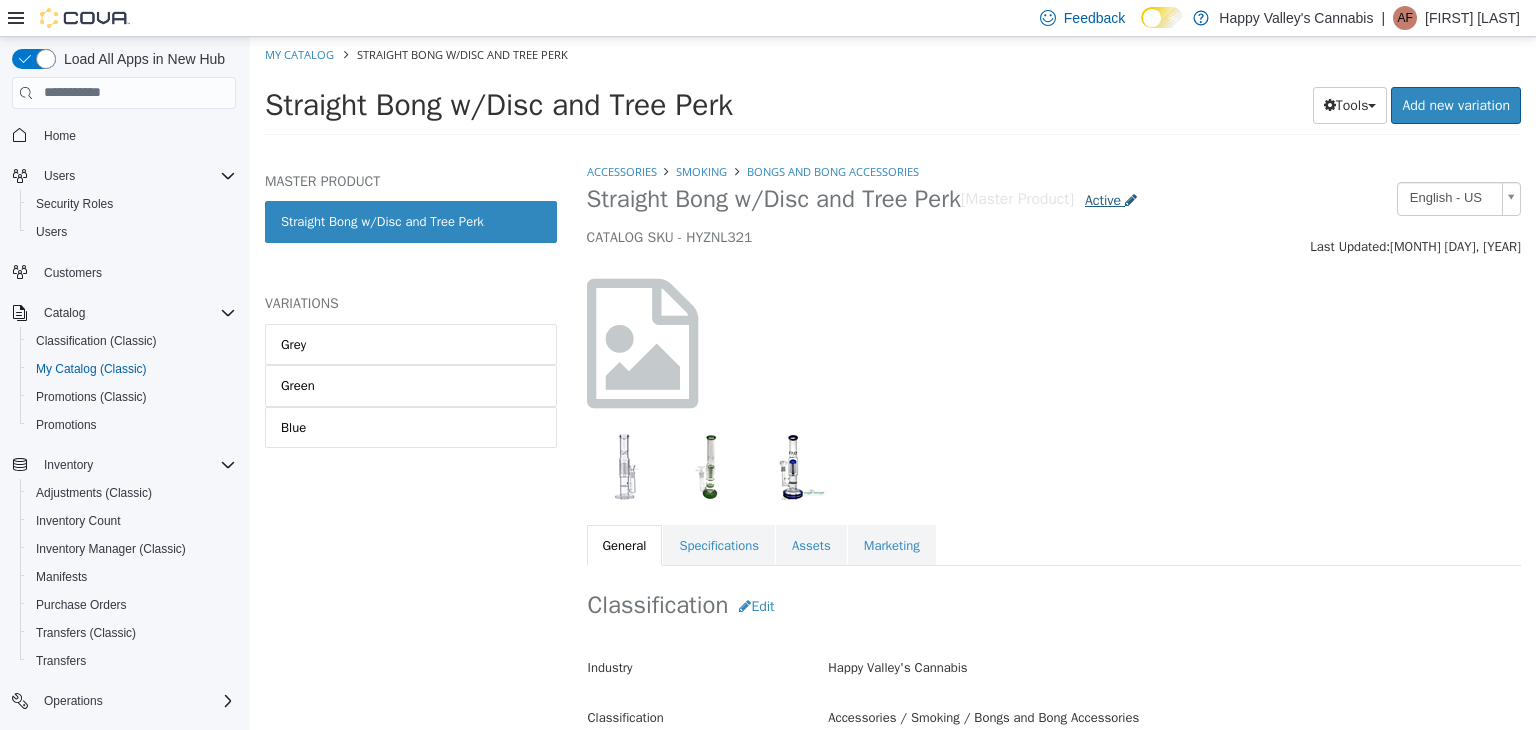 click on "Active" at bounding box center [1111, 199] 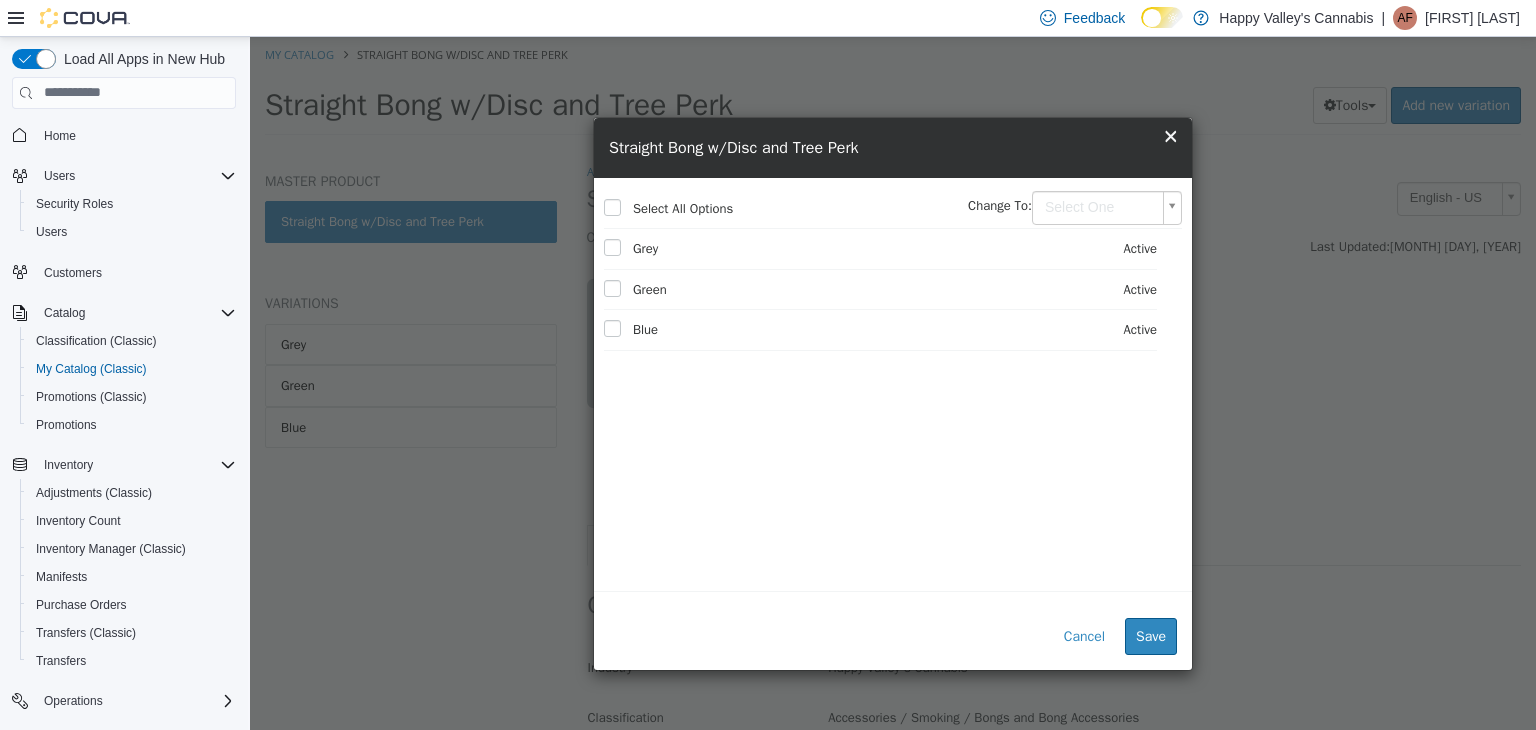 click on "Saving Bulk Changes...
×
All assets have been saved
My Catalog
Straight Bong w/Disc and Tree Perk
Straight Bong w/Disc and Tree Perk
Tools
Clone Print Labels   Add new variation
MASTER PRODUCT
Straight Bong w/Disc and Tree Perk
VARIATIONS
Grey
Green
Blue
Accessories
Smoking
Bongs and Bong Accessories
Straight Bong w/Disc and Tree Perk
[Master Product] Active  CATALOG SKU - [SKU]     English - [COUNTRY_CODE]                             Last Updated:  [DATE]
General Specifications Assets Marketing Classification  Edit Industry
Happy Valley's Cannabis
Classification
Accessories / Smoking / Bongs and Bong Accessories
Cancel Save Changes General Information  Edit Product Name
Straight Bong w/Disc and Tree Perk
Short Description
< empty >
Long Description
< empty >
MSRP
< empty >
Release Date
< empty >
Cancel Manufacturer  Edit" at bounding box center [893, 91] 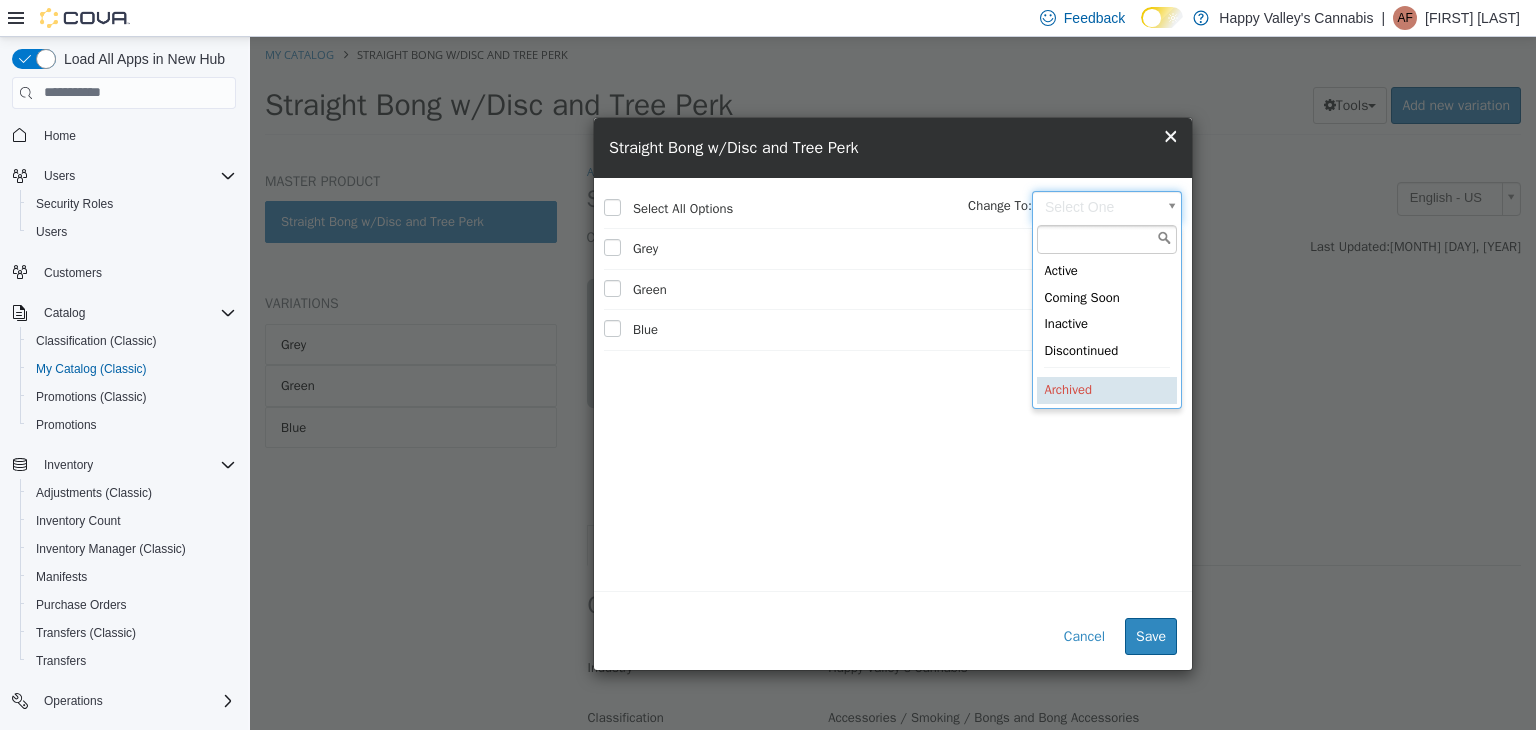 click on "Active
Coming Soon
Inactive
Discontinued
Archived" at bounding box center (1107, 316) 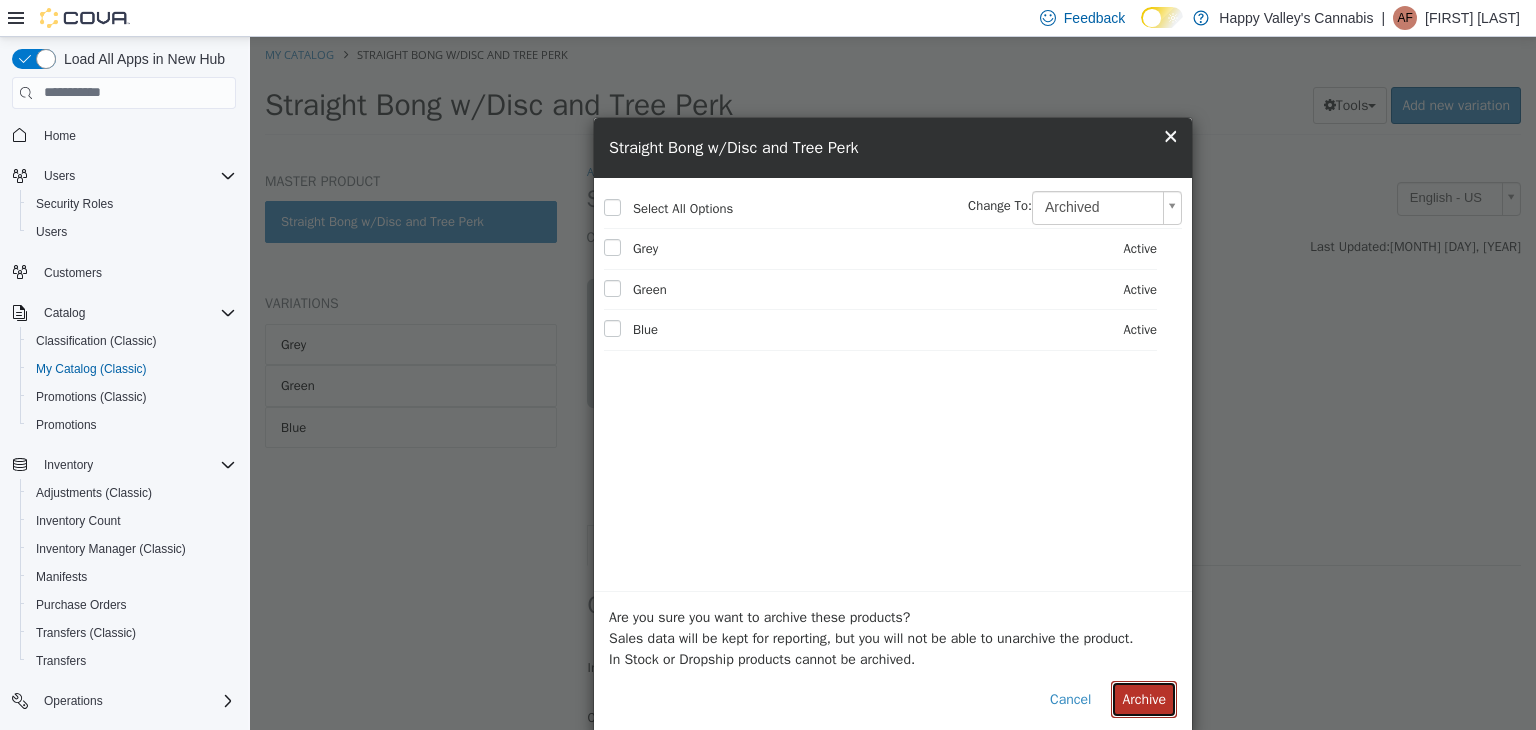 click on "Archive" at bounding box center [1144, 698] 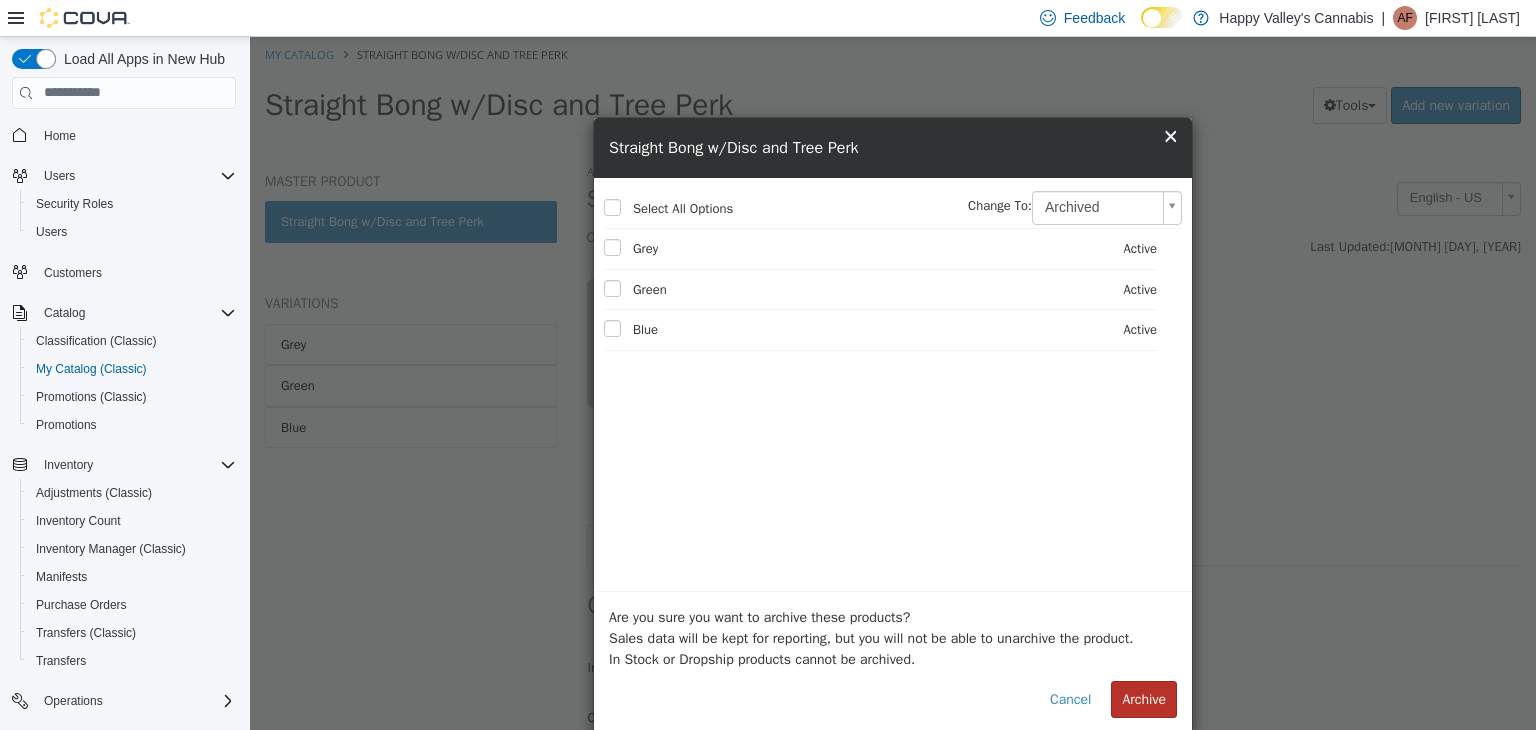 select on "**********" 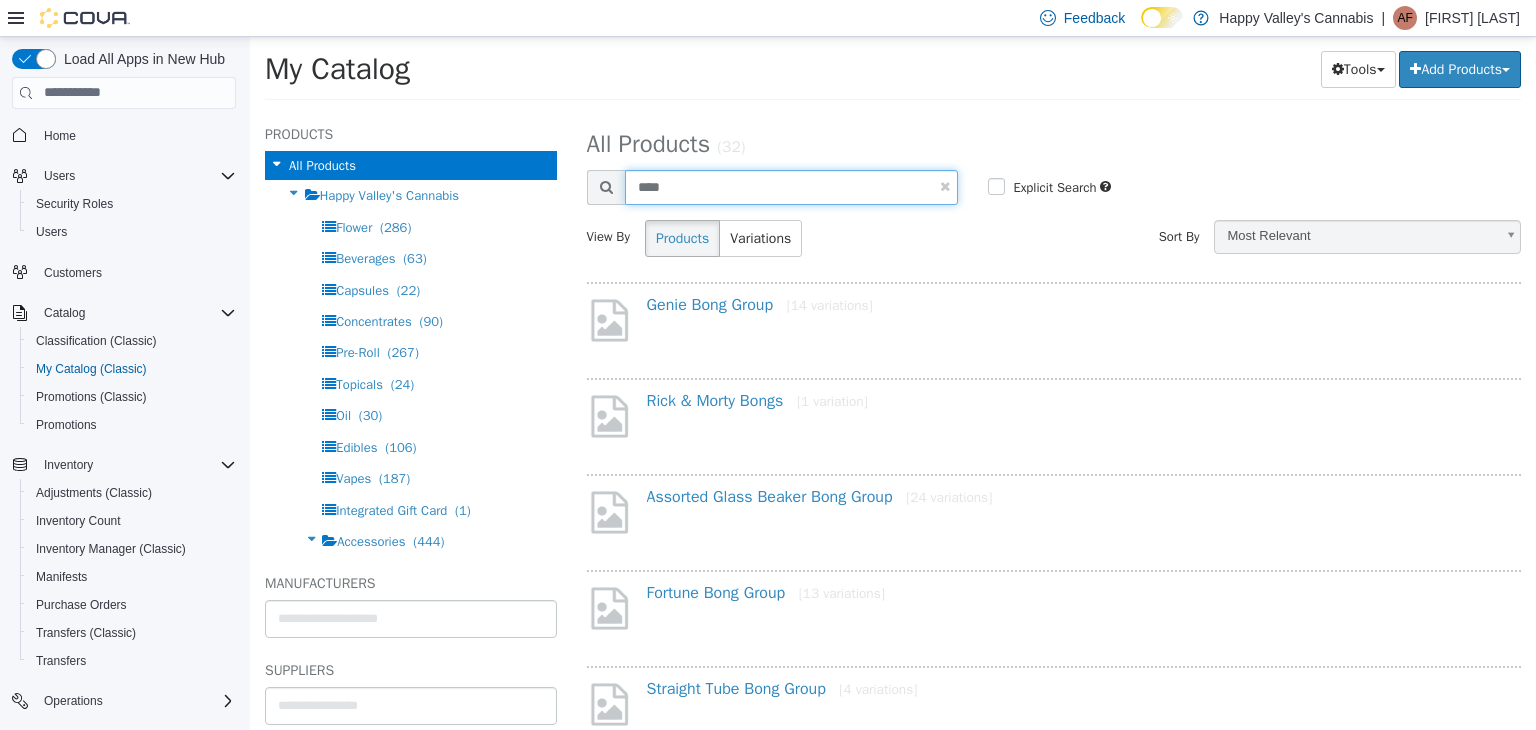 click on "****" at bounding box center (792, 186) 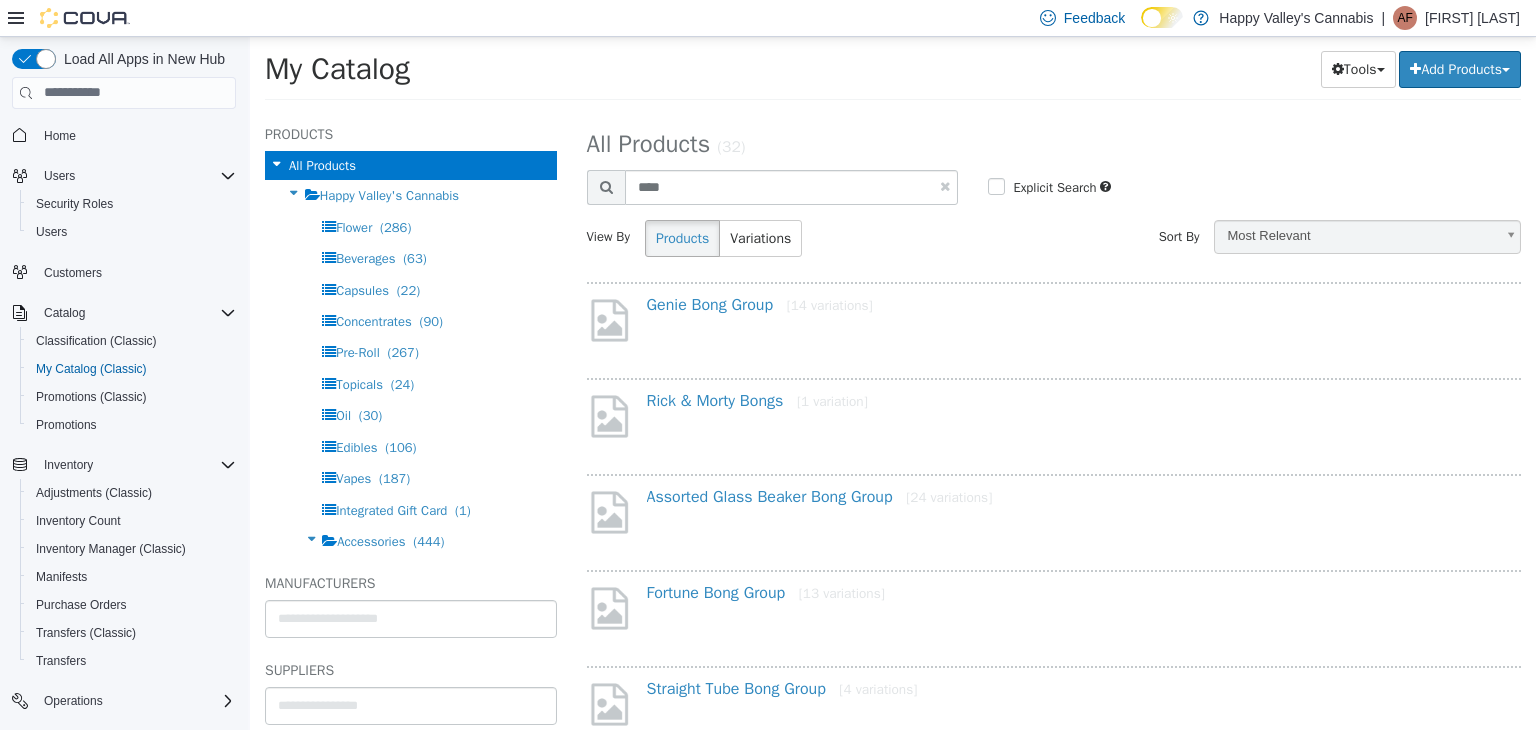 select on "**********" 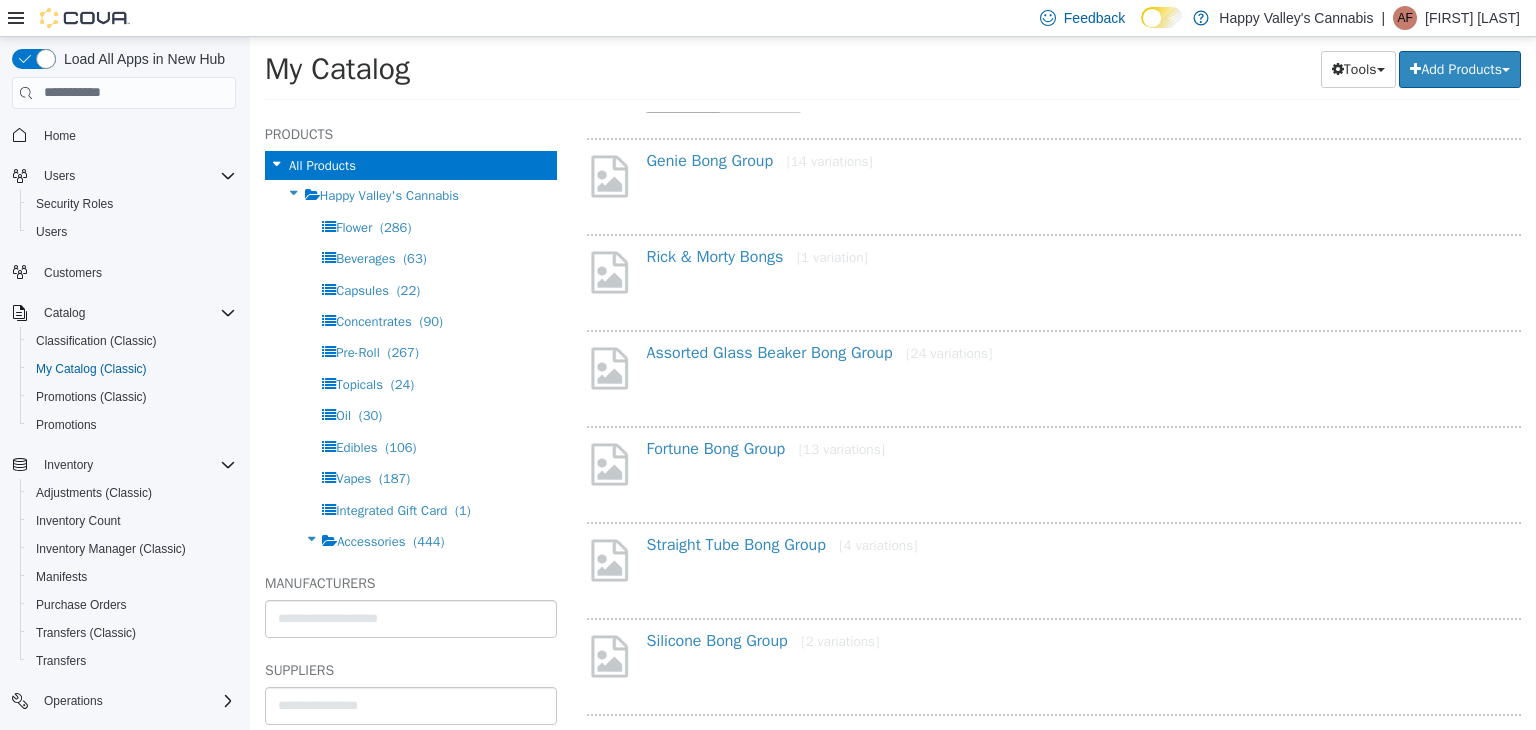 scroll, scrollTop: 0, scrollLeft: 0, axis: both 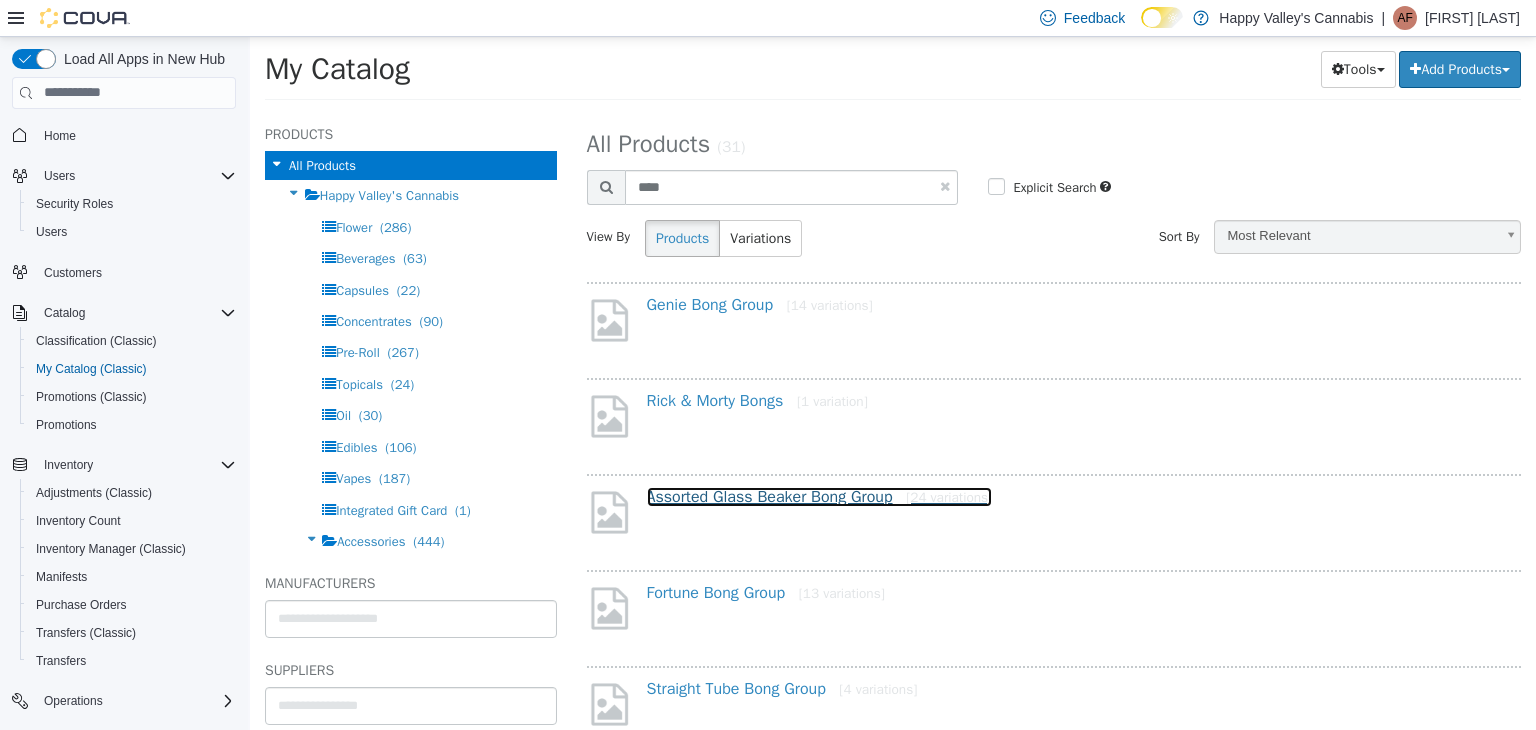 click on "Assorted Glass Beaker Bong Group
[24 variations]" at bounding box center (820, 496) 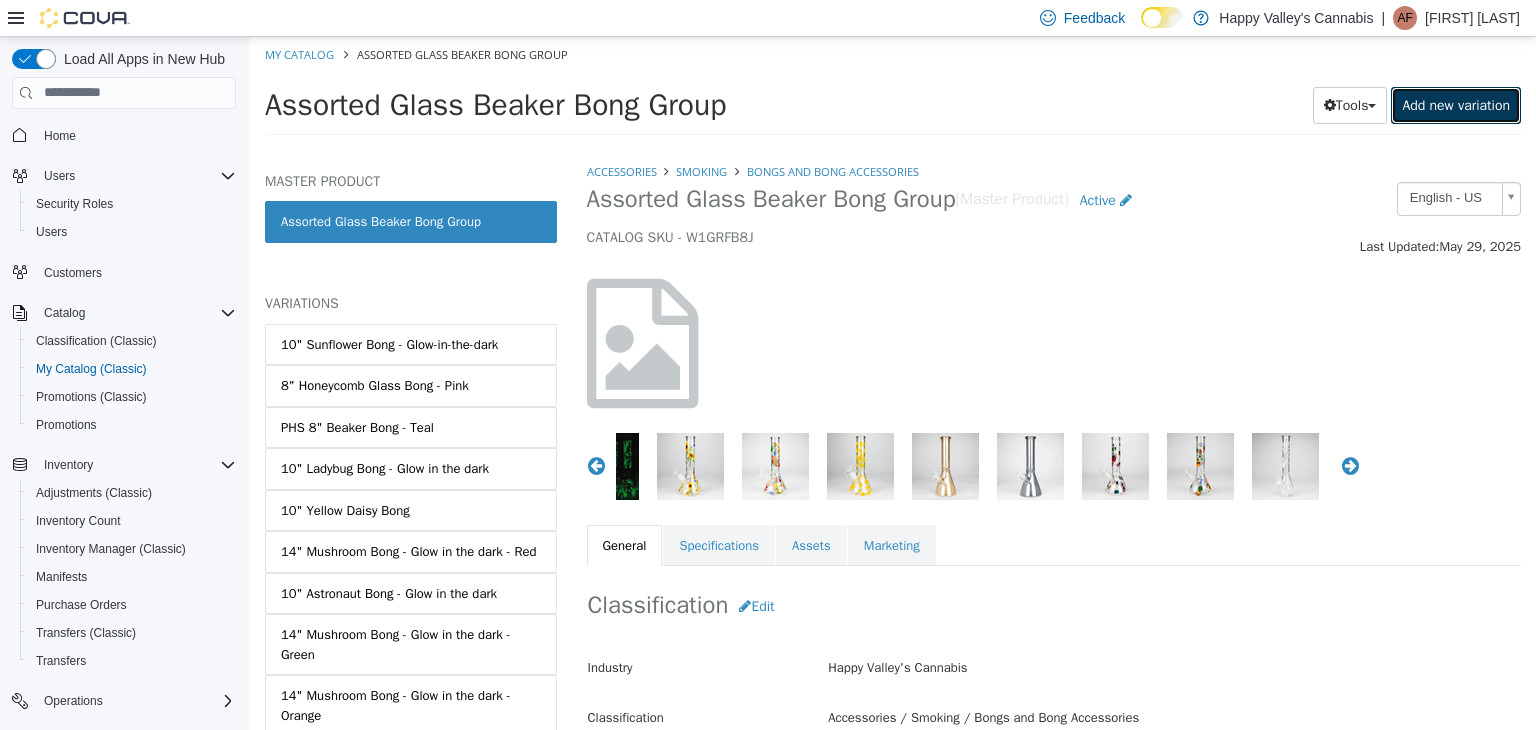 click on "Add new variation" at bounding box center [1456, 104] 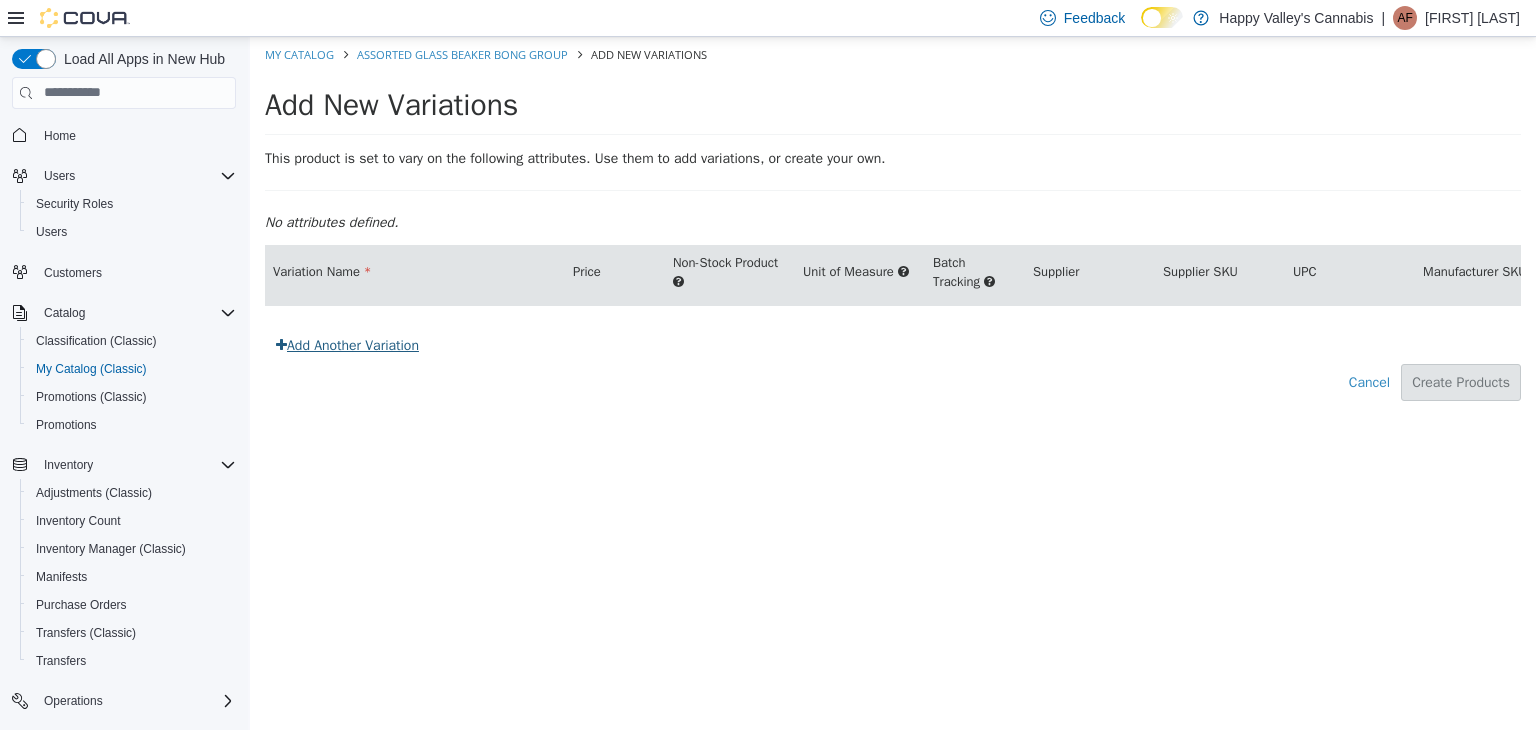 click on "Add Another Variation" at bounding box center [347, 344] 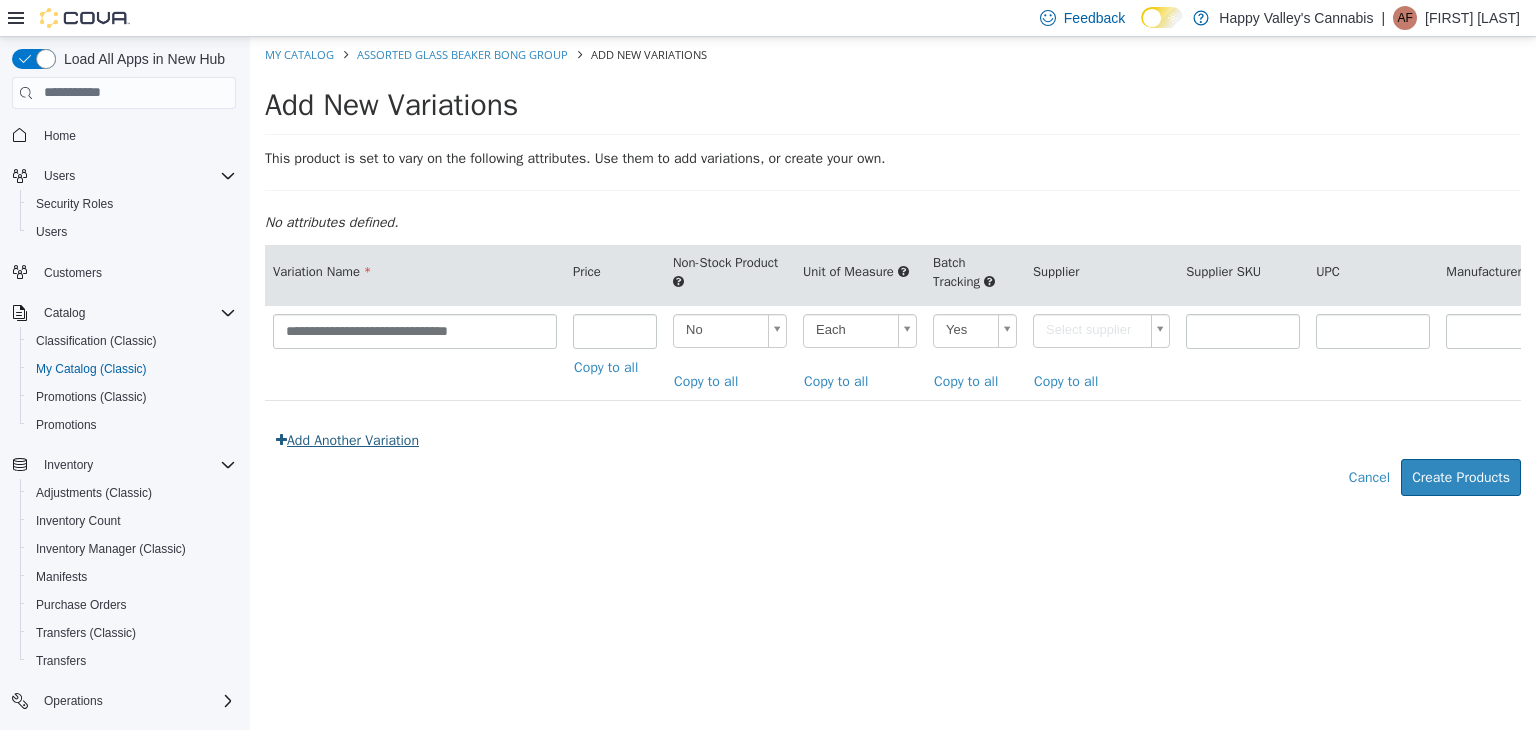click on "Add Another Variation" at bounding box center [347, 439] 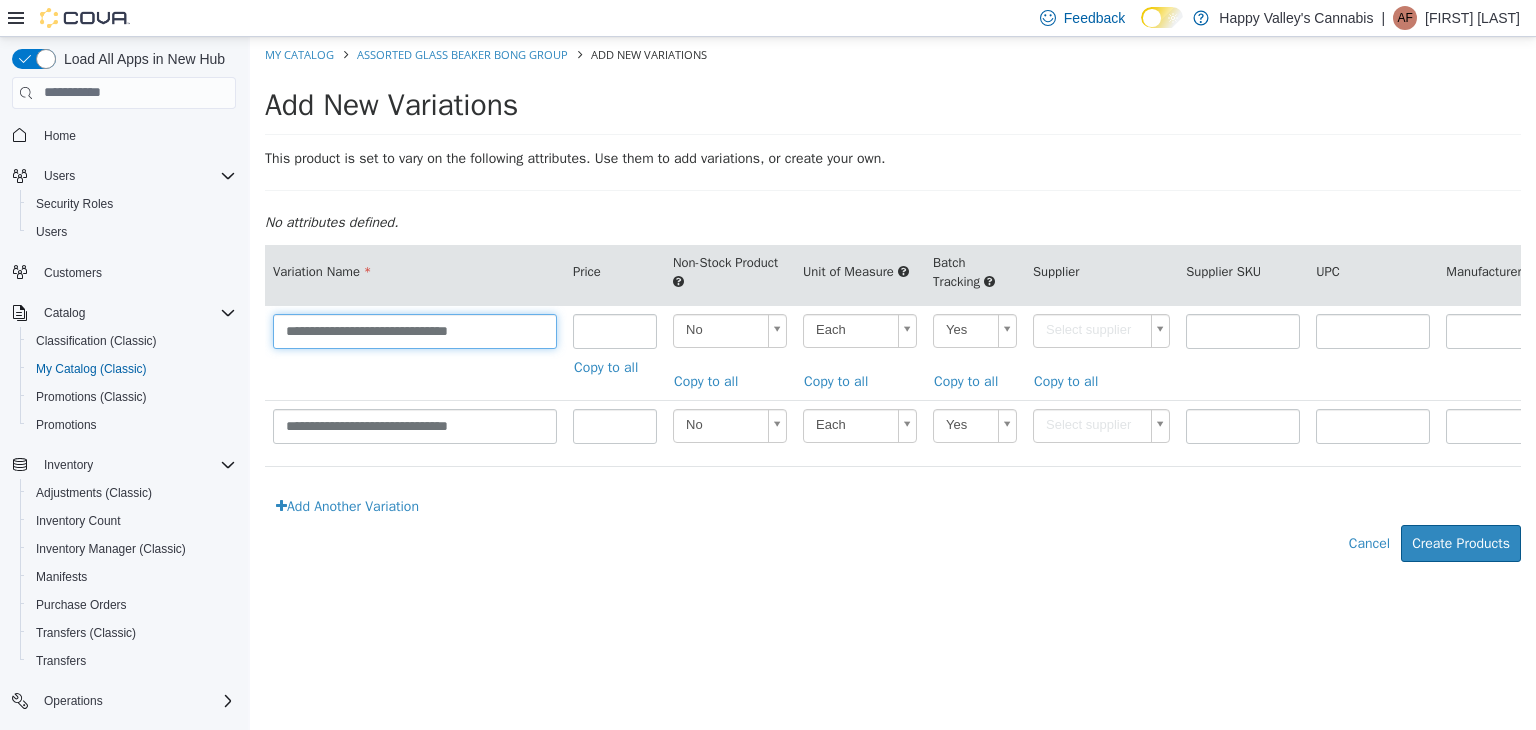 drag, startPoint x: 532, startPoint y: 330, endPoint x: 188, endPoint y: 342, distance: 344.20923 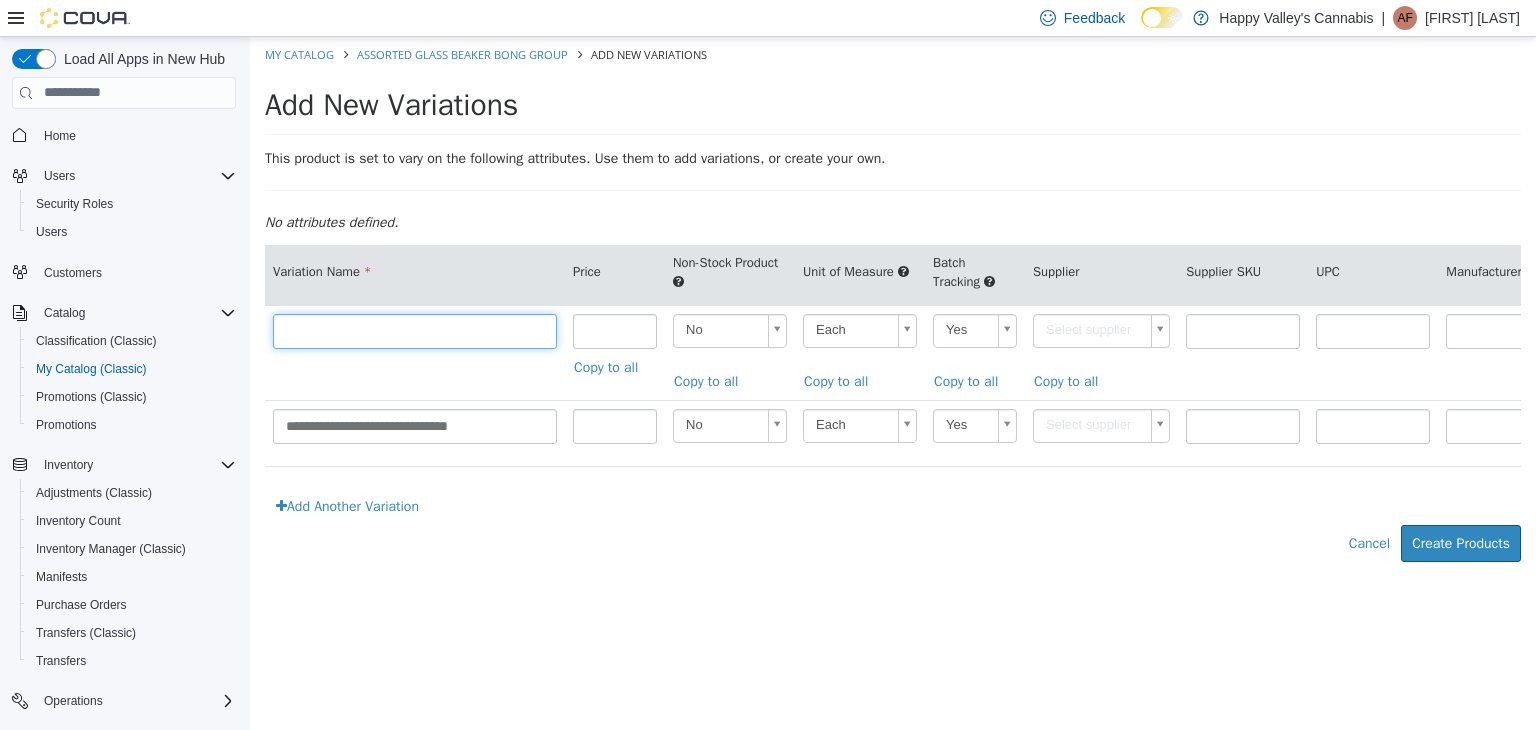 type 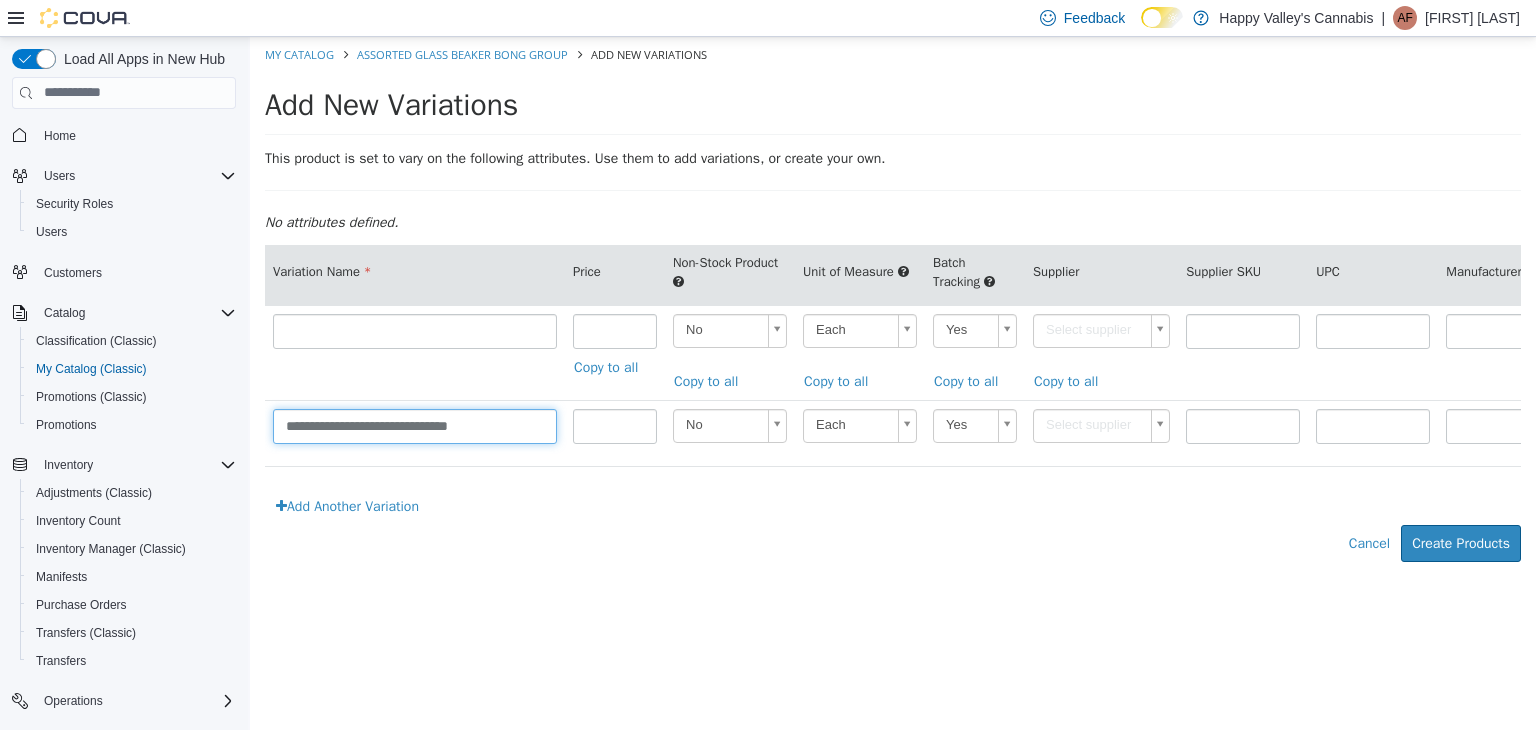 drag, startPoint x: 502, startPoint y: 425, endPoint x: 138, endPoint y: 423, distance: 364.0055 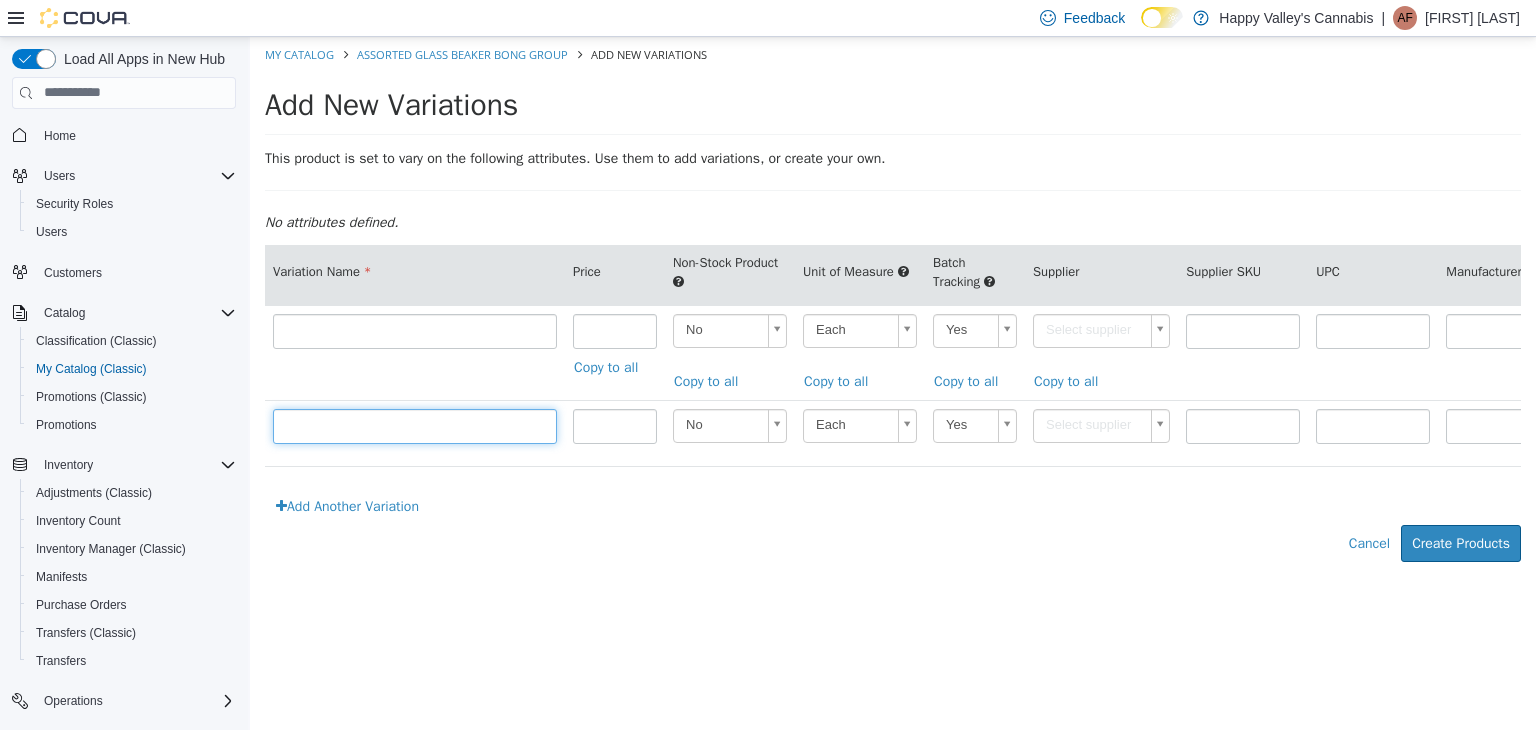 type 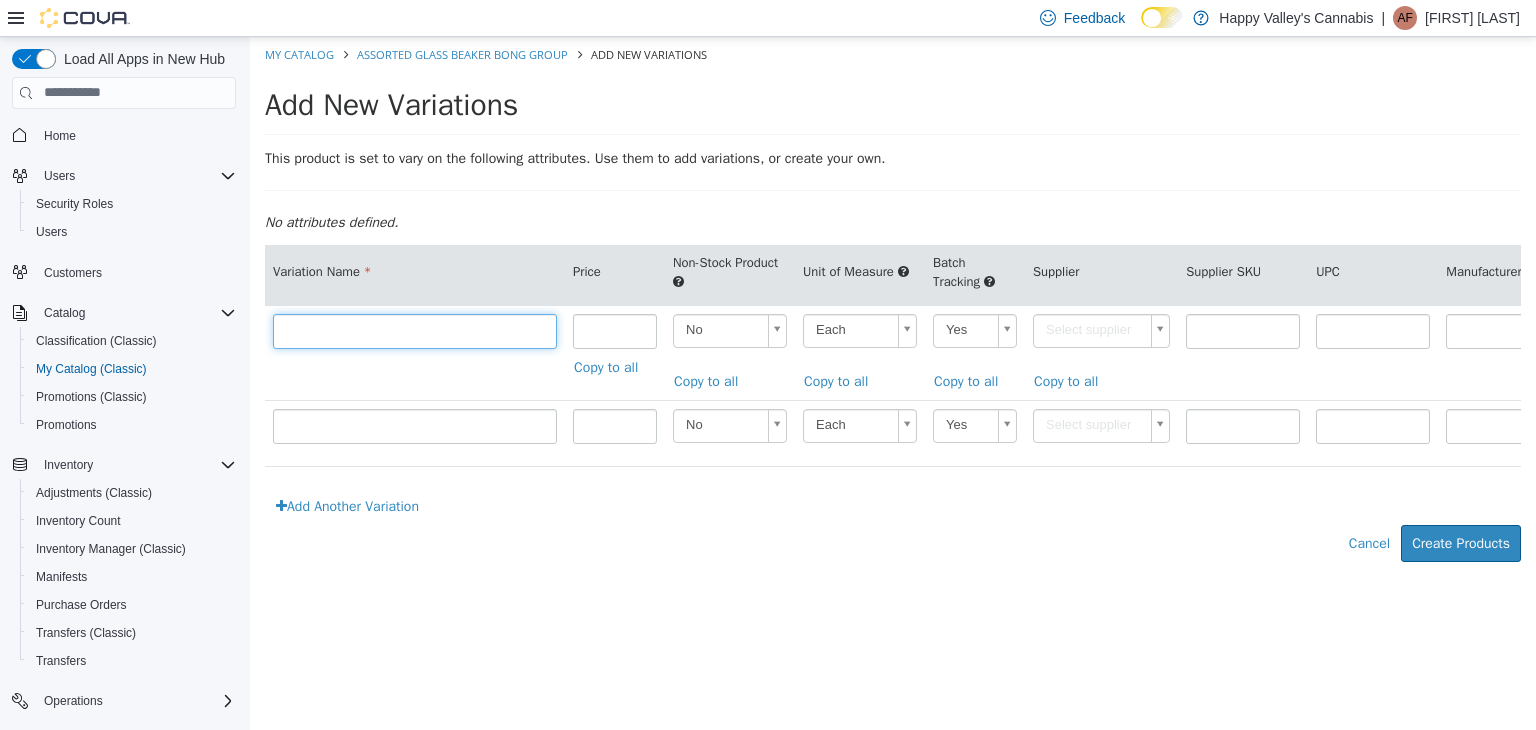 drag, startPoint x: 353, startPoint y: 329, endPoint x: 413, endPoint y: 290, distance: 71.561165 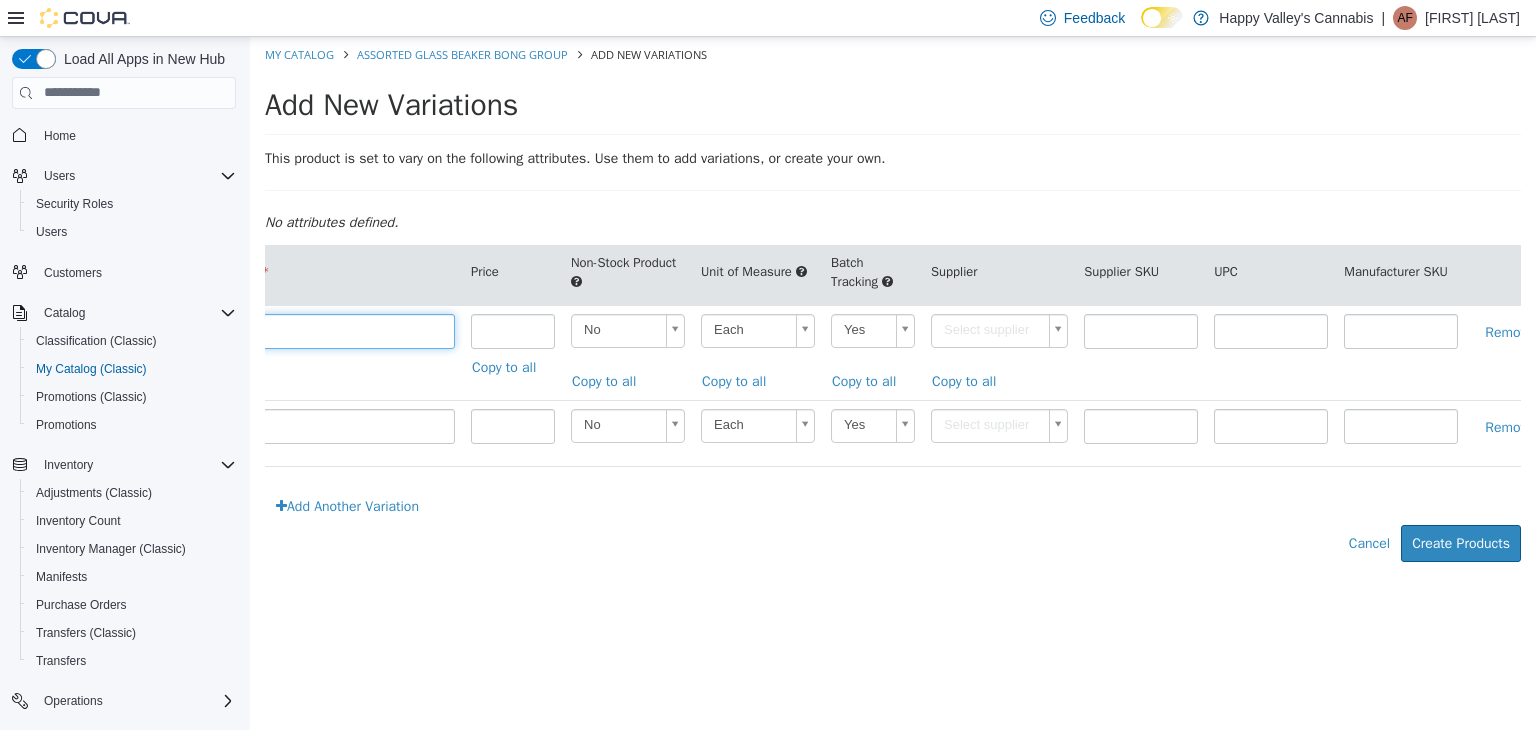 scroll, scrollTop: 0, scrollLeft: 176, axis: horizontal 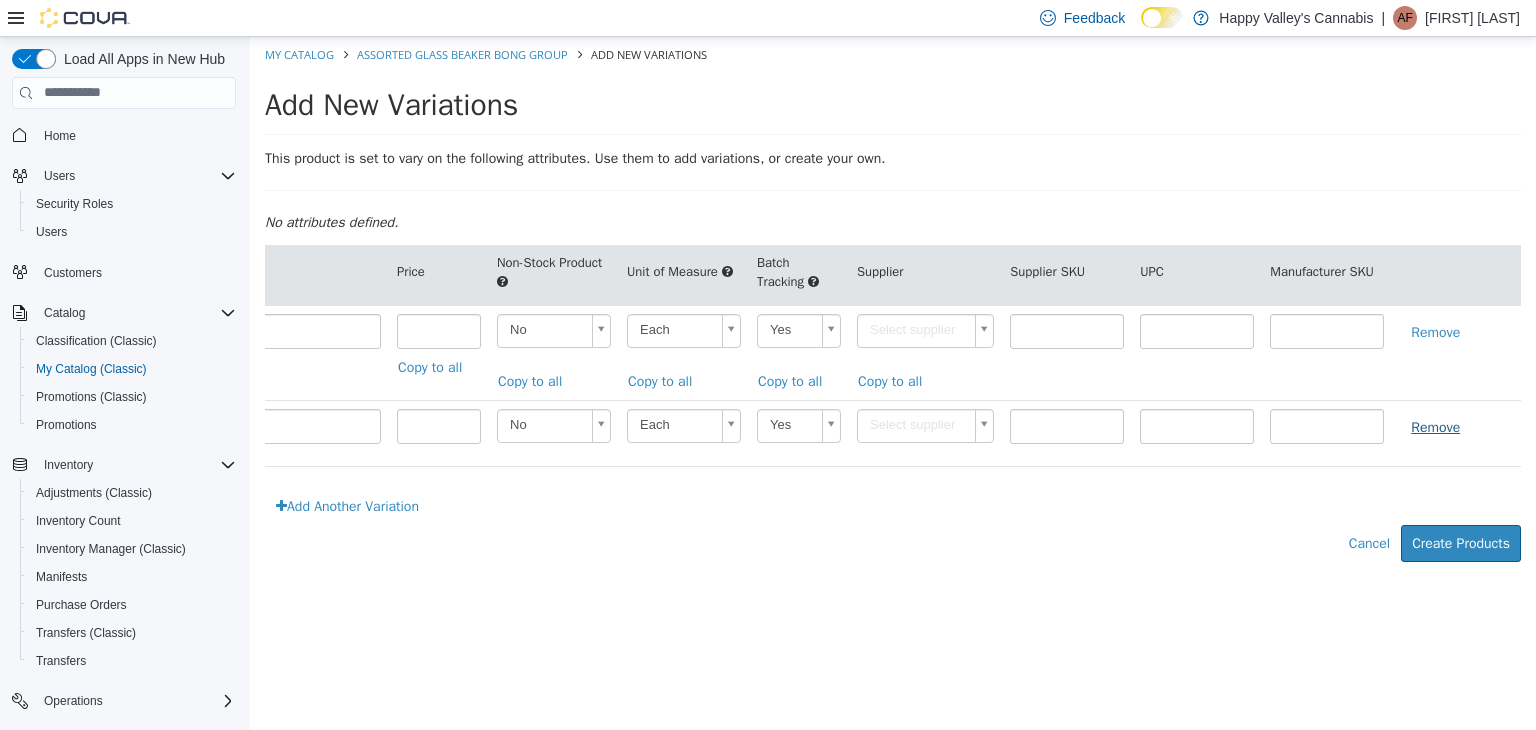 click on "Remove" at bounding box center (1435, 426) 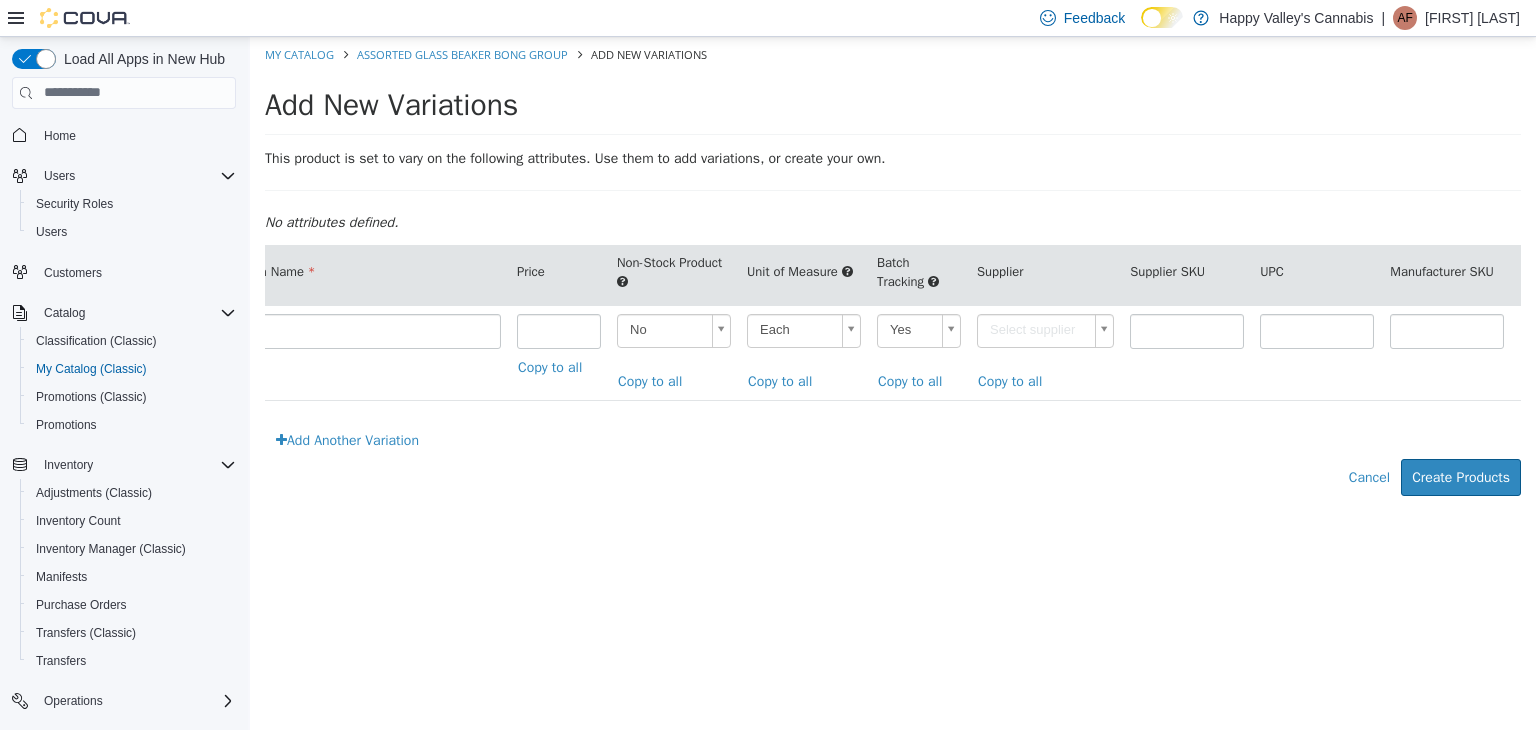 scroll, scrollTop: 0, scrollLeft: 0, axis: both 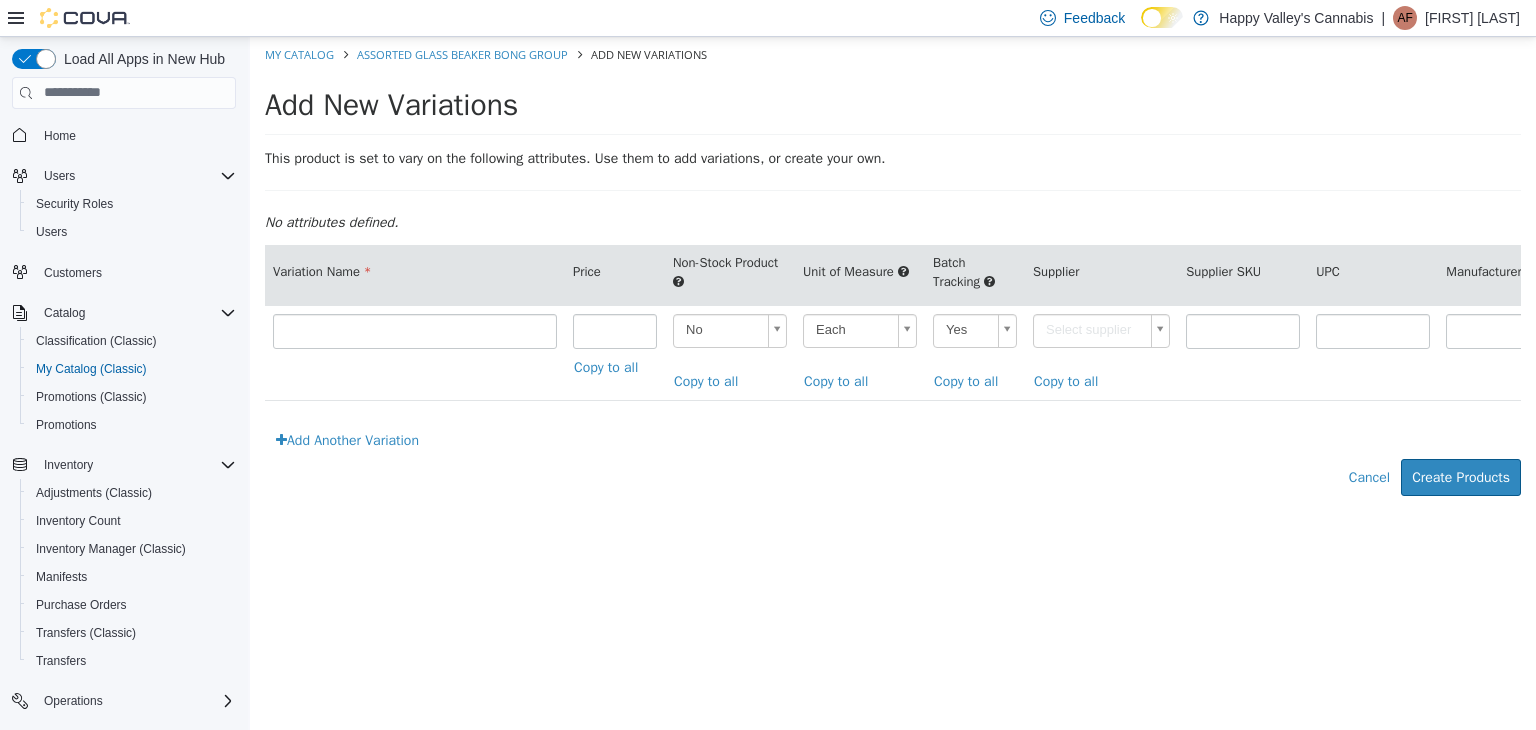 drag, startPoint x: 588, startPoint y: 427, endPoint x: 487, endPoint y: 487, distance: 117.47766 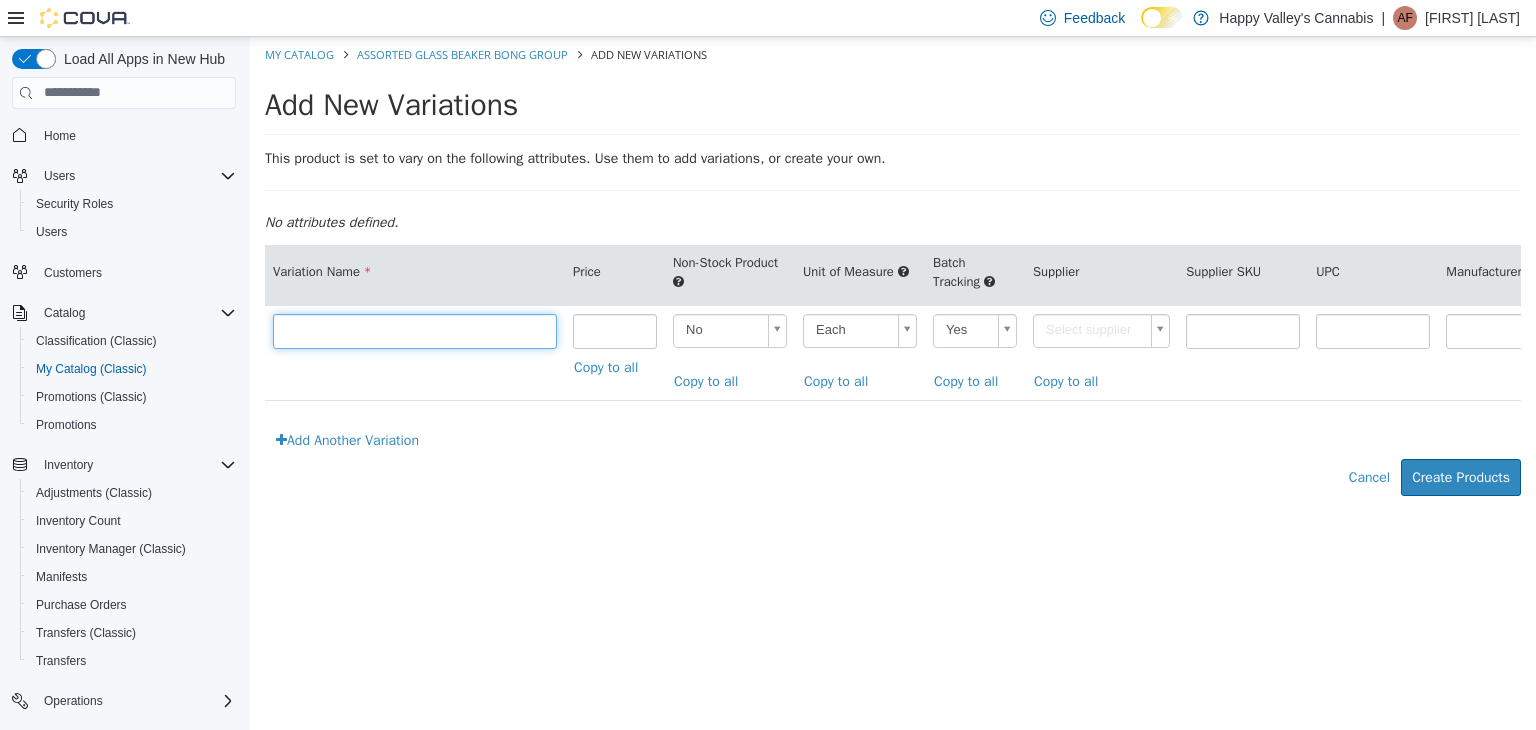 click at bounding box center (415, 330) 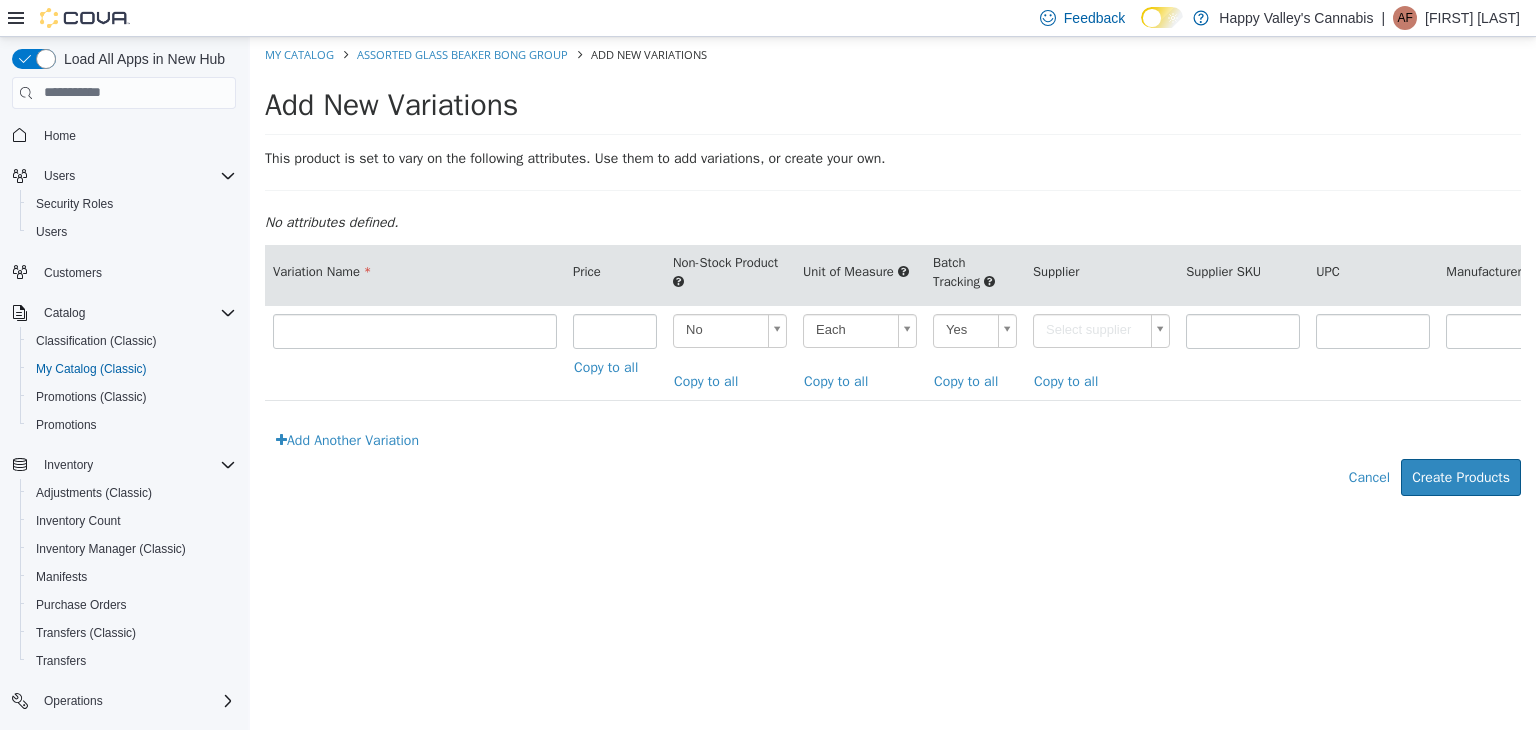 click on "**********" at bounding box center (893, 276) 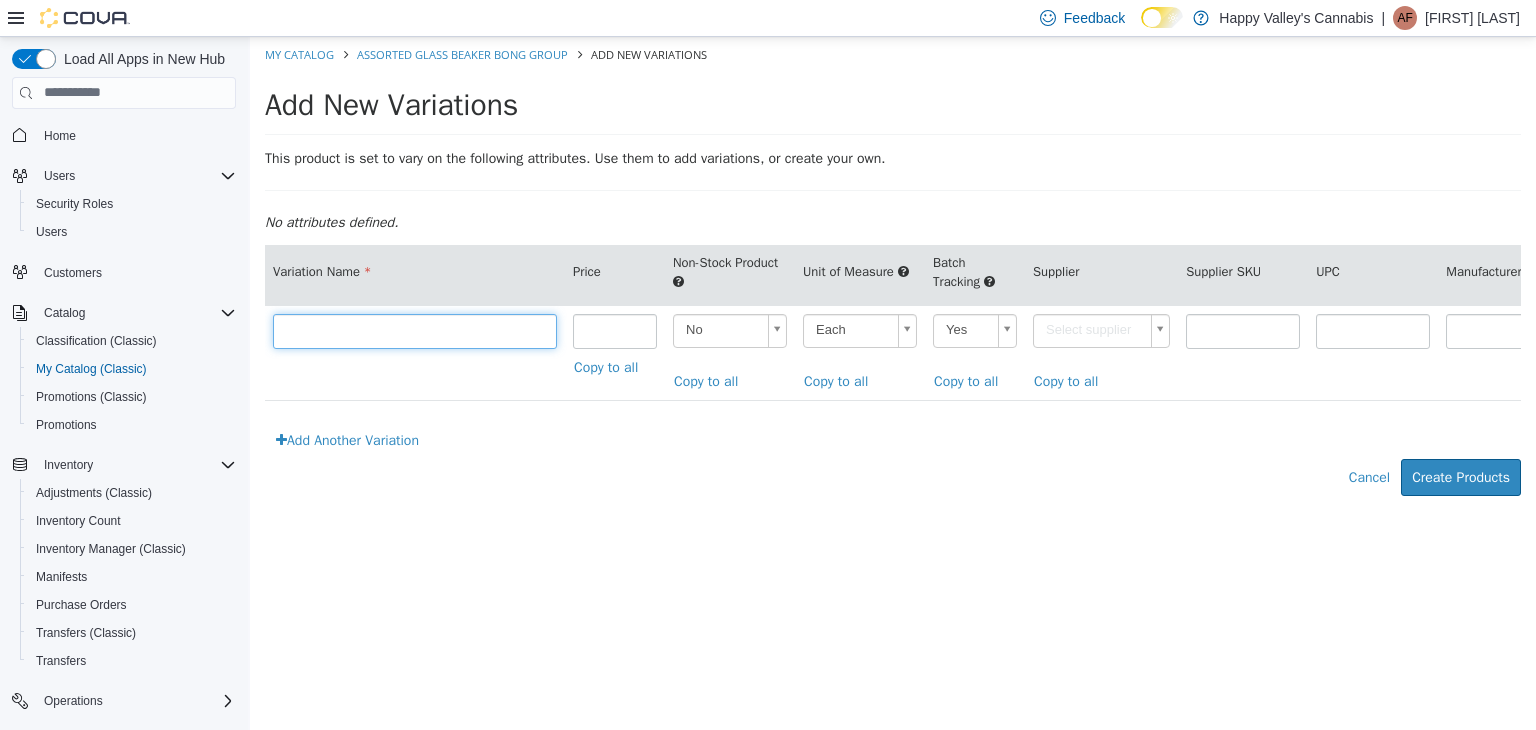 click at bounding box center (415, 330) 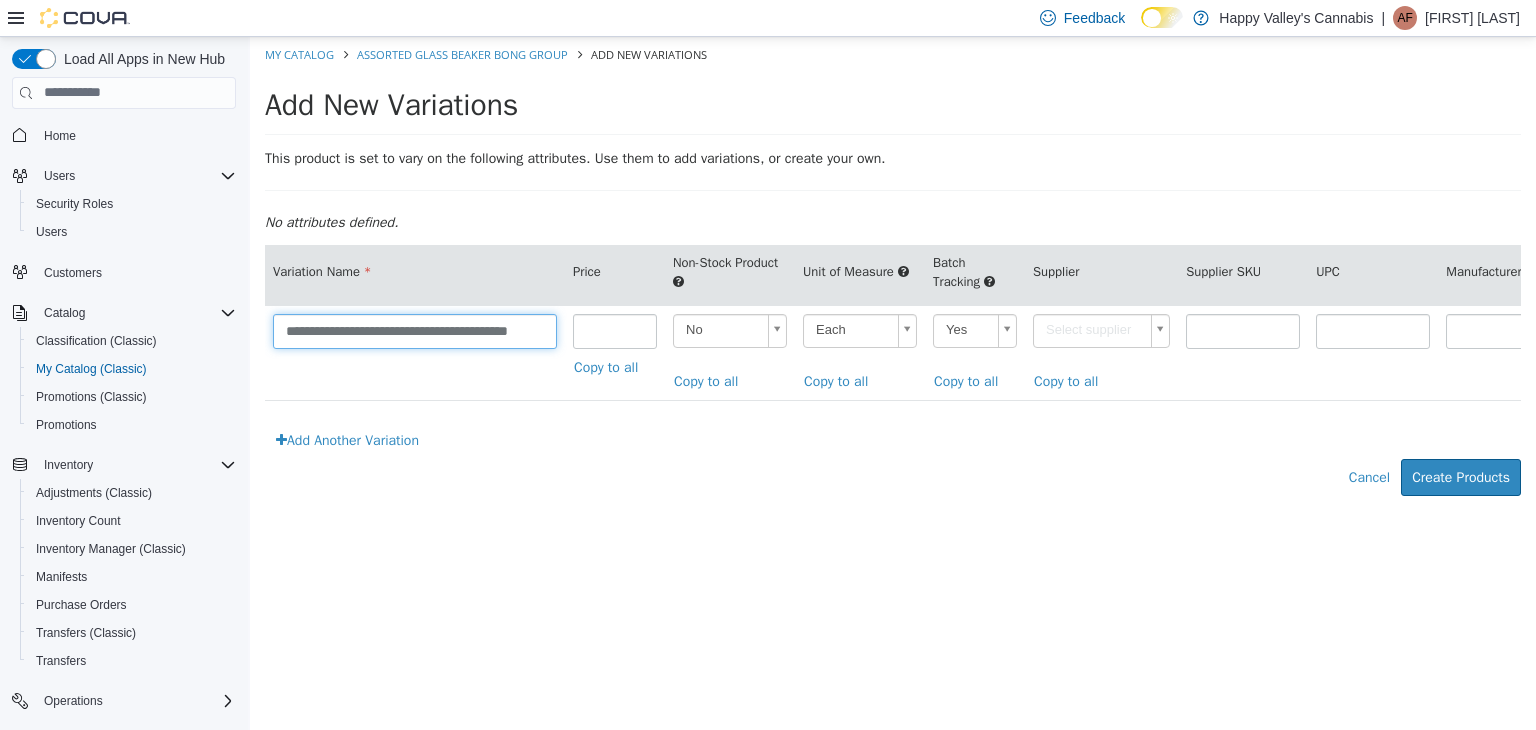 scroll, scrollTop: 0, scrollLeft: 37, axis: horizontal 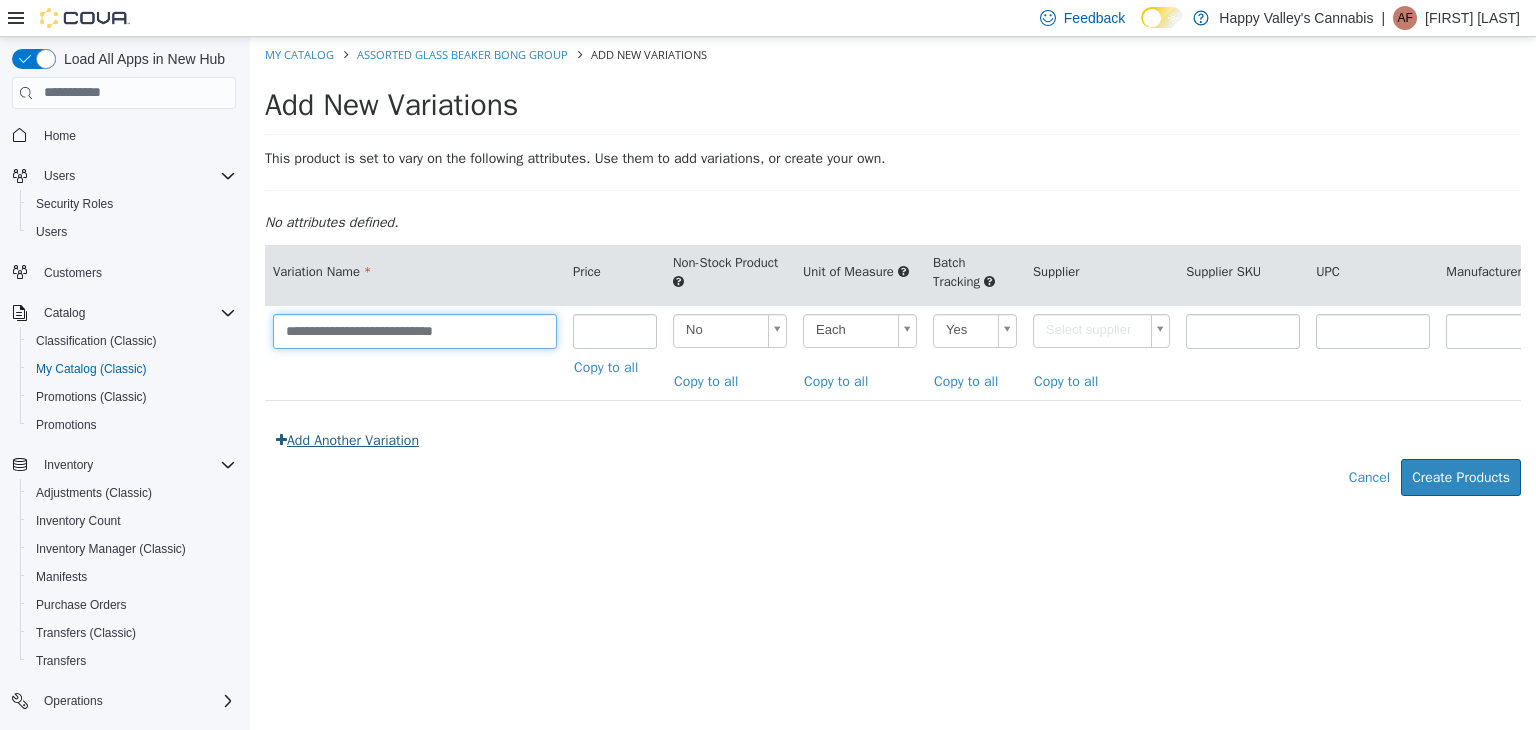 type on "**********" 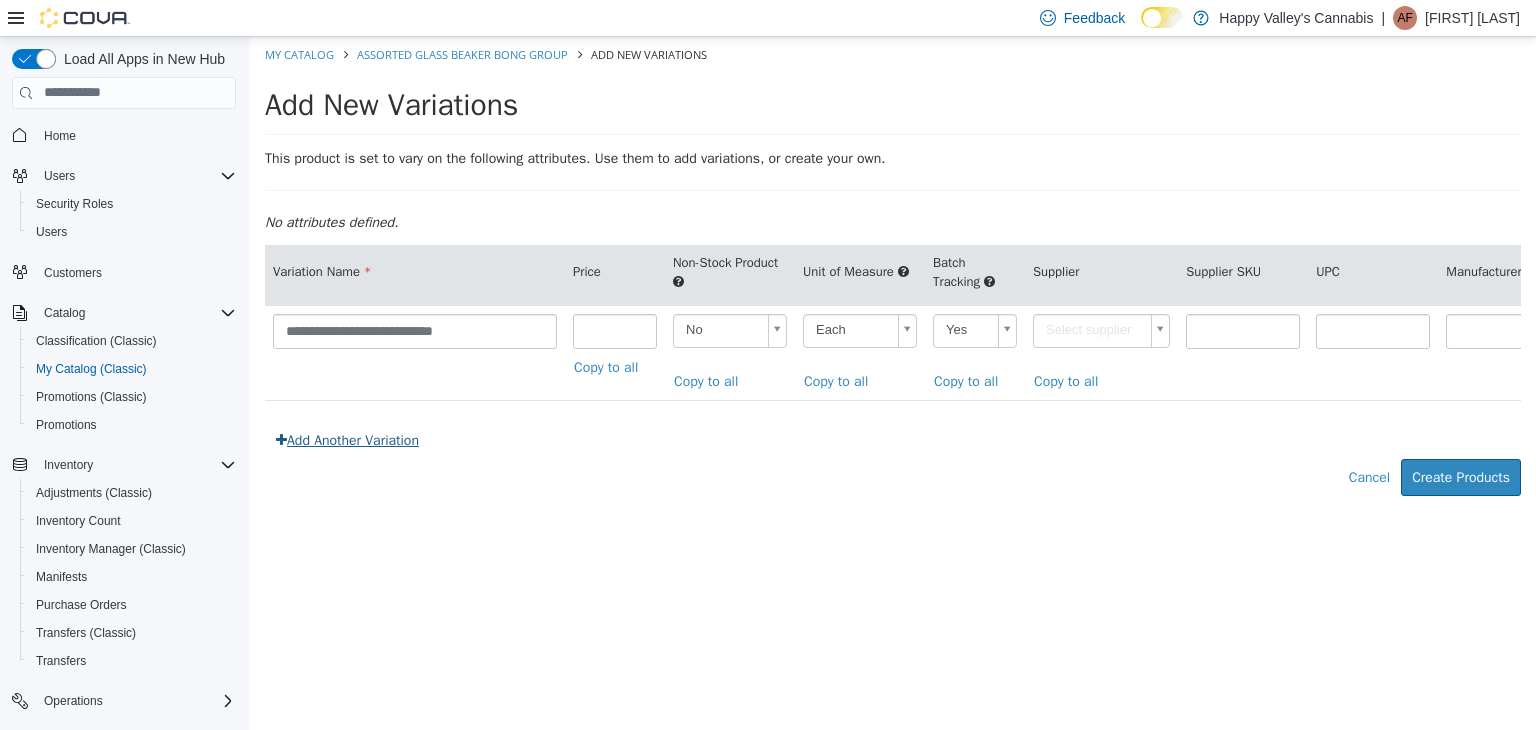 click on "Add Another Variation" at bounding box center [347, 439] 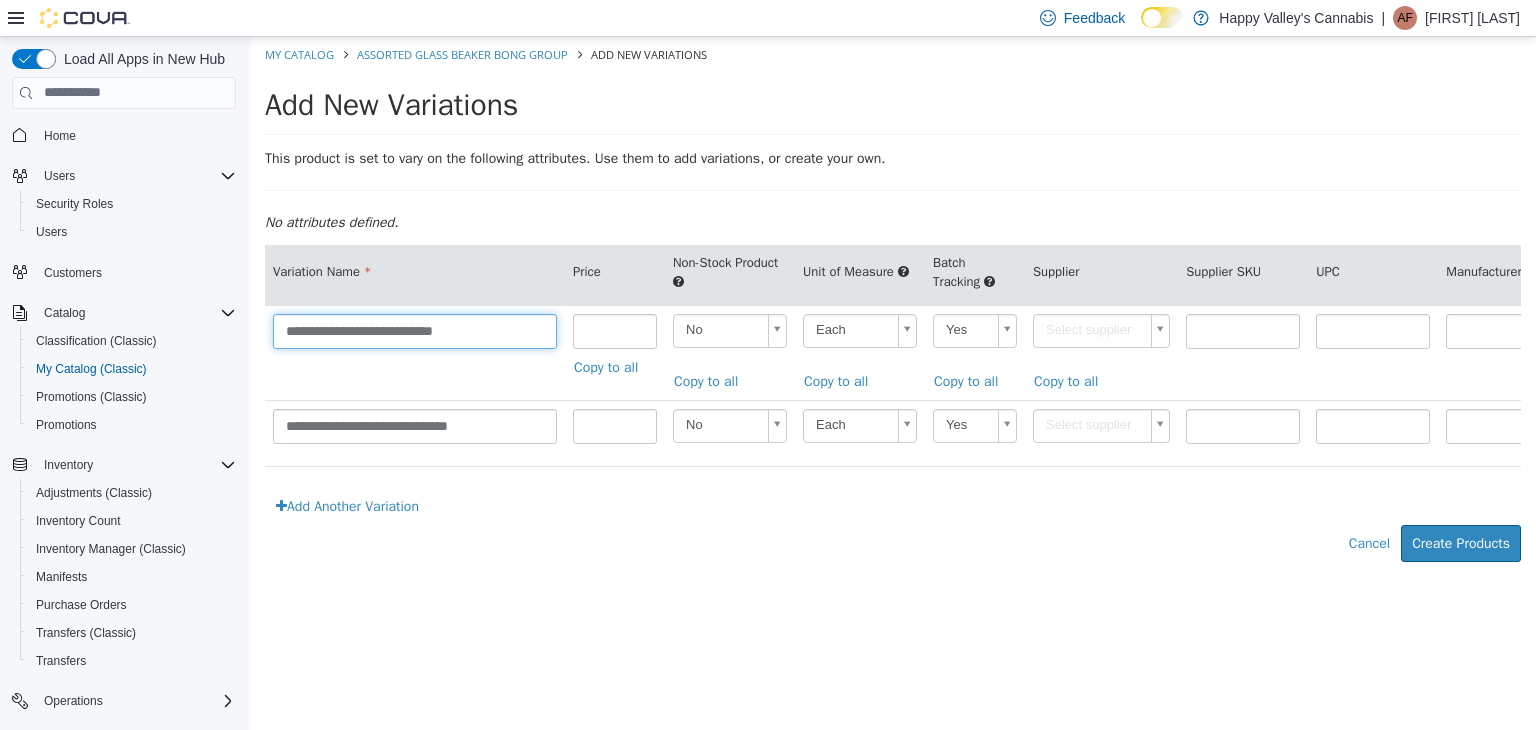 drag, startPoint x: 488, startPoint y: 333, endPoint x: 241, endPoint y: 348, distance: 247.45505 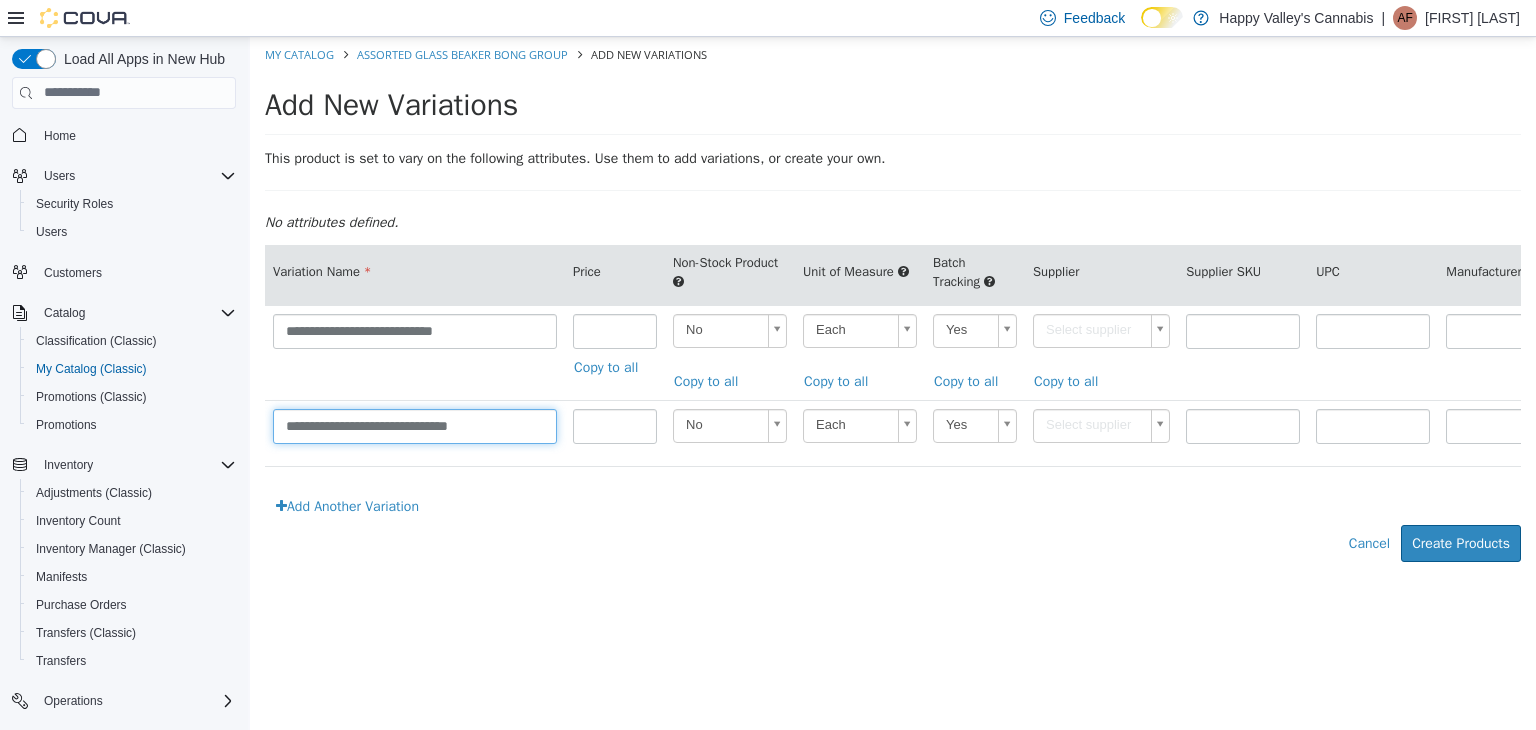 drag, startPoint x: 529, startPoint y: 422, endPoint x: 206, endPoint y: 426, distance: 323.02478 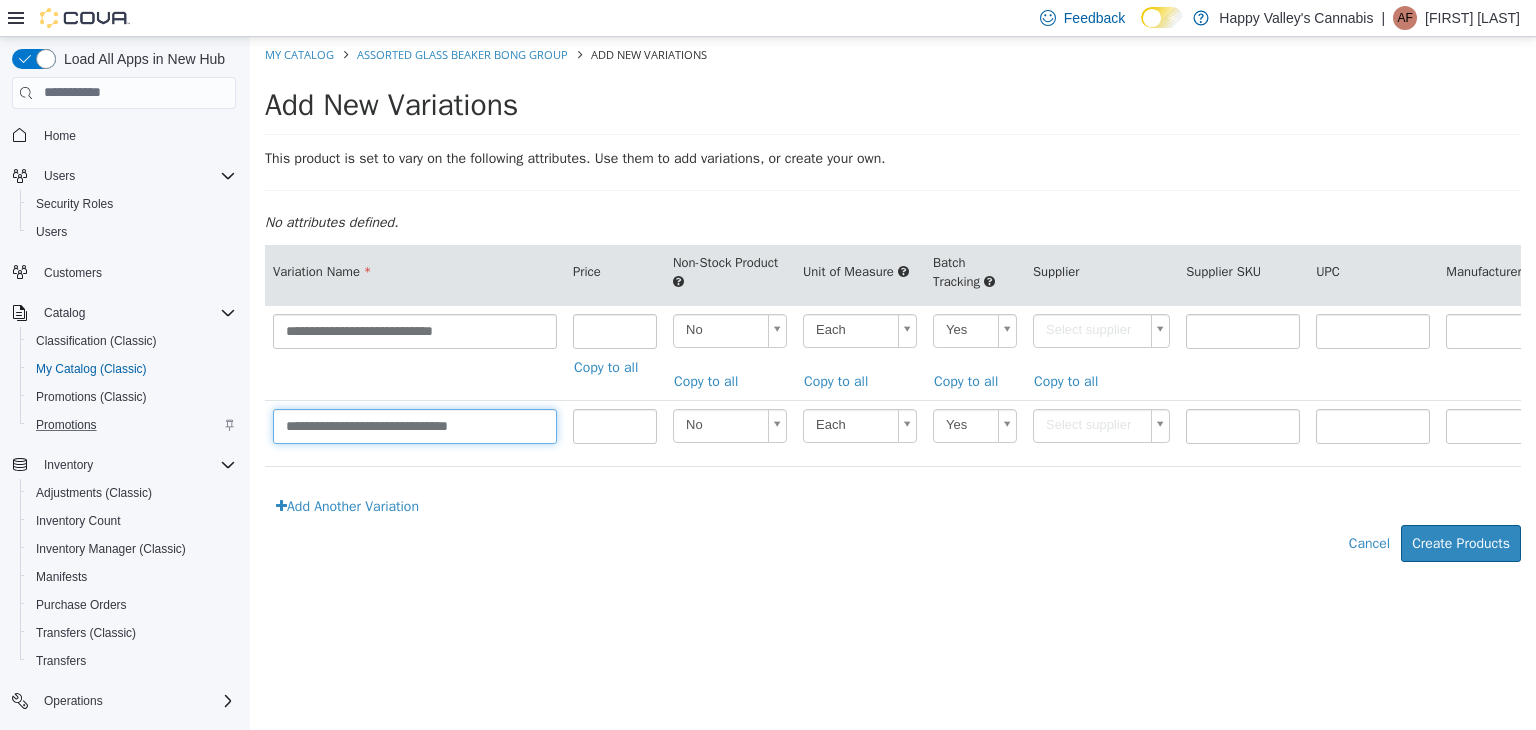 paste 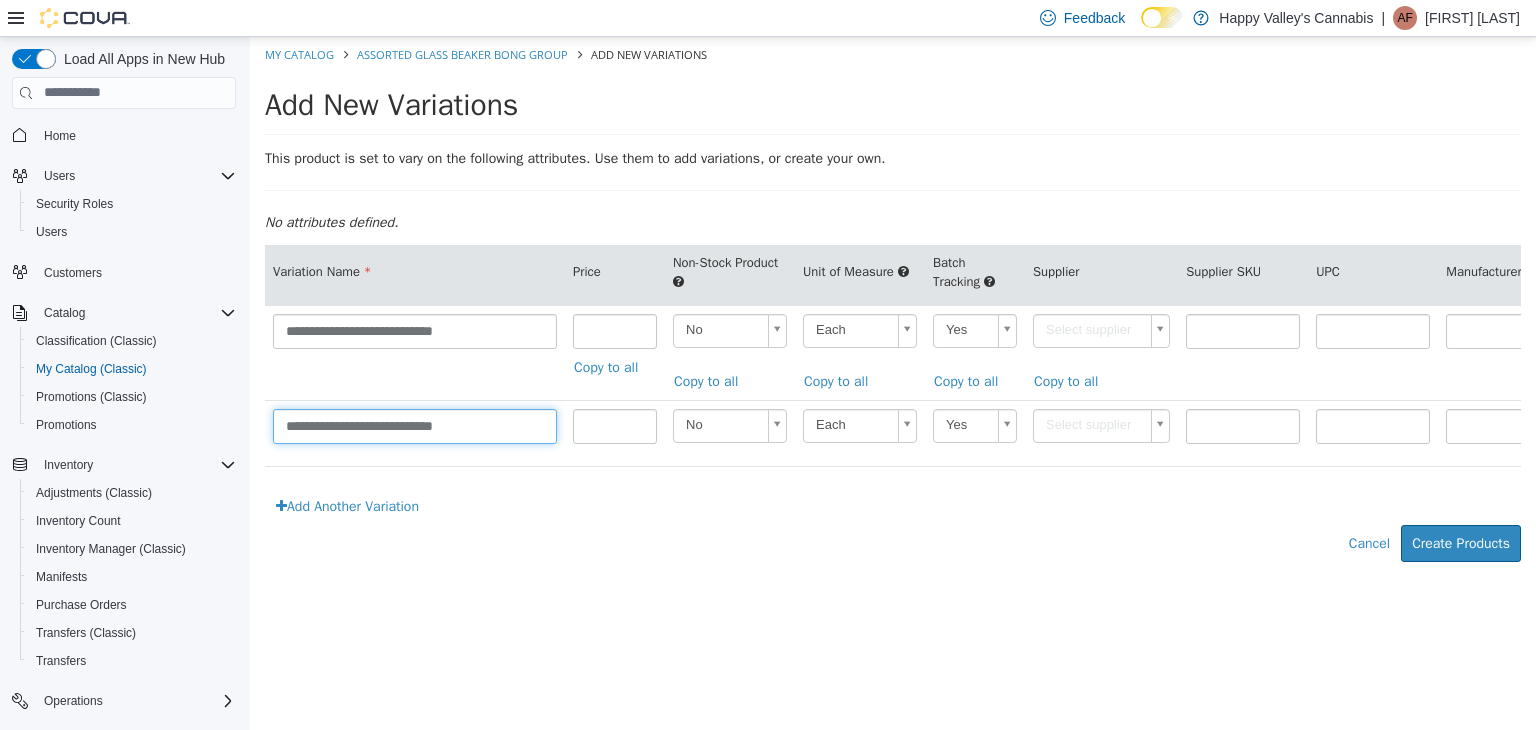 type on "**********" 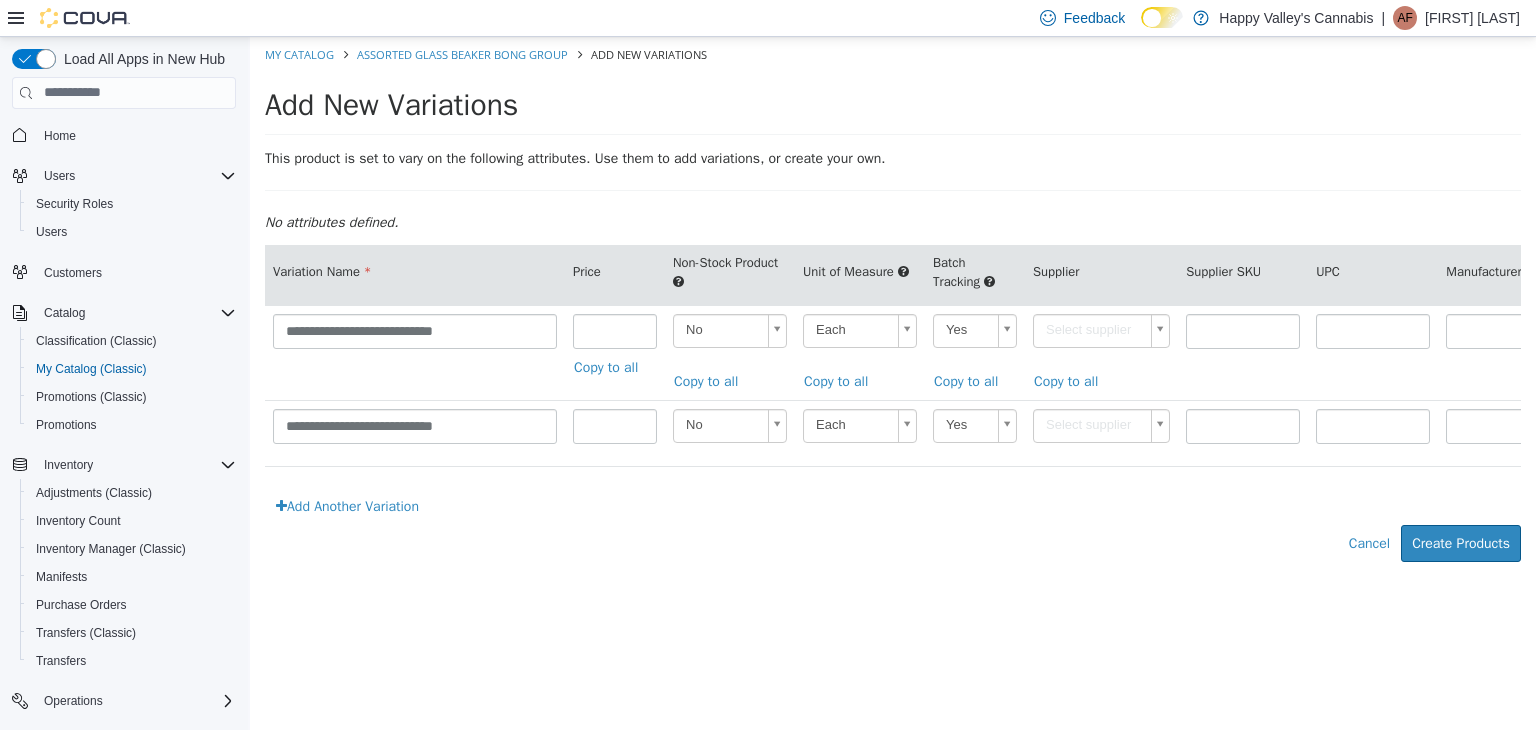 click on "**********" at bounding box center [893, 364] 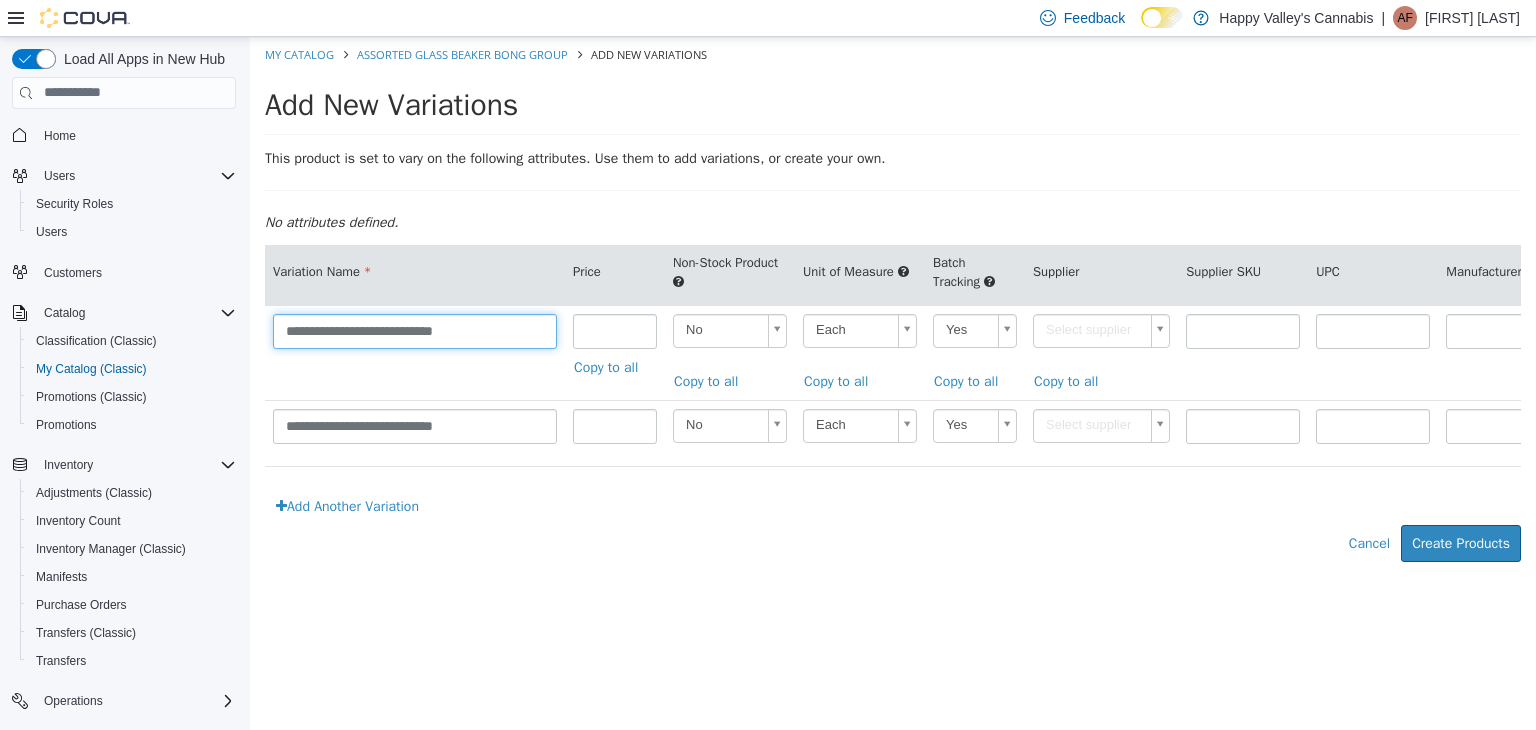 click on "**********" at bounding box center (415, 330) 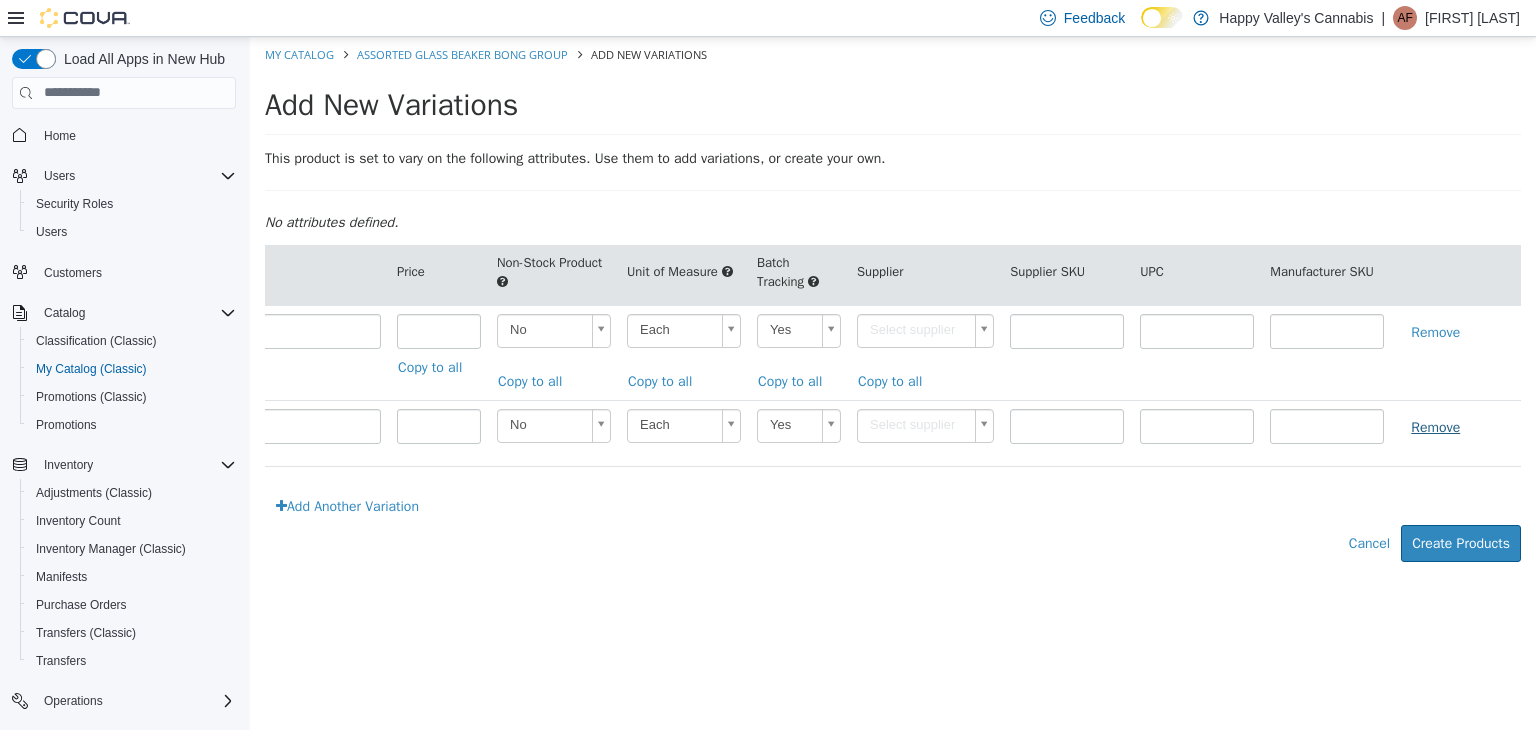 click on "Remove" at bounding box center (1435, 426) 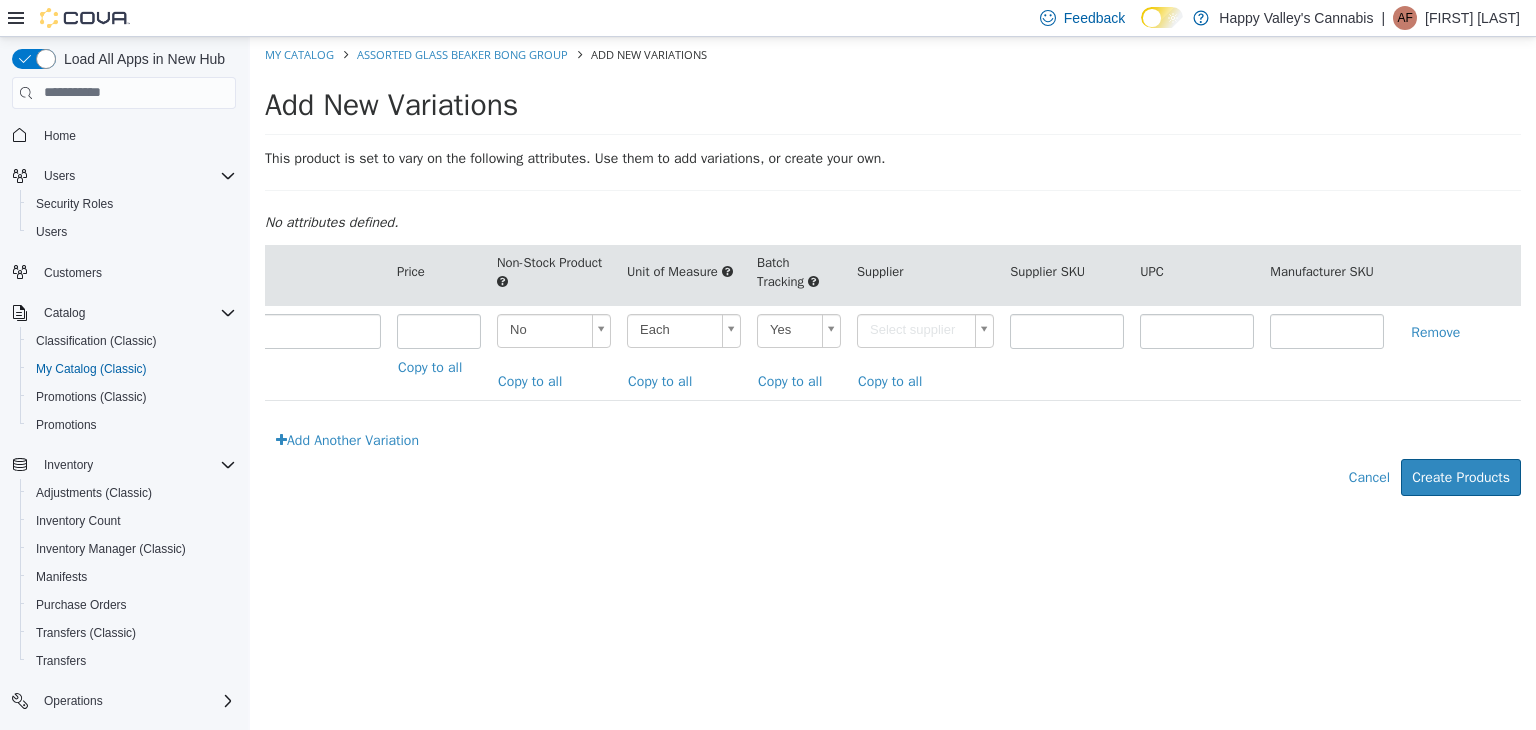 scroll, scrollTop: 0, scrollLeft: 0, axis: both 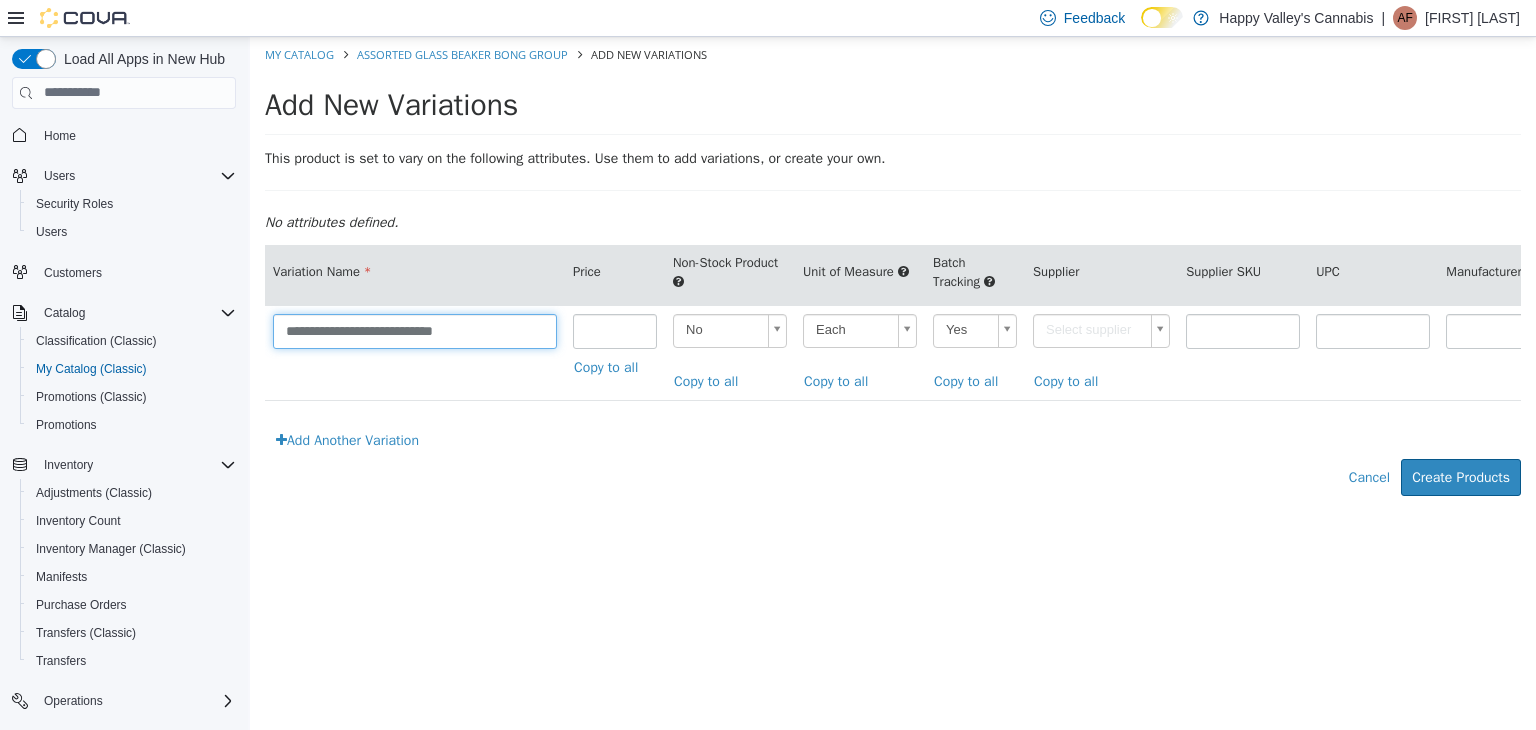 click on "**********" at bounding box center [415, 330] 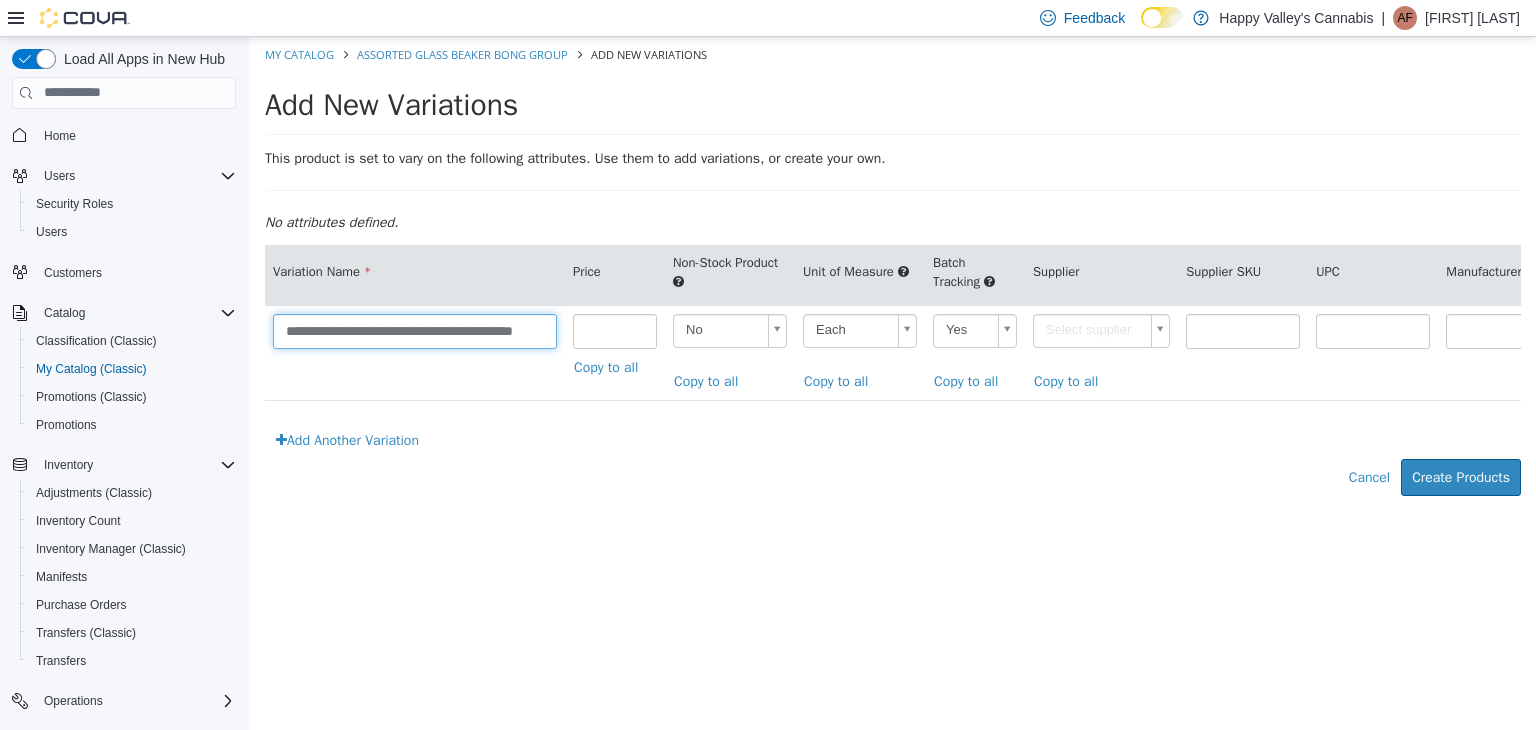 scroll, scrollTop: 0, scrollLeft: 54, axis: horizontal 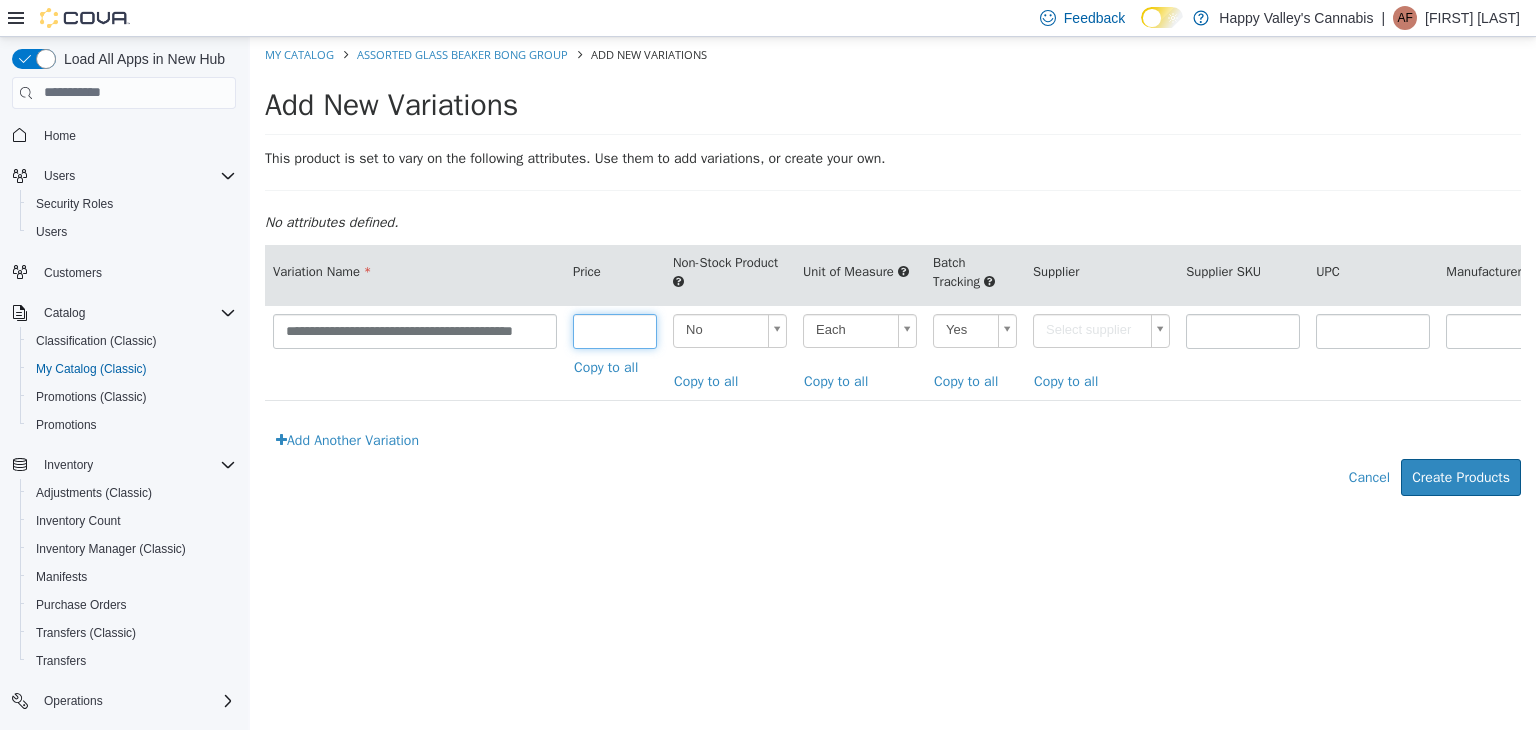 click at bounding box center [615, 330] 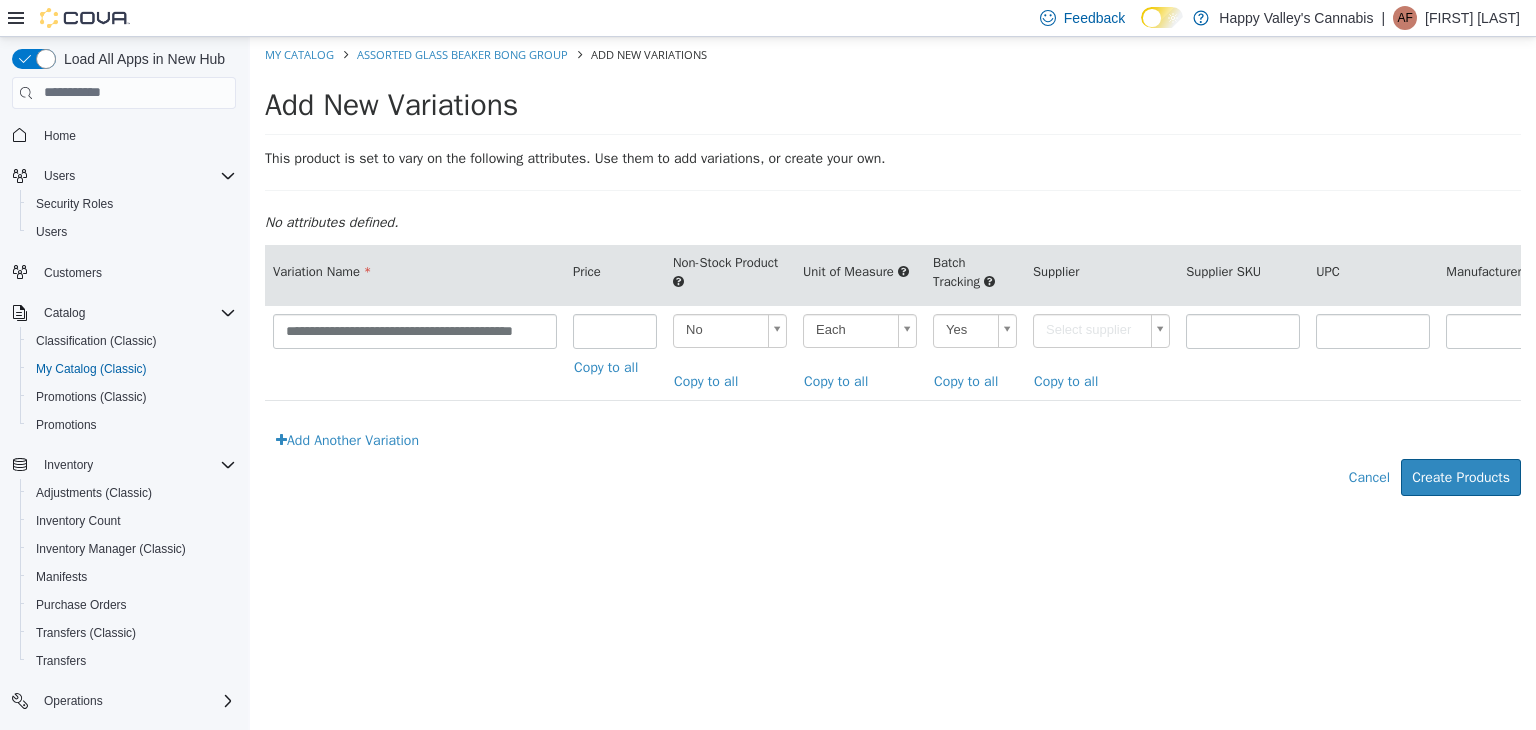 click on "**********" at bounding box center (893, 276) 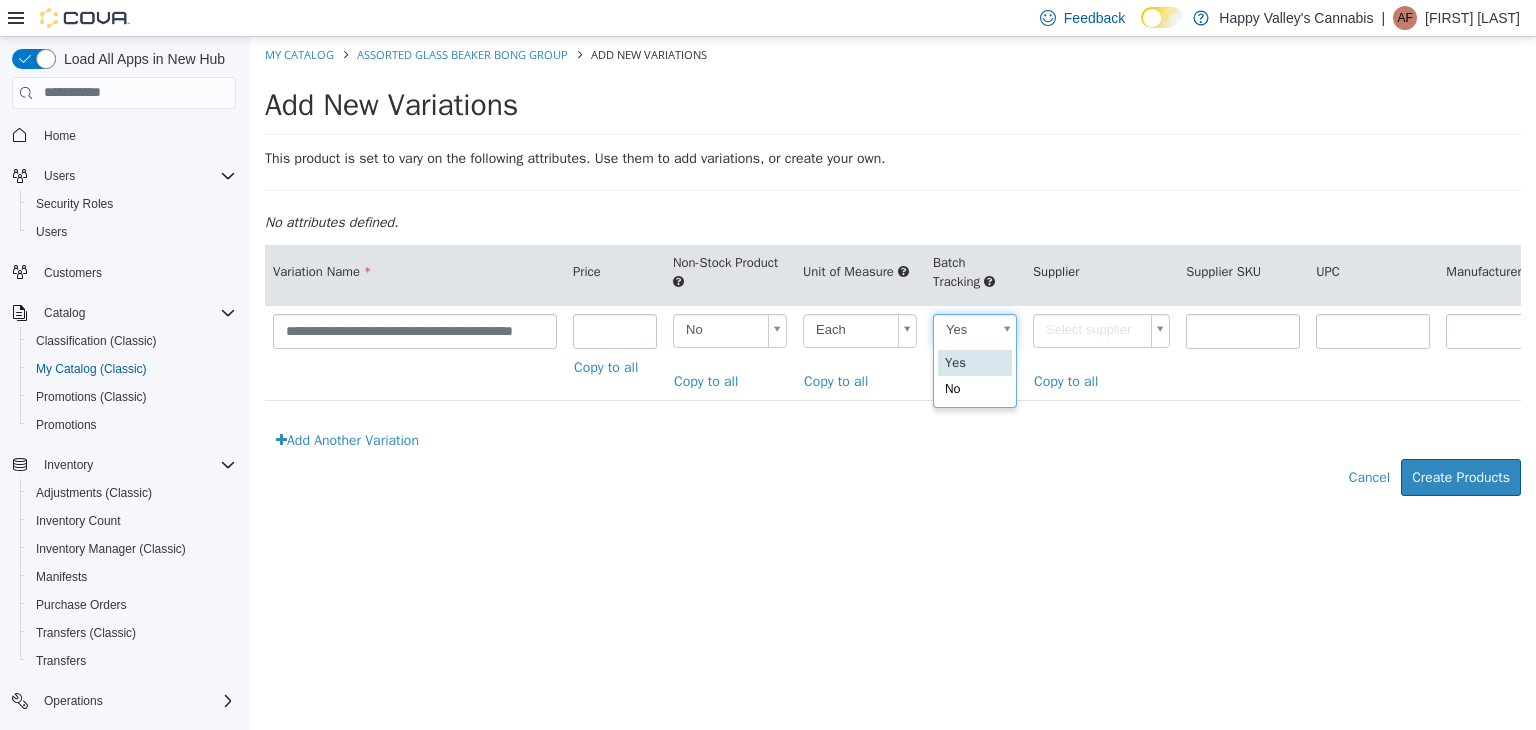 scroll, scrollTop: 0, scrollLeft: 5, axis: horizontal 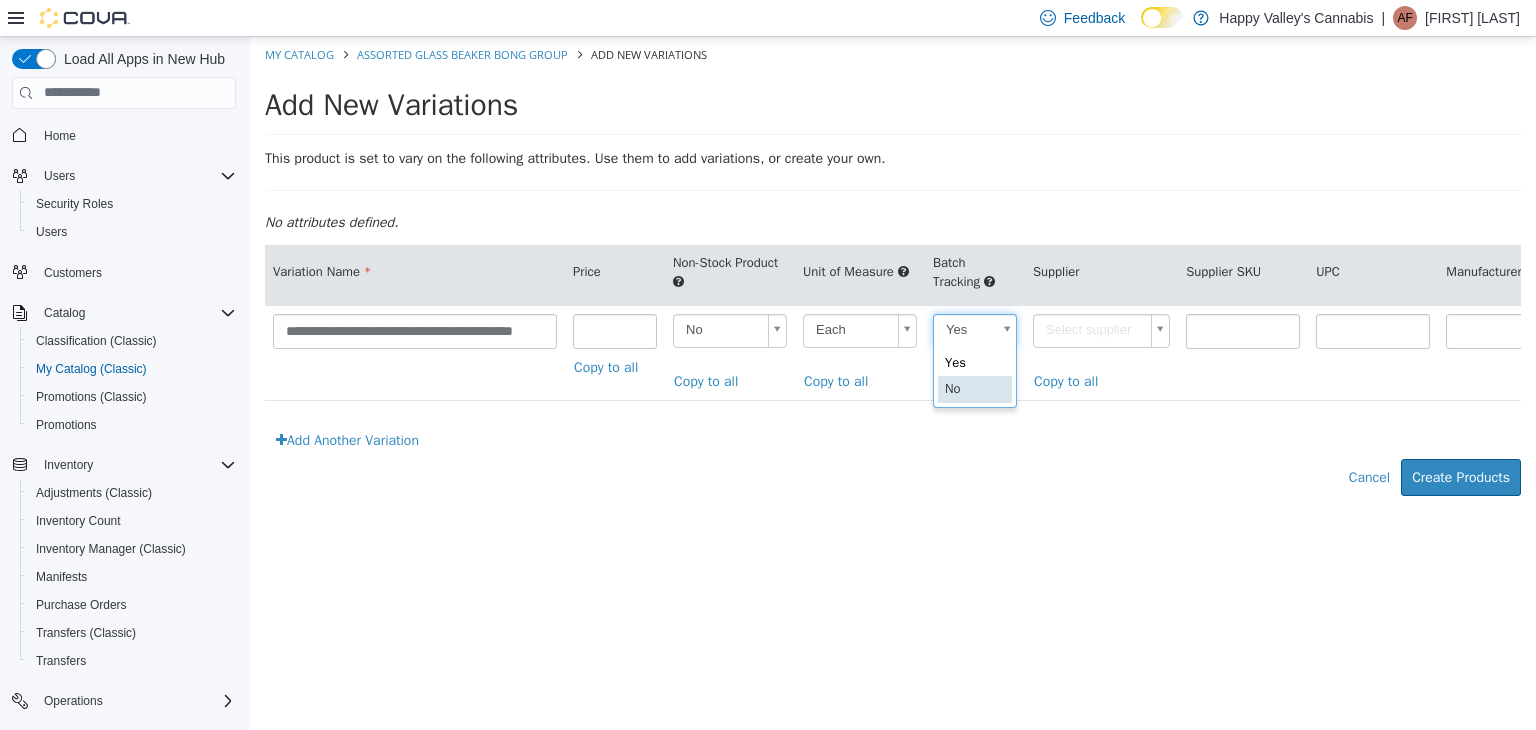 type on "**" 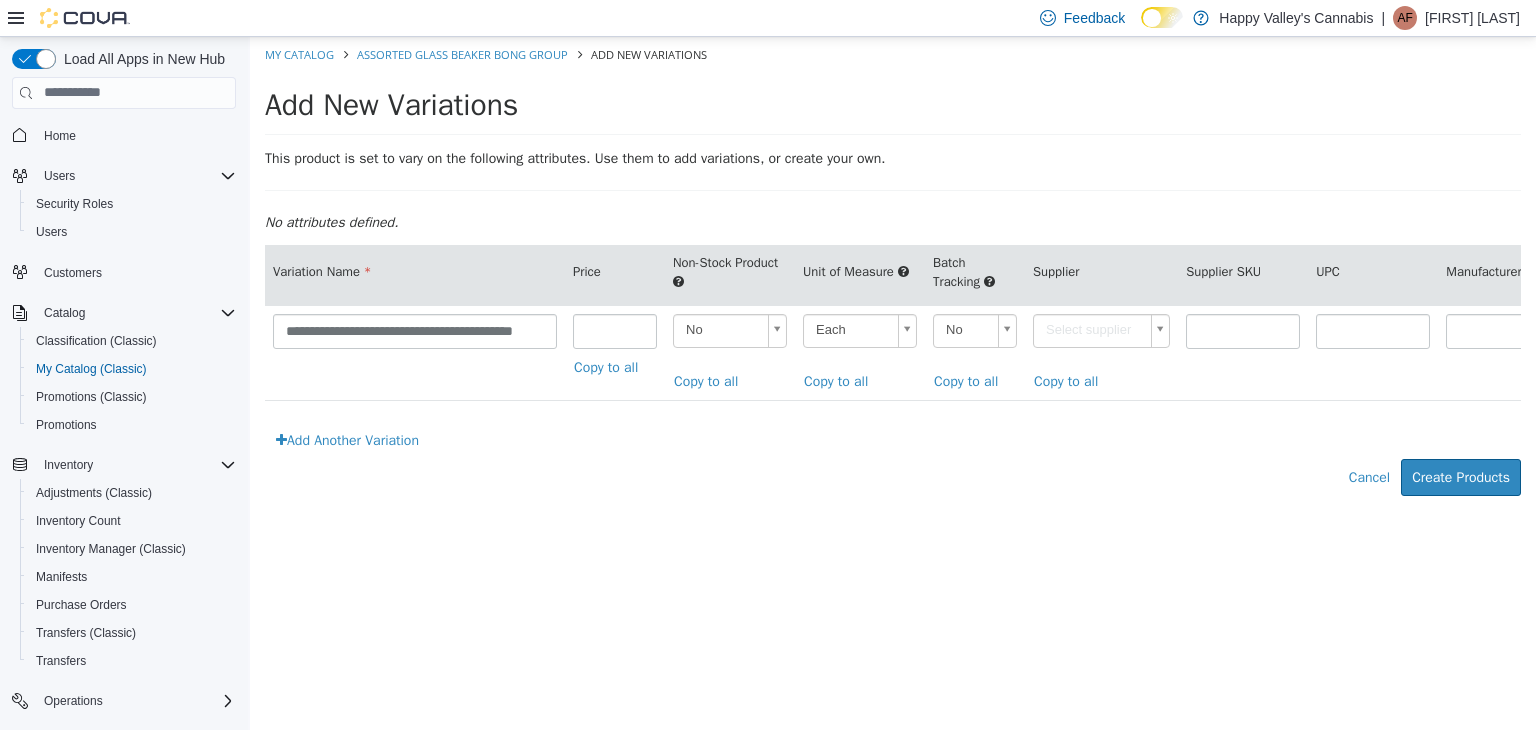 click on "No attributes defined." at bounding box center (893, 221) 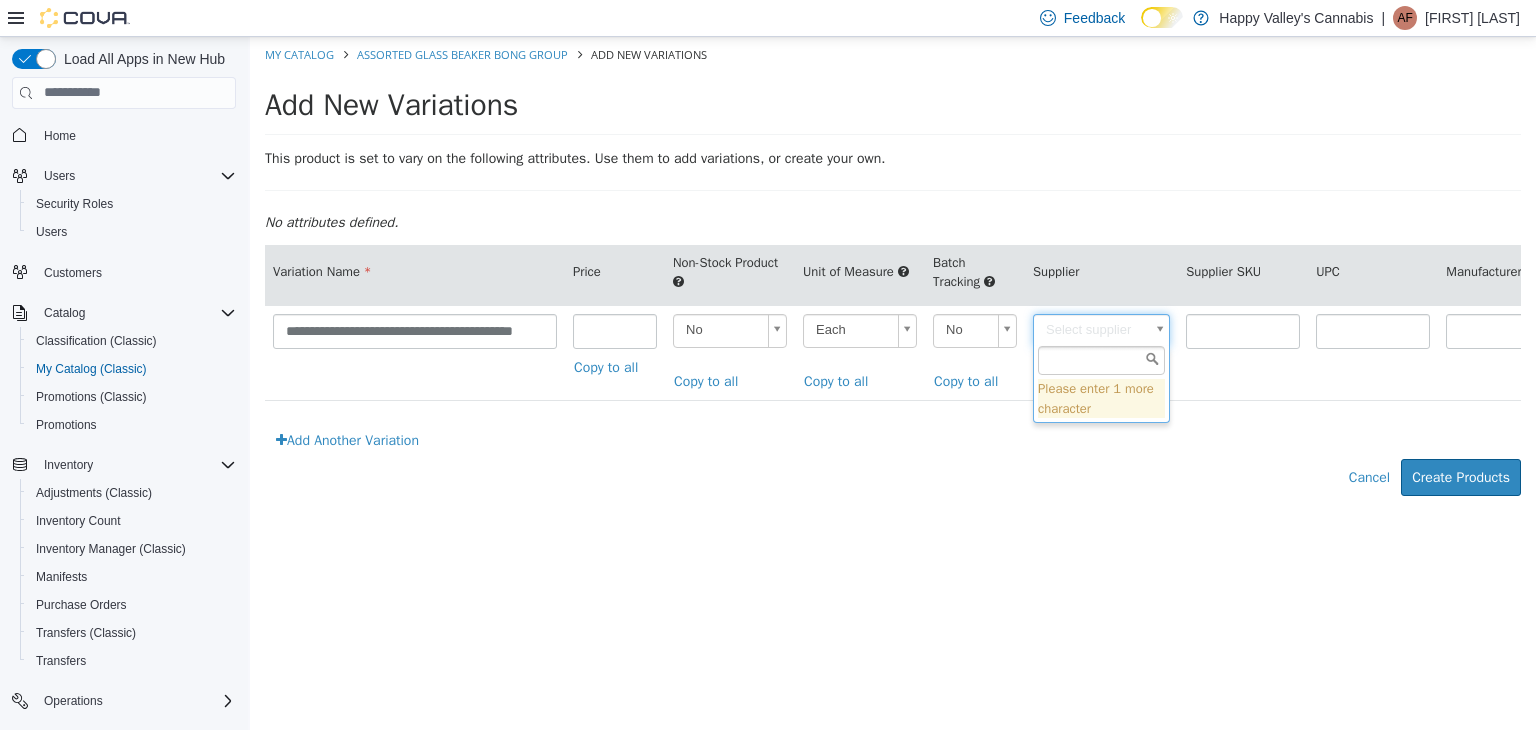 click on "**********" at bounding box center [893, 276] 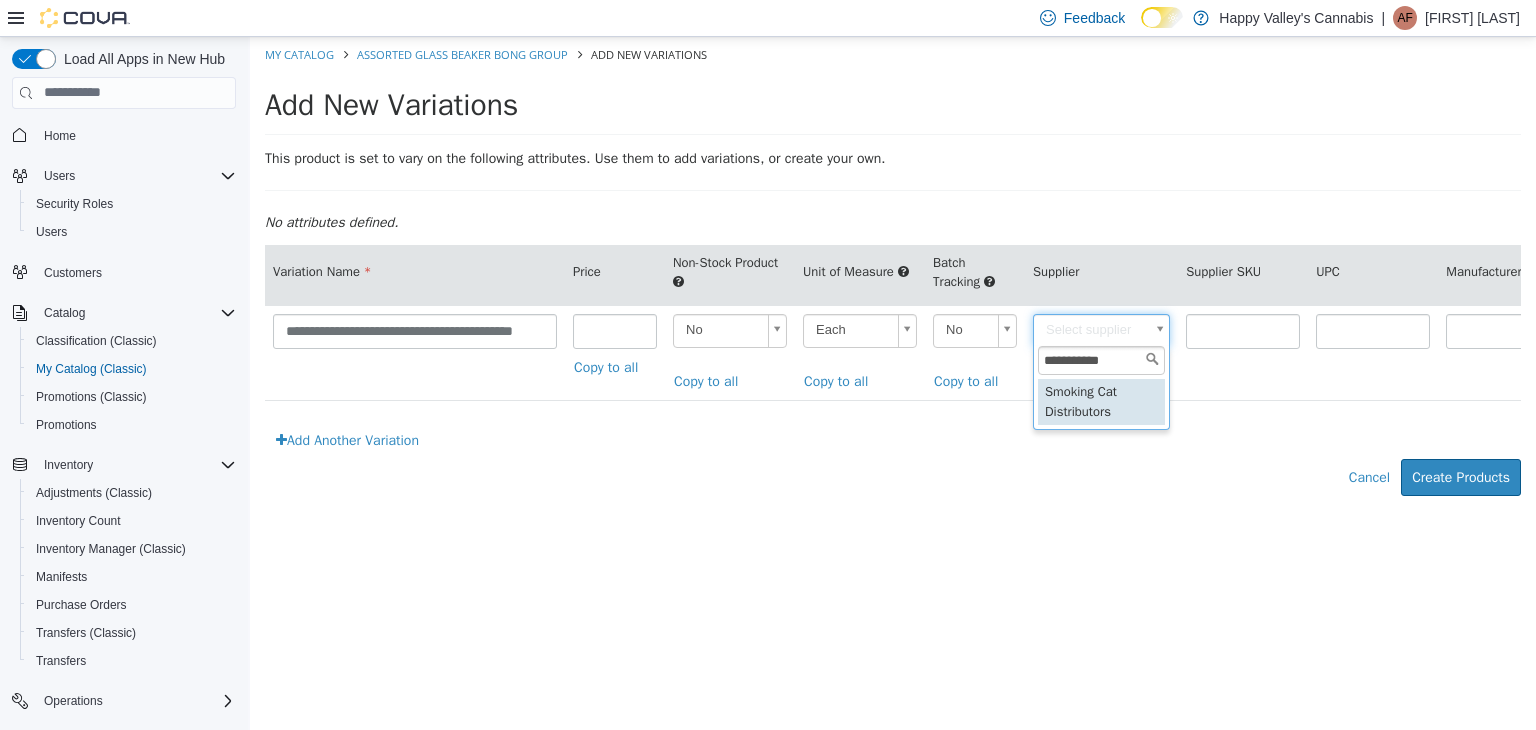 type on "**********" 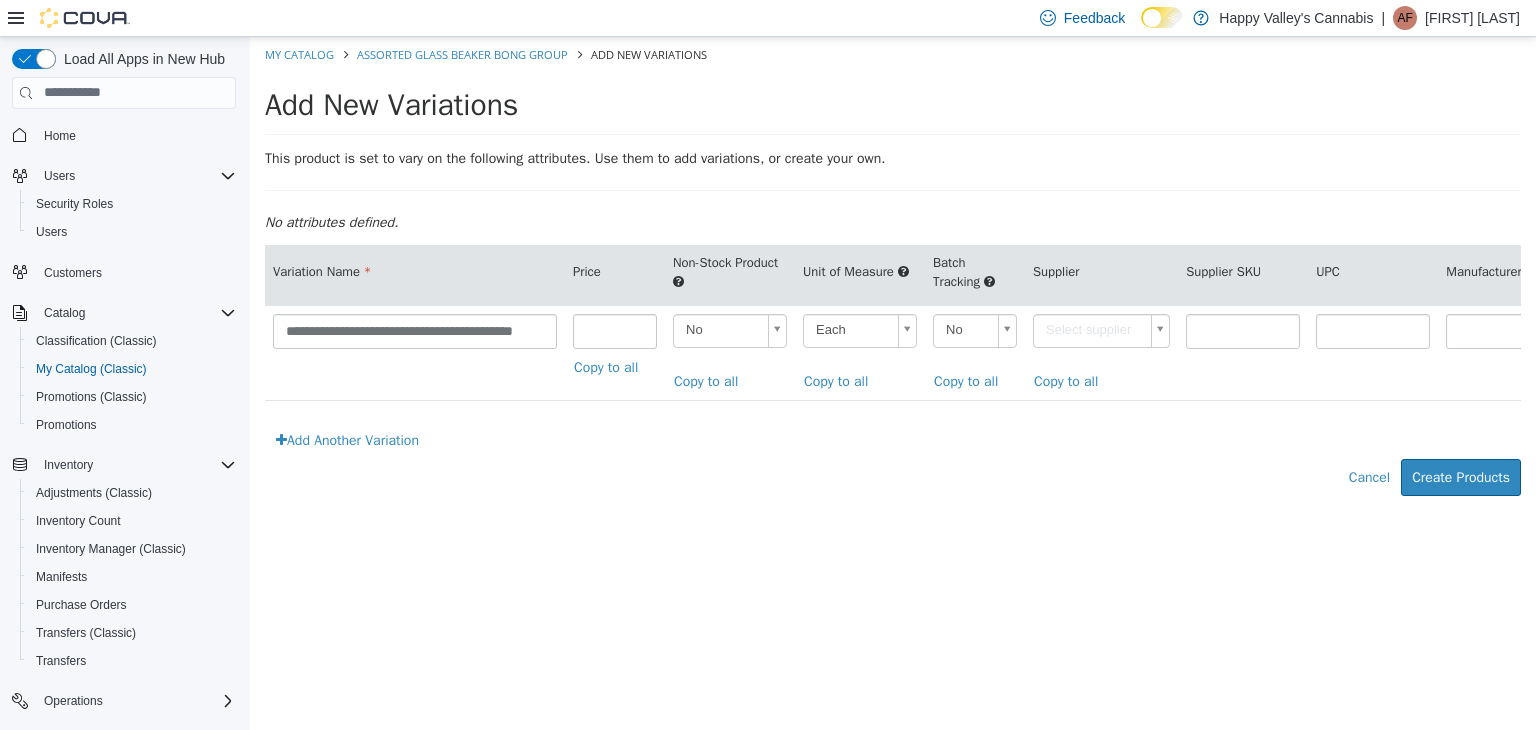 type on "******" 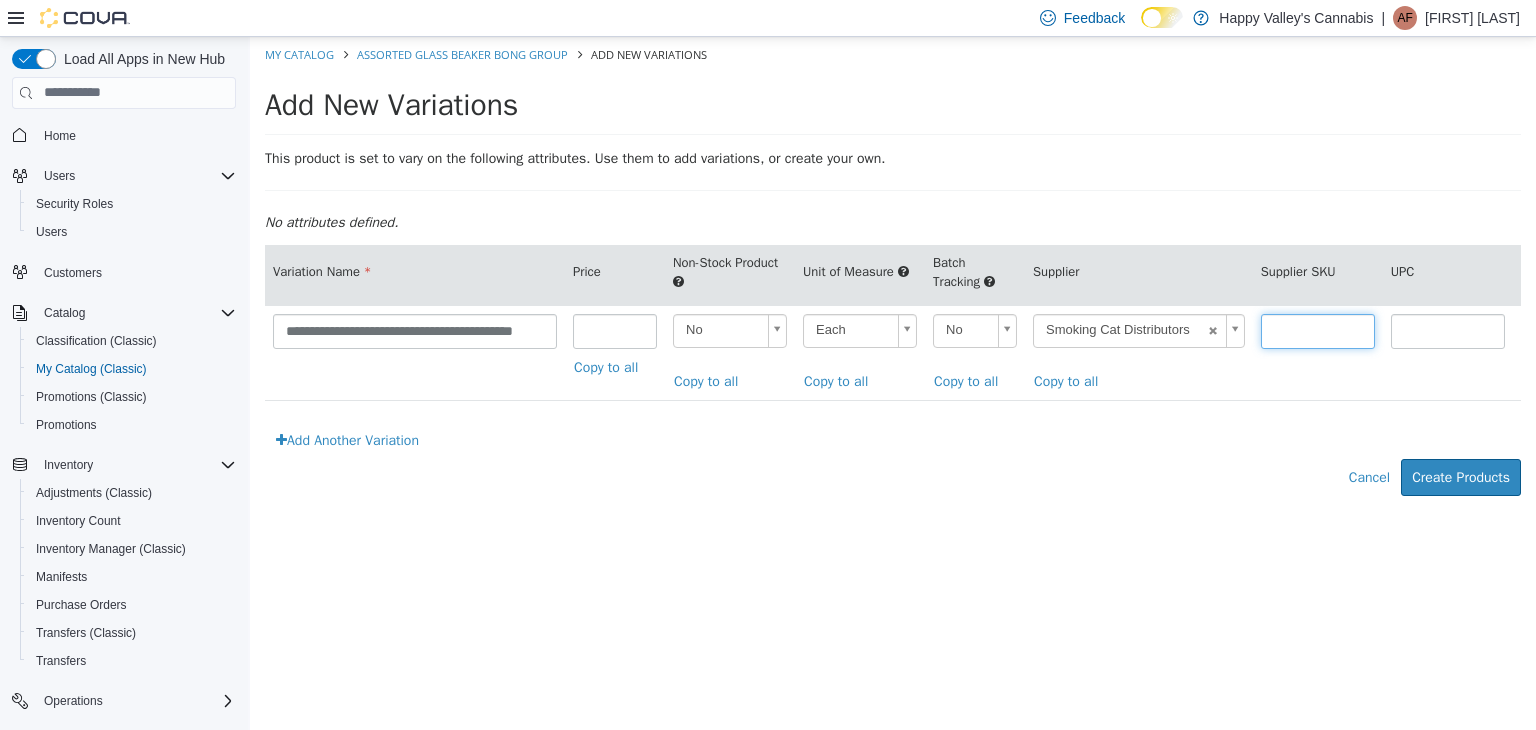 click at bounding box center [1318, 330] 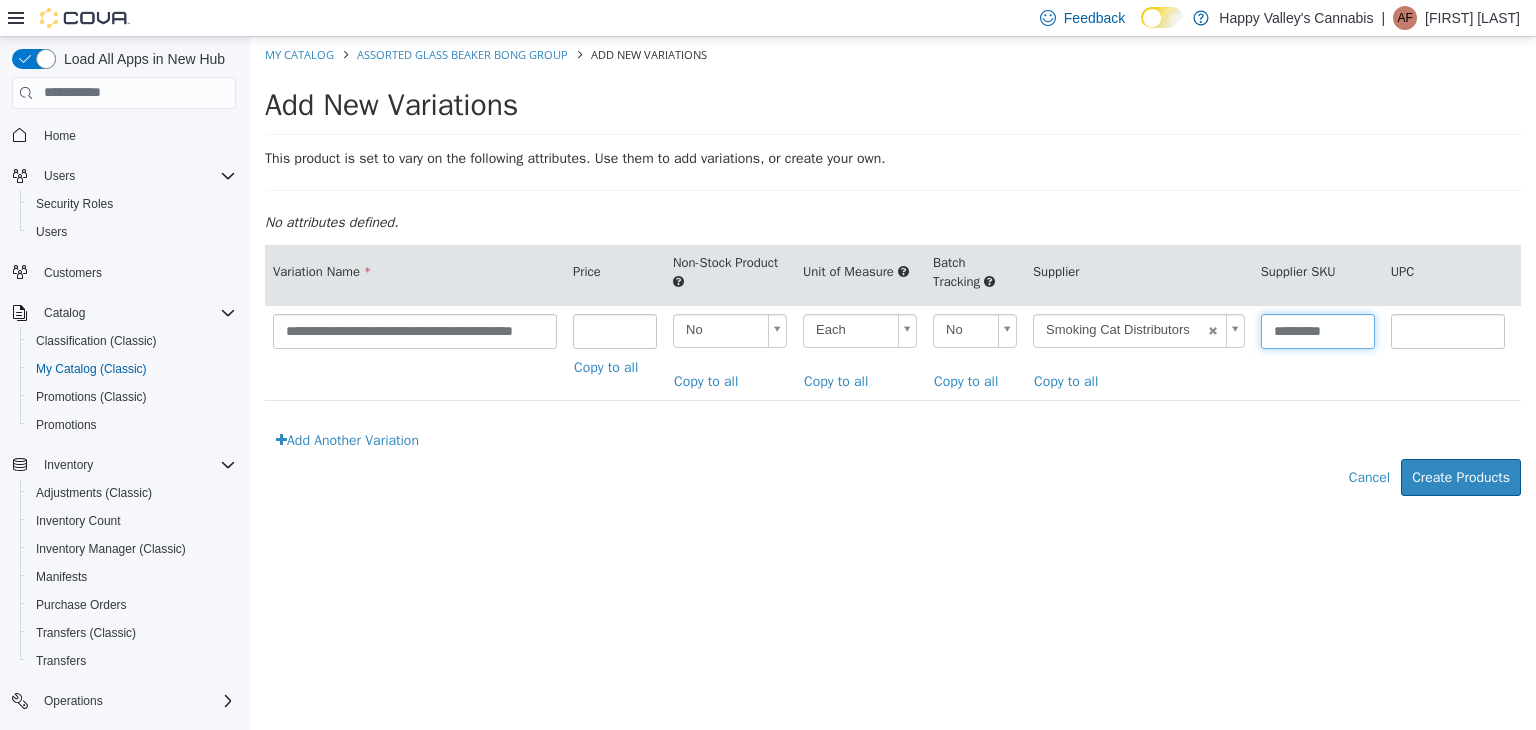 type on "*********" 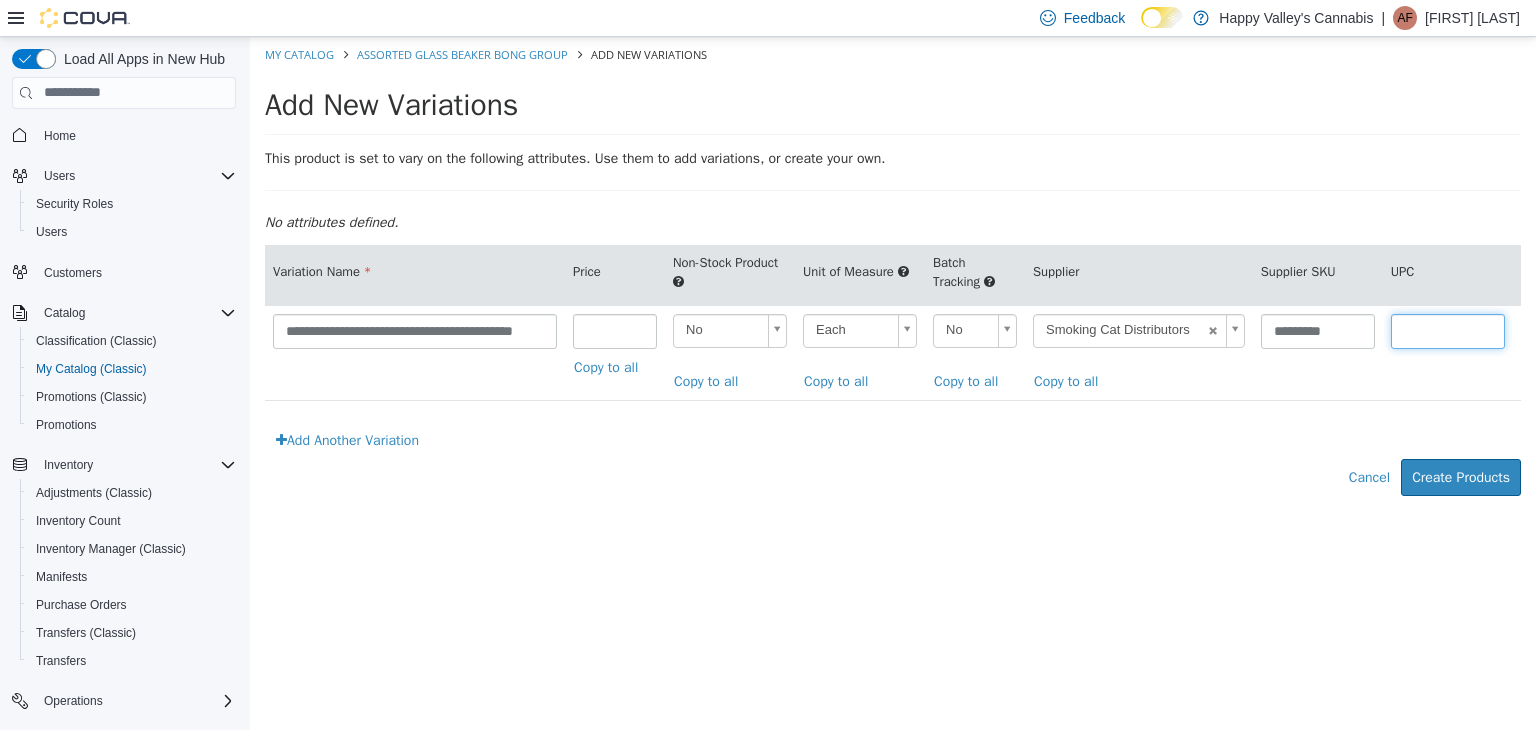 click at bounding box center [1448, 330] 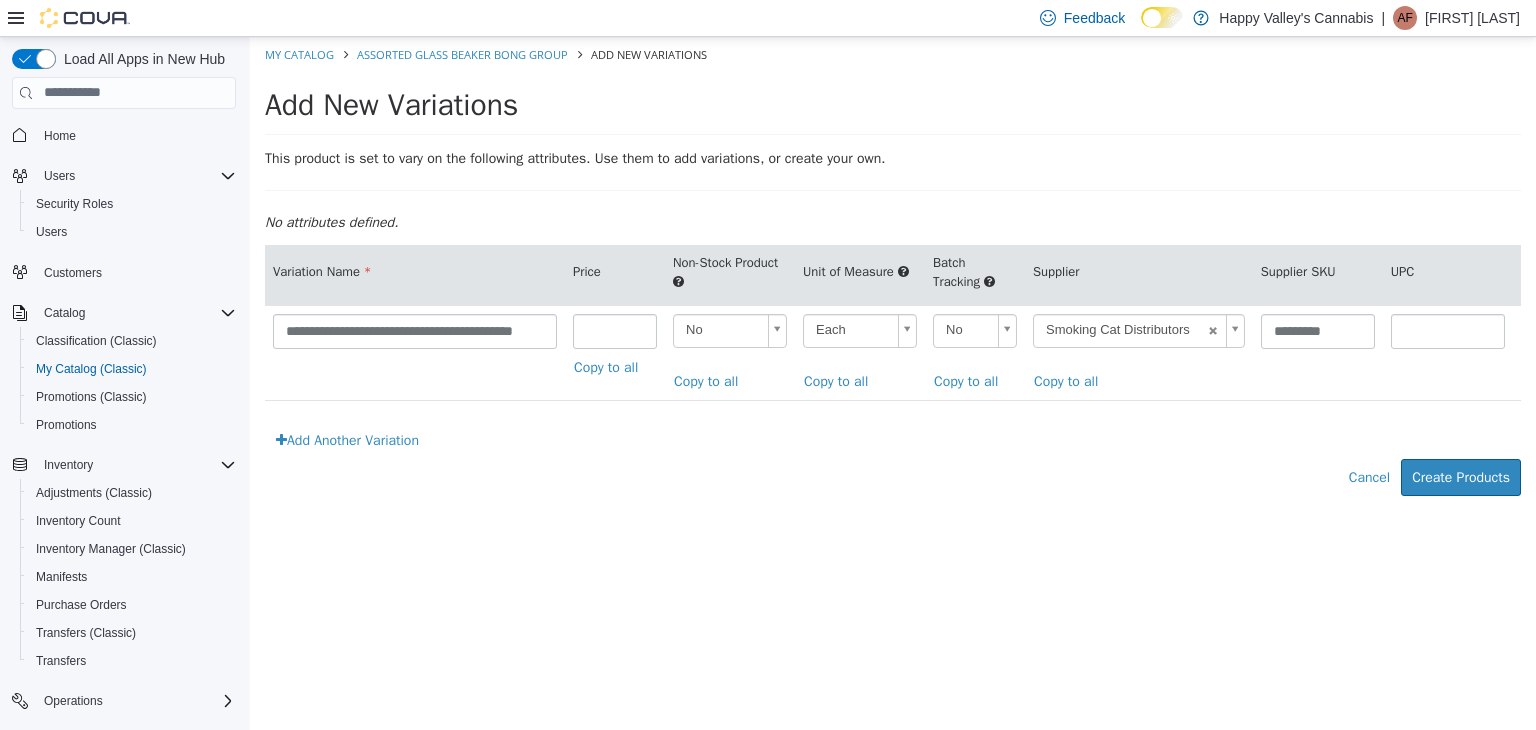 drag, startPoint x: 1238, startPoint y: 464, endPoint x: 1264, endPoint y: 455, distance: 27.513634 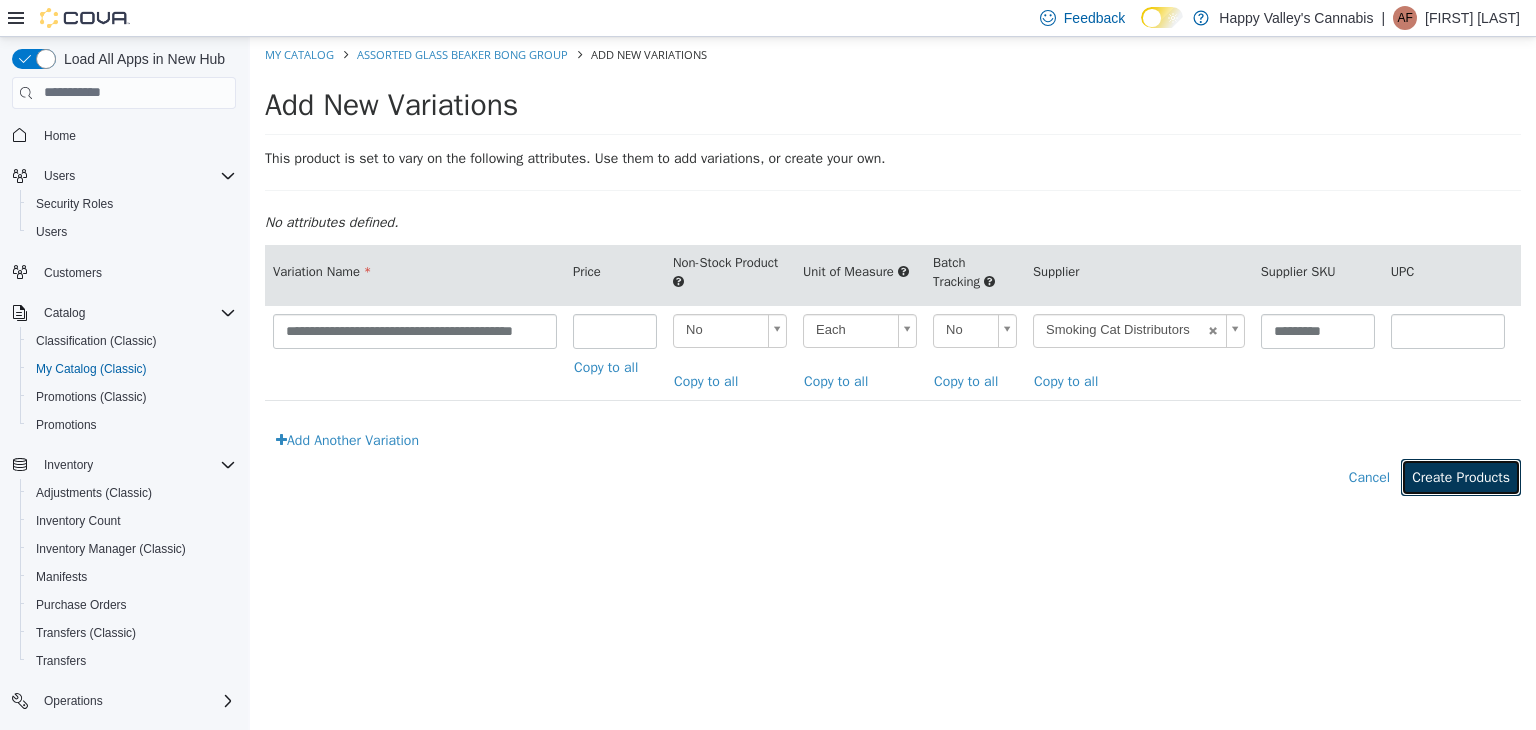 click on "Create Products" at bounding box center (1461, 476) 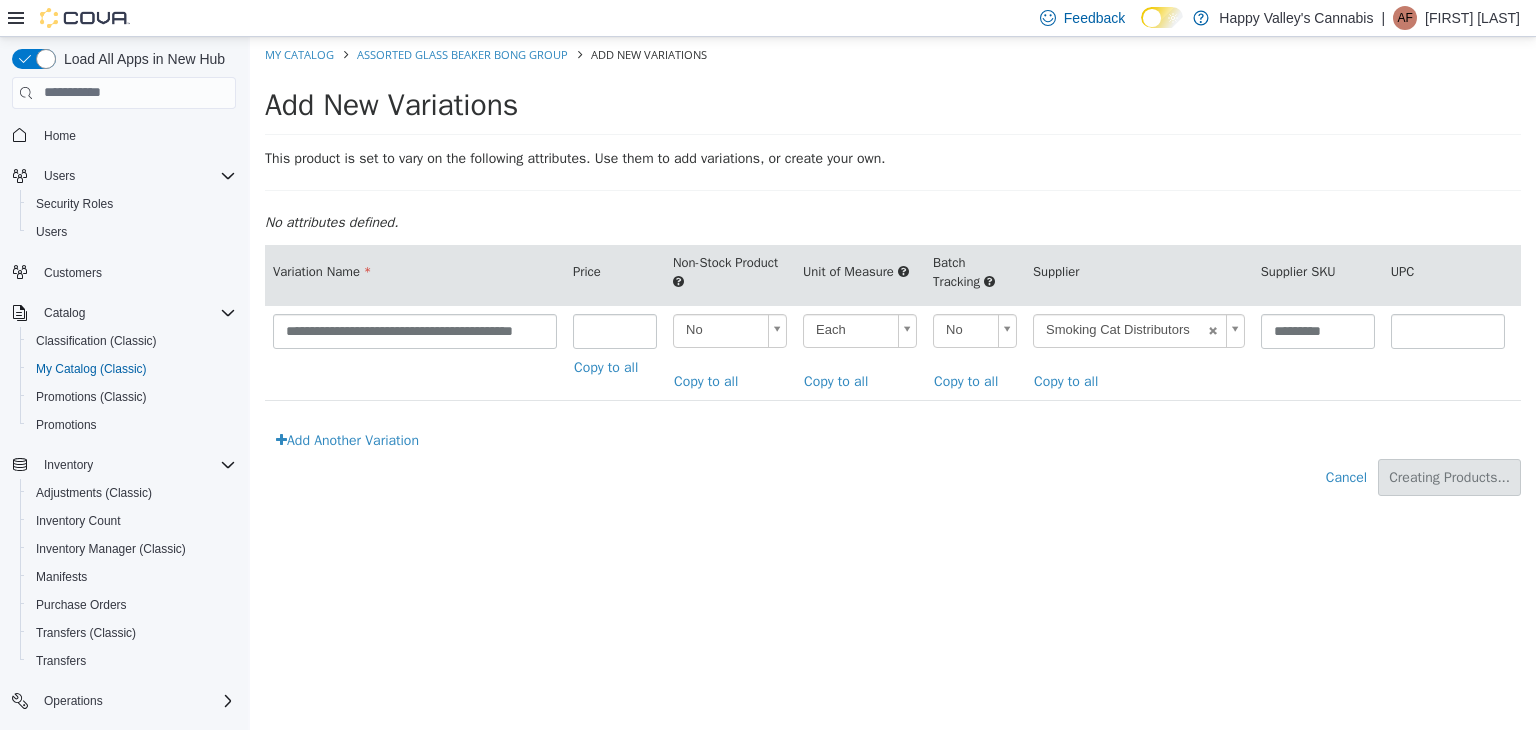 type on "*****" 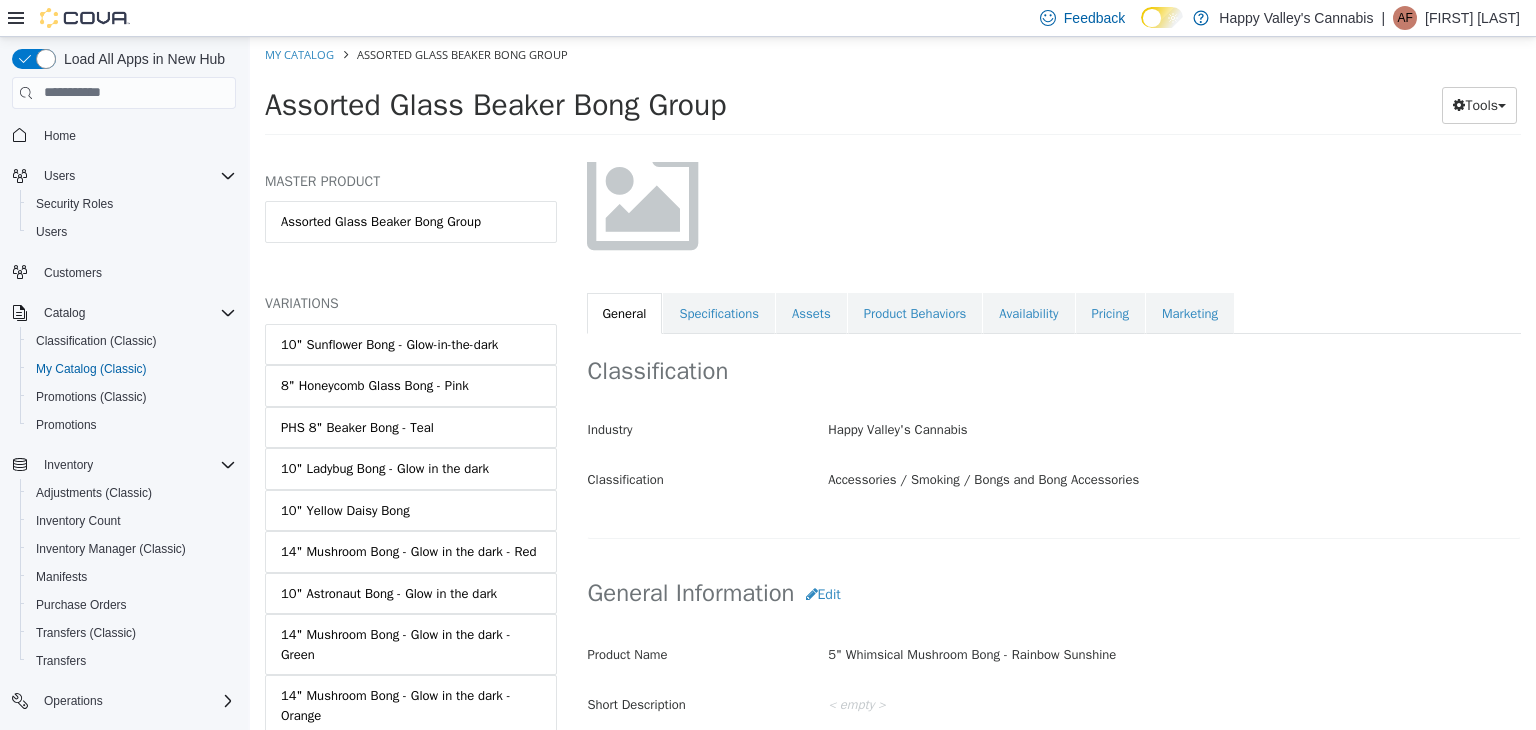 scroll, scrollTop: 300, scrollLeft: 0, axis: vertical 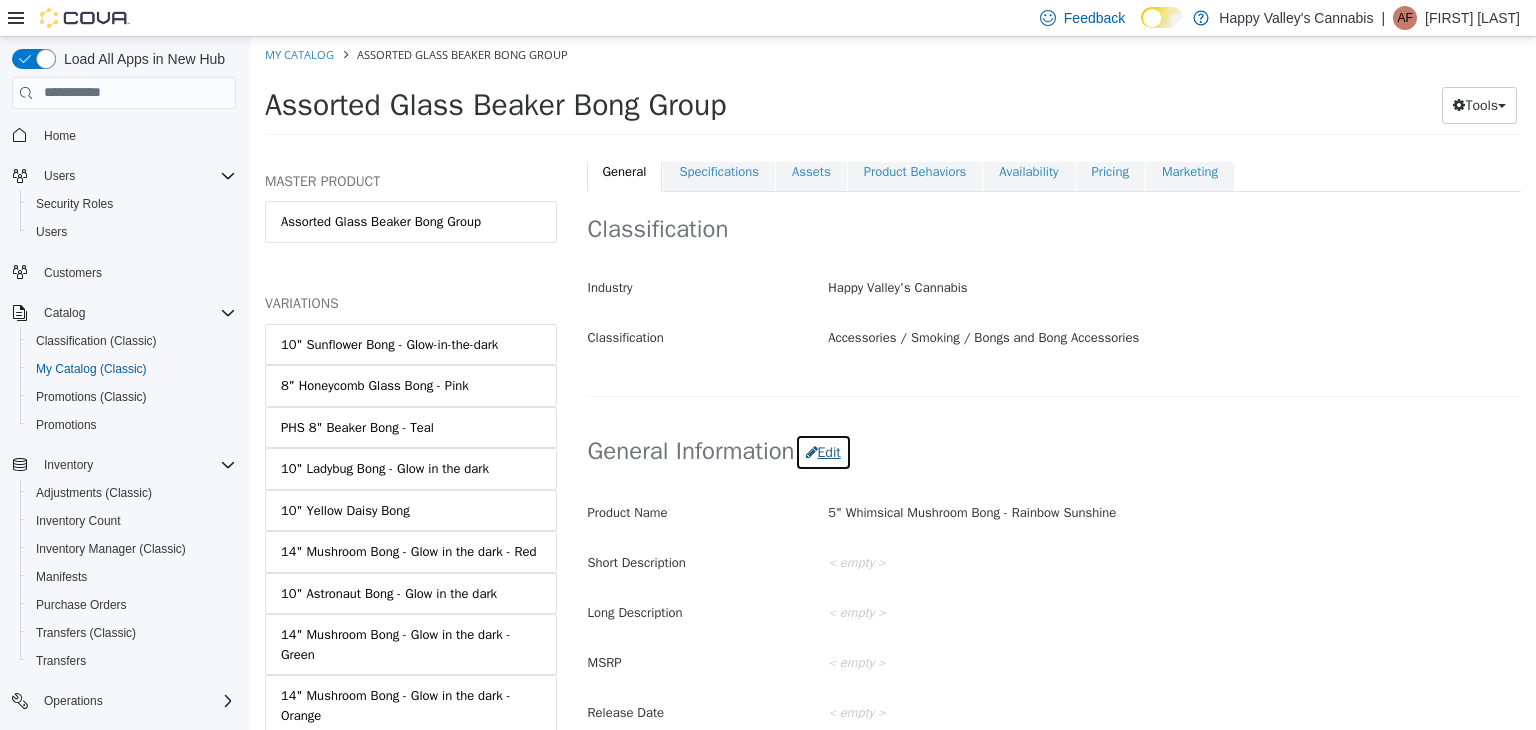 click on "Edit" at bounding box center (823, 451) 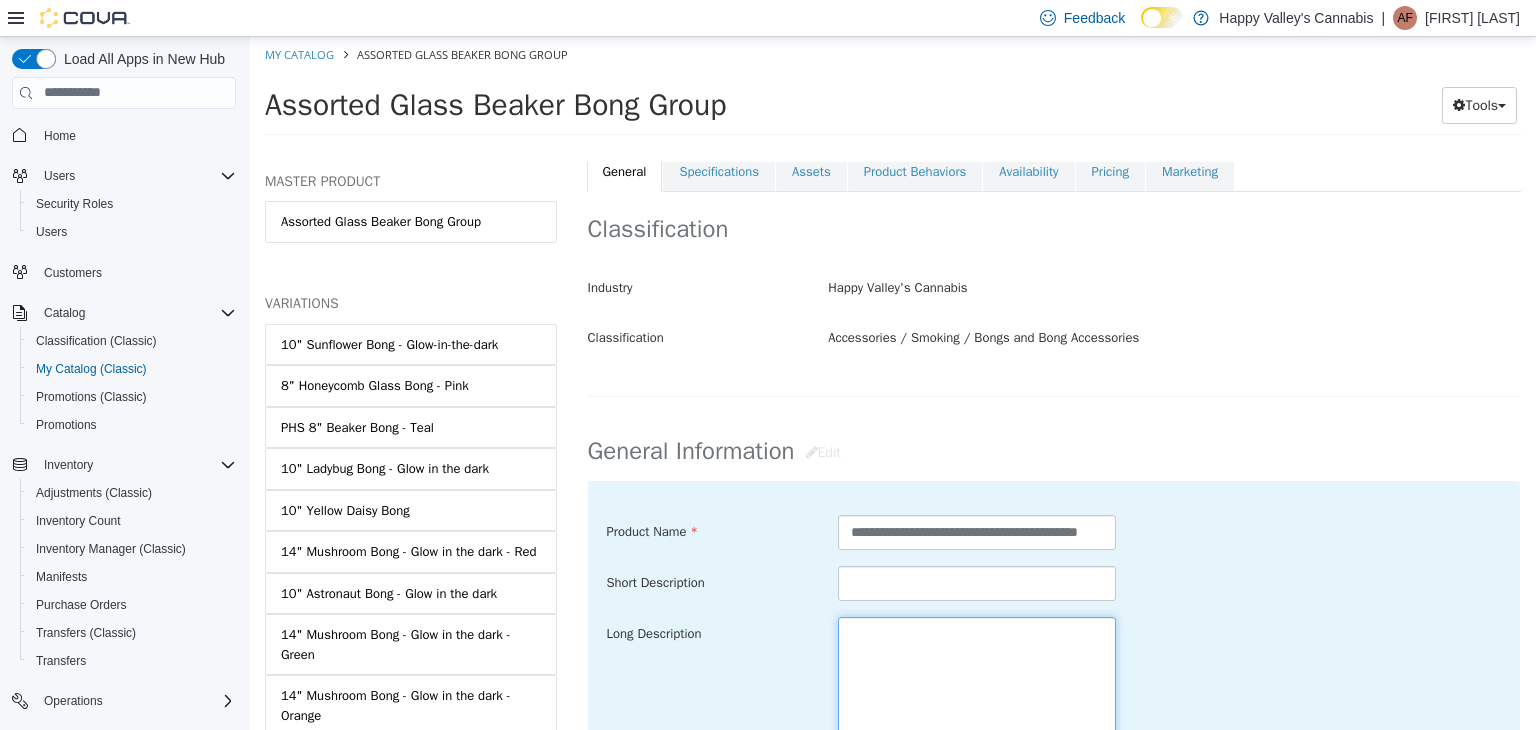 click at bounding box center (977, 728) 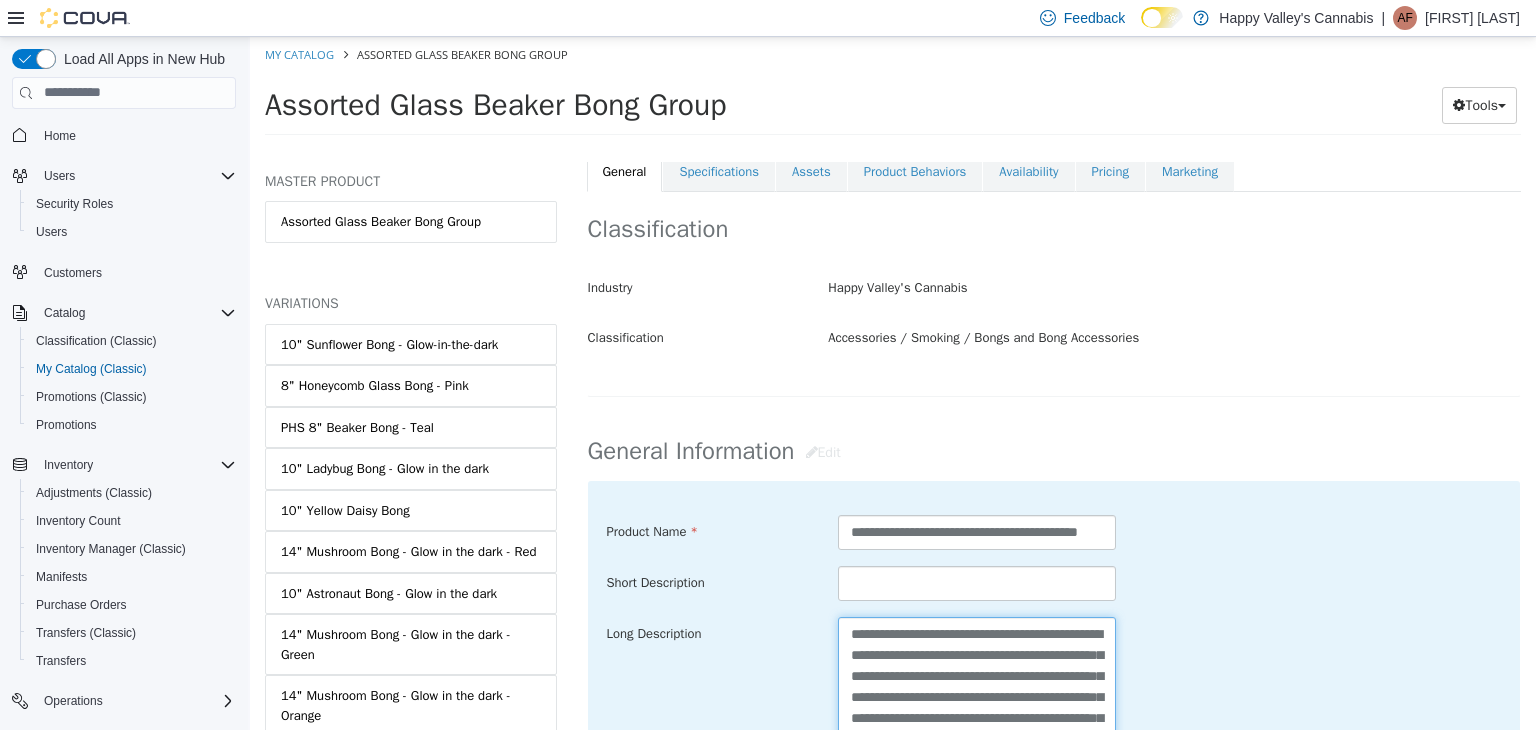 scroll, scrollTop: 76, scrollLeft: 0, axis: vertical 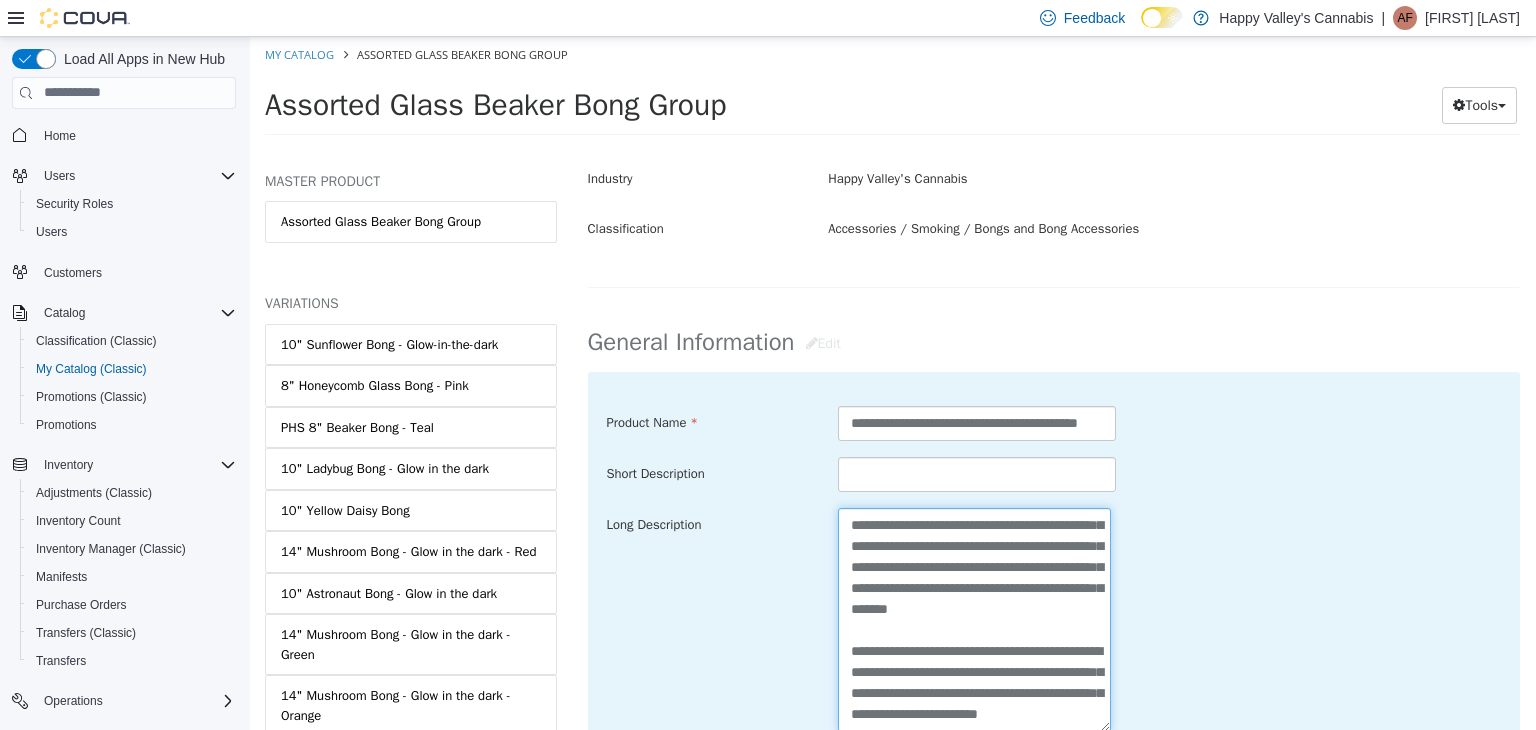 type on "**********" 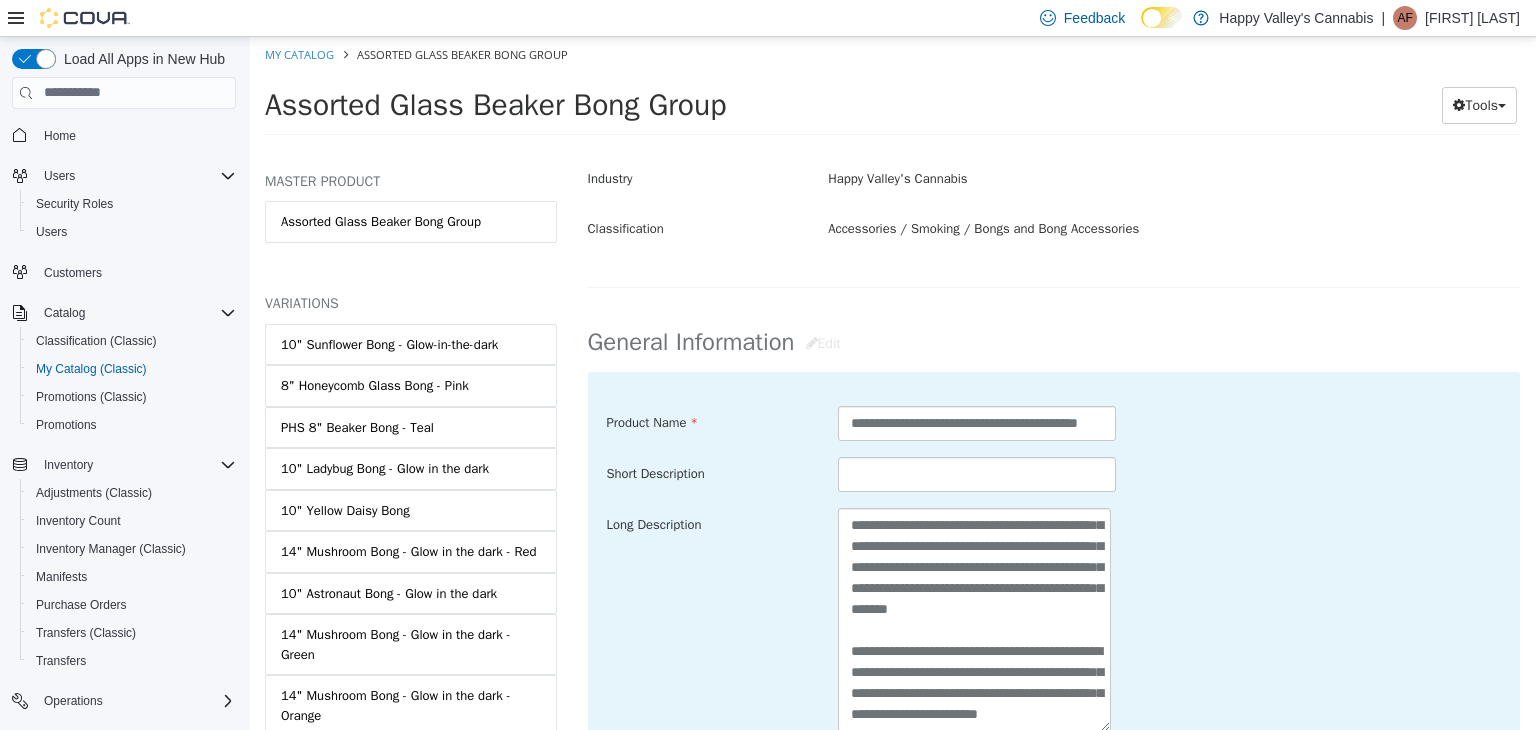 click on "**********" at bounding box center [1054, 619] 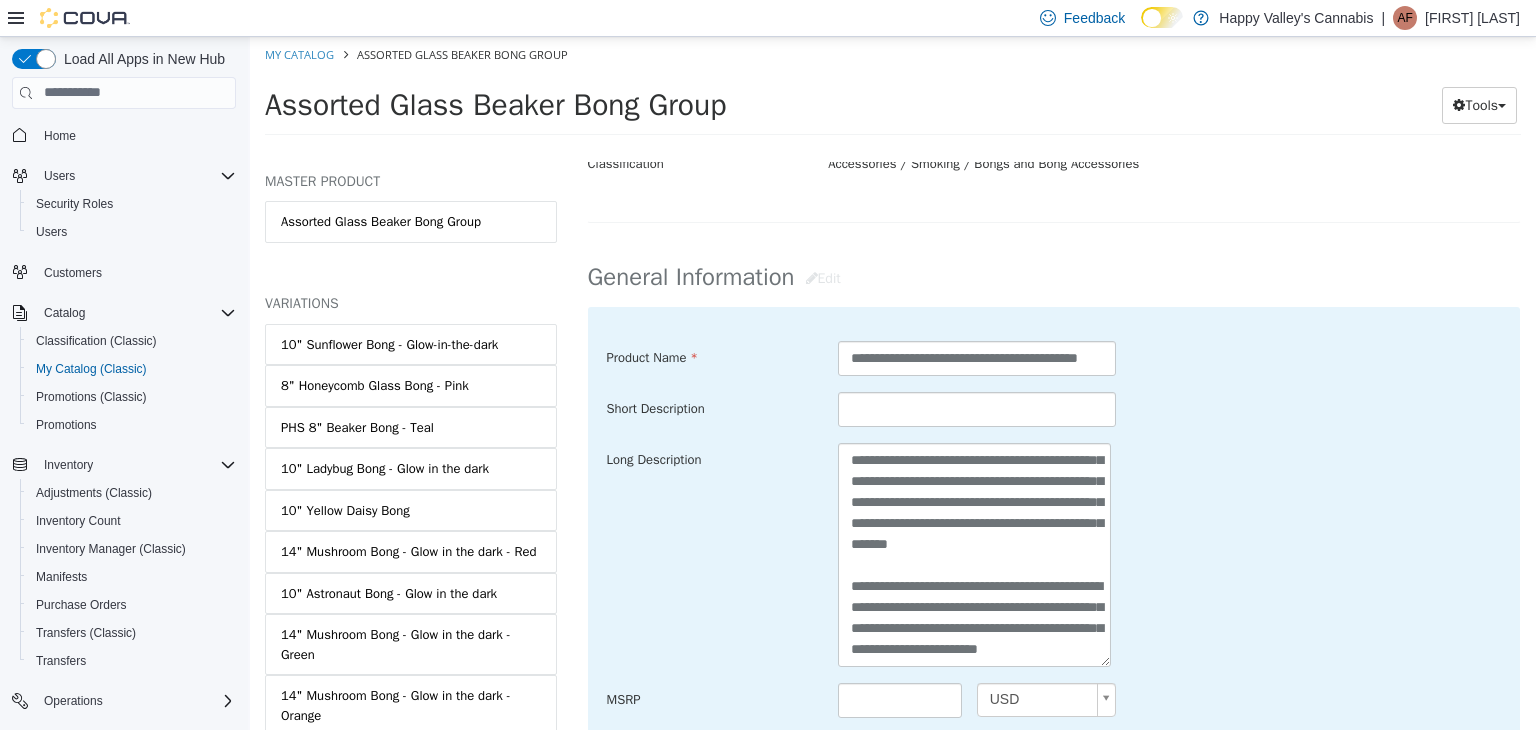 scroll, scrollTop: 609, scrollLeft: 0, axis: vertical 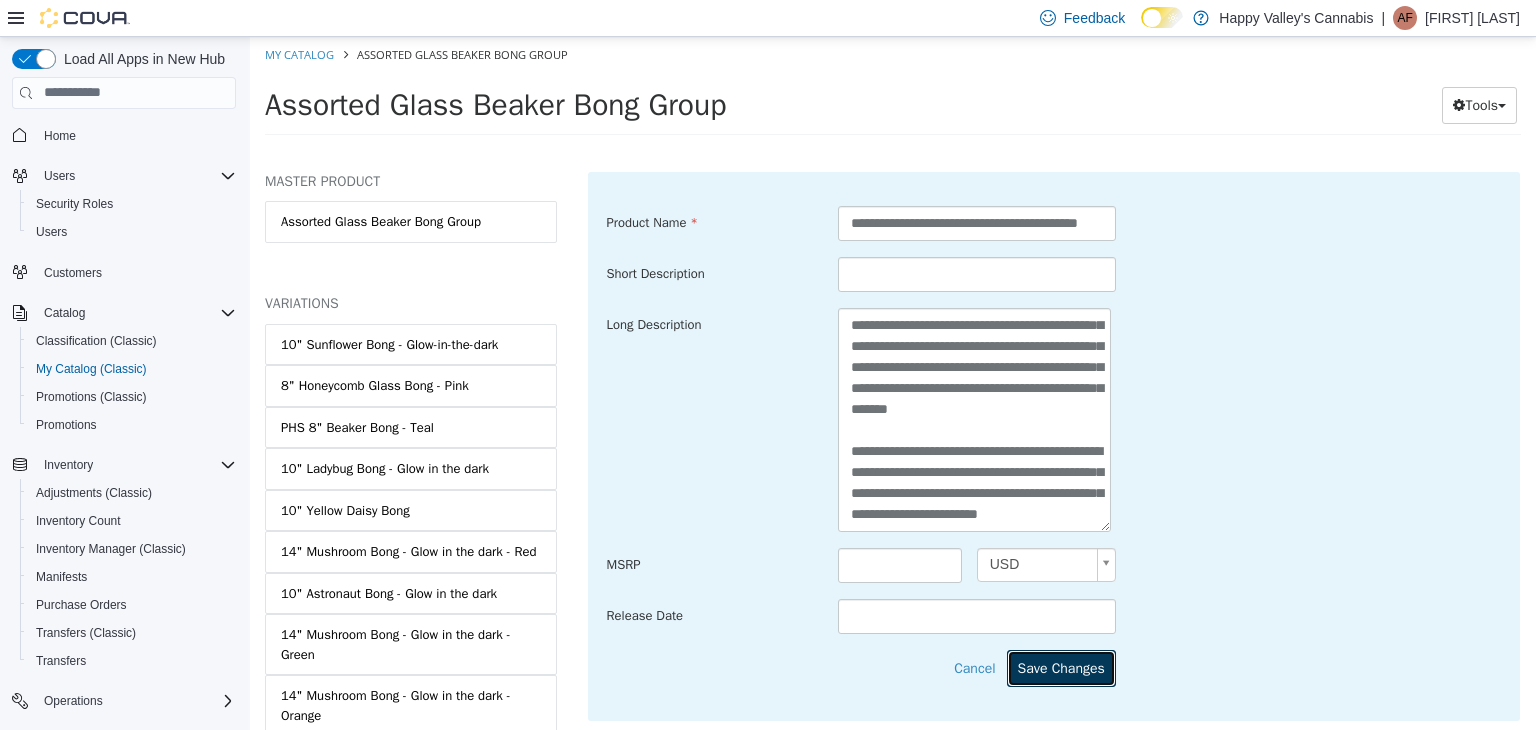 click on "Save Changes" at bounding box center [1061, 667] 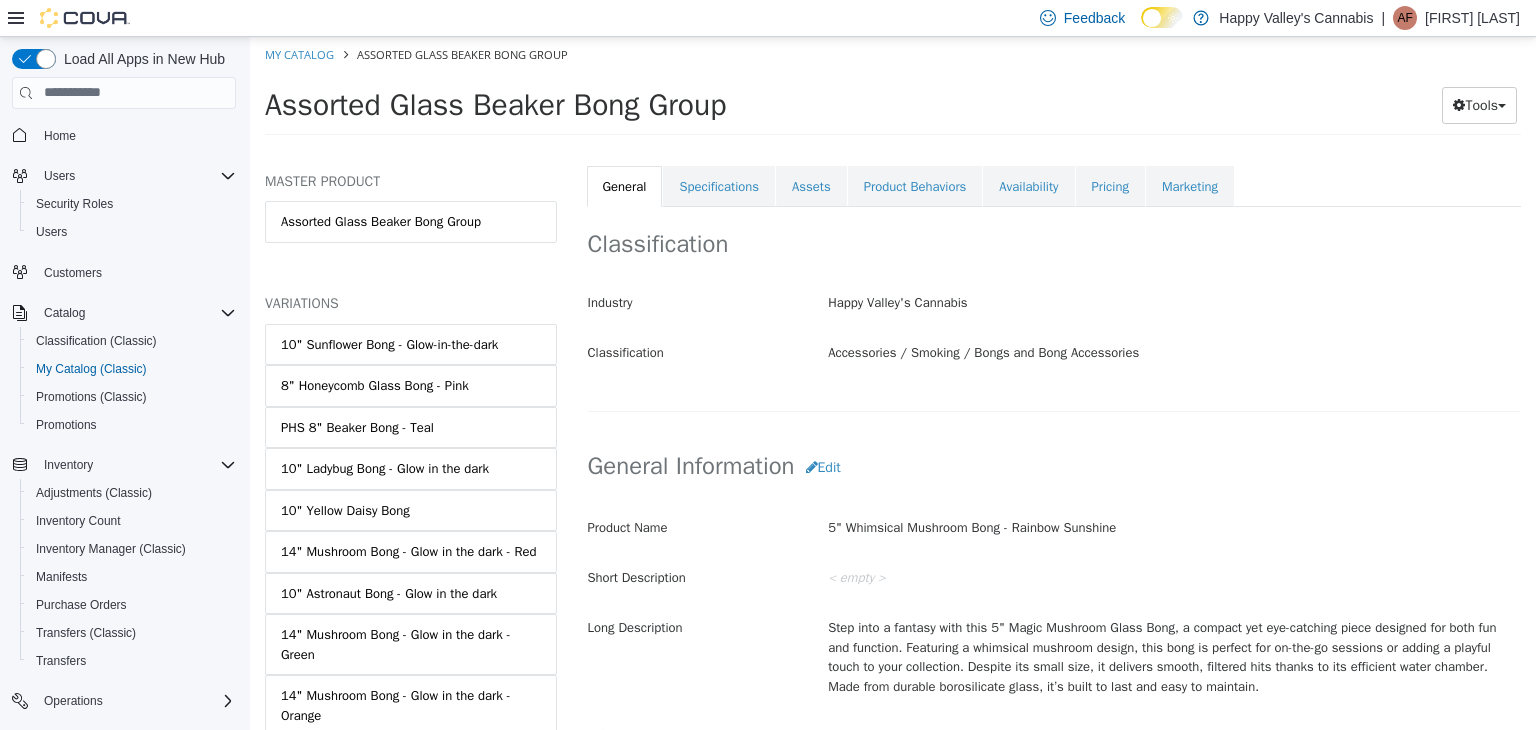 scroll, scrollTop: 109, scrollLeft: 0, axis: vertical 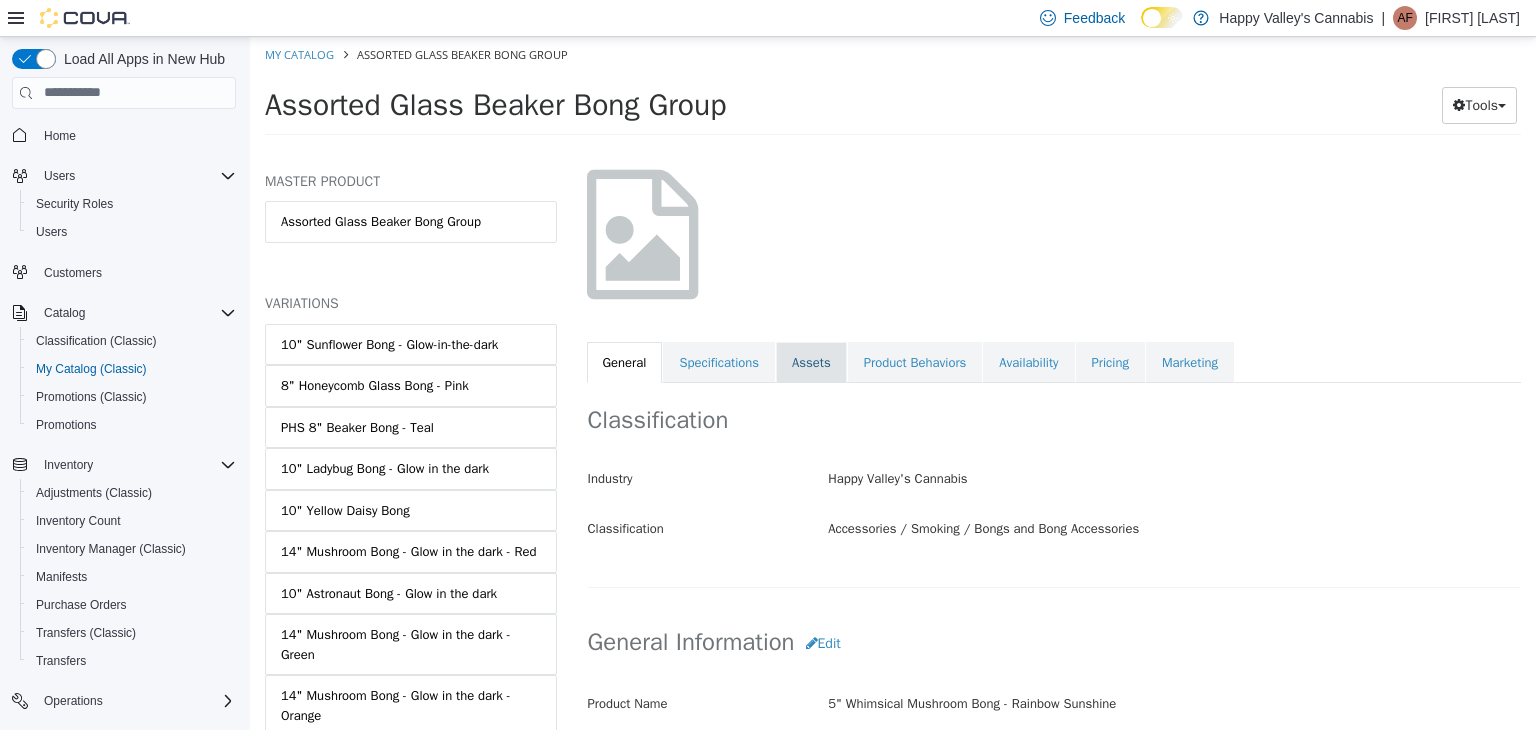 click on "Assets" at bounding box center [811, 362] 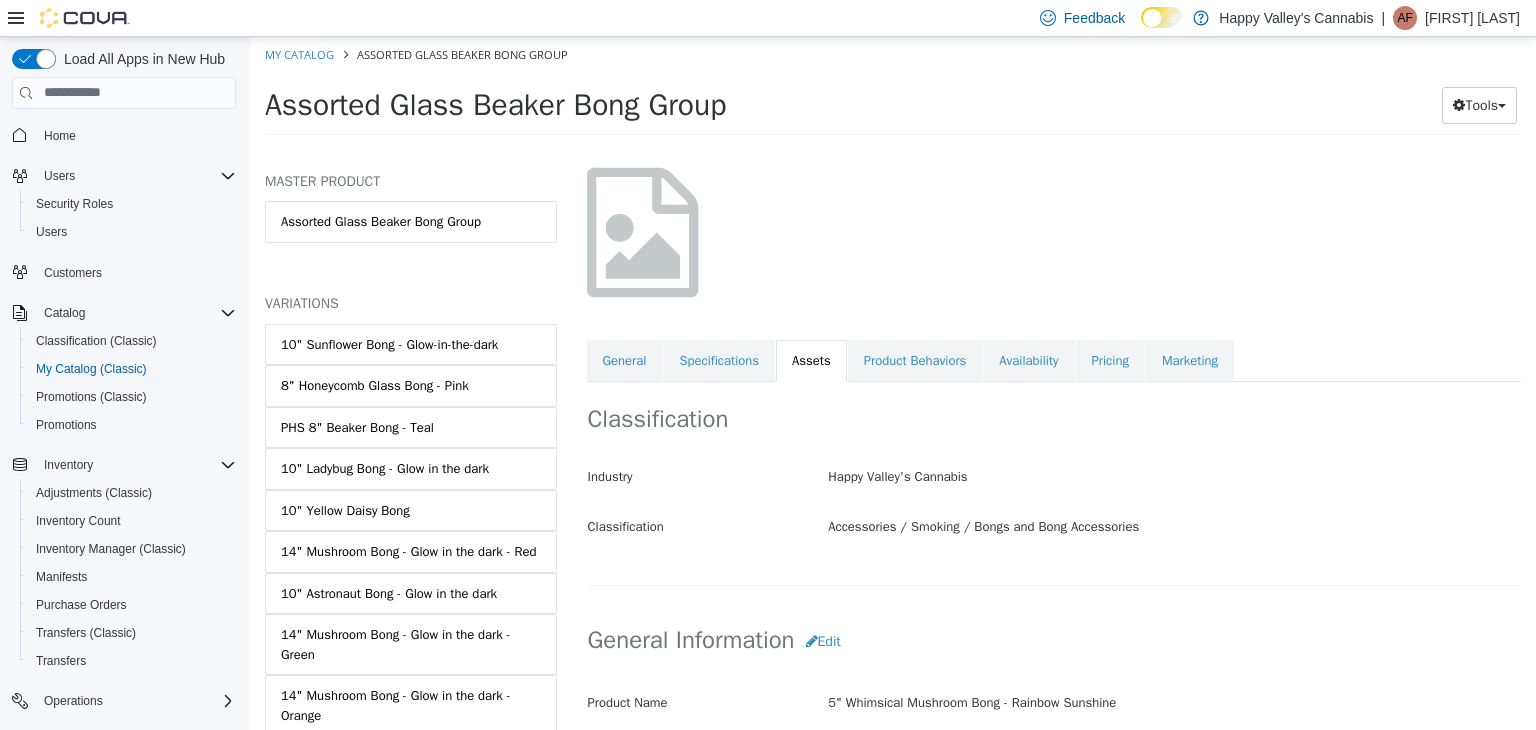 scroll, scrollTop: 0, scrollLeft: 0, axis: both 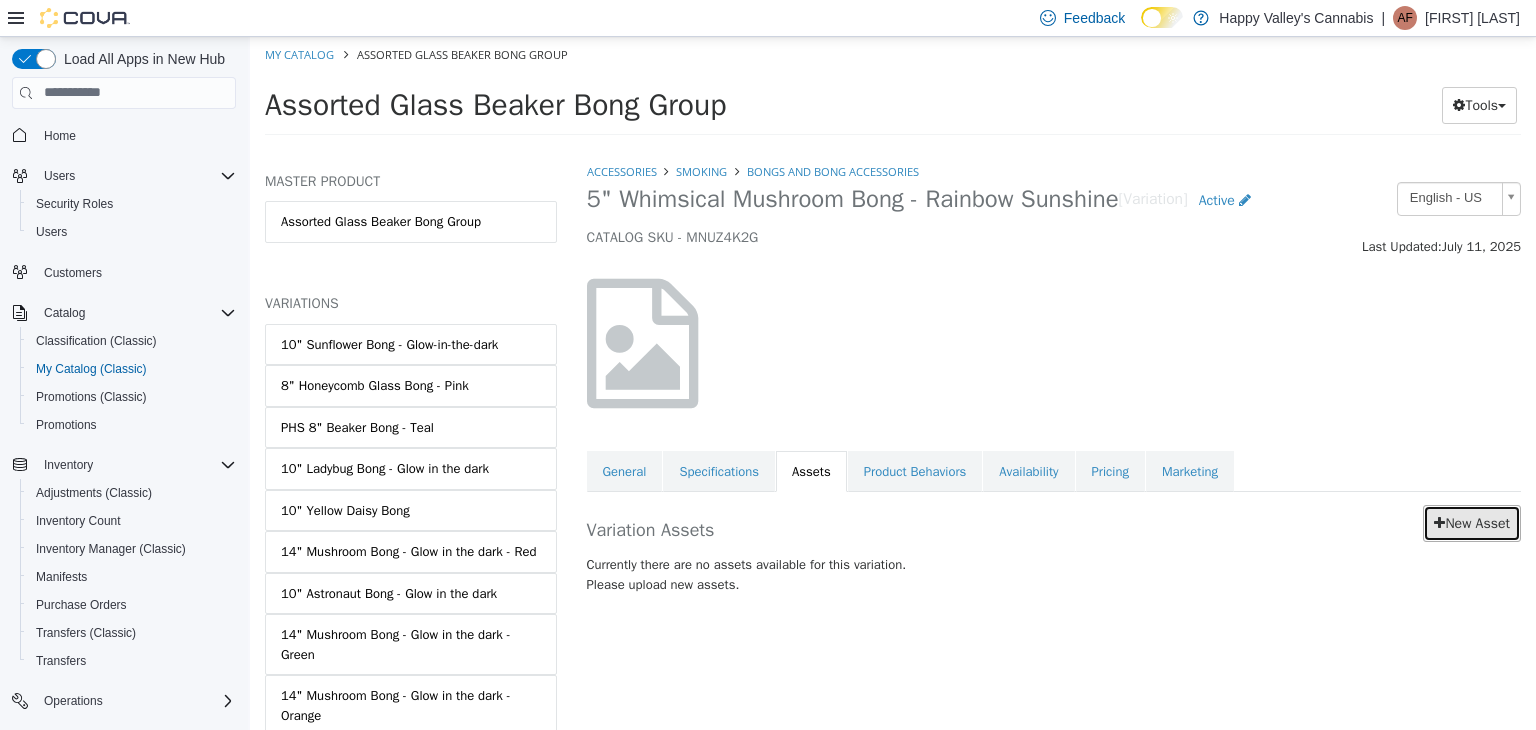 click on "New Asset" at bounding box center (1472, 522) 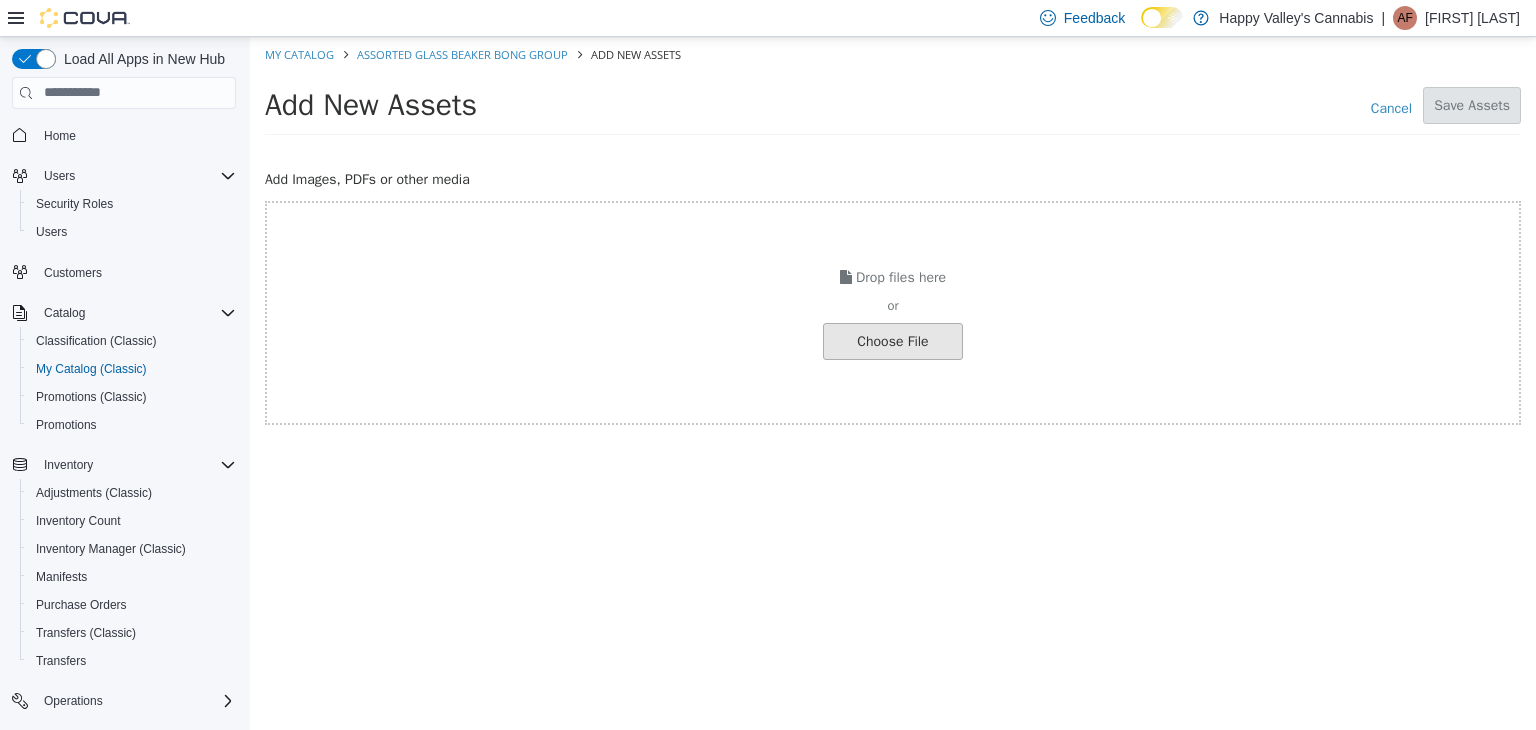click at bounding box center (-154, 340) 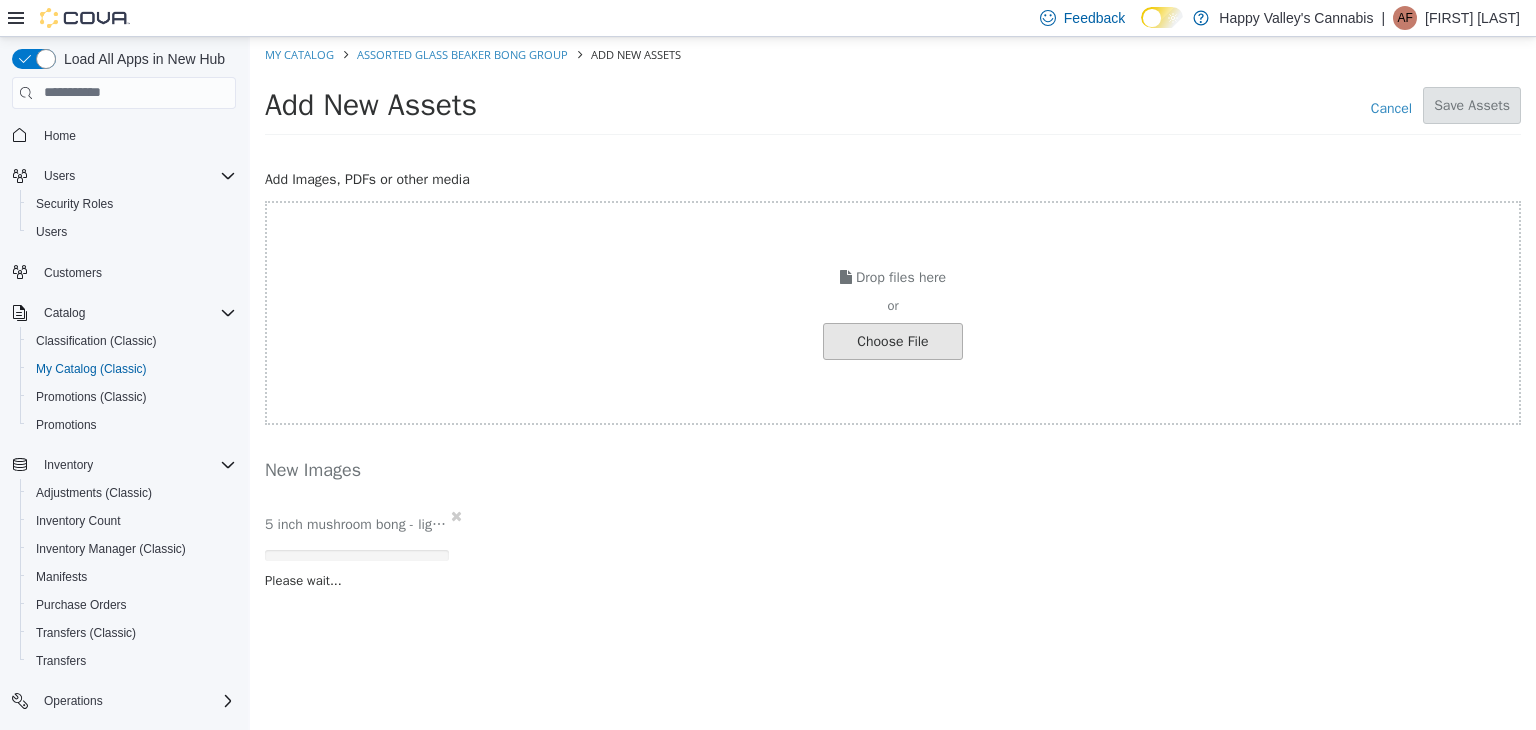 click at bounding box center (-154, 340) 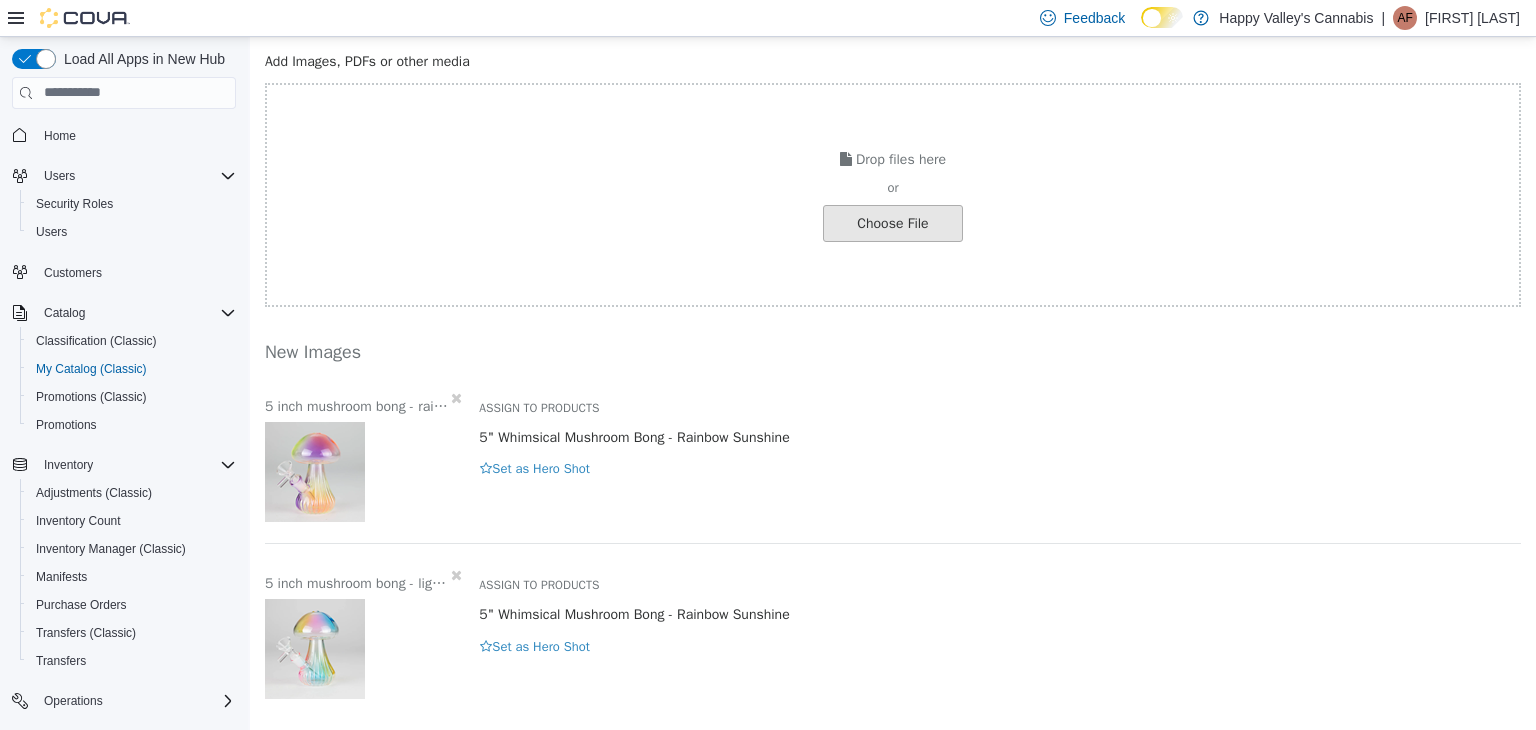 scroll, scrollTop: 125, scrollLeft: 0, axis: vertical 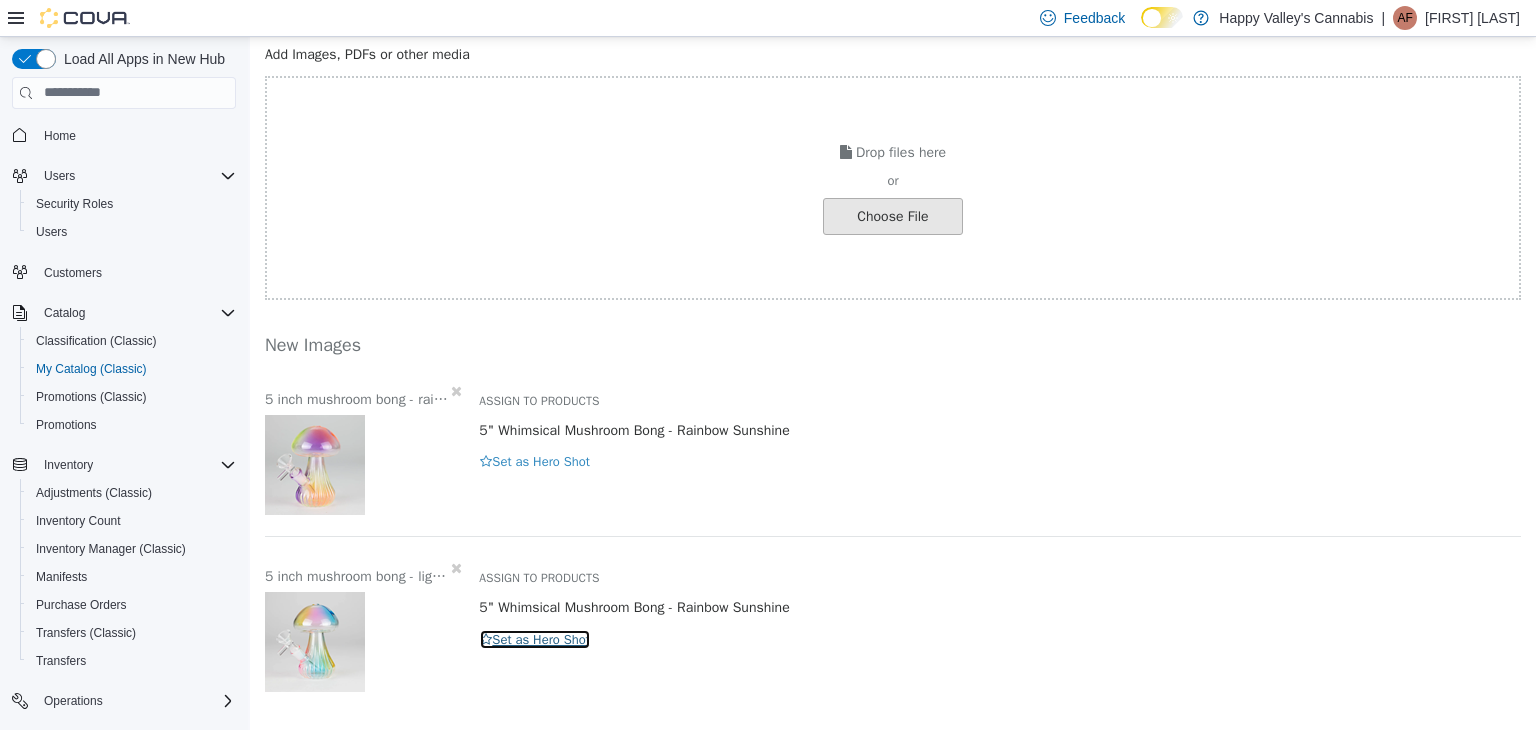 click on "Set as Hero Shot" at bounding box center (535, 639) 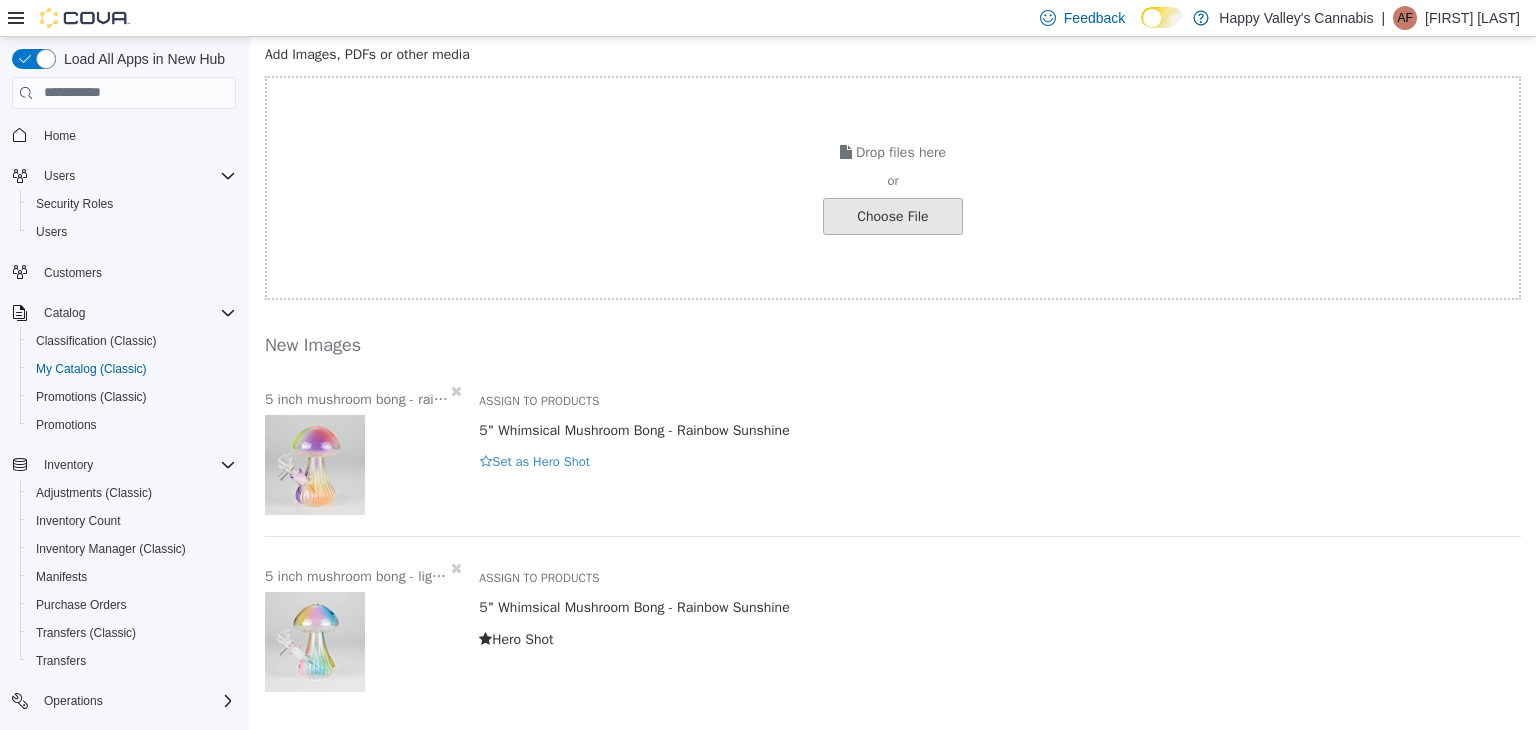 click on "Hero Shot" at bounding box center (1000, 638) 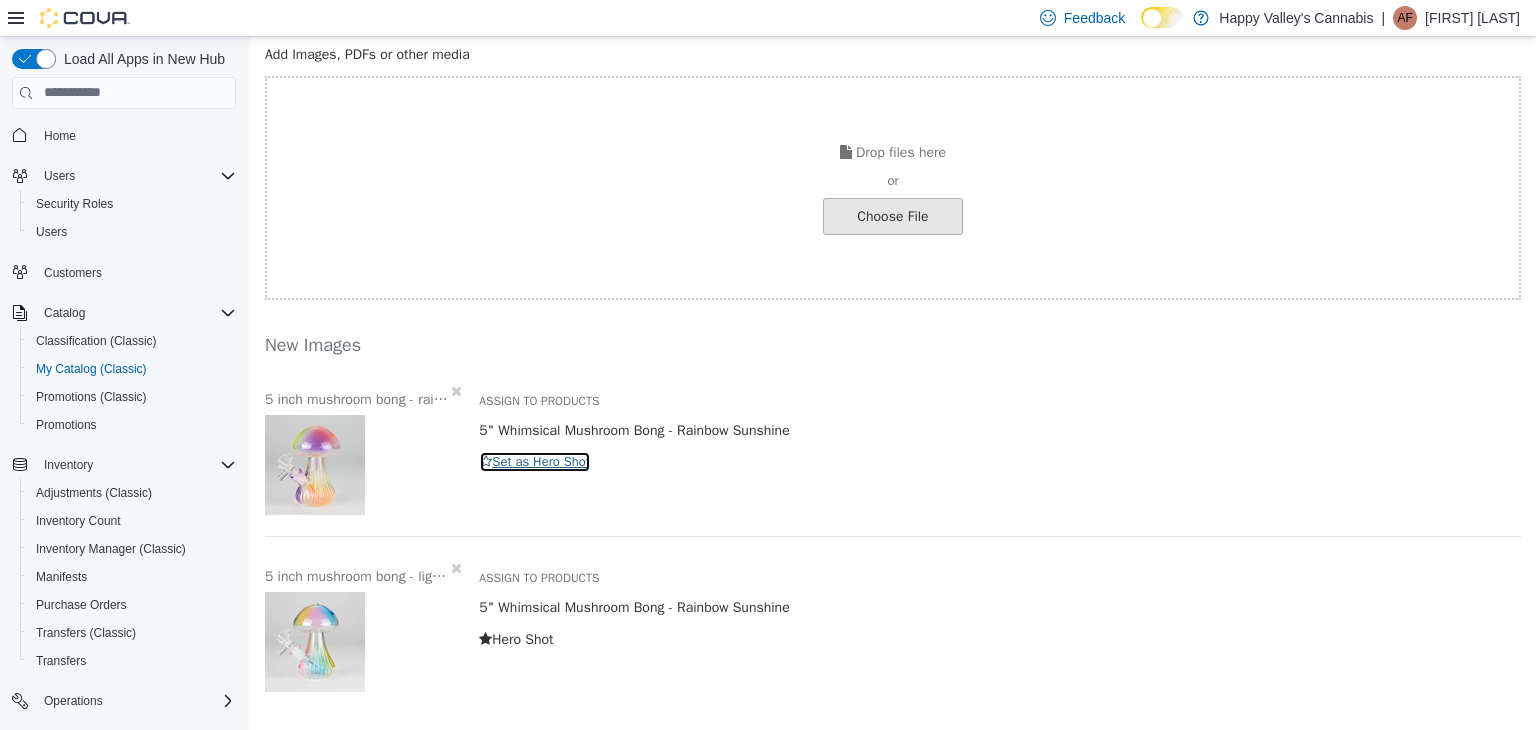 click on "Set as Hero Shot" at bounding box center (535, 461) 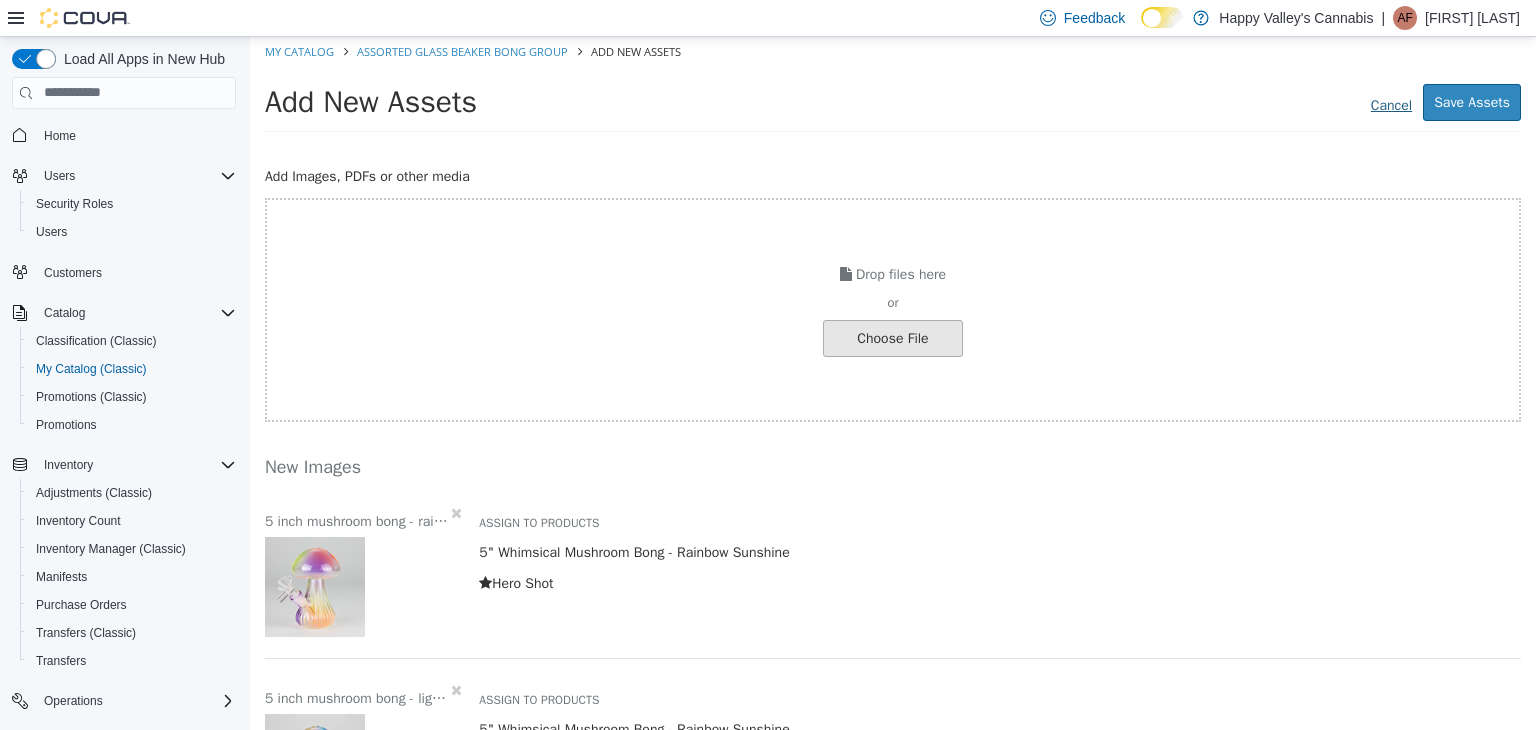 scroll, scrollTop: 0, scrollLeft: 0, axis: both 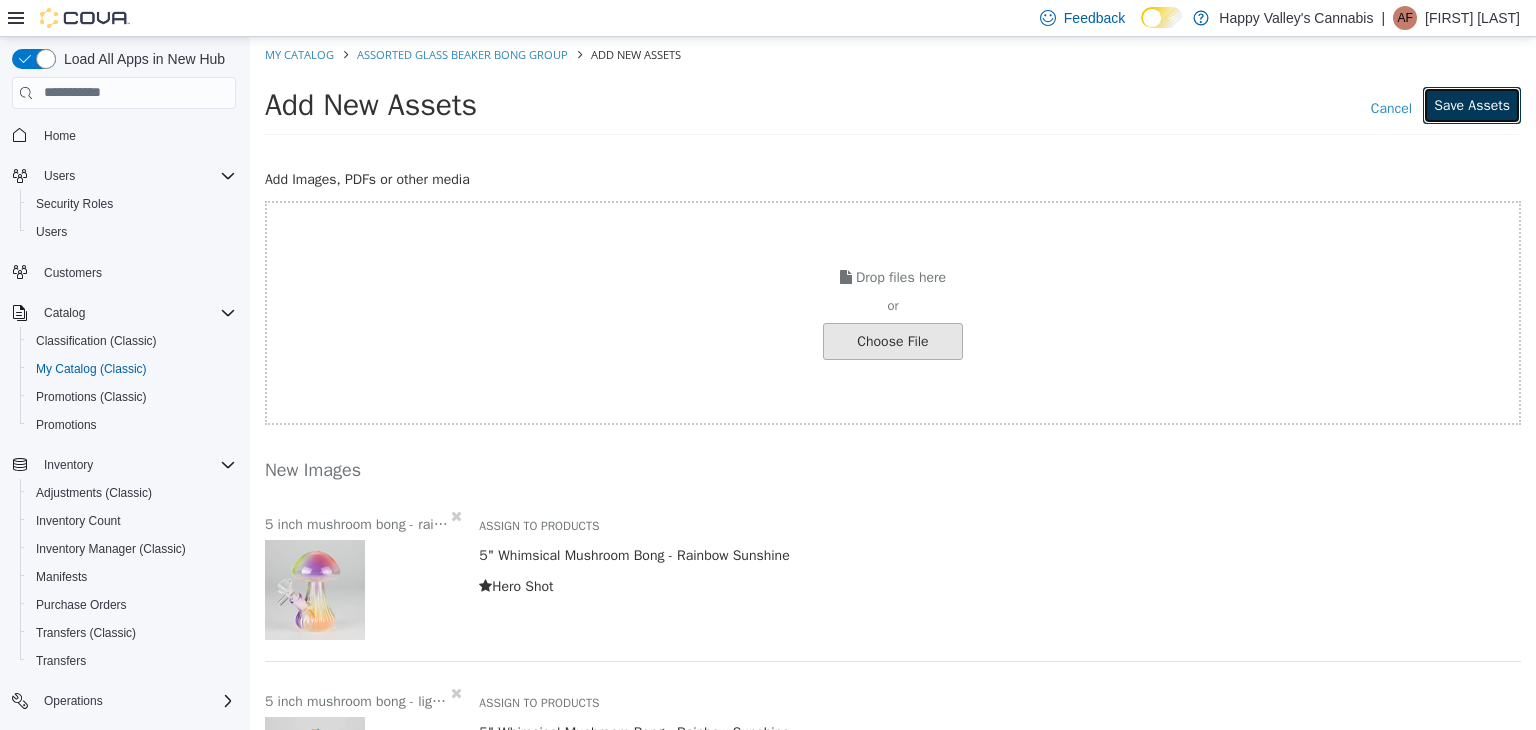 click on "Save Assets" at bounding box center [1472, 104] 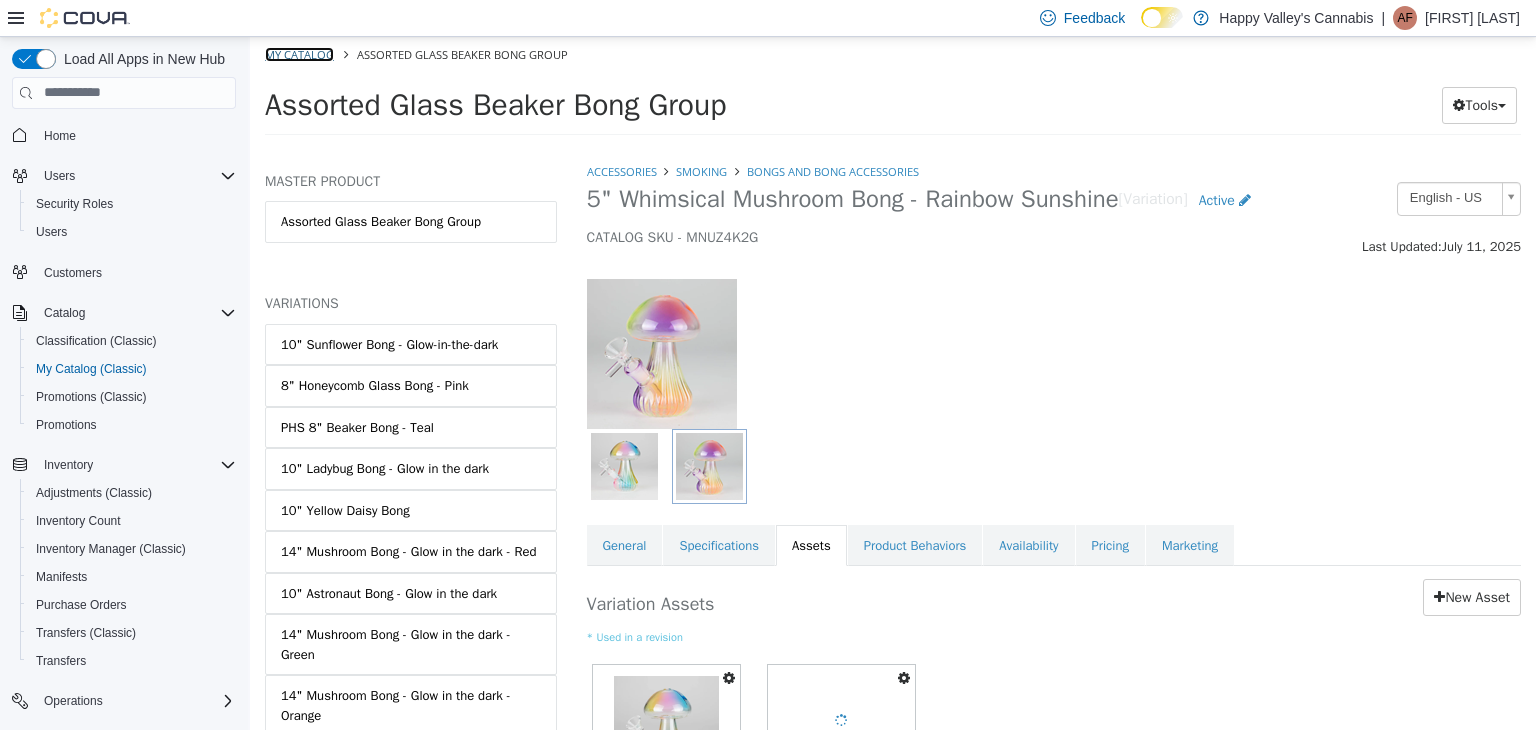 click on "My Catalog" at bounding box center (299, 53) 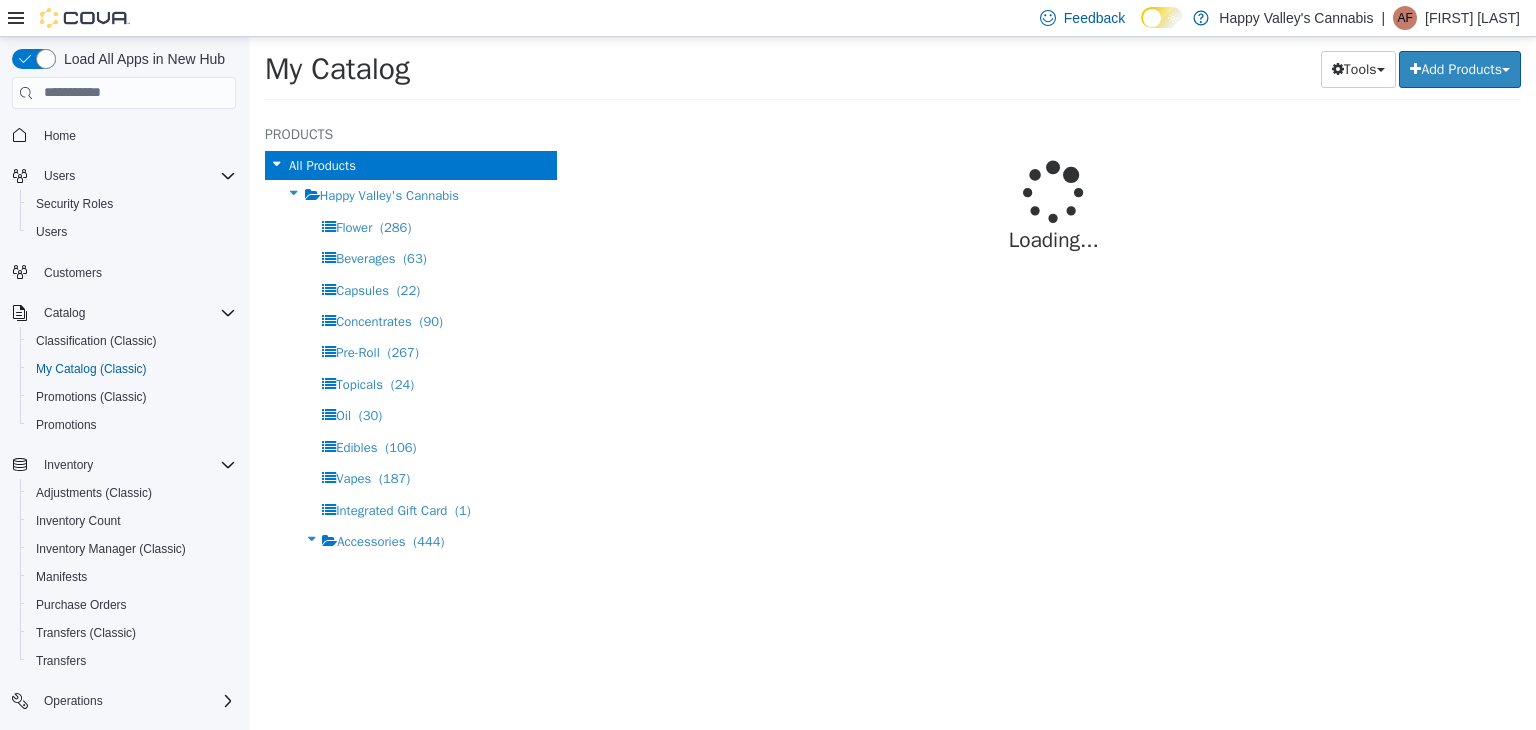 select on "**********" 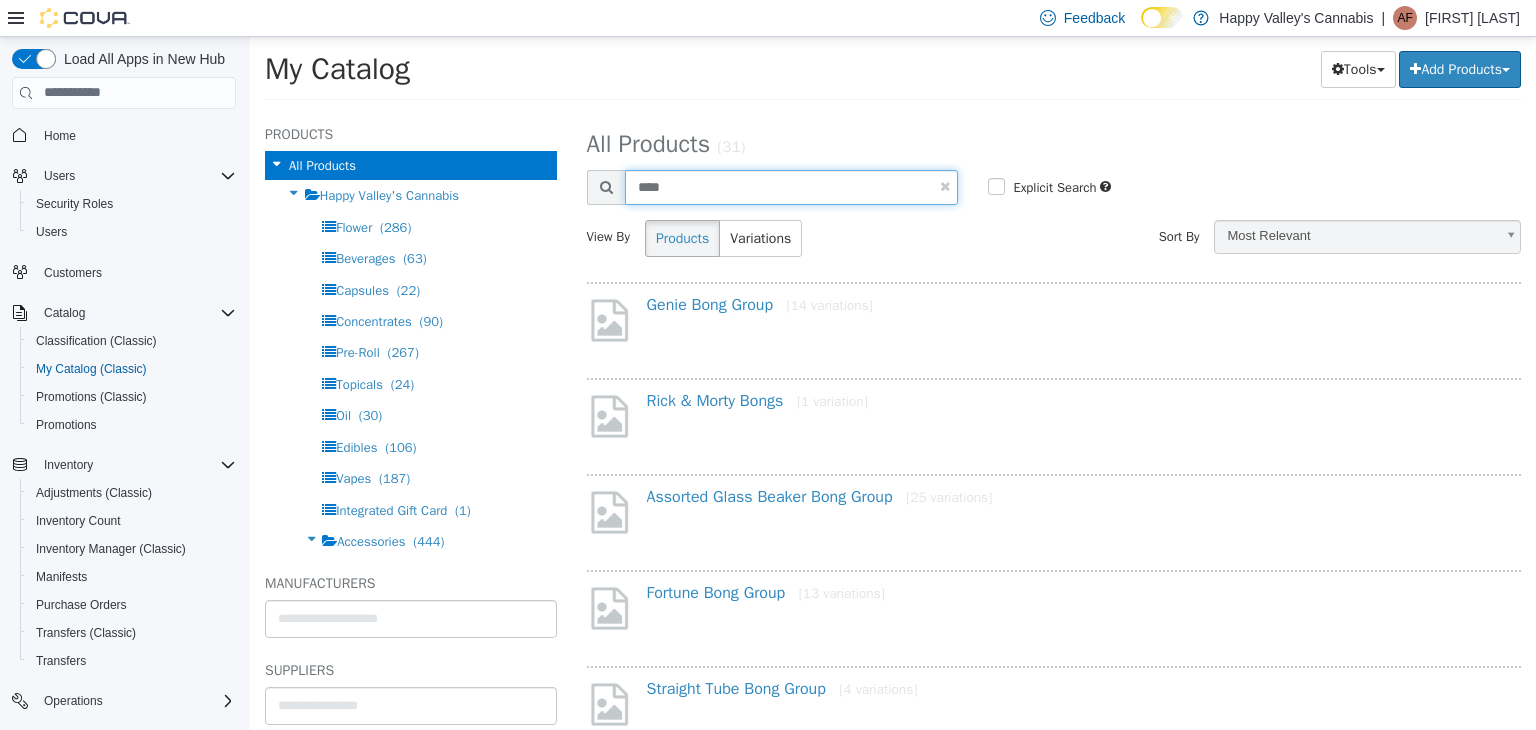 drag, startPoint x: 670, startPoint y: 194, endPoint x: 613, endPoint y: 192, distance: 57.035076 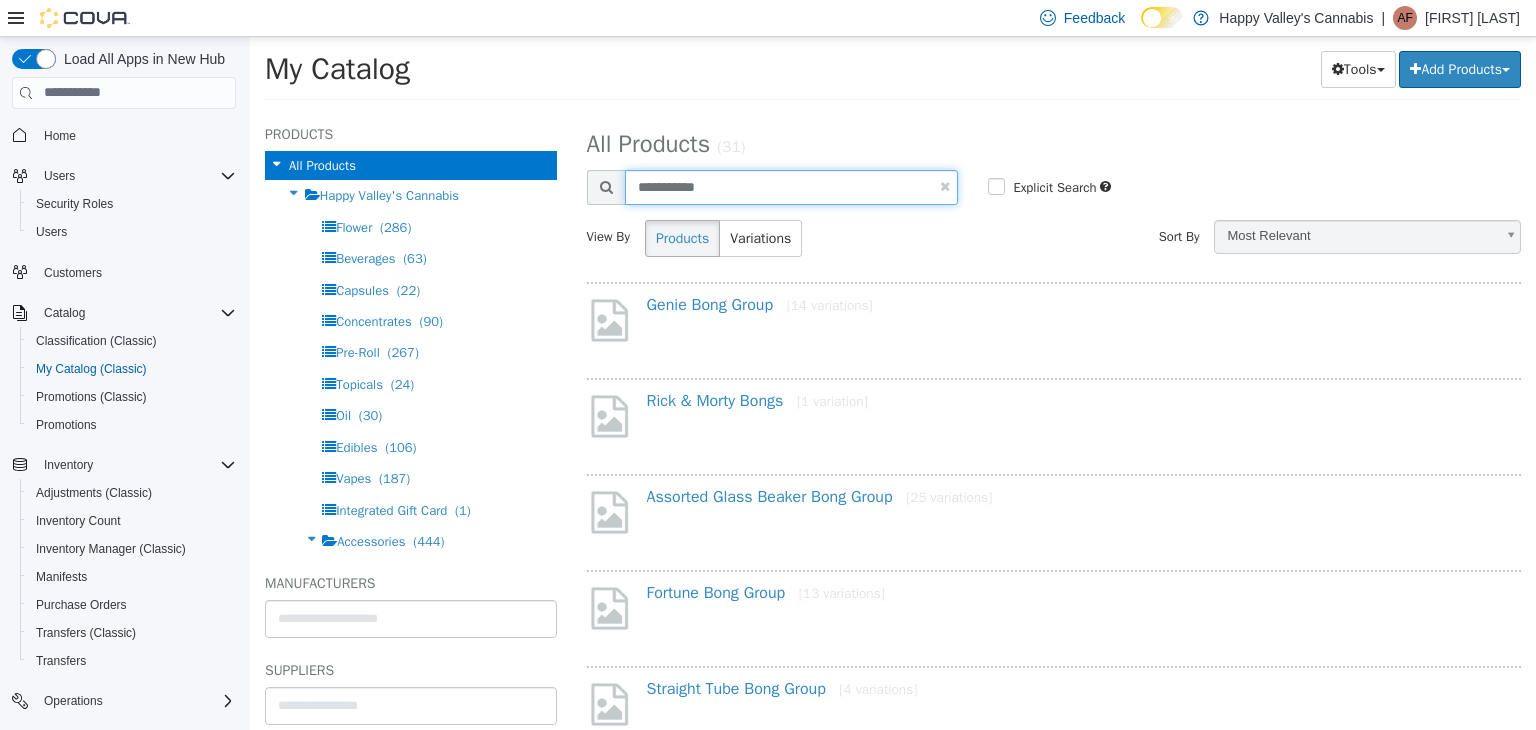 type on "**********" 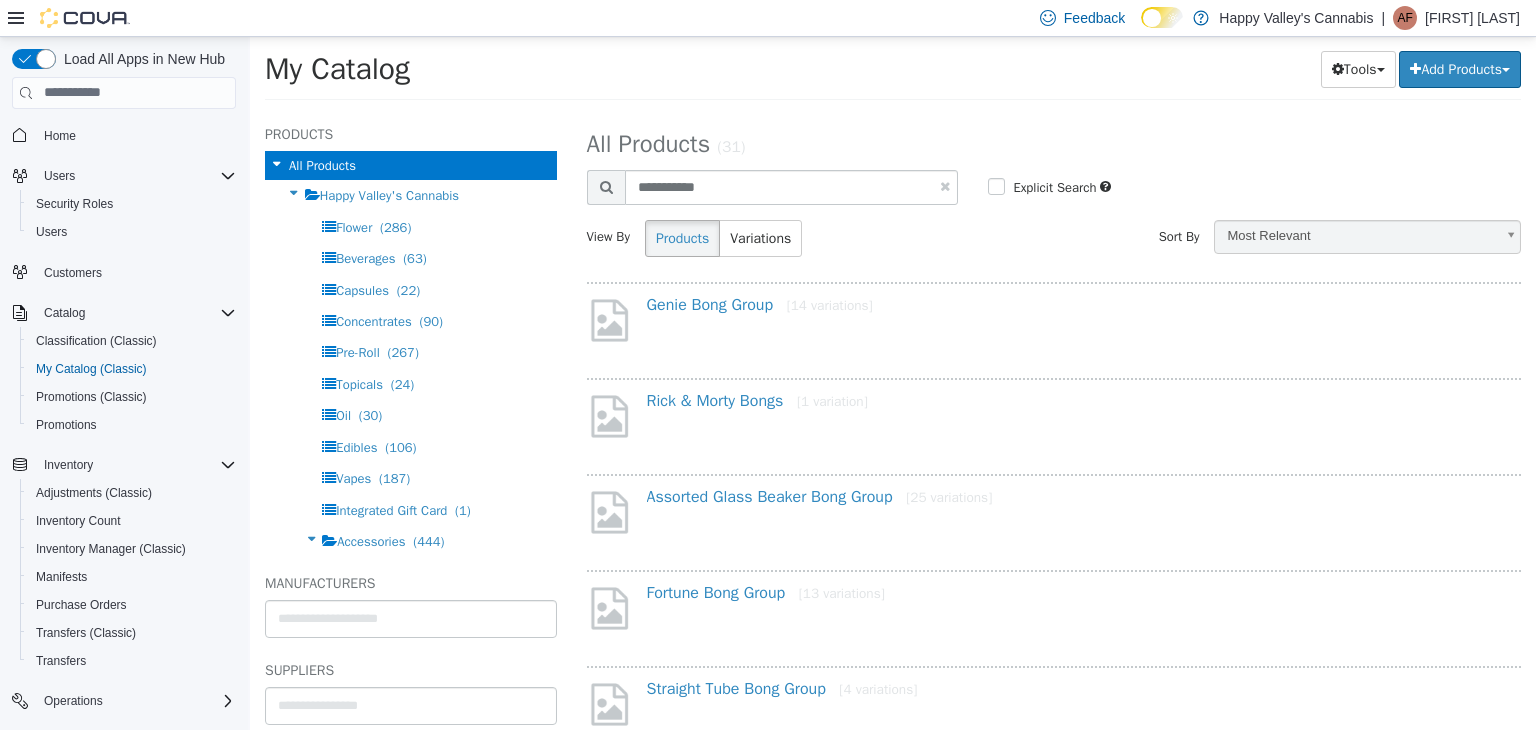 select on "**********" 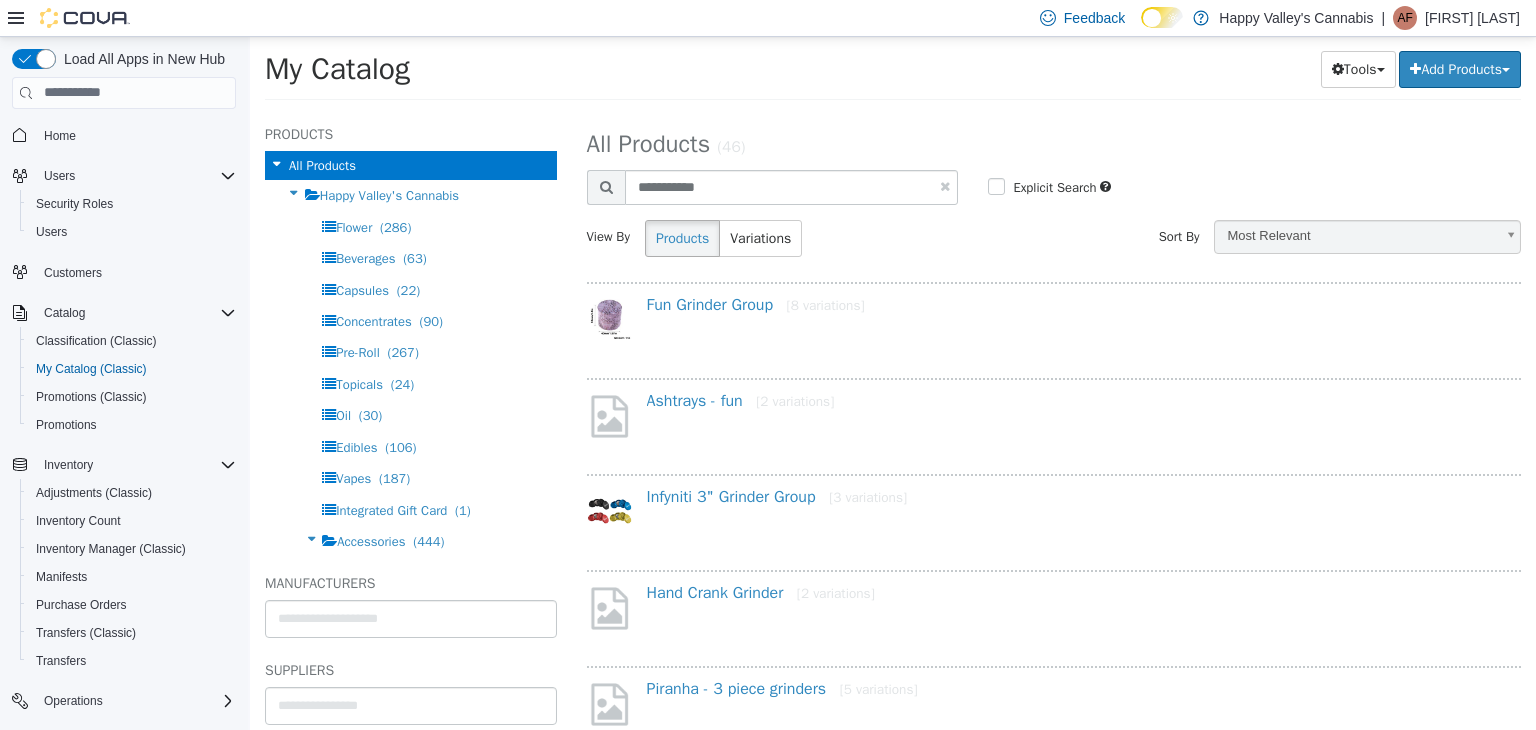 click on "Fun Grinder Group
[8 variations]" at bounding box center [1074, 308] 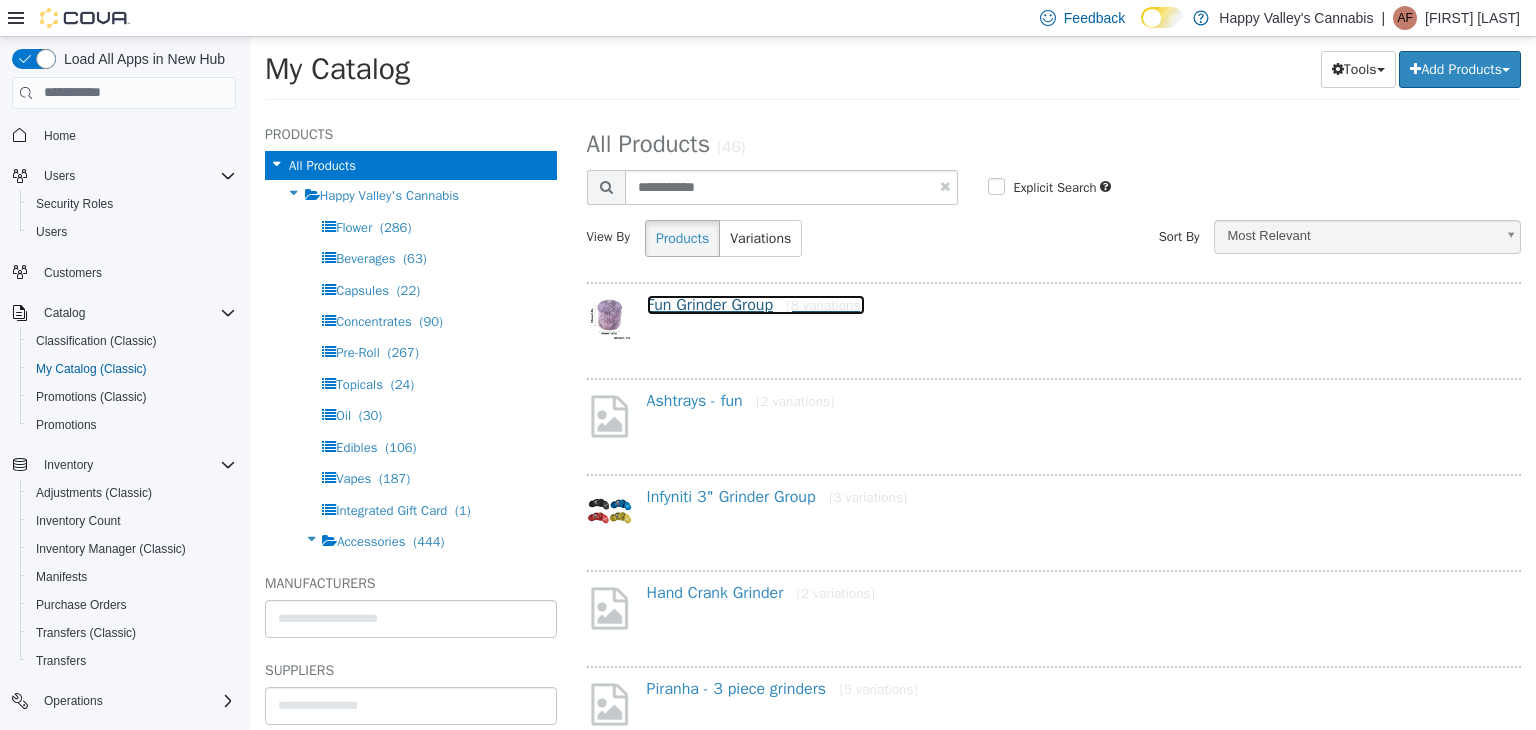 click on "Fun Grinder Group
[8 variations]" at bounding box center (756, 304) 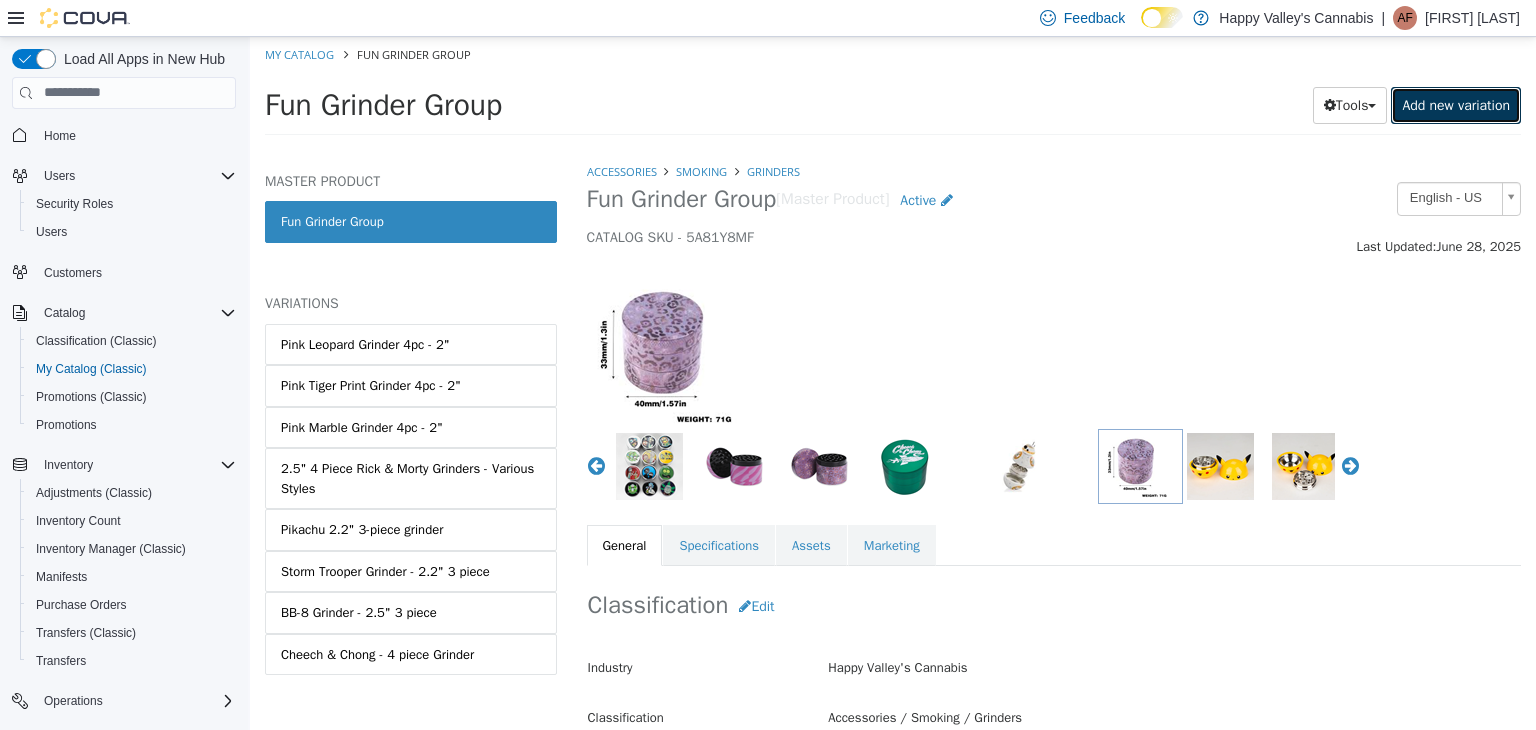 click on "Add new variation" at bounding box center (1456, 104) 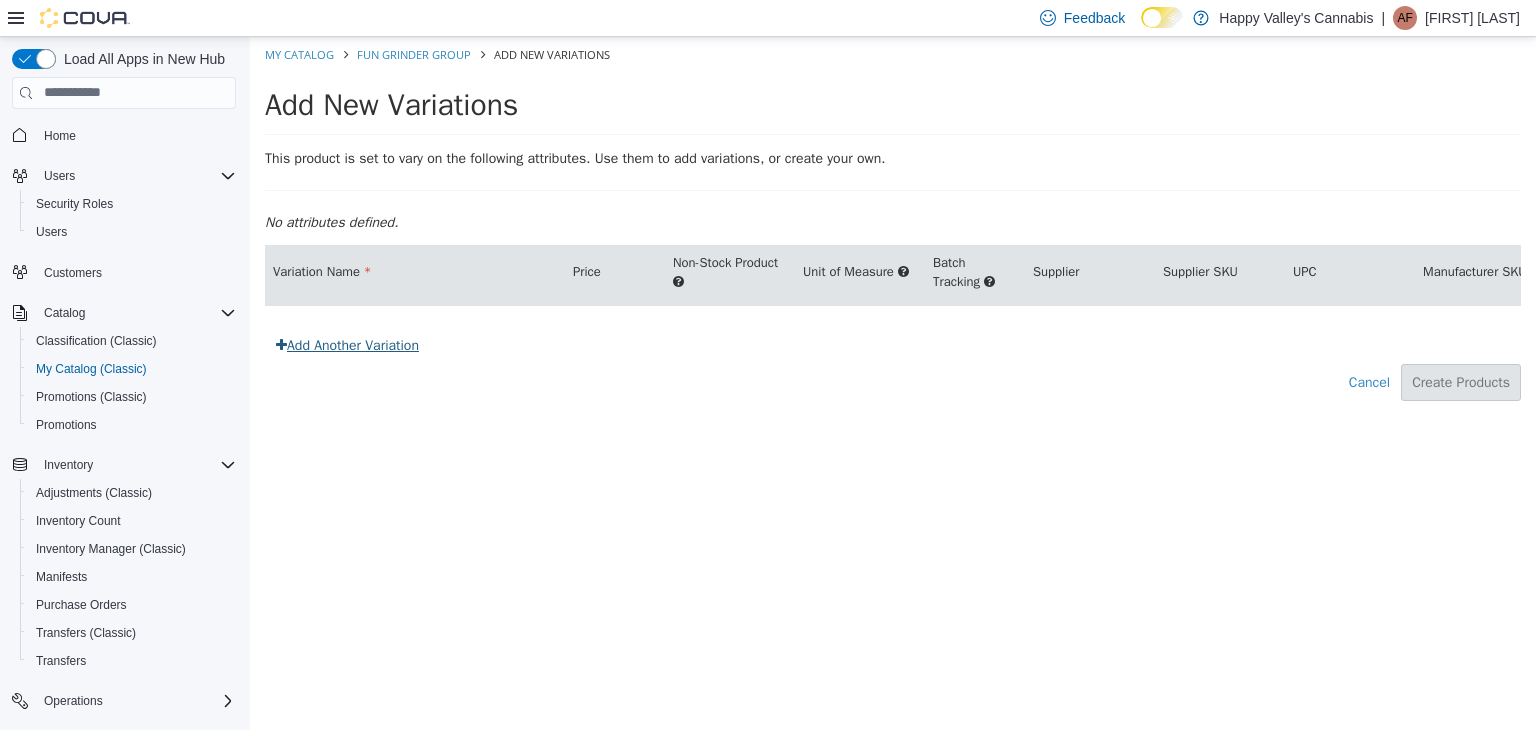 click on "Add Another Variation" at bounding box center [347, 344] 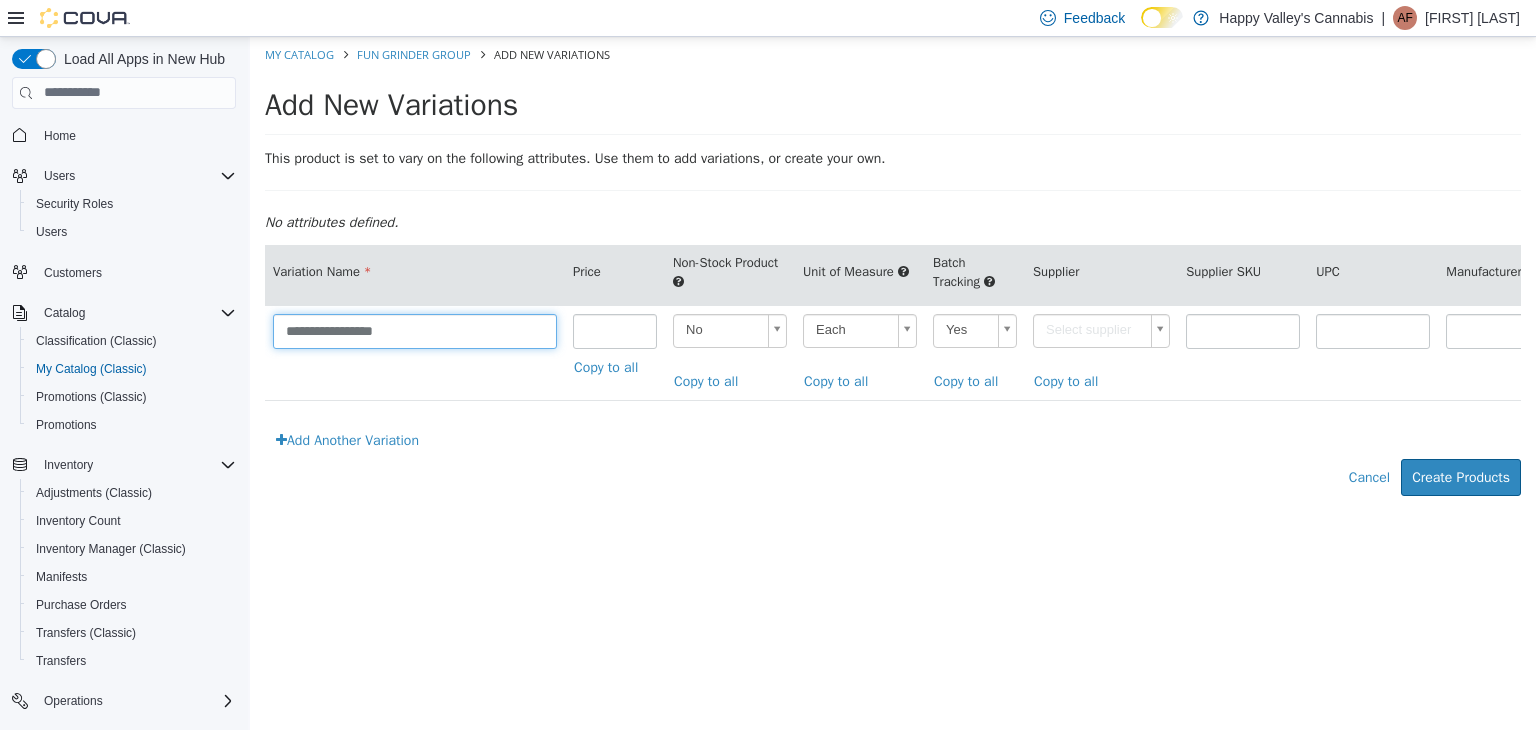 drag, startPoint x: 437, startPoint y: 342, endPoint x: 207, endPoint y: 346, distance: 230.03477 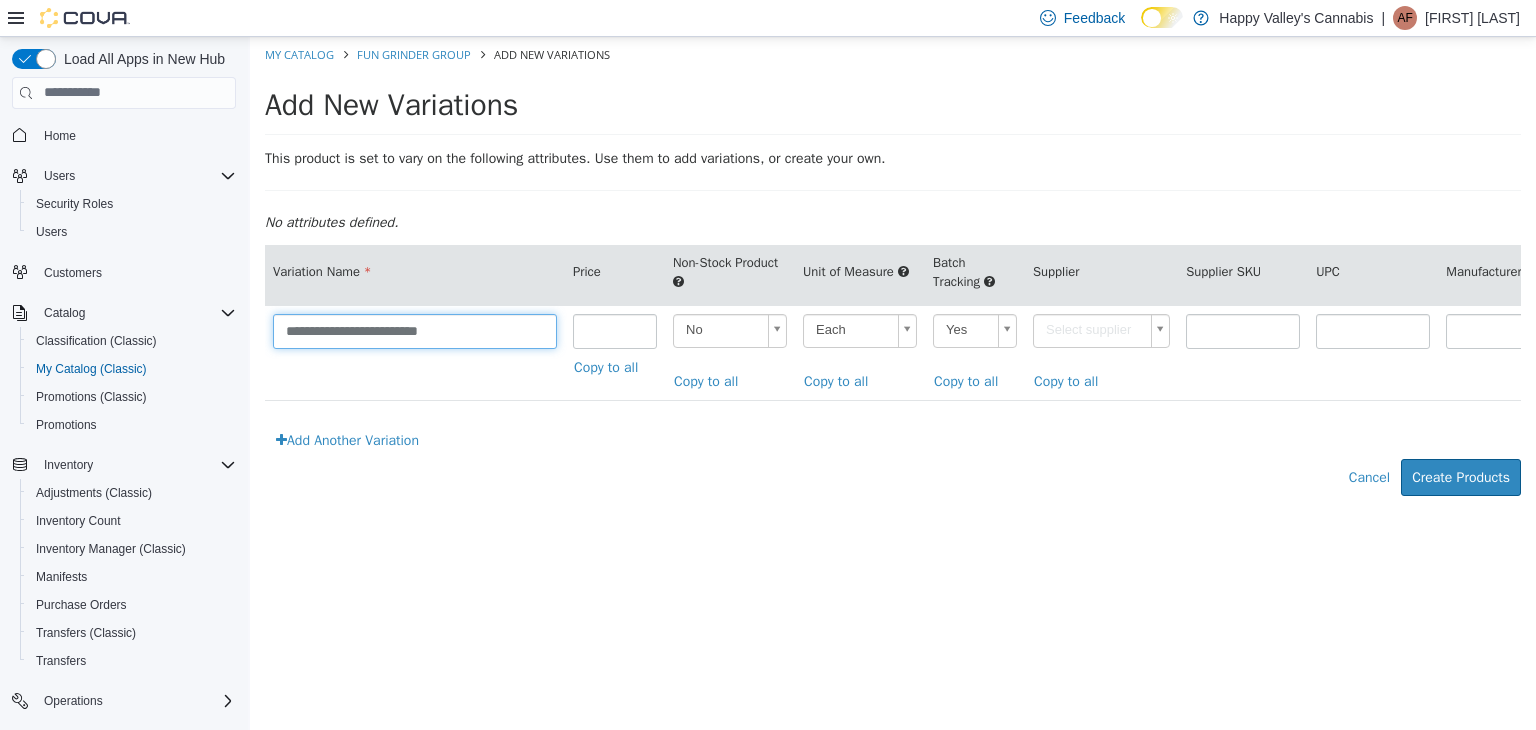 type on "**********" 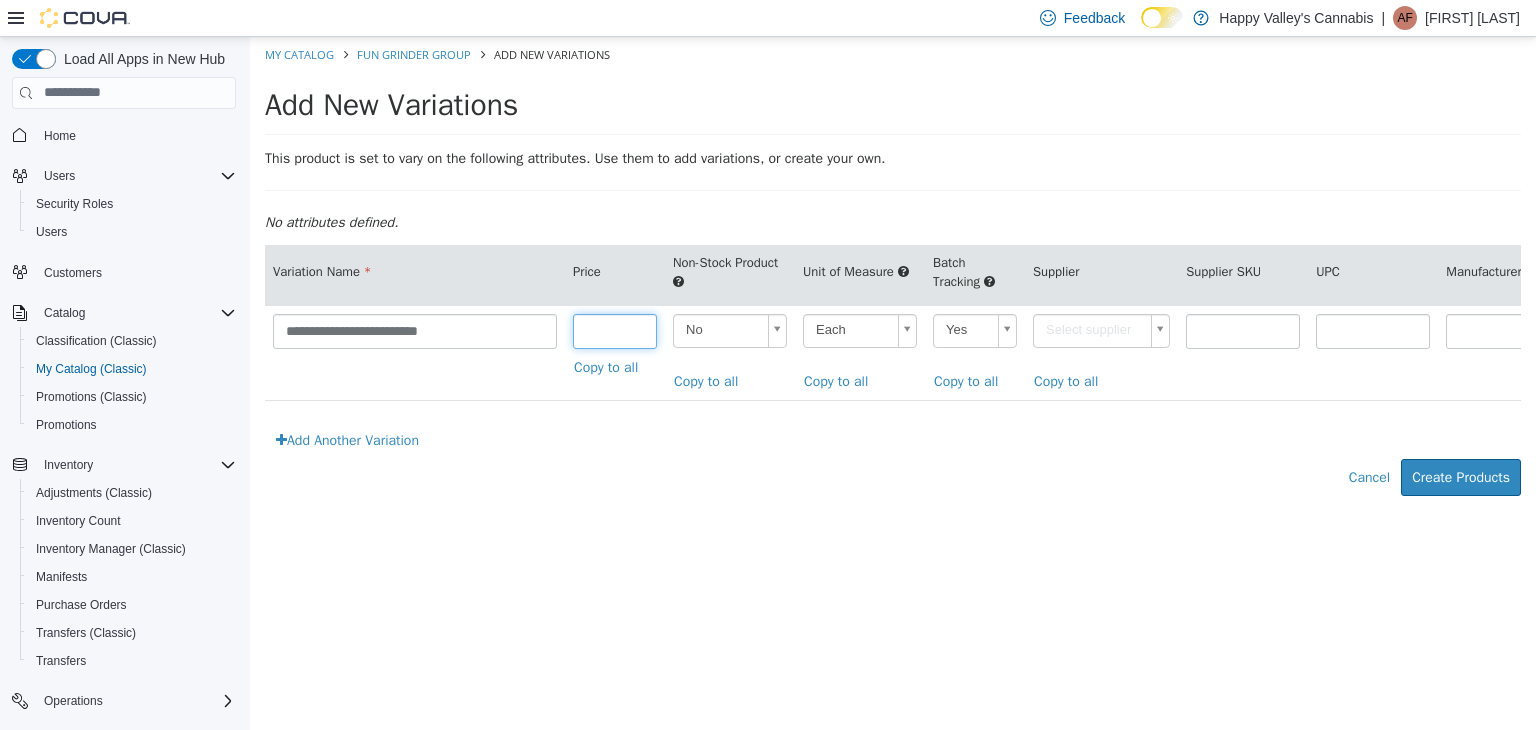 click at bounding box center [615, 330] 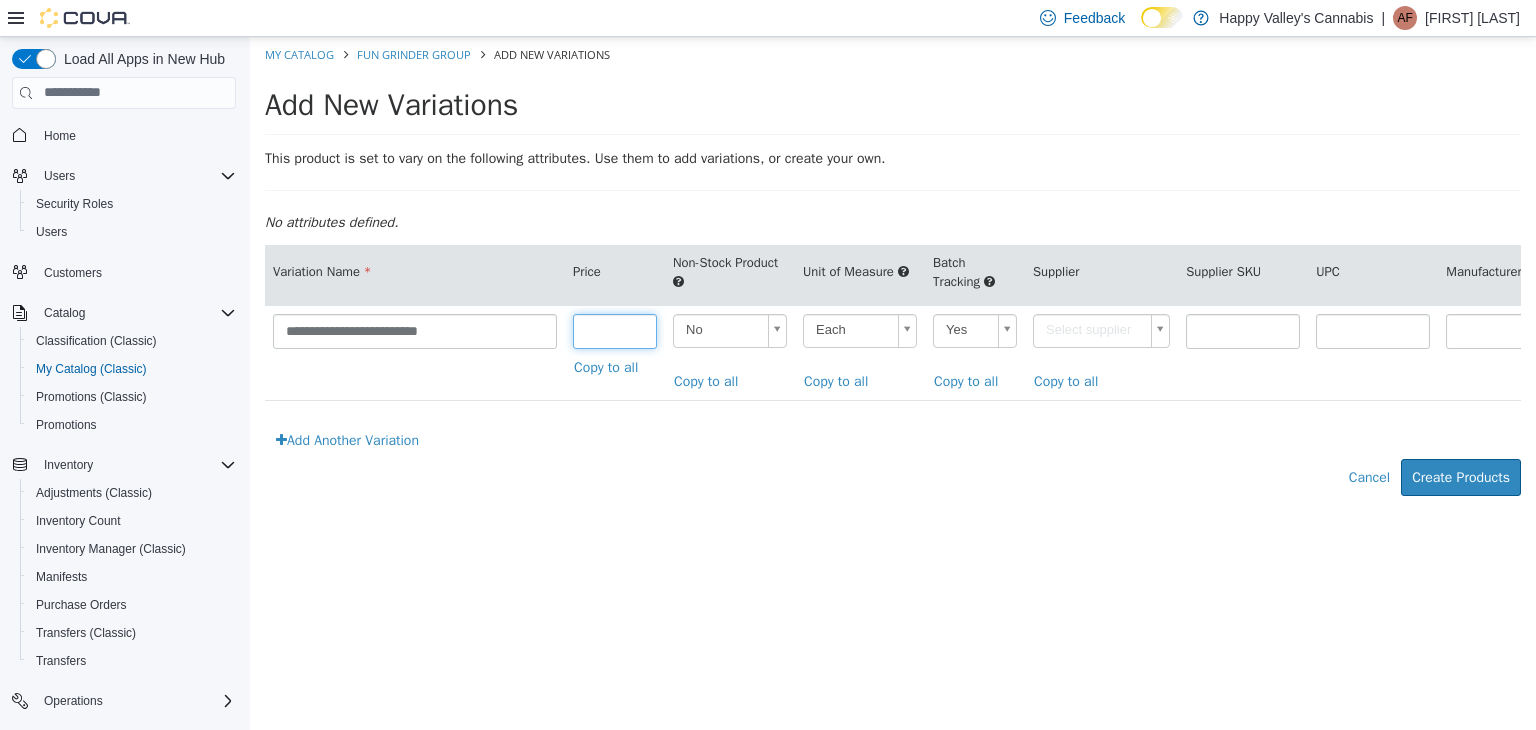 type on "*****" 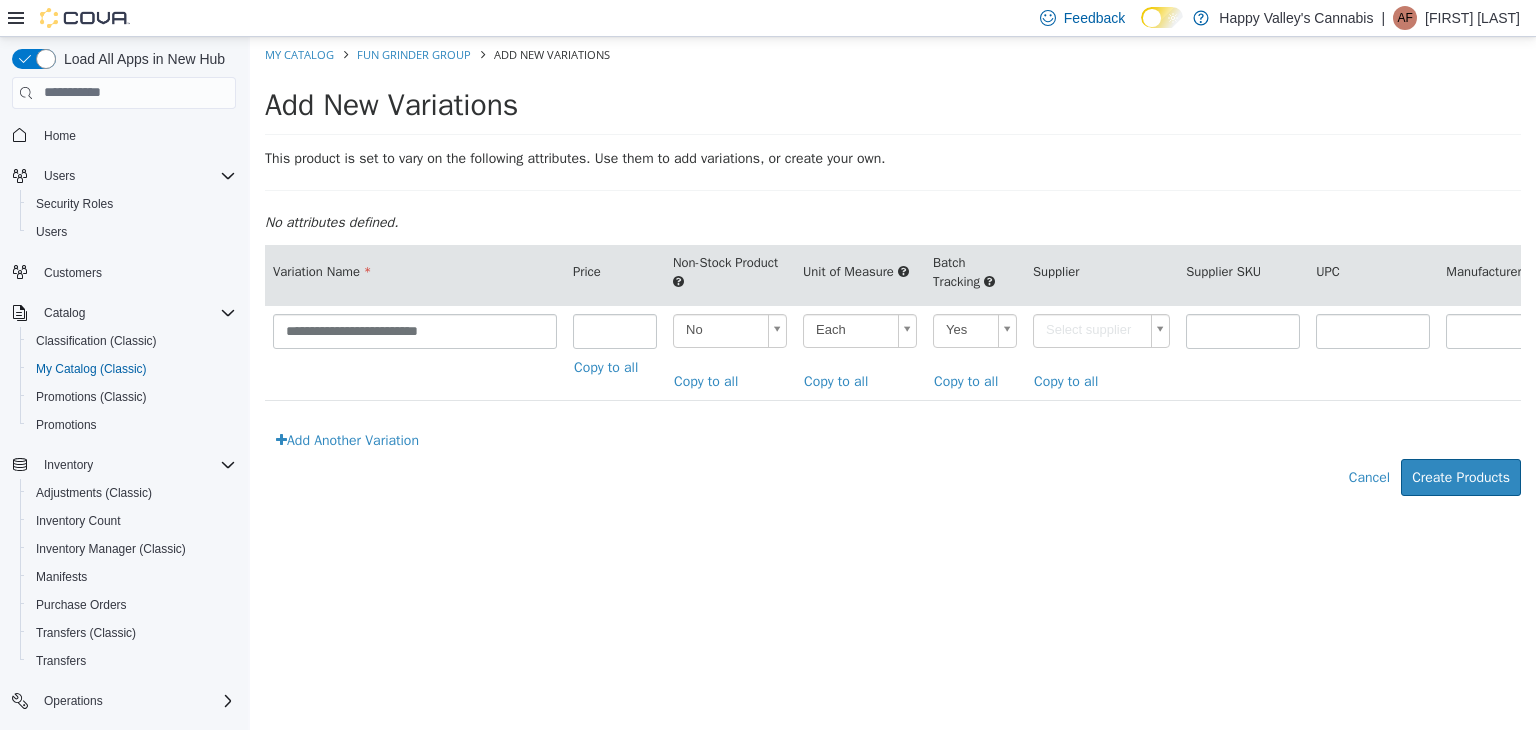 click on "**********" at bounding box center [893, 276] 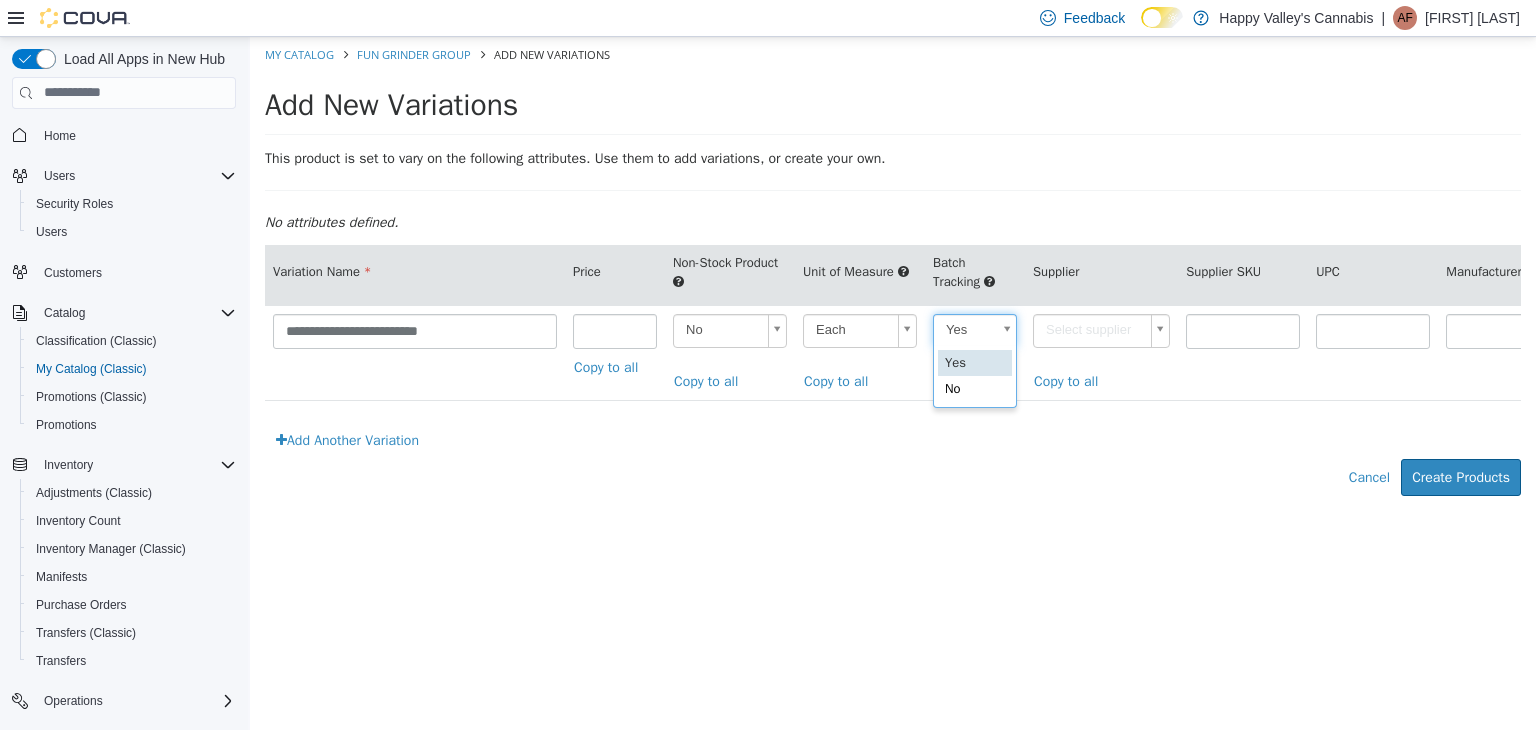 scroll, scrollTop: 0, scrollLeft: 5, axis: horizontal 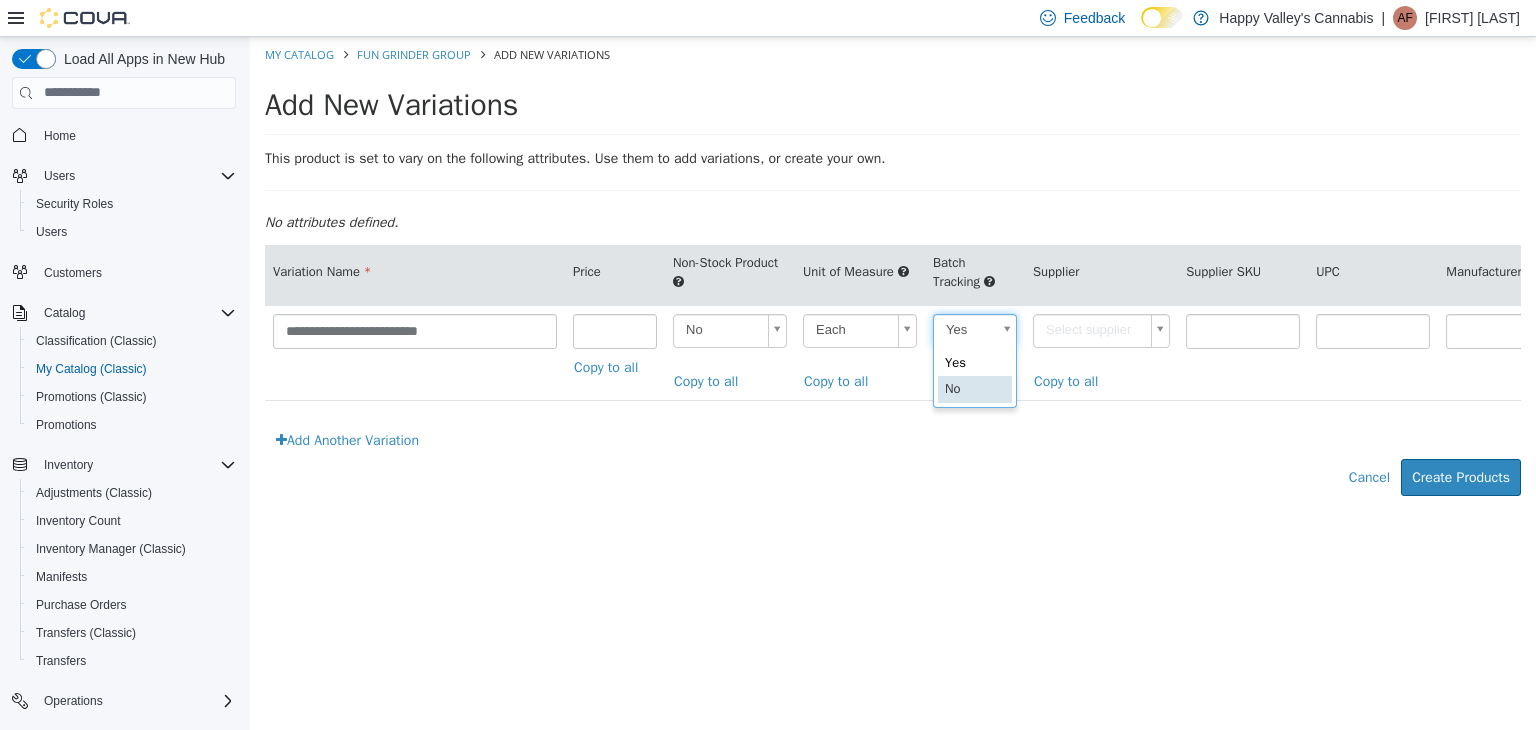 type on "**" 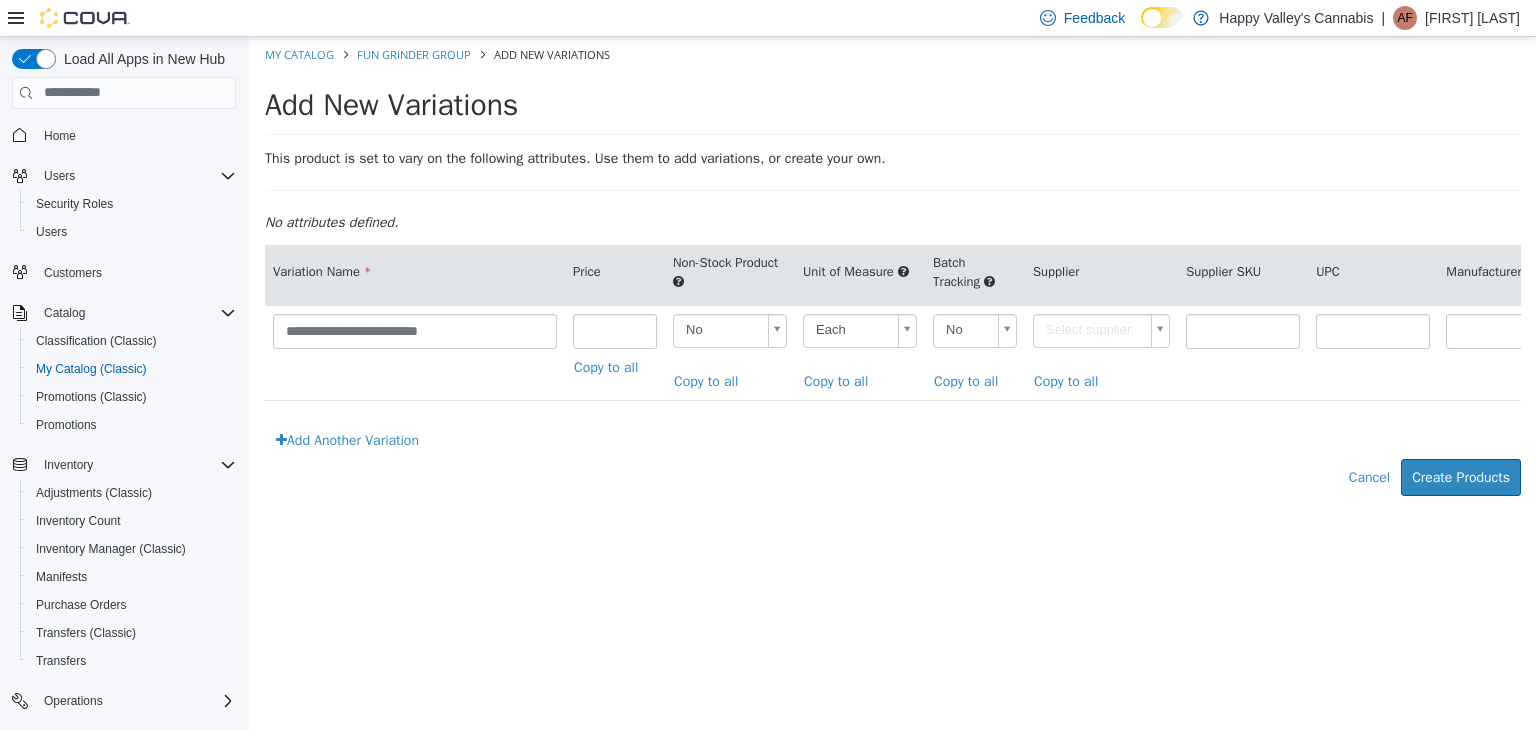 click on "**********" at bounding box center (893, 276) 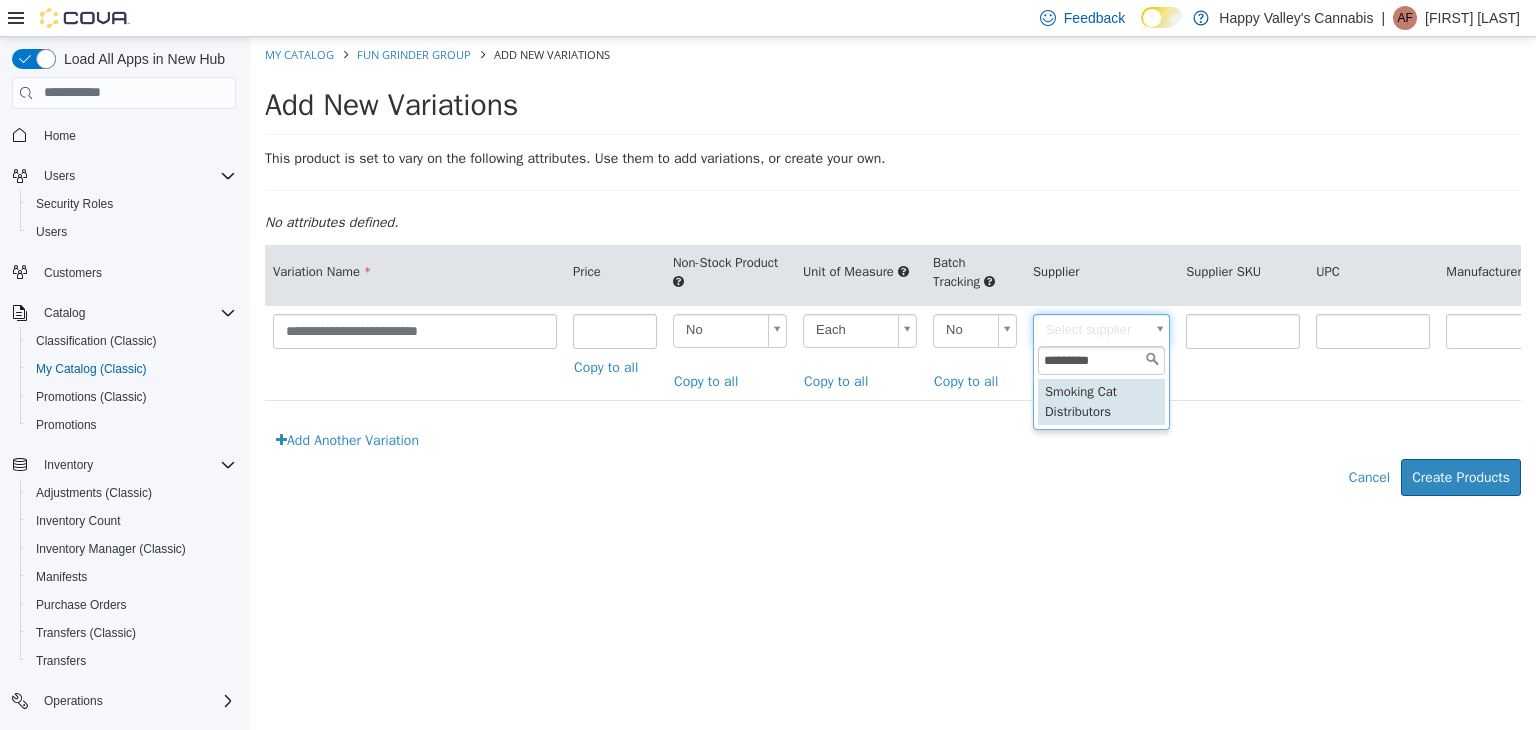 type on "*********" 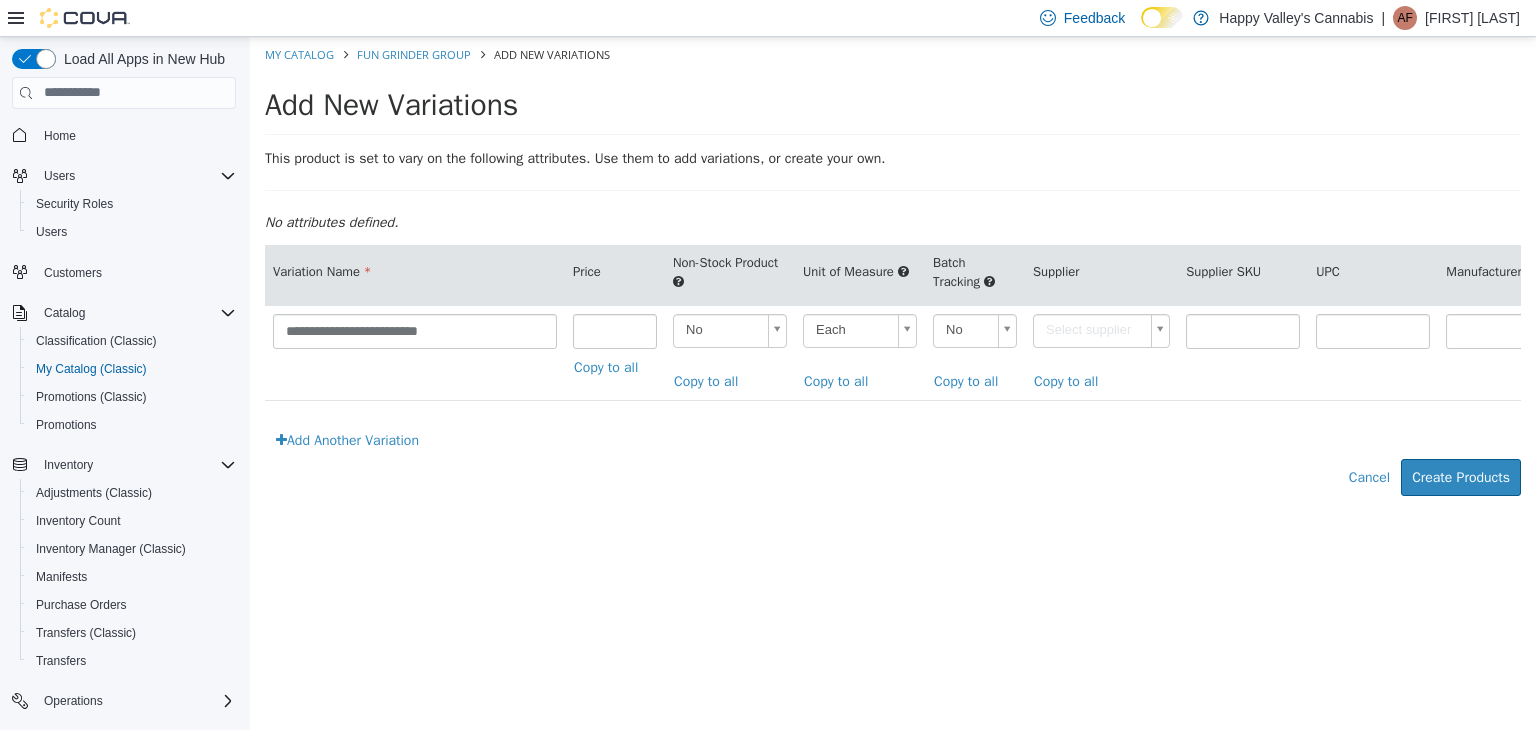 type on "******" 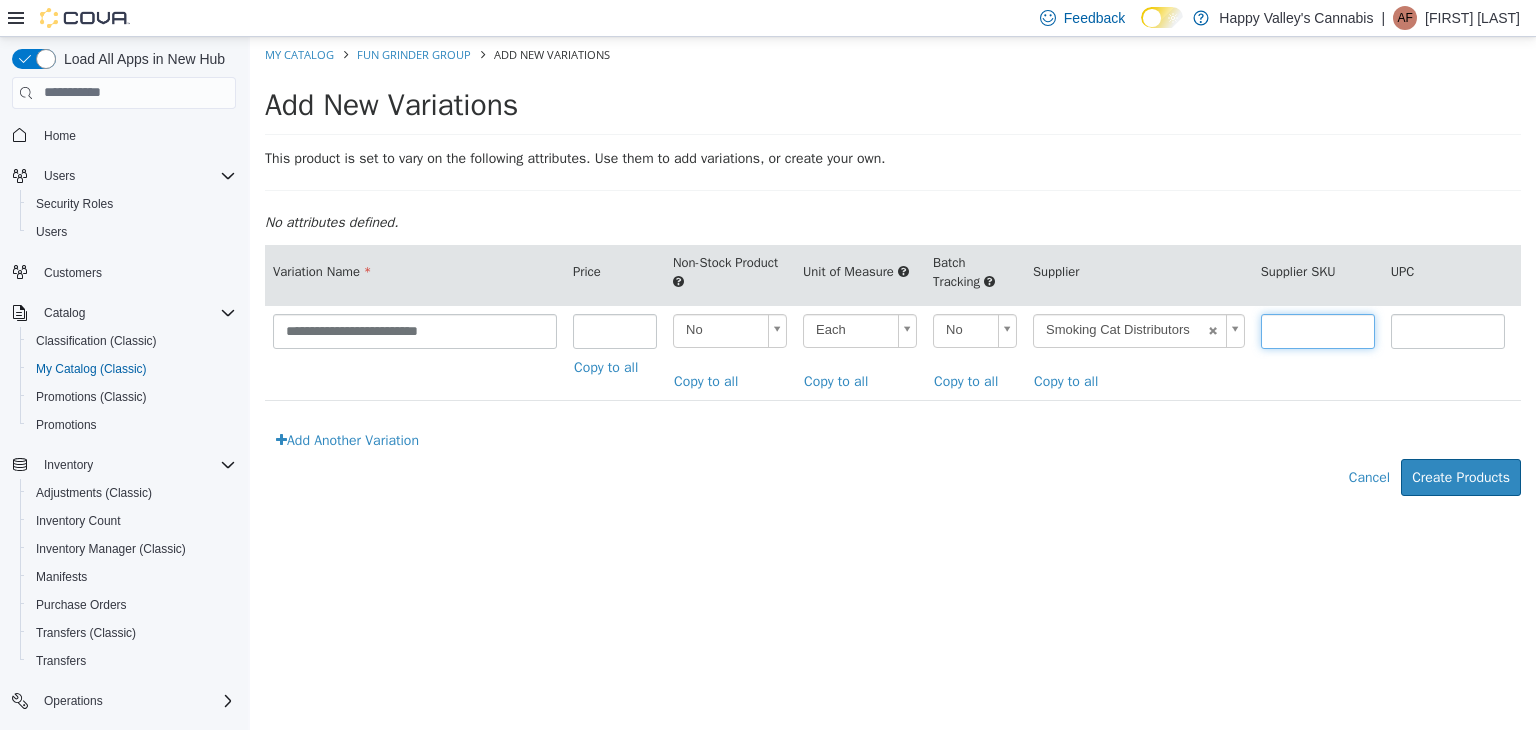 click at bounding box center [1318, 330] 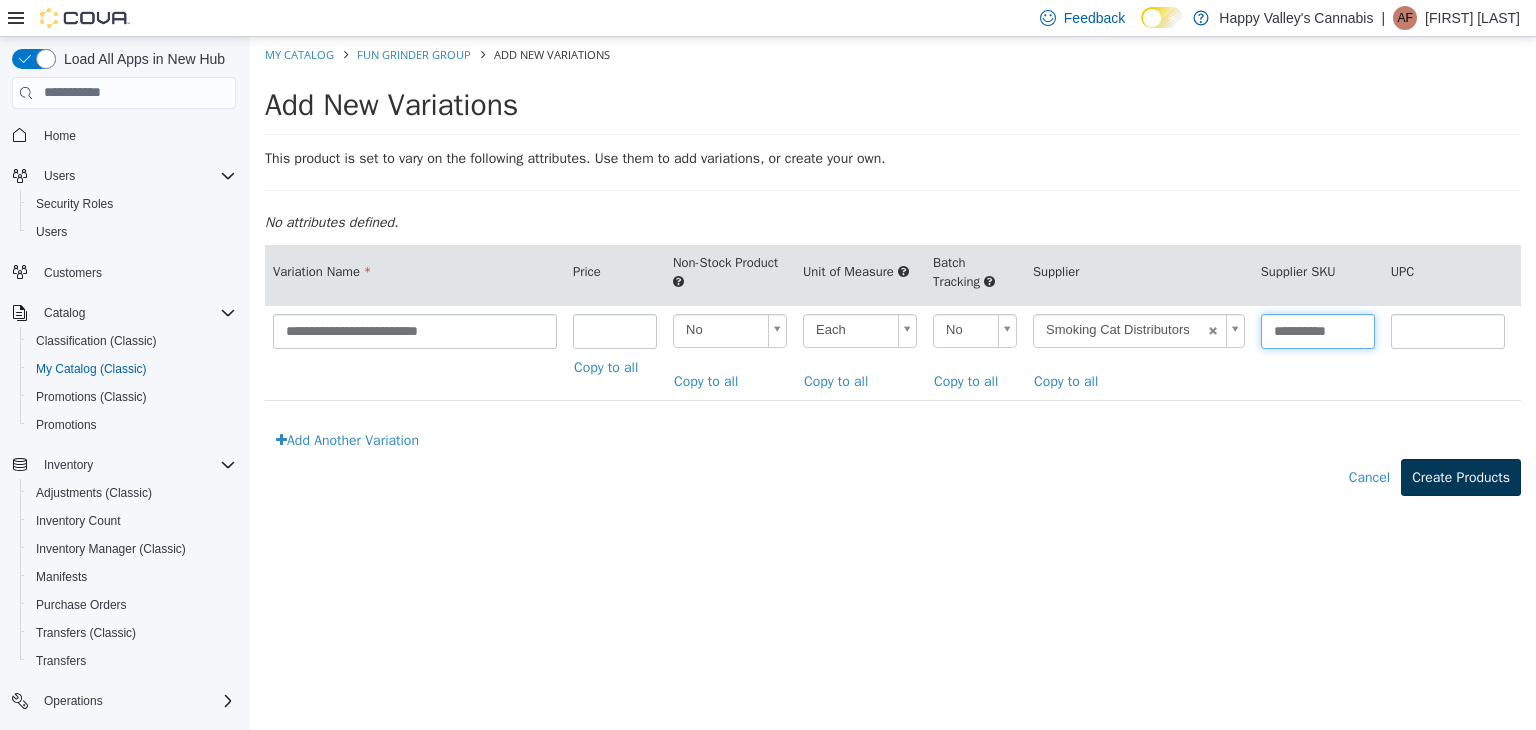 type on "**********" 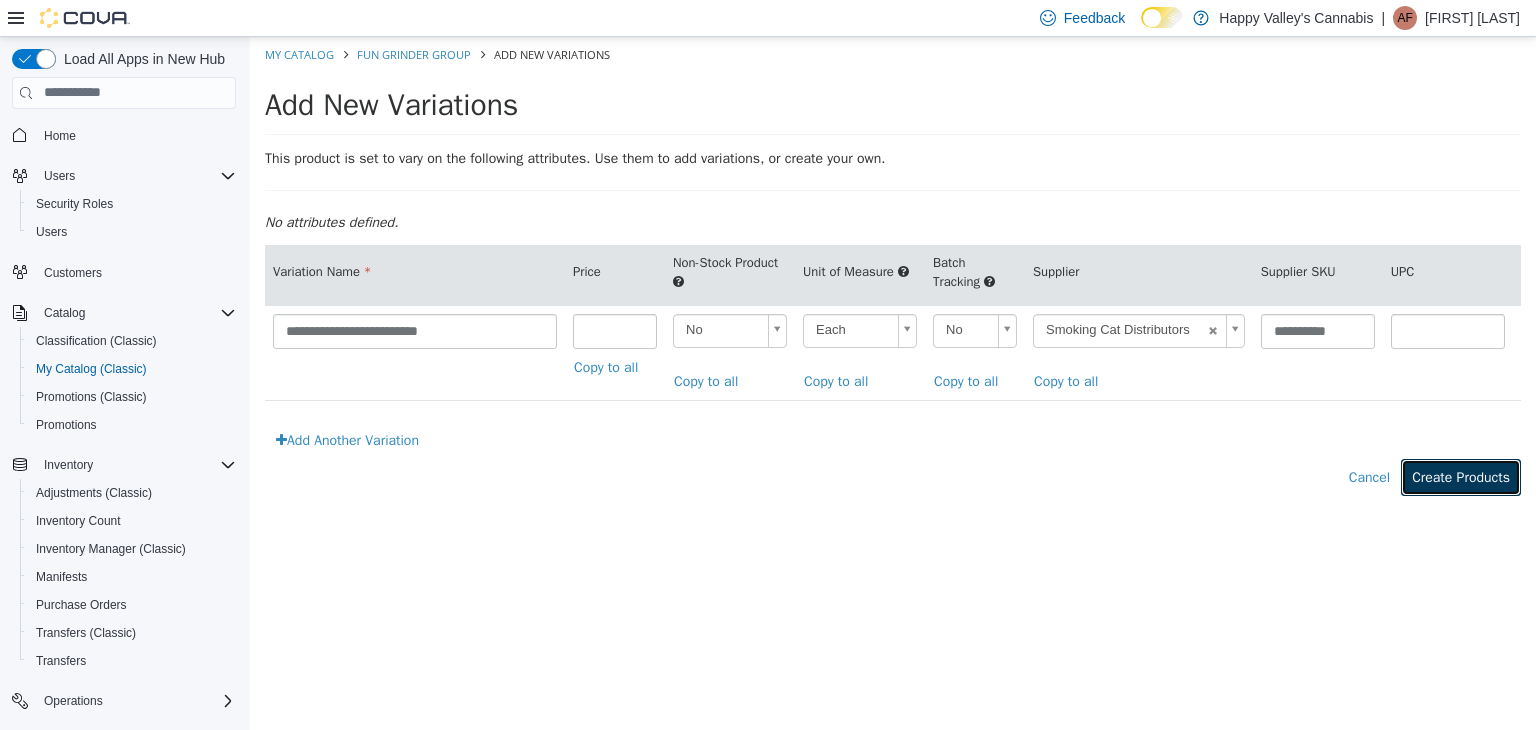 click on "Create Products" at bounding box center (1461, 476) 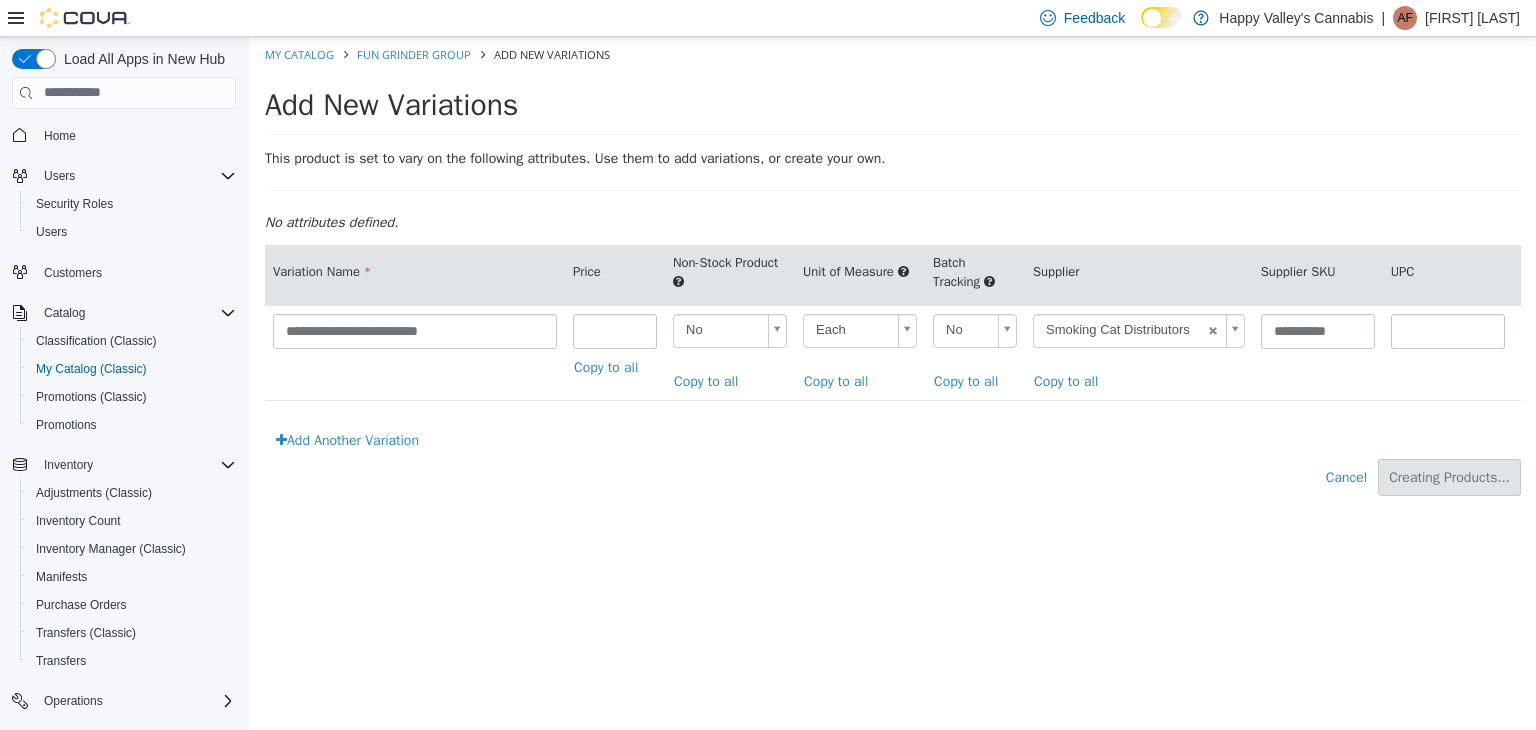 type on "*****" 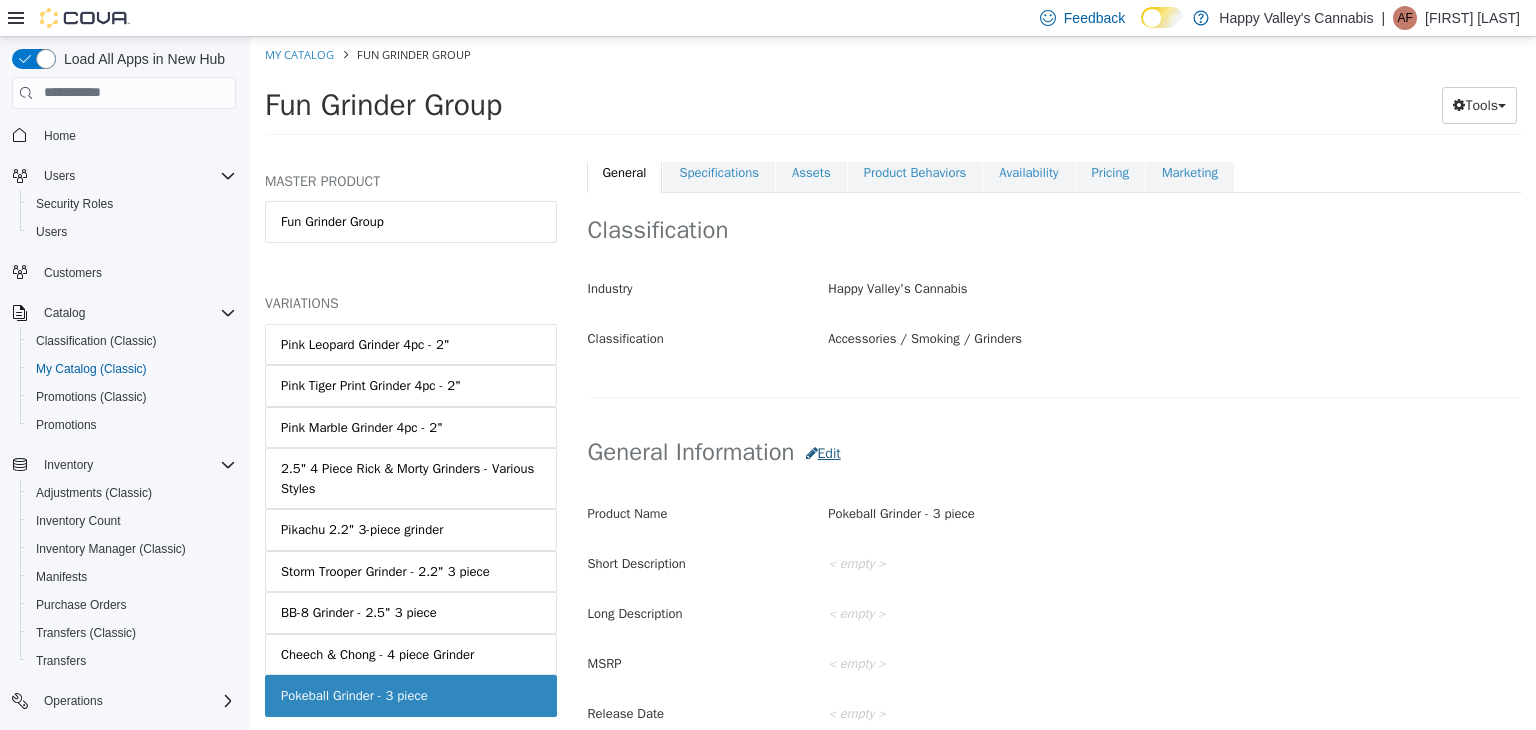 scroll, scrollTop: 300, scrollLeft: 0, axis: vertical 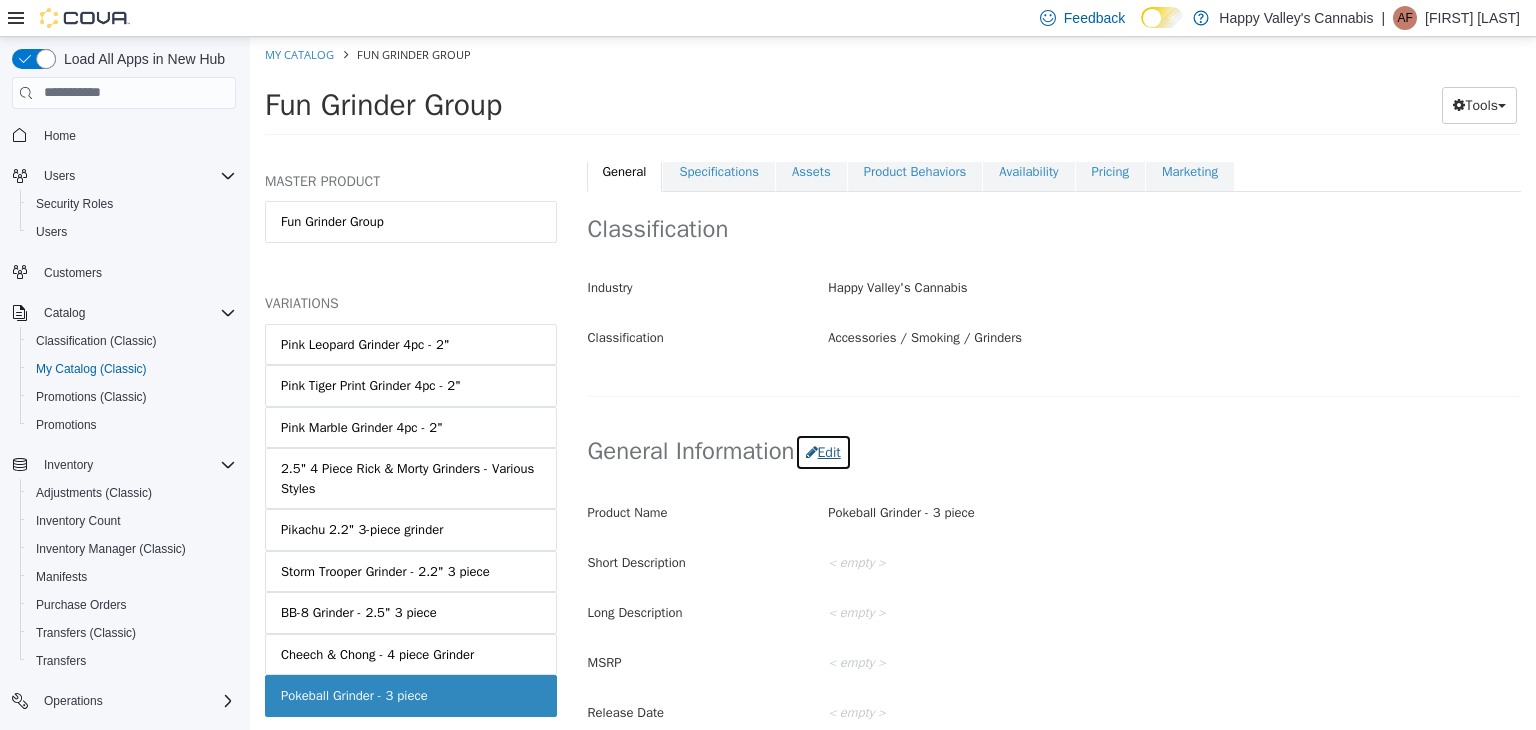 click on "Edit" at bounding box center (823, 451) 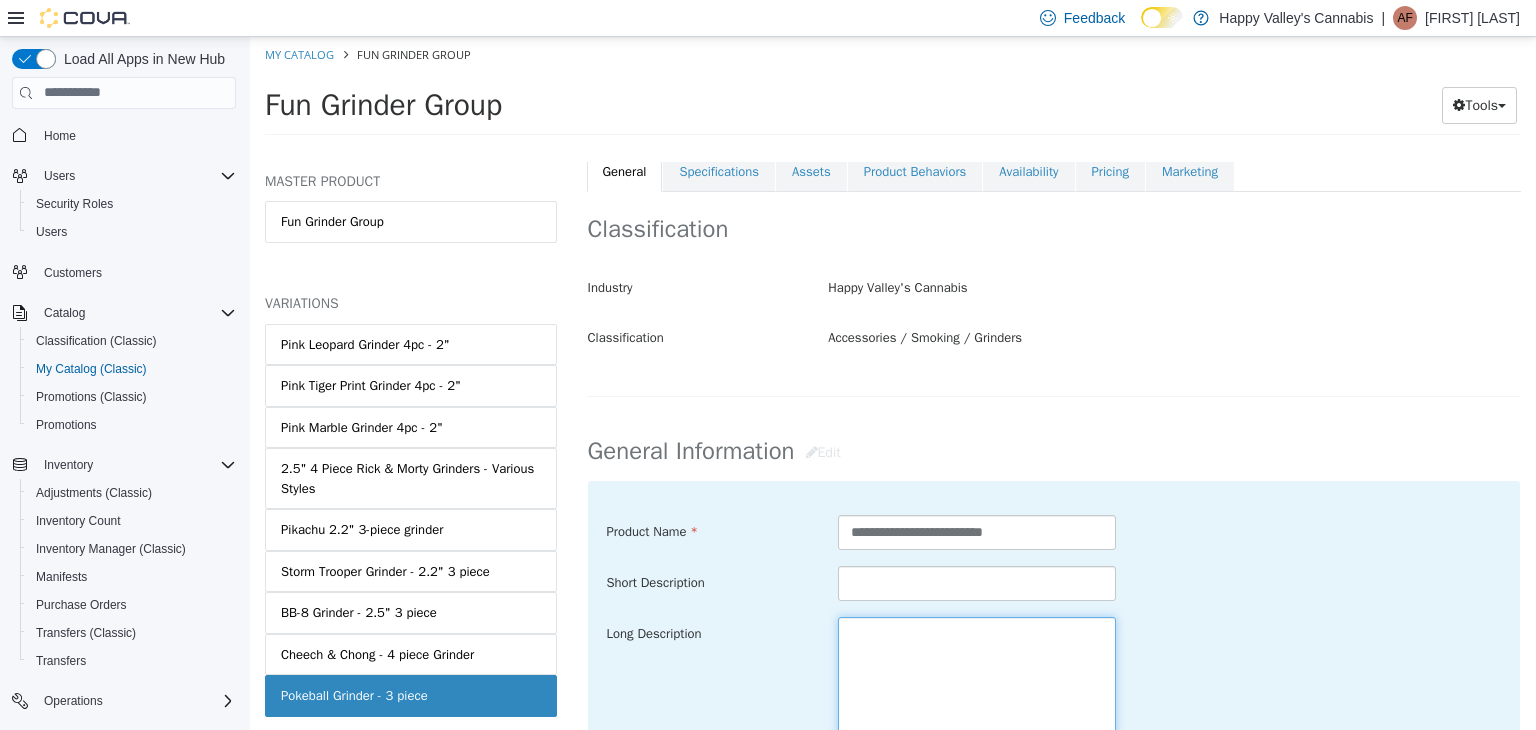 drag, startPoint x: 908, startPoint y: 654, endPoint x: 949, endPoint y: 641, distance: 43.011627 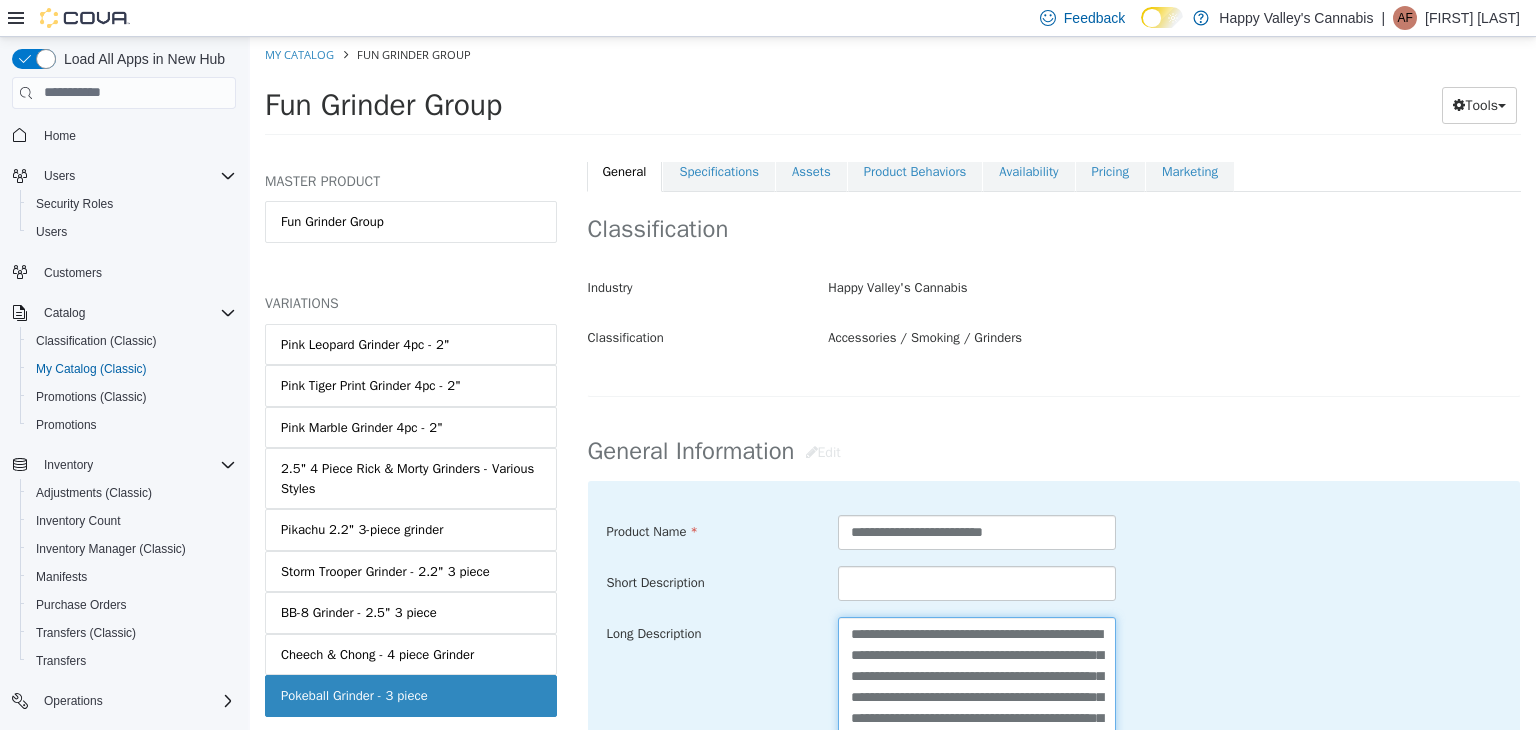 scroll, scrollTop: 118, scrollLeft: 0, axis: vertical 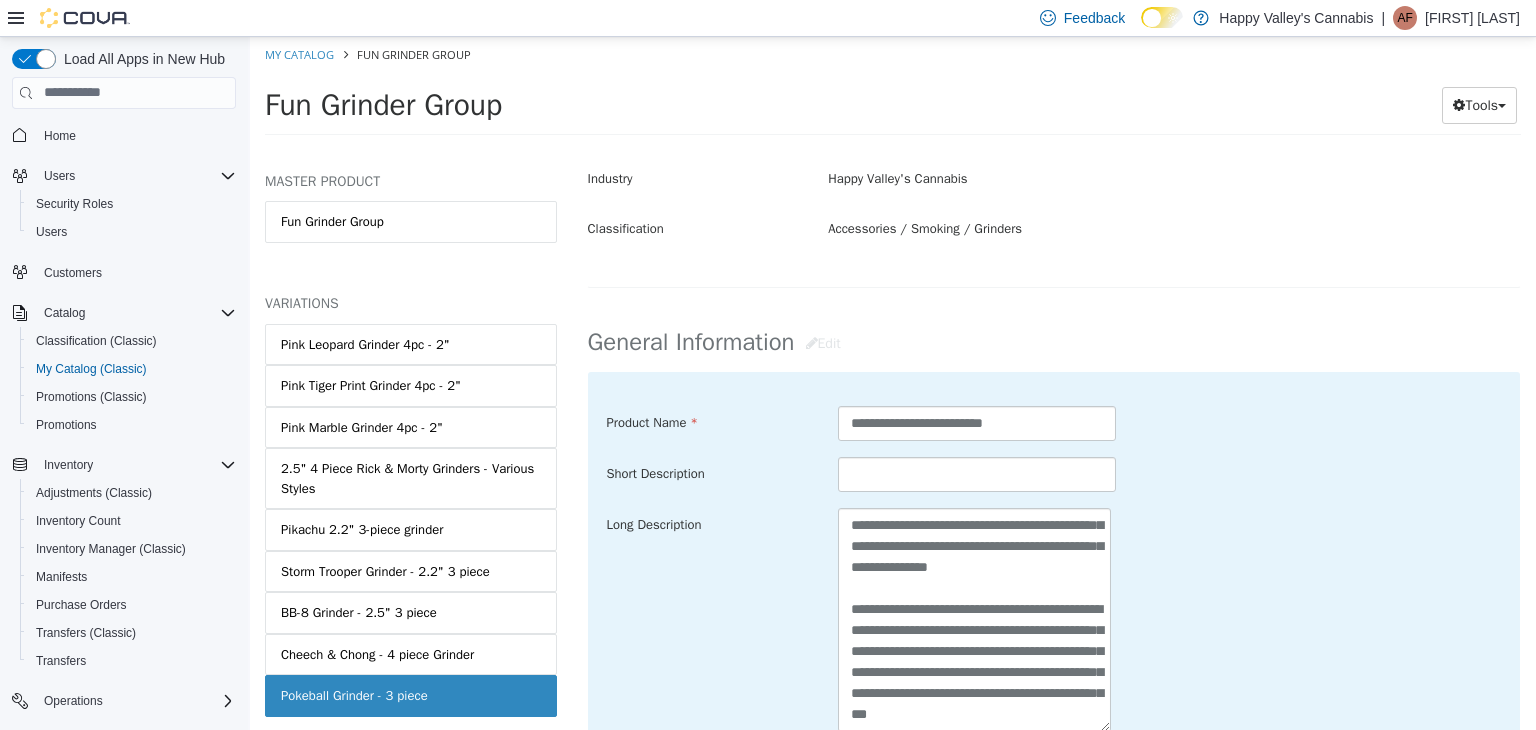 click on "**********" at bounding box center (1054, 619) 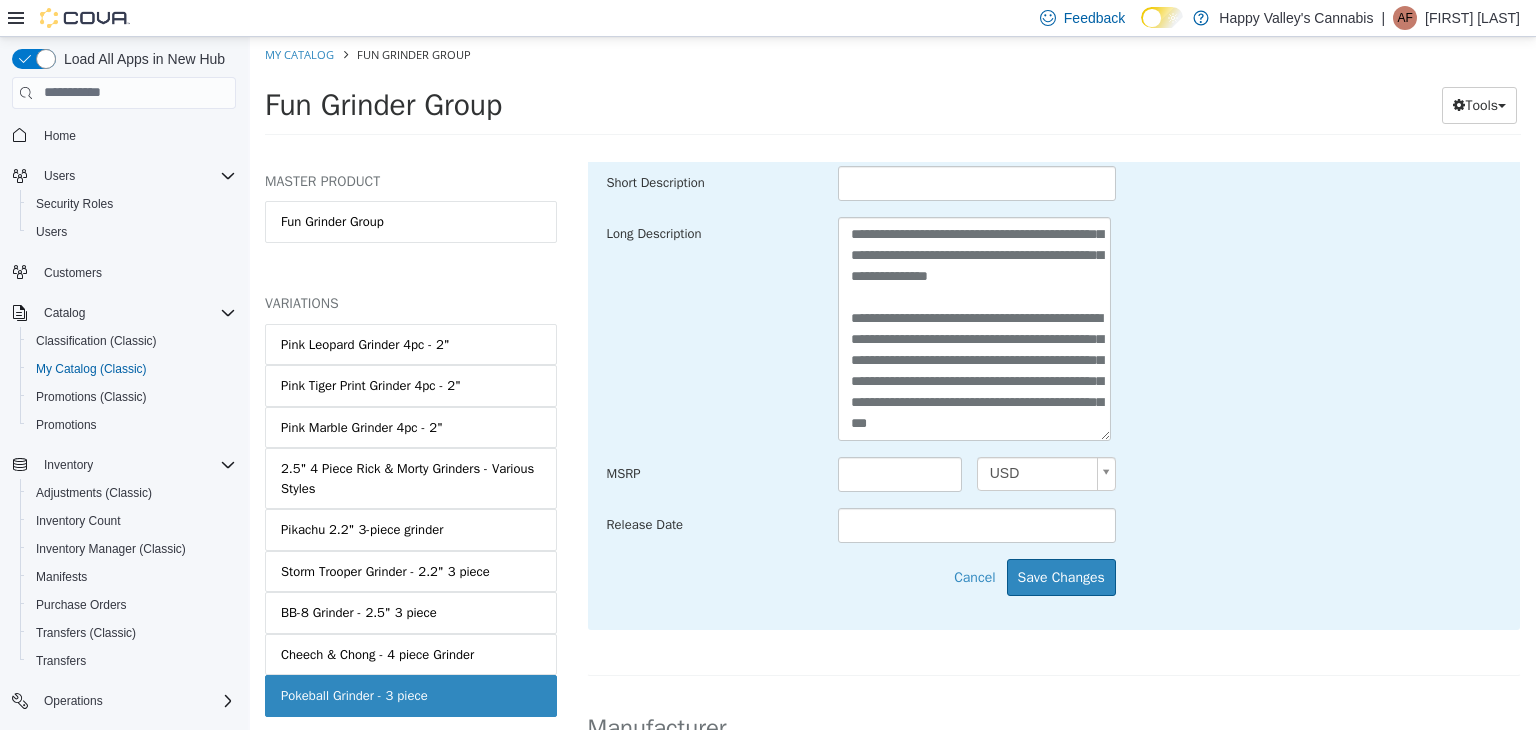 scroll, scrollTop: 709, scrollLeft: 0, axis: vertical 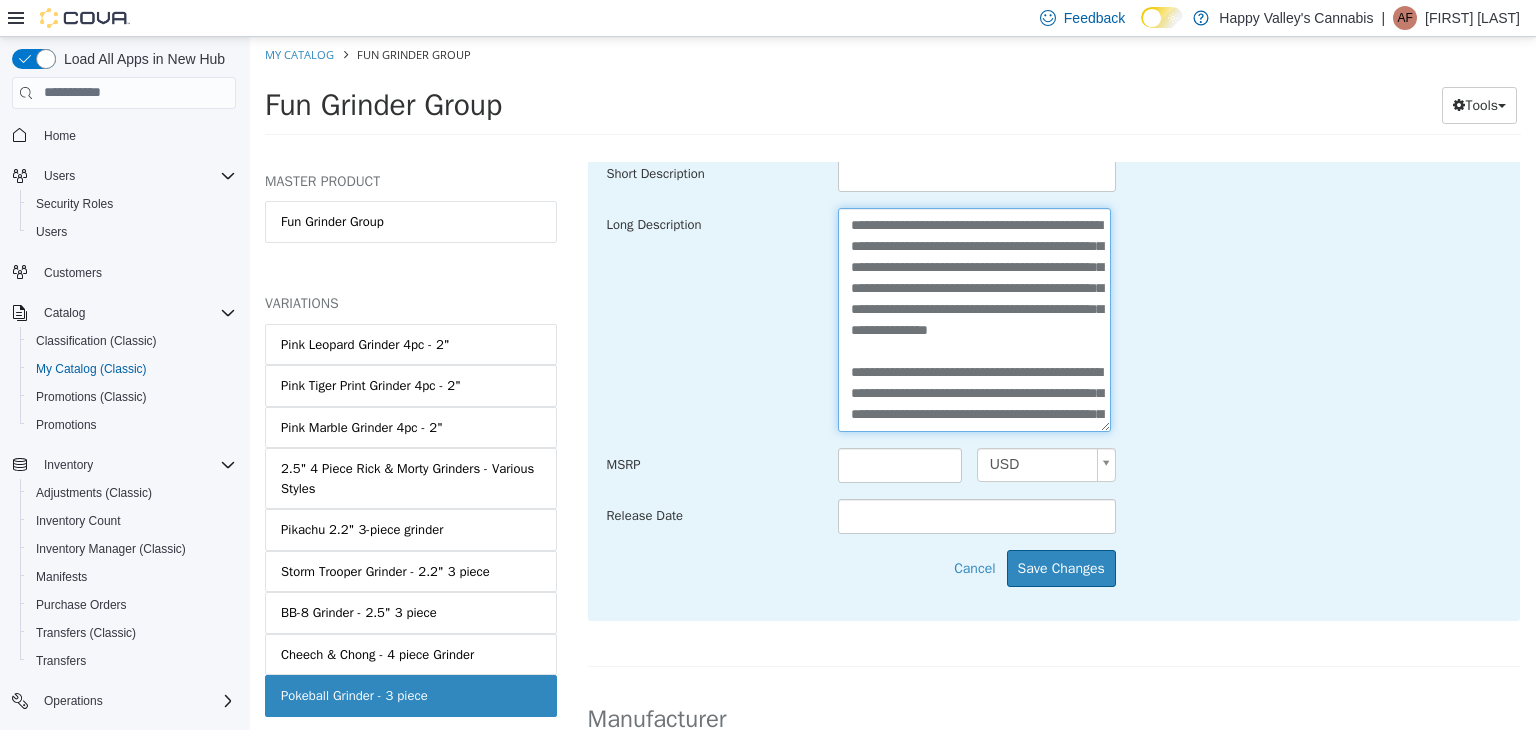 drag, startPoint x: 903, startPoint y: 243, endPoint x: 967, endPoint y: 246, distance: 64.070274 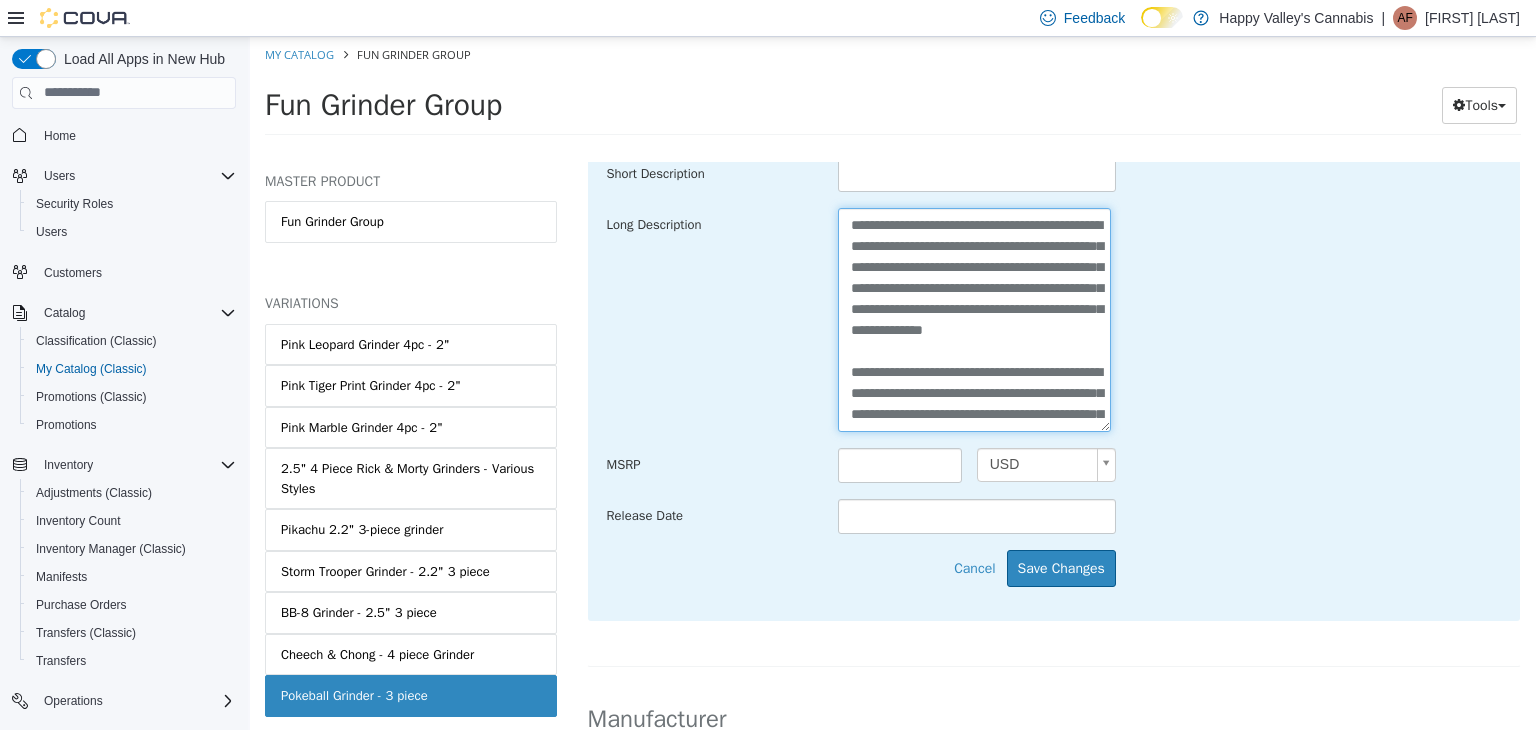 drag, startPoint x: 924, startPoint y: 260, endPoint x: 1000, endPoint y: 267, distance: 76.321686 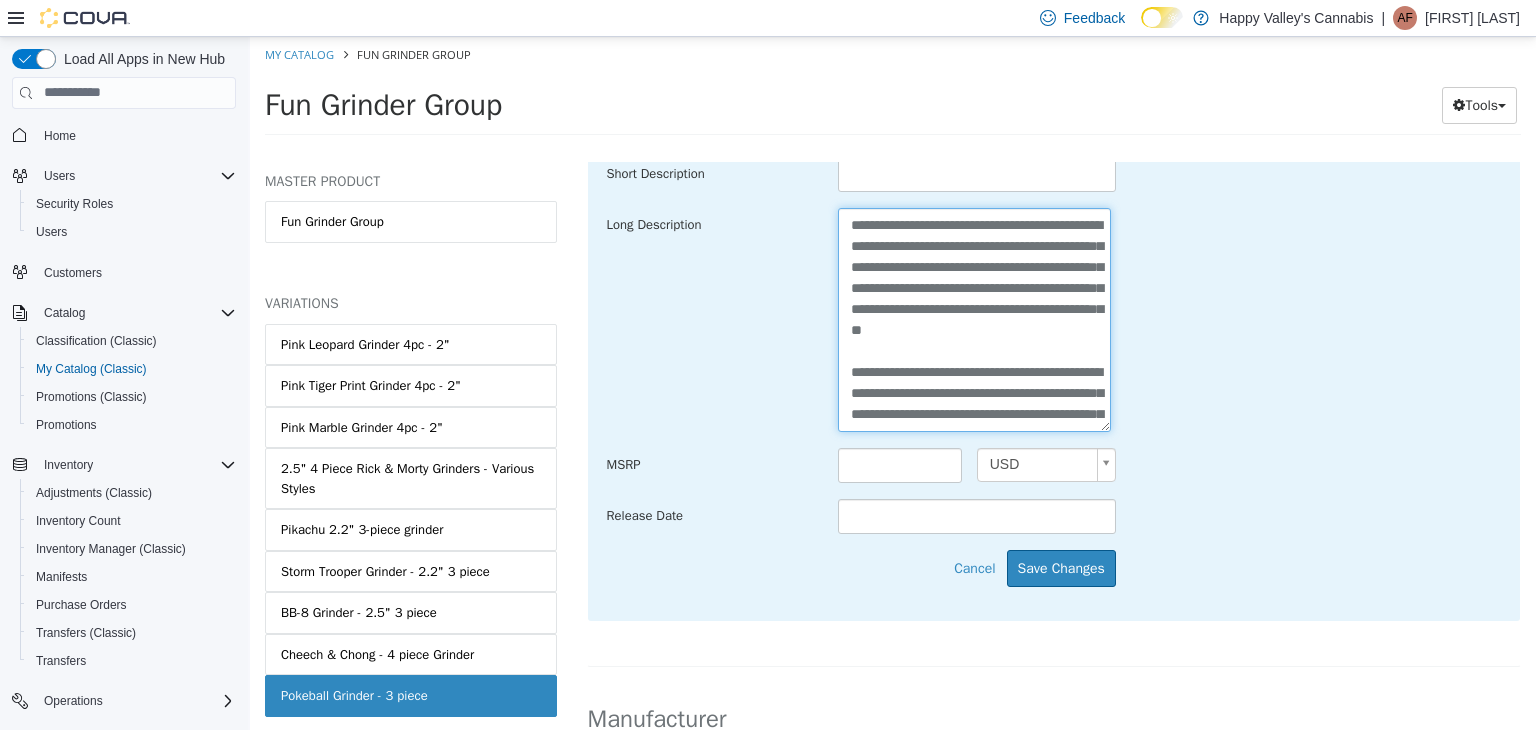 click on "**********" at bounding box center [974, 319] 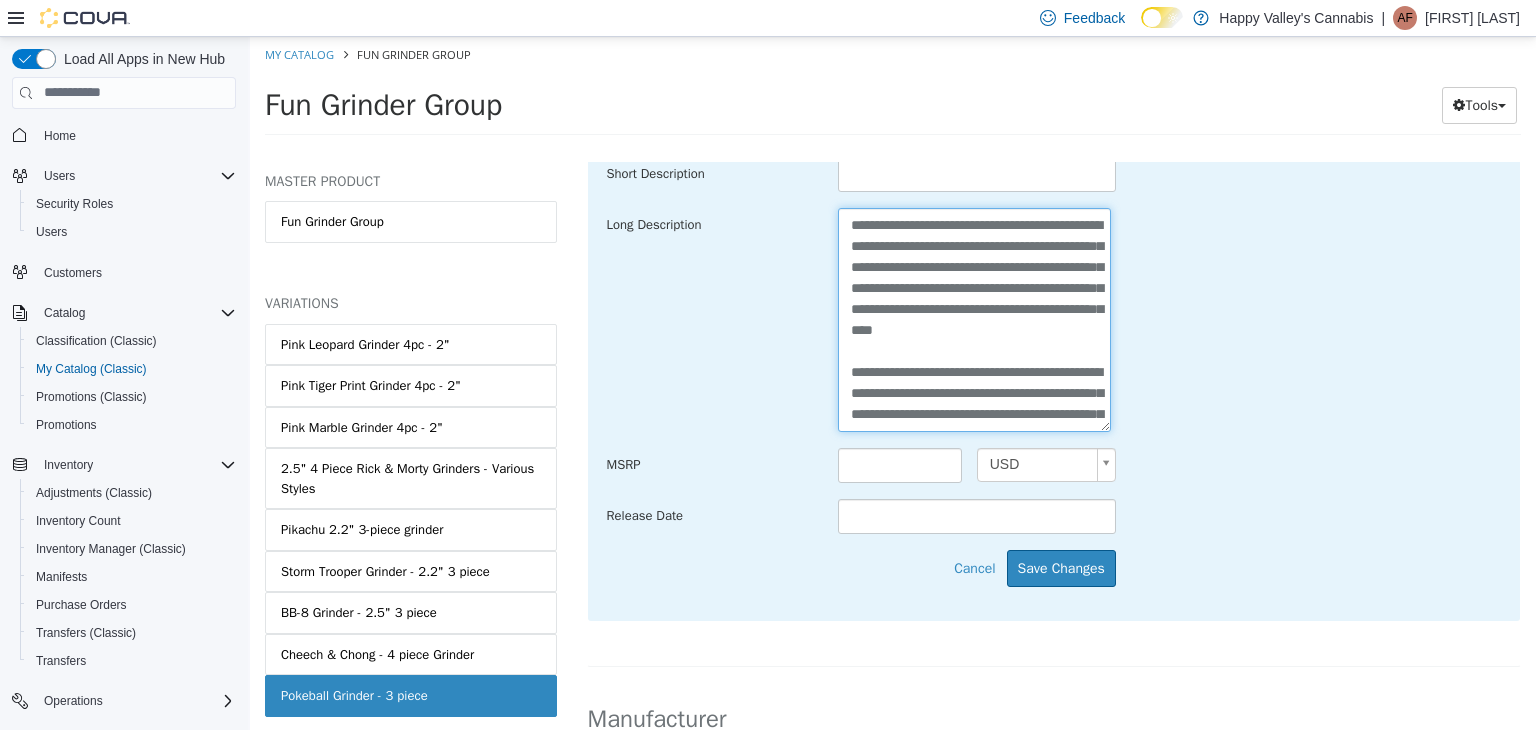 click on "**********" at bounding box center [974, 319] 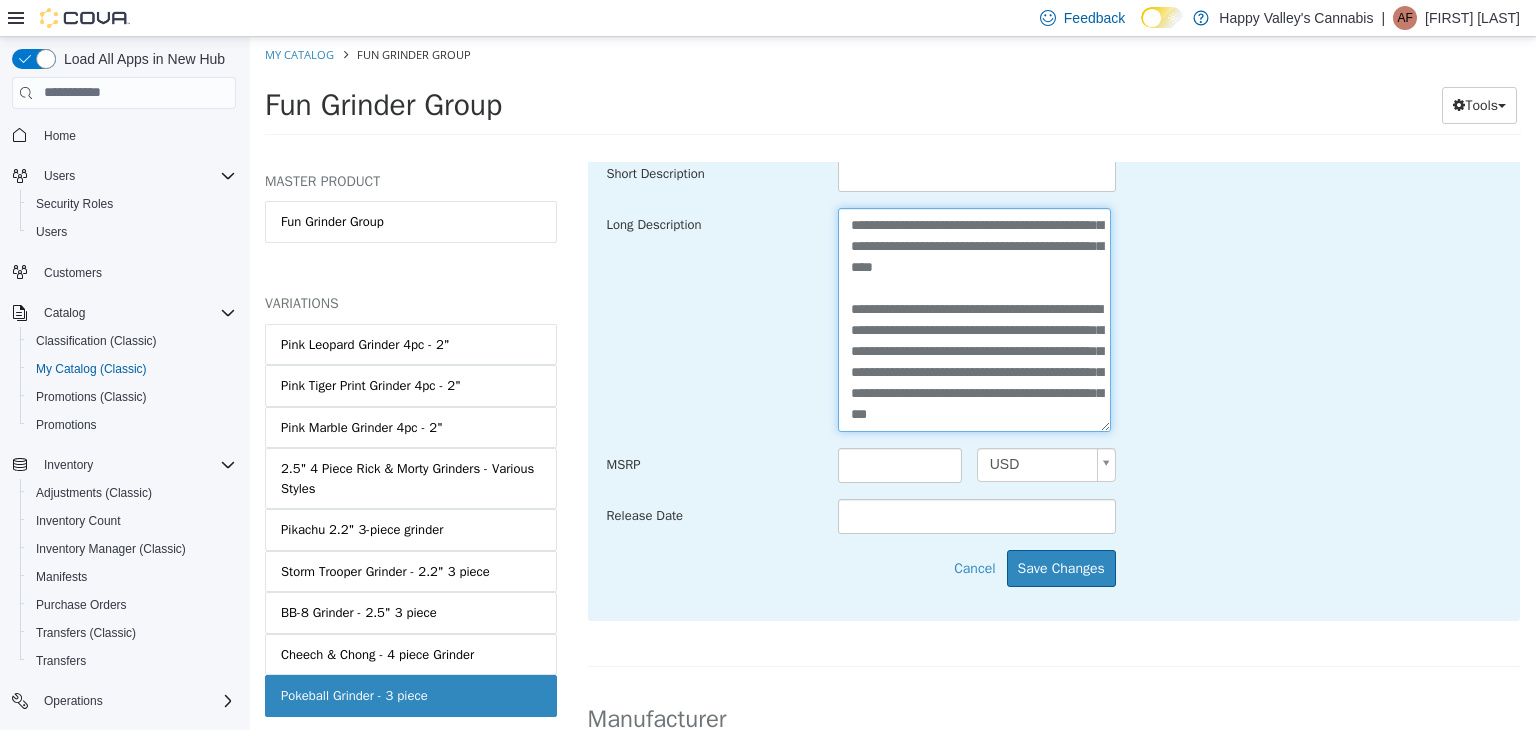 drag, startPoint x: 977, startPoint y: 313, endPoint x: 1060, endPoint y: 310, distance: 83.0542 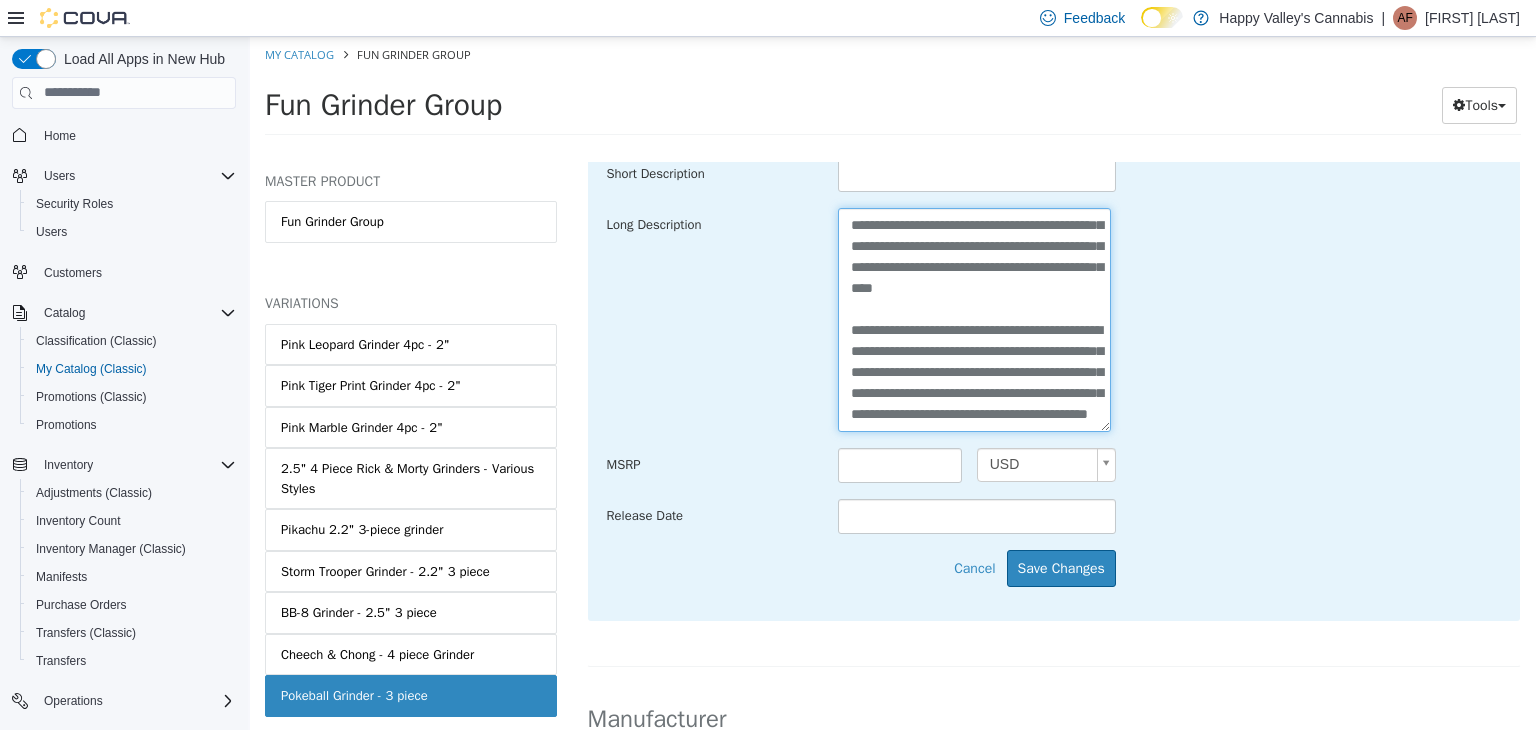 click on "**********" at bounding box center [974, 319] 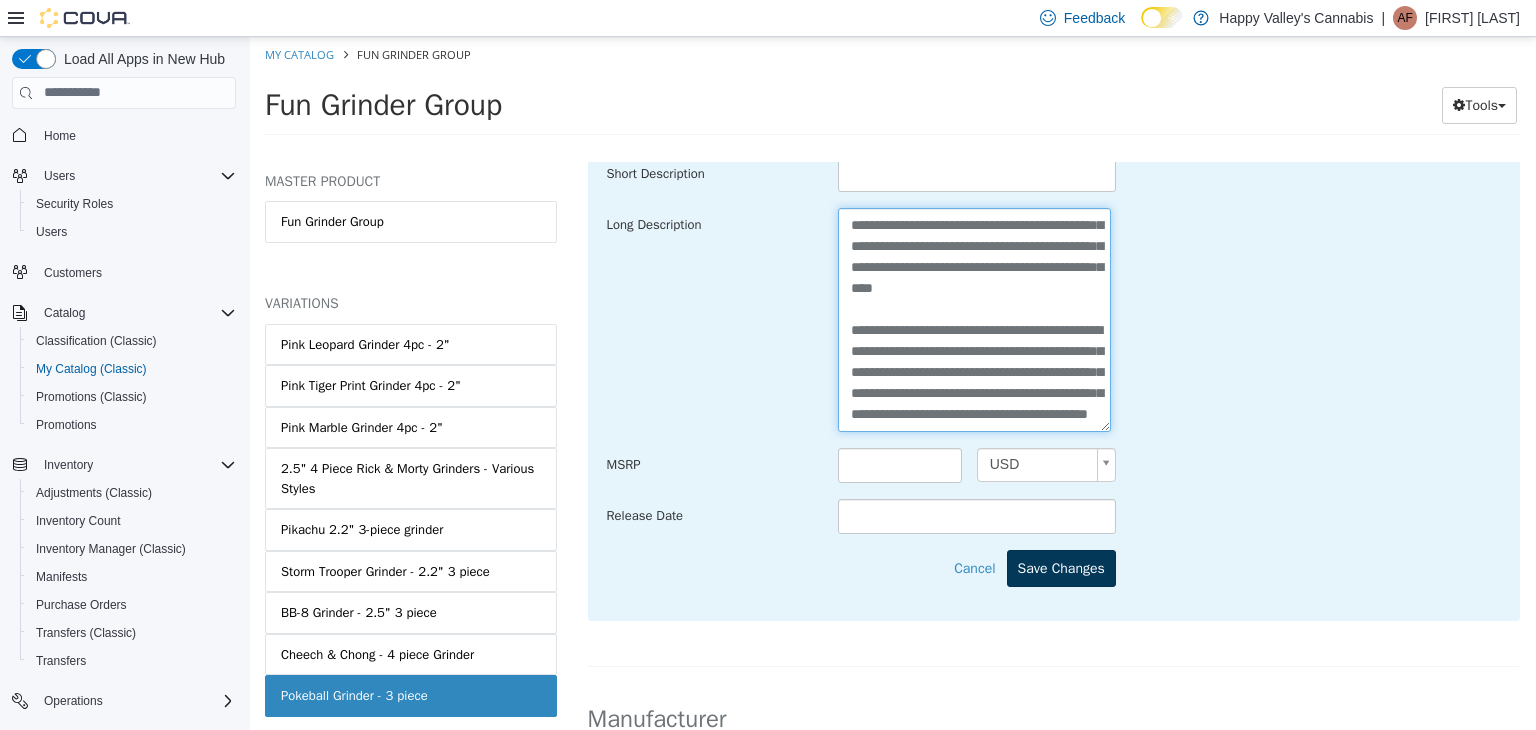 type on "**********" 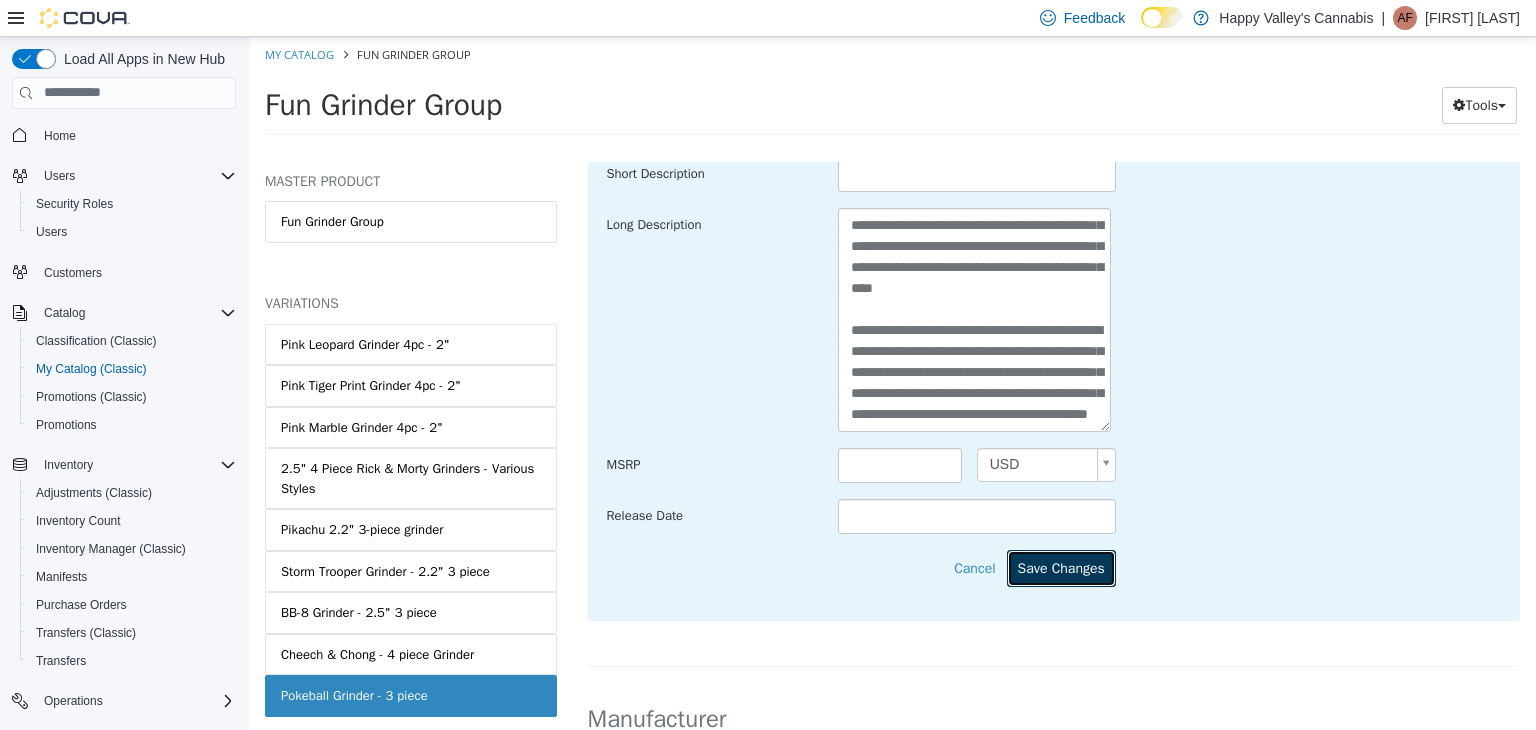 click on "Save Changes" at bounding box center (1061, 567) 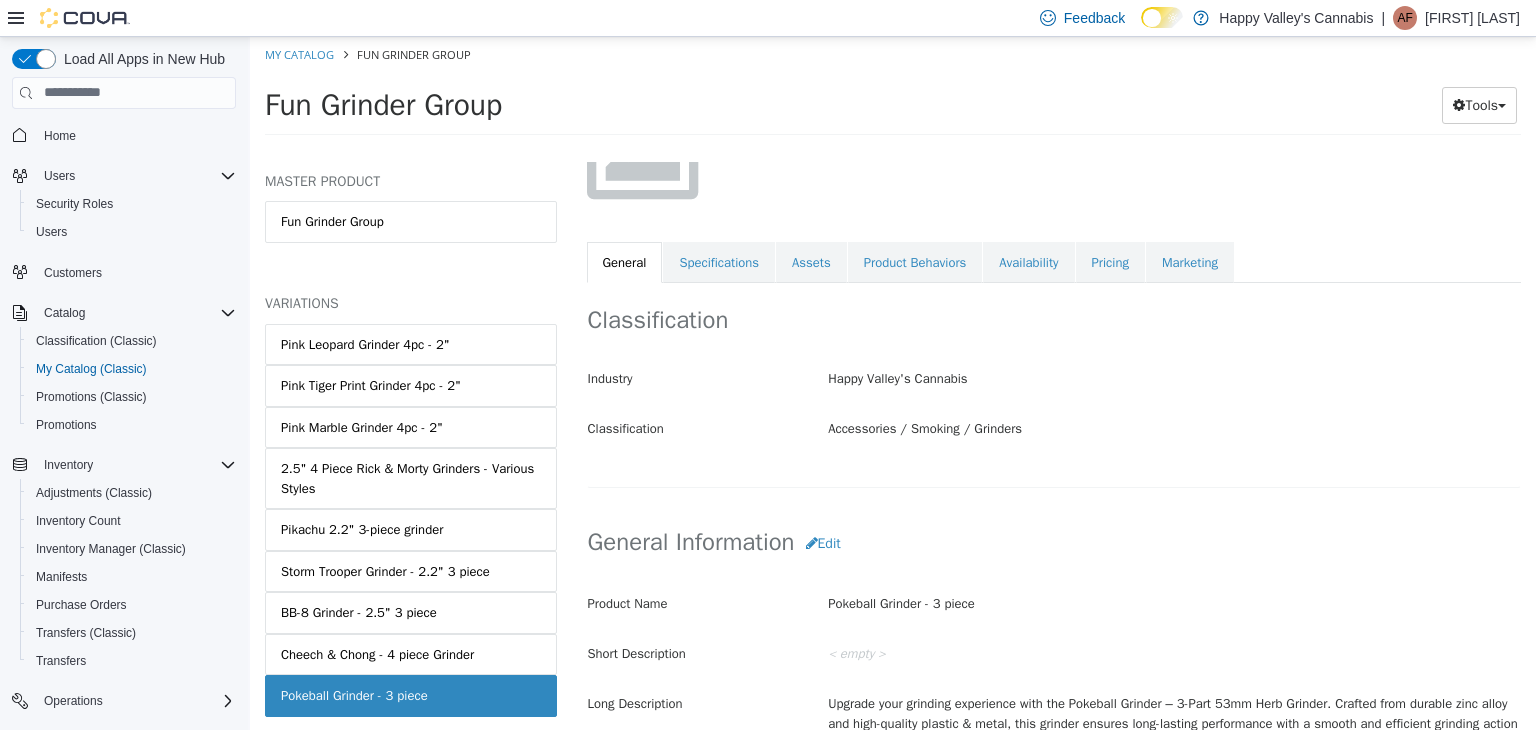 scroll, scrollTop: 0, scrollLeft: 0, axis: both 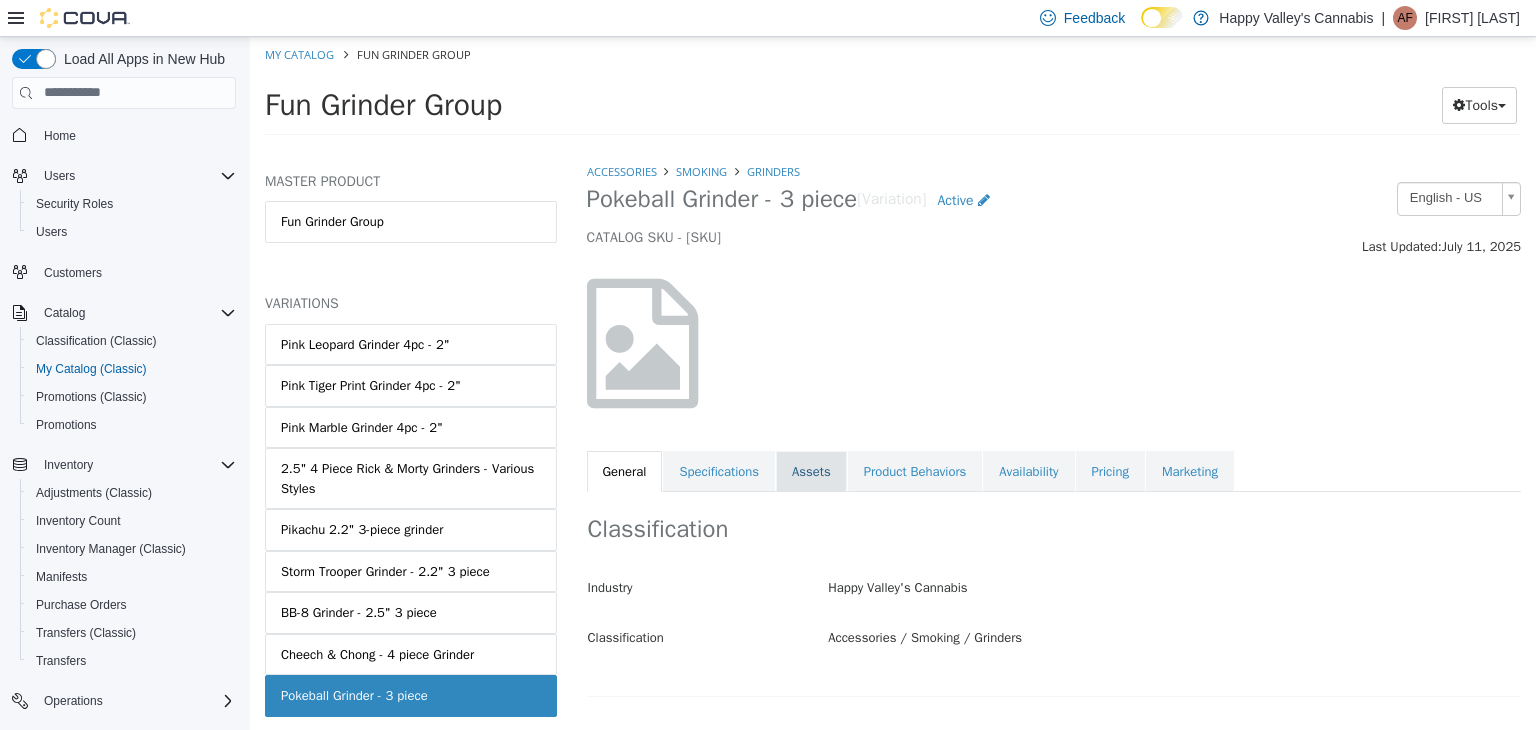 click on "Assets" at bounding box center [811, 471] 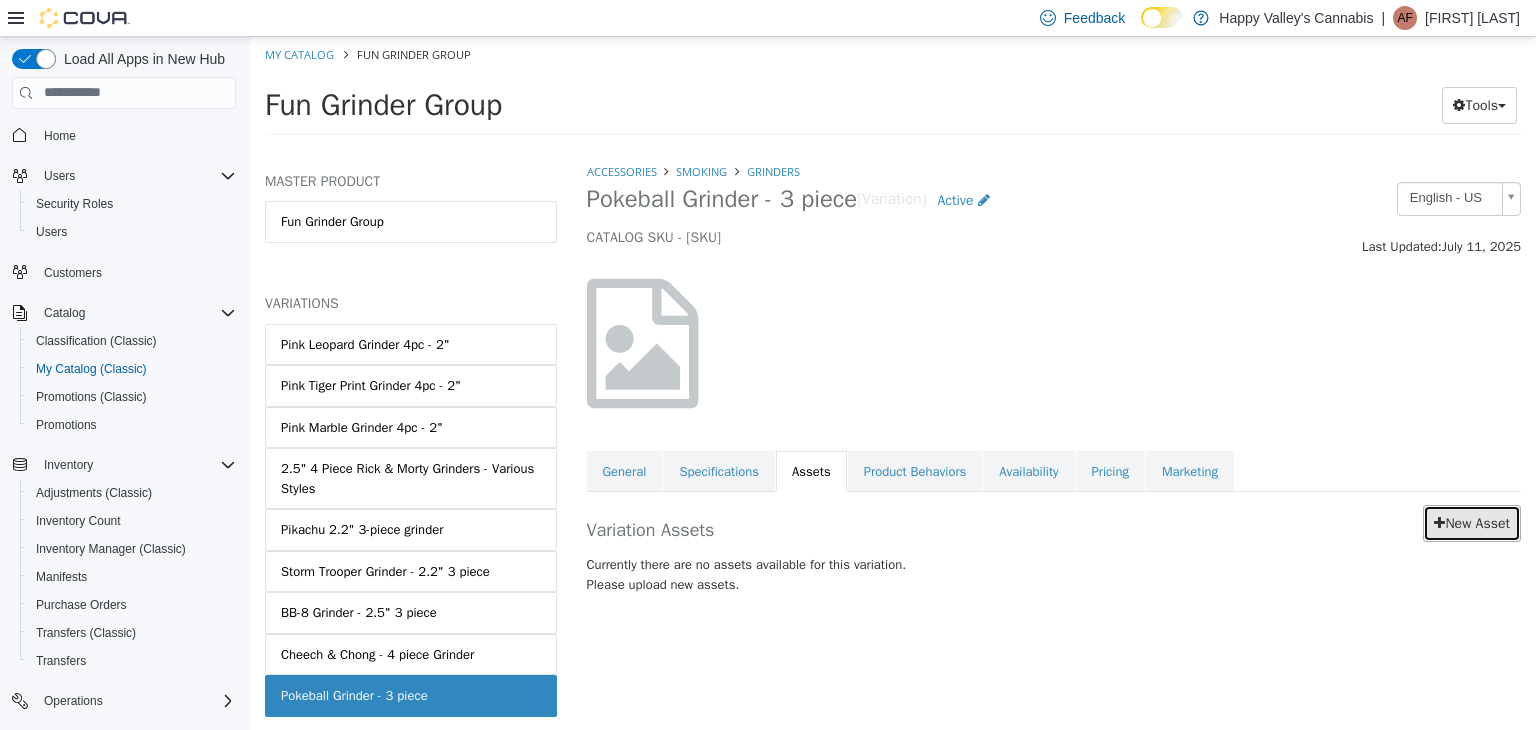 click on "New Asset" at bounding box center (1472, 522) 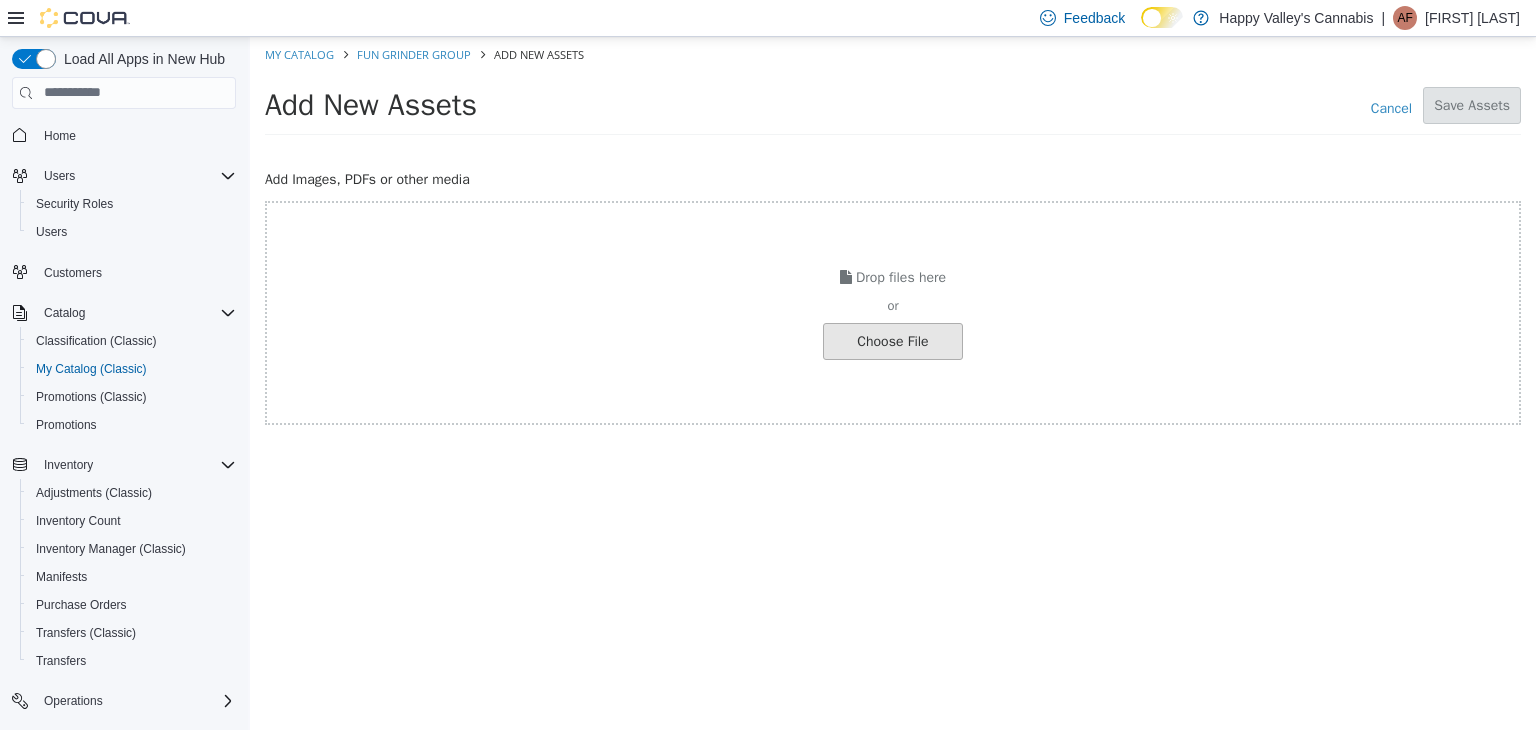 click at bounding box center [-154, 340] 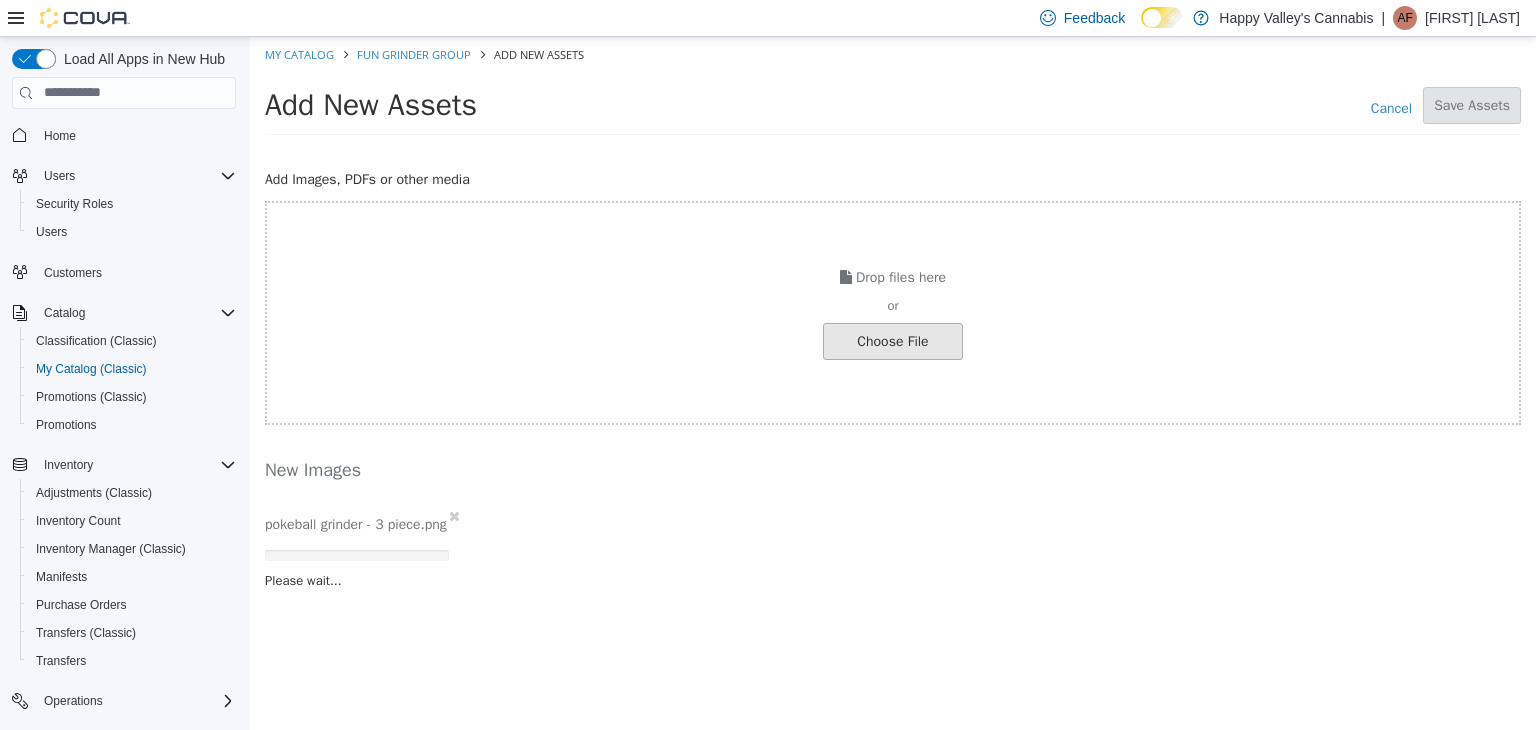 click at bounding box center [-154, 340] 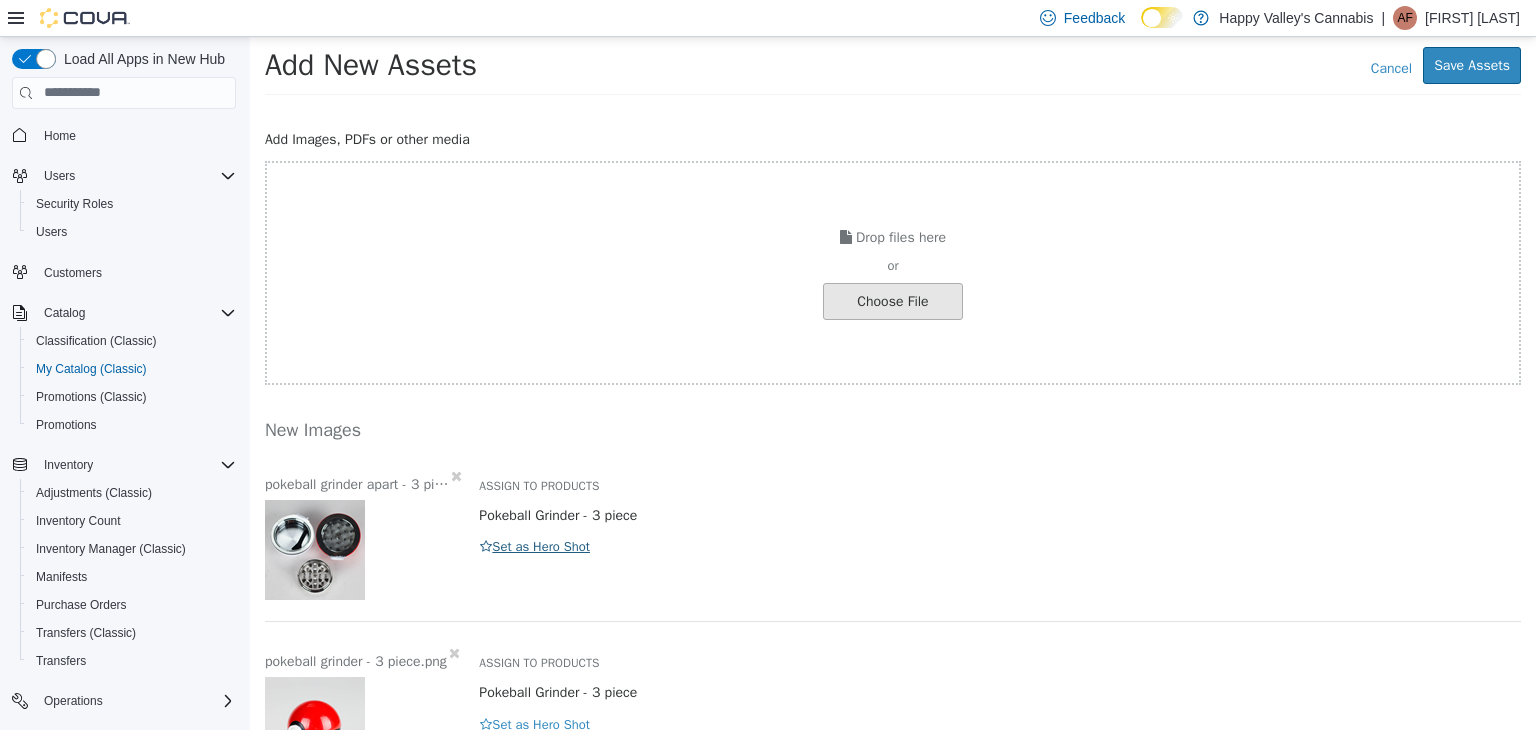 scroll, scrollTop: 76, scrollLeft: 0, axis: vertical 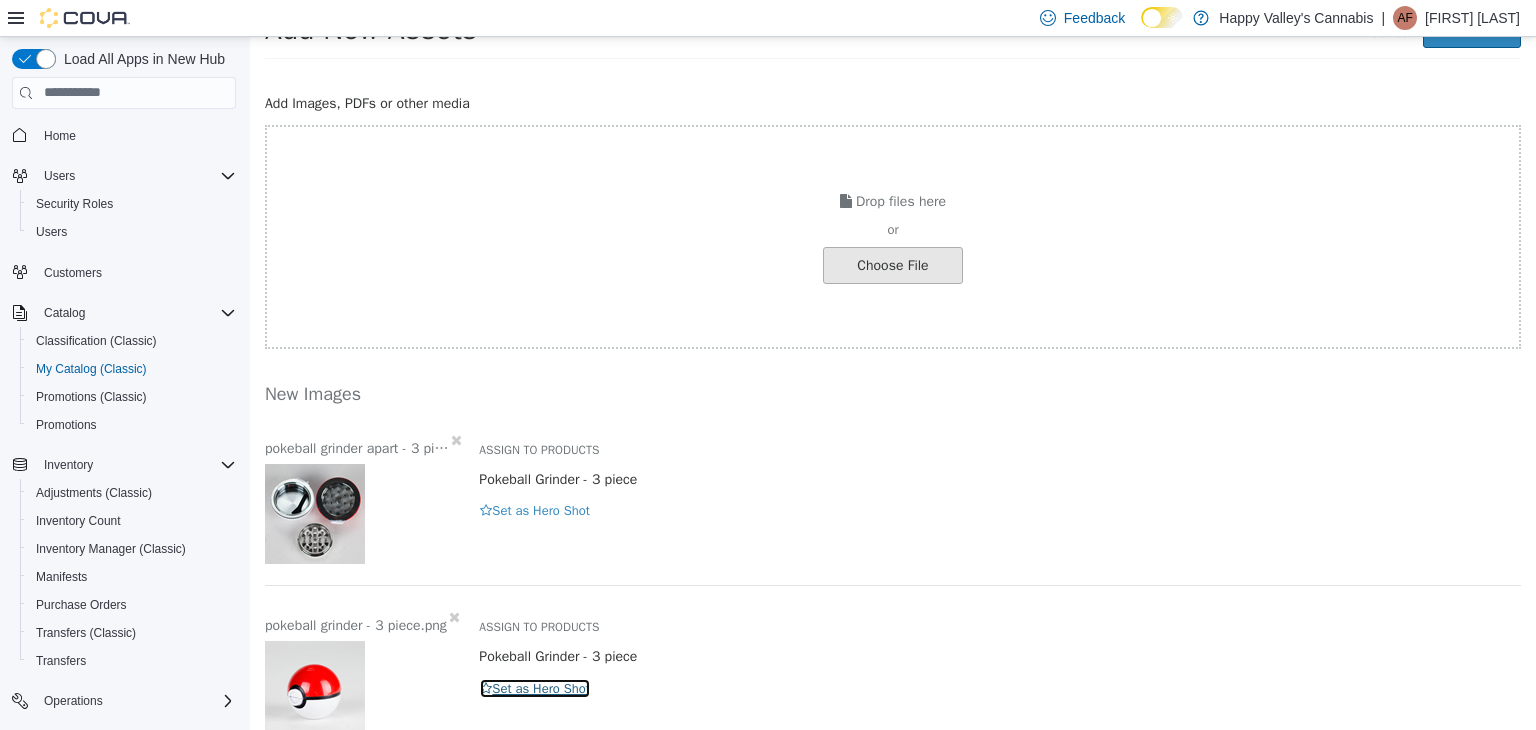 click on "Set as Hero Shot" at bounding box center (535, 688) 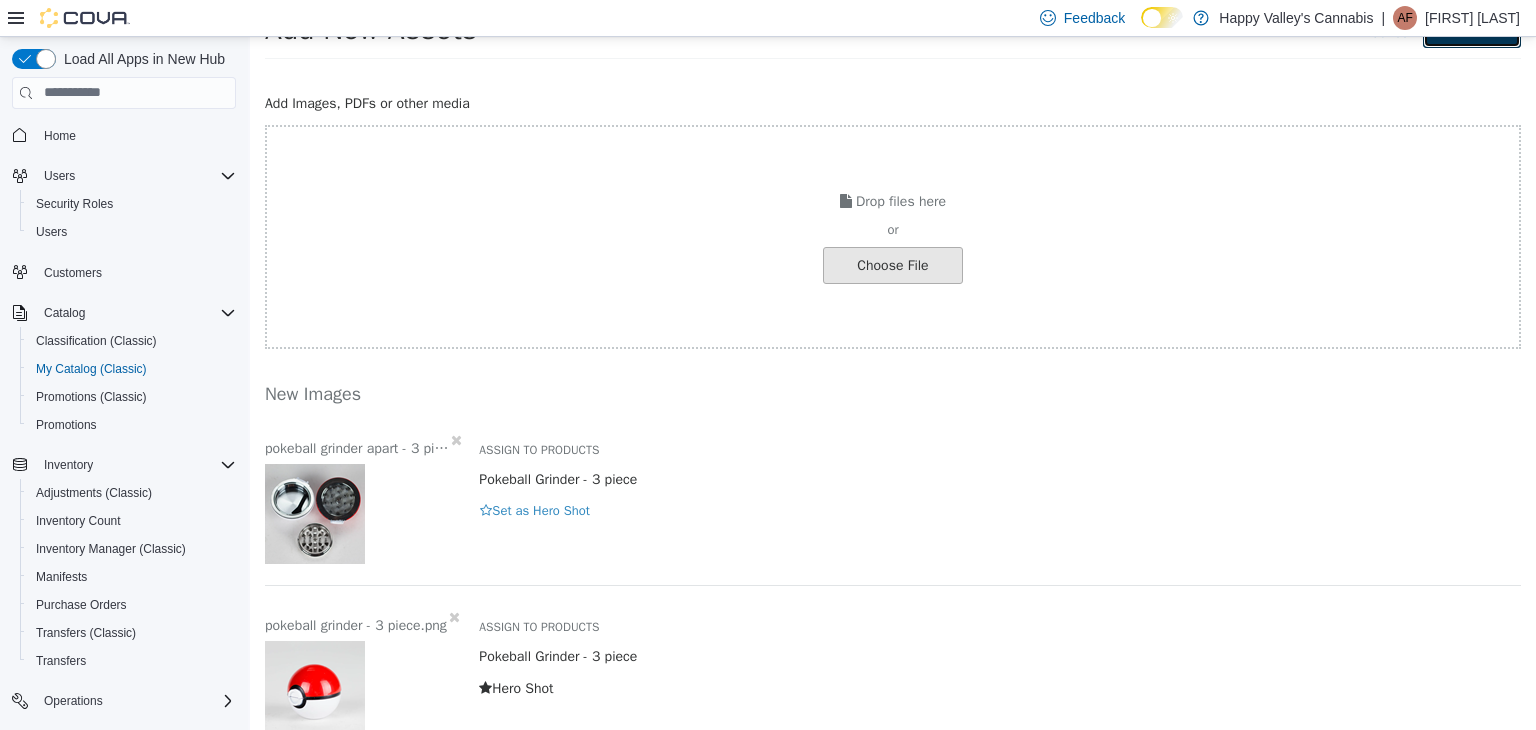 click on "Save Assets" at bounding box center (1472, 28) 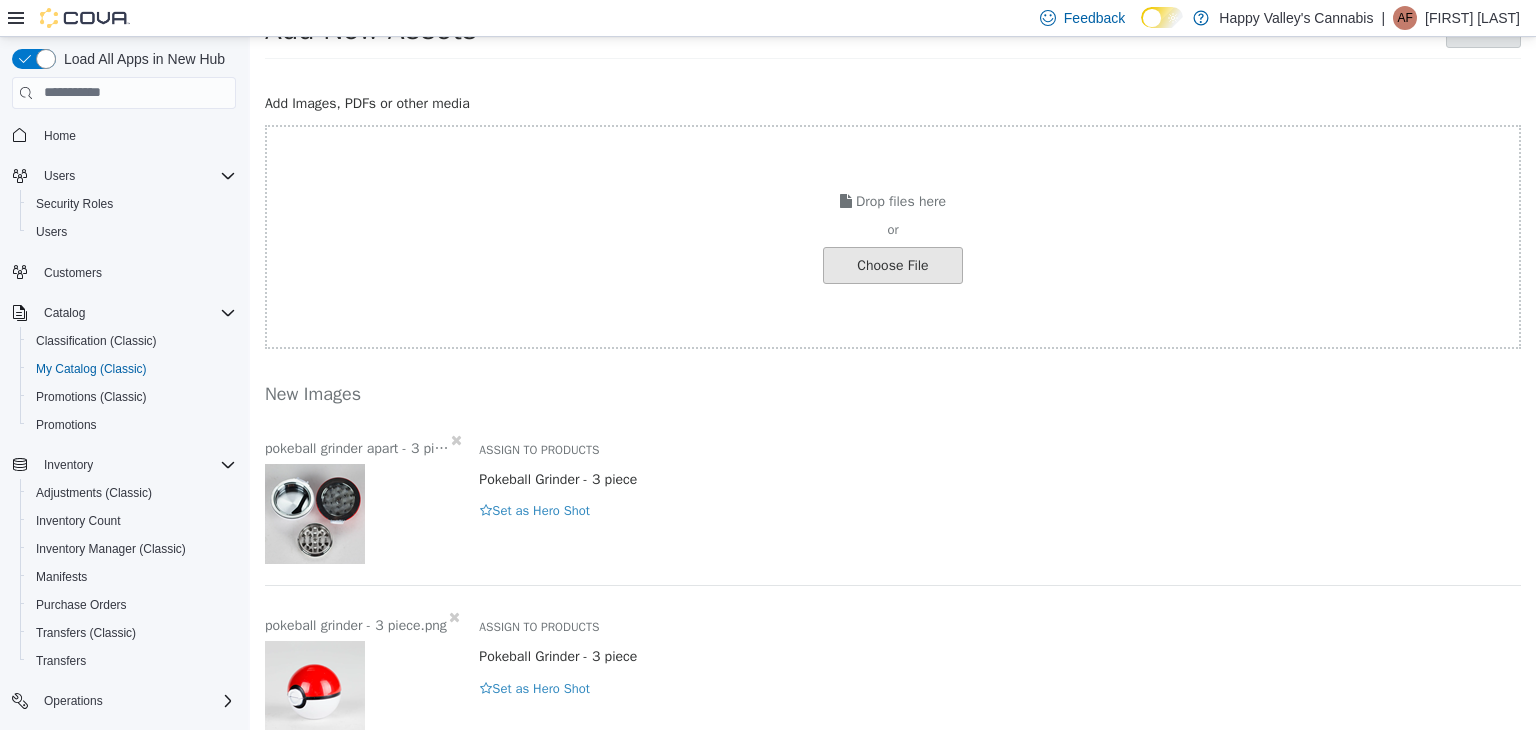 scroll, scrollTop: 0, scrollLeft: 0, axis: both 